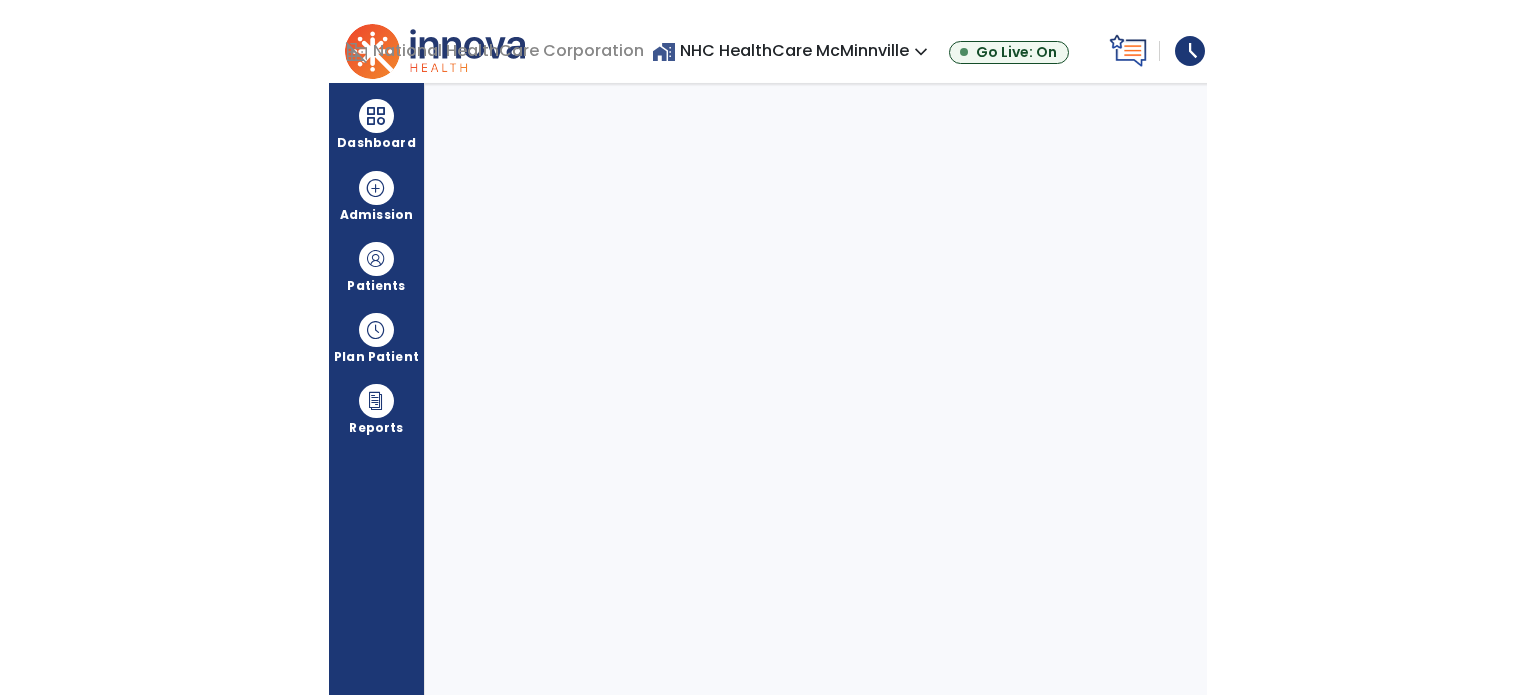 scroll, scrollTop: 0, scrollLeft: 0, axis: both 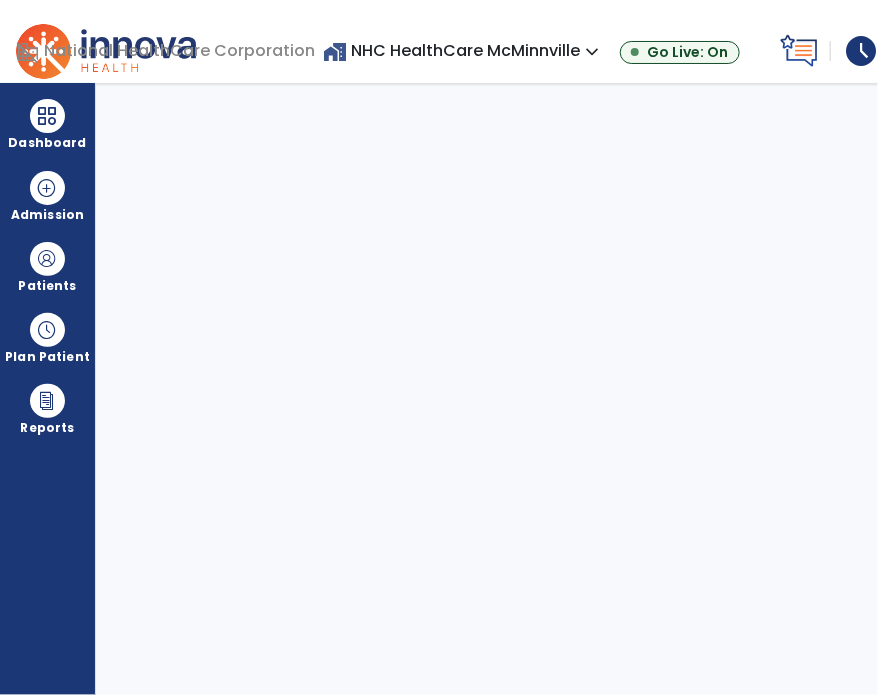 select on "****" 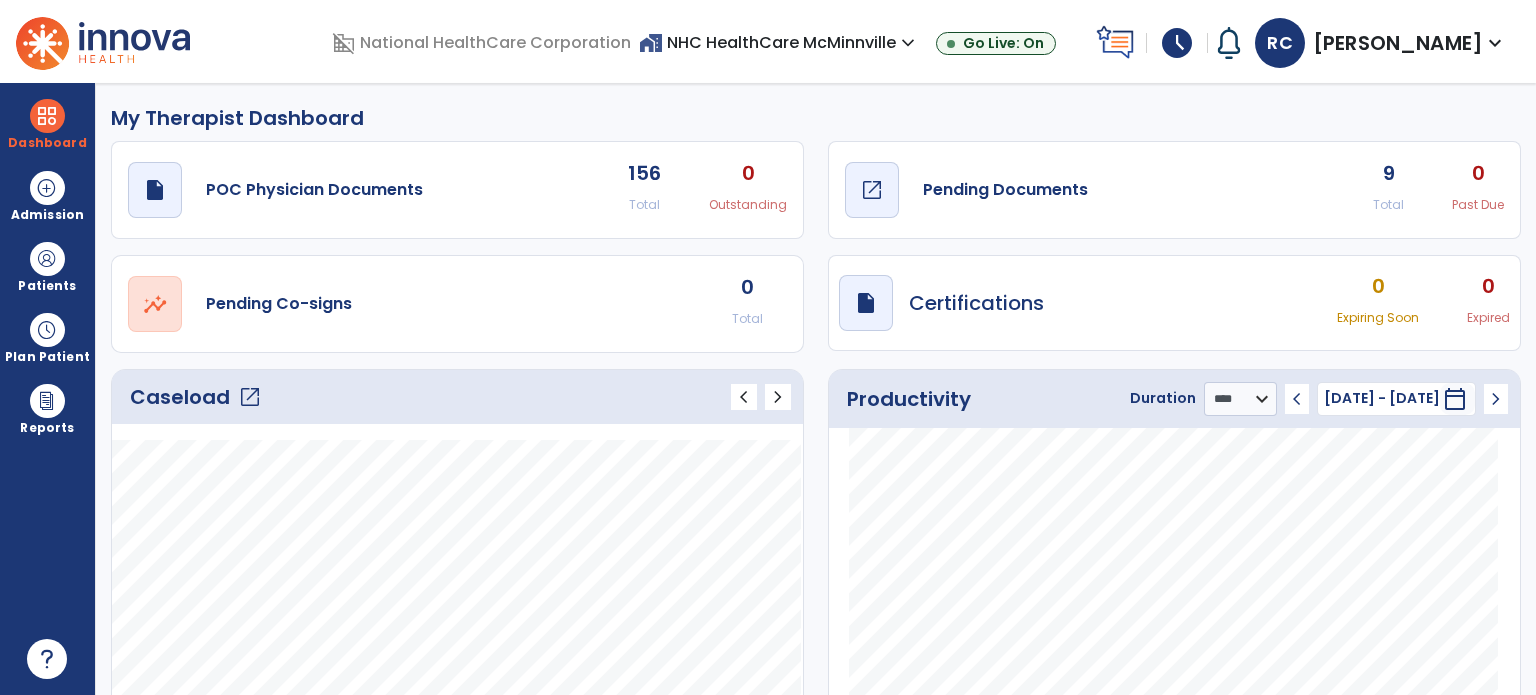 click on "Pending Documents" 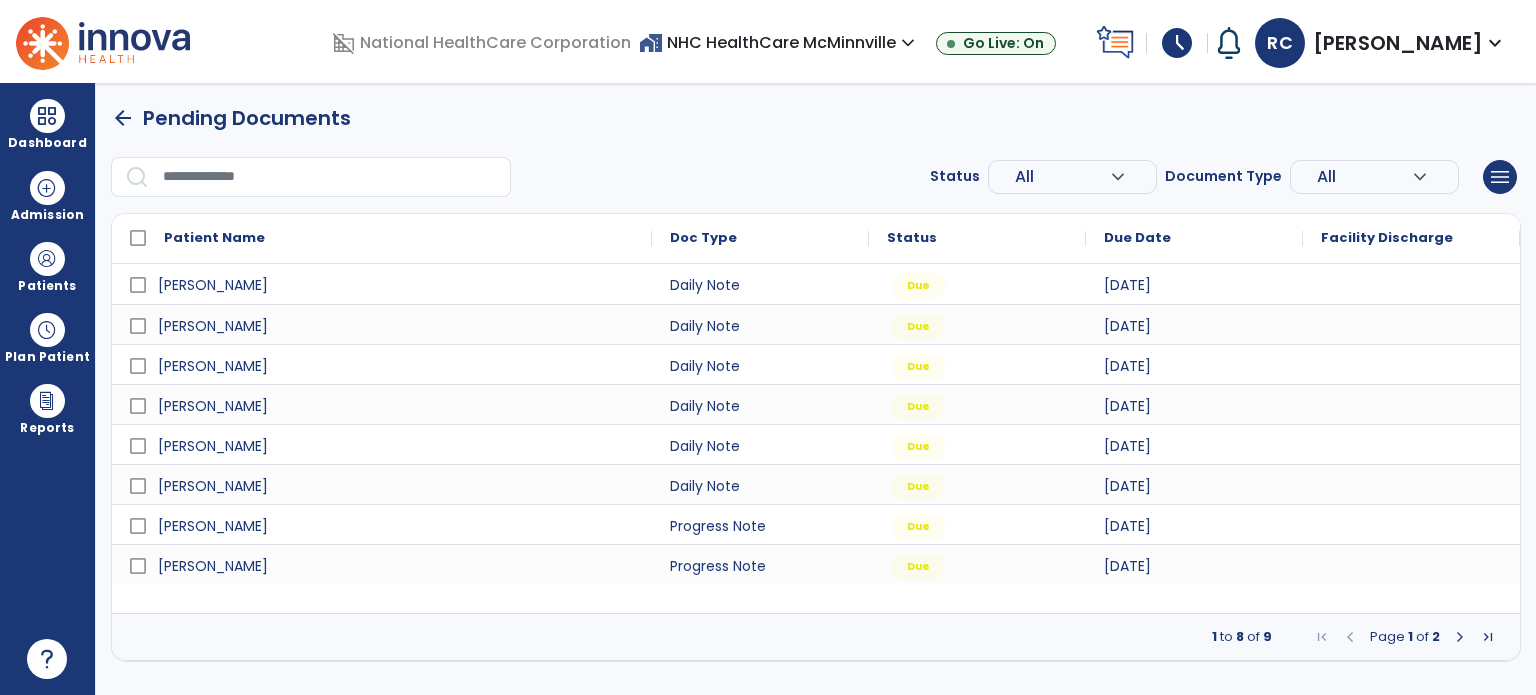 click at bounding box center [330, 177] 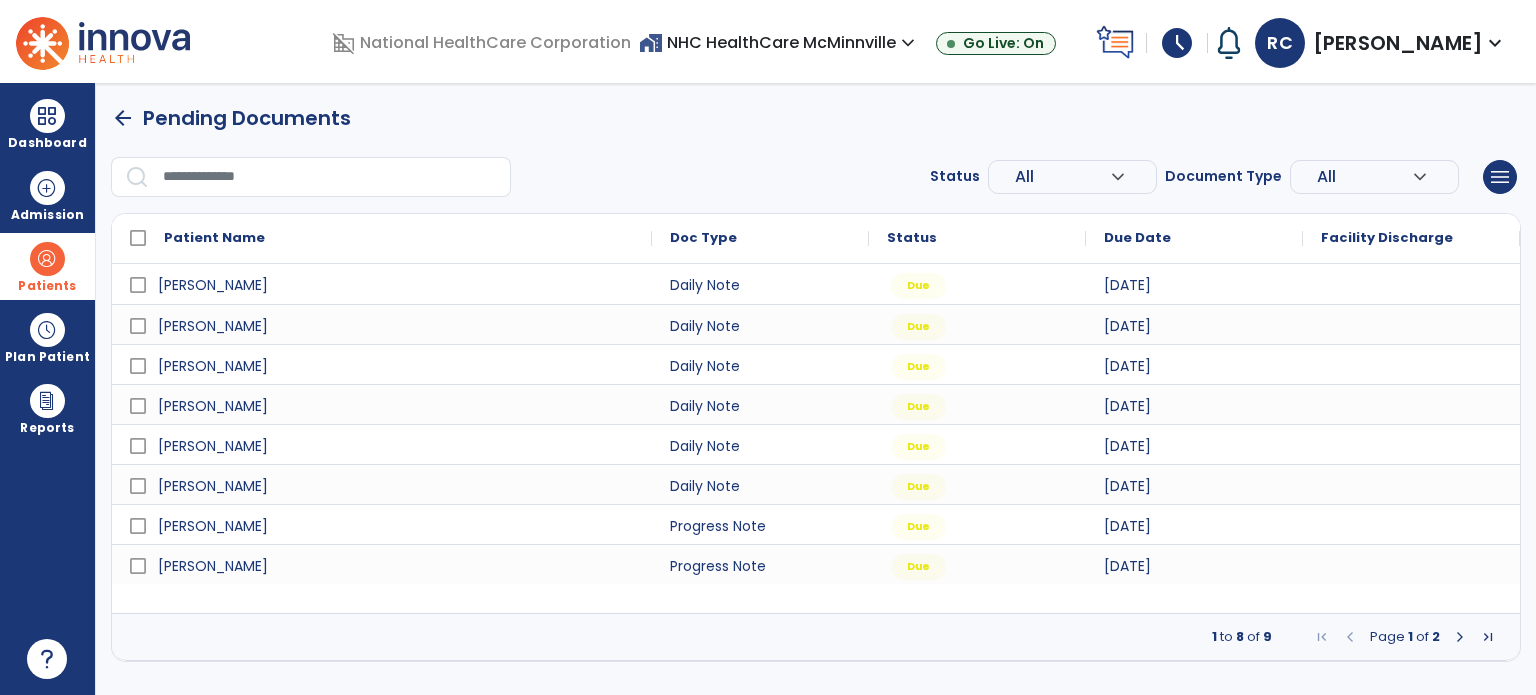 click at bounding box center (47, 259) 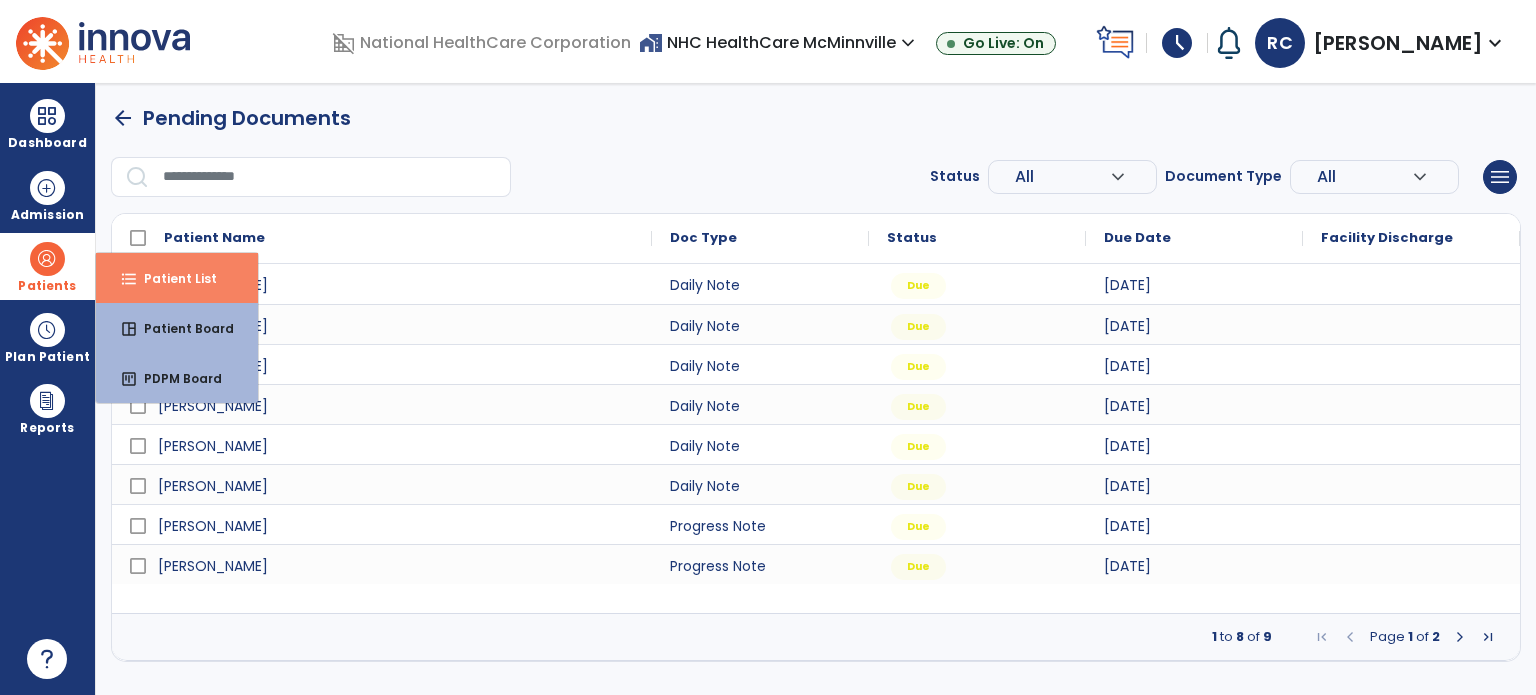 click on "format_list_bulleted  Patient List" at bounding box center [177, 278] 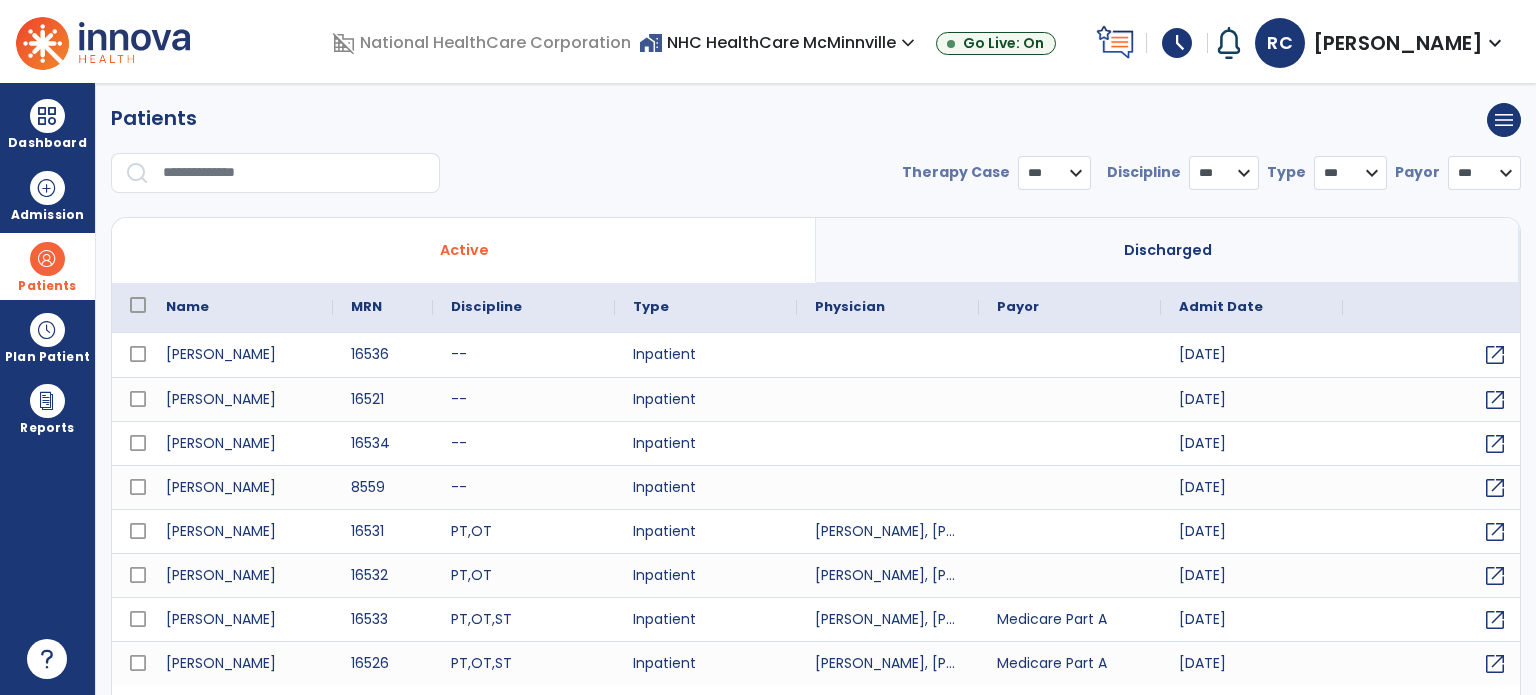 click at bounding box center (294, 173) 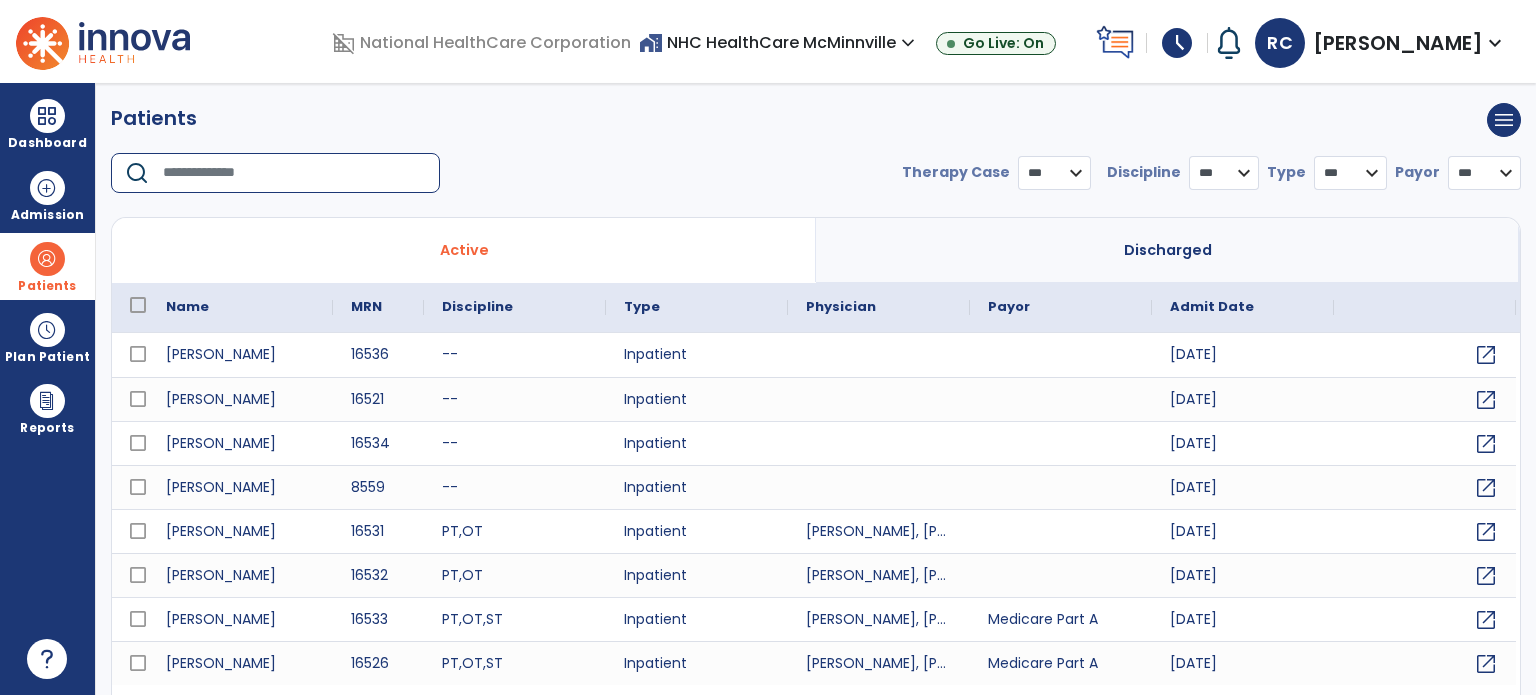 select on "***" 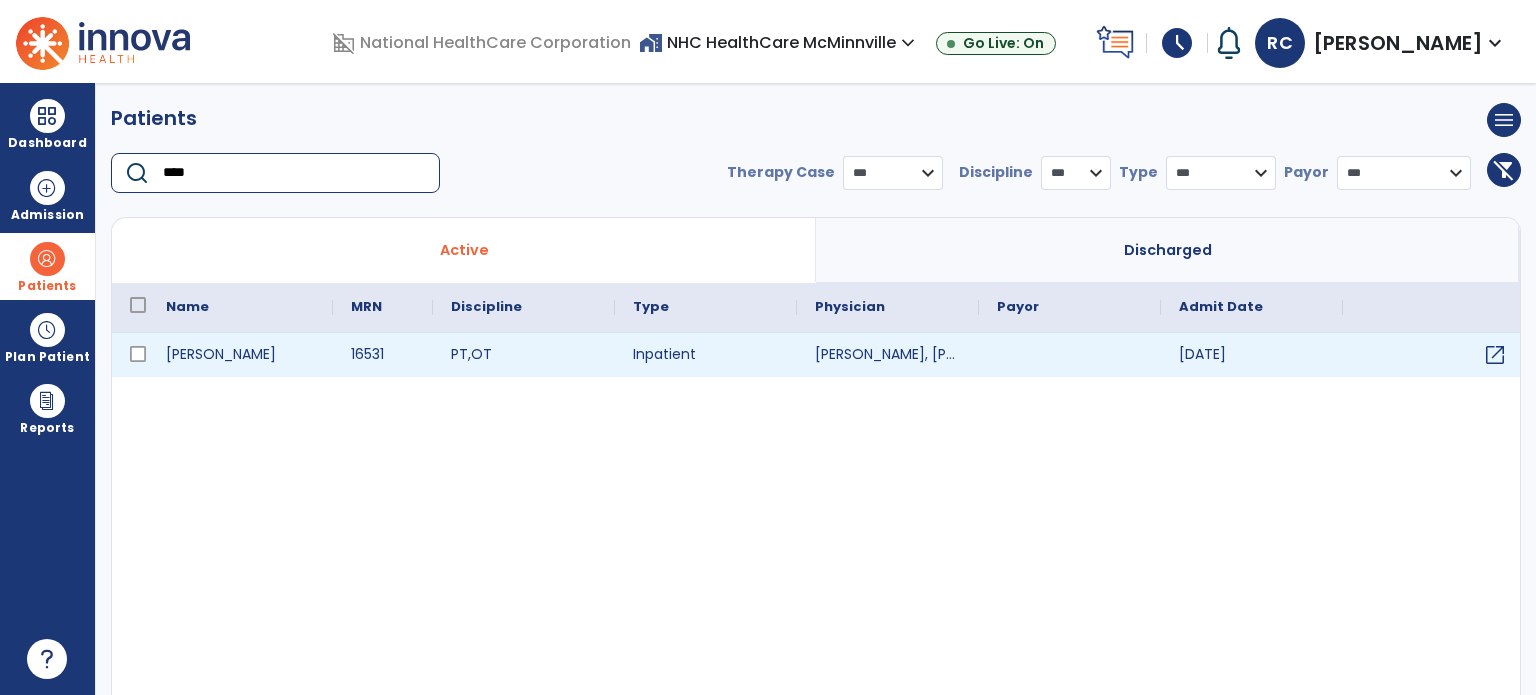 type on "****" 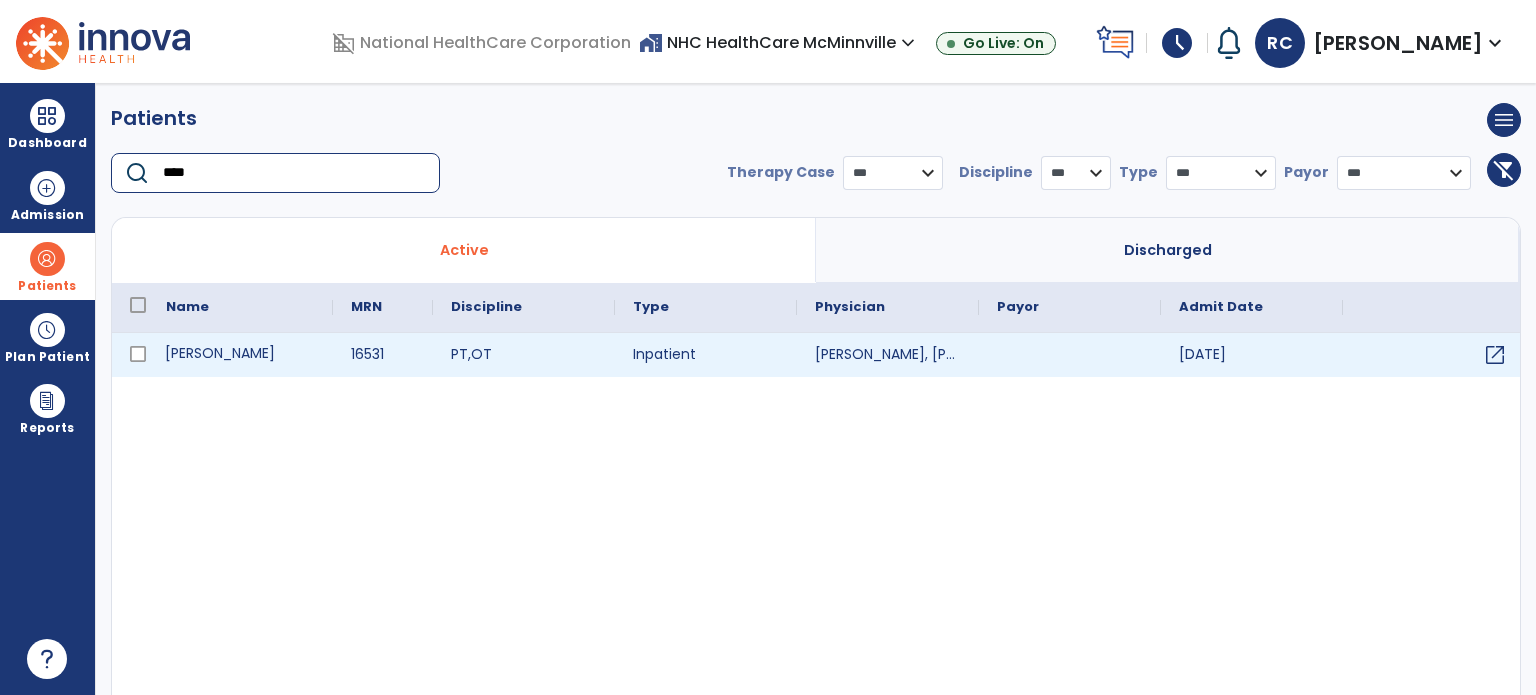 click on "[PERSON_NAME]" at bounding box center (240, 355) 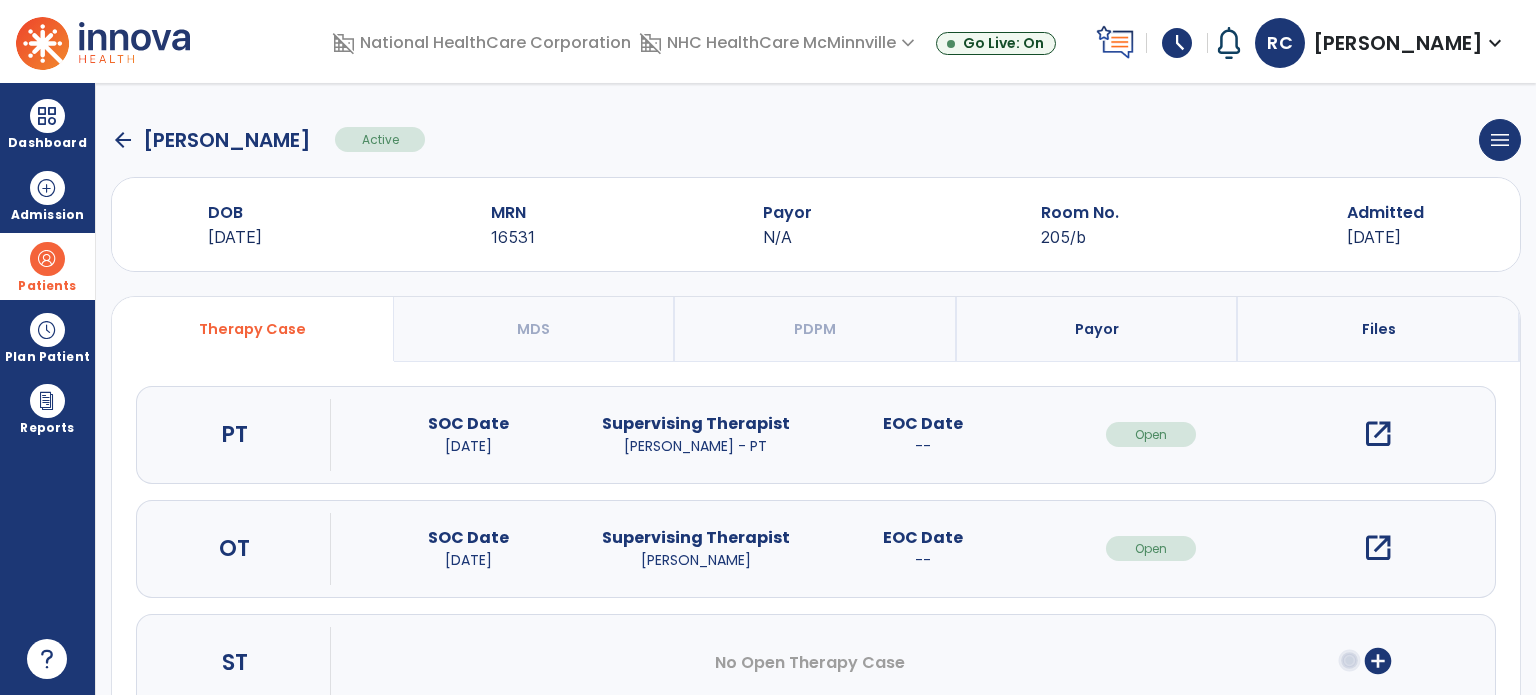 click on "open_in_new" at bounding box center (1378, 434) 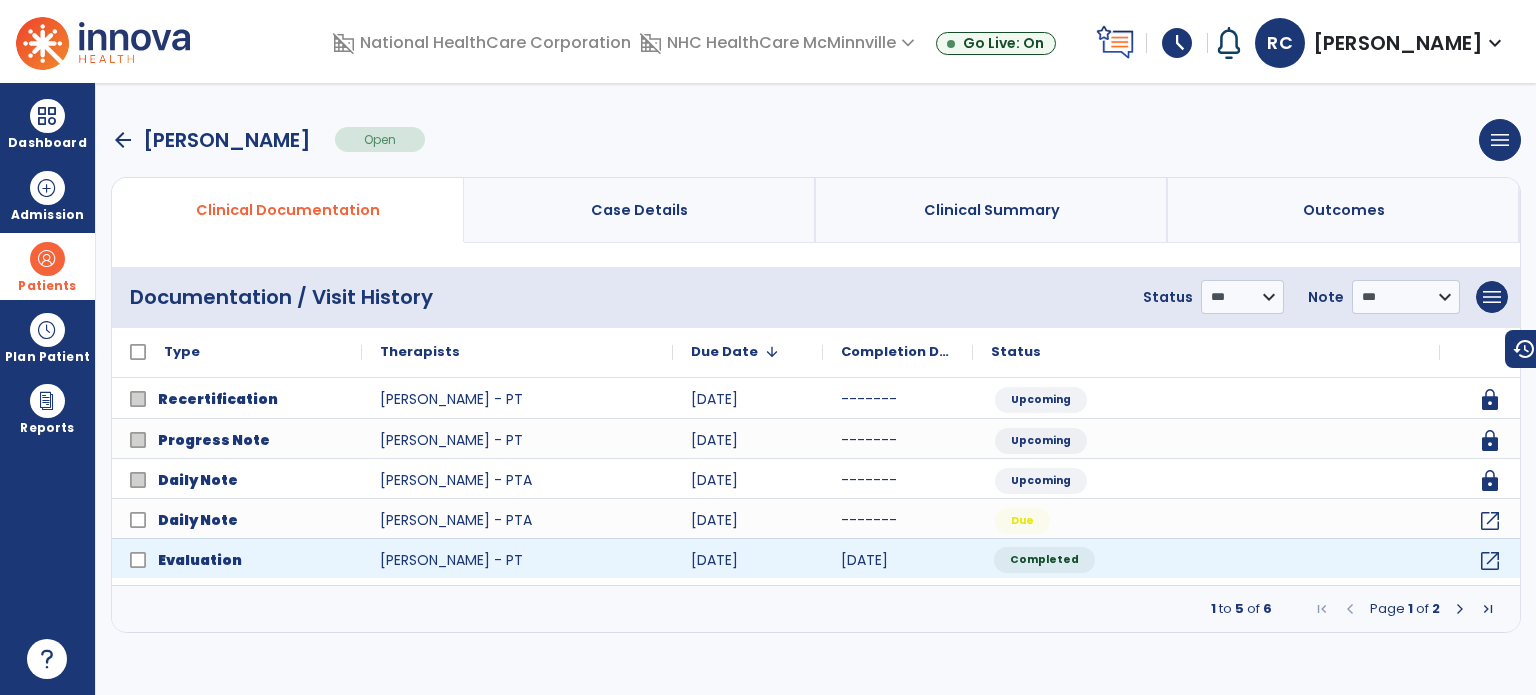 click on "Completed" 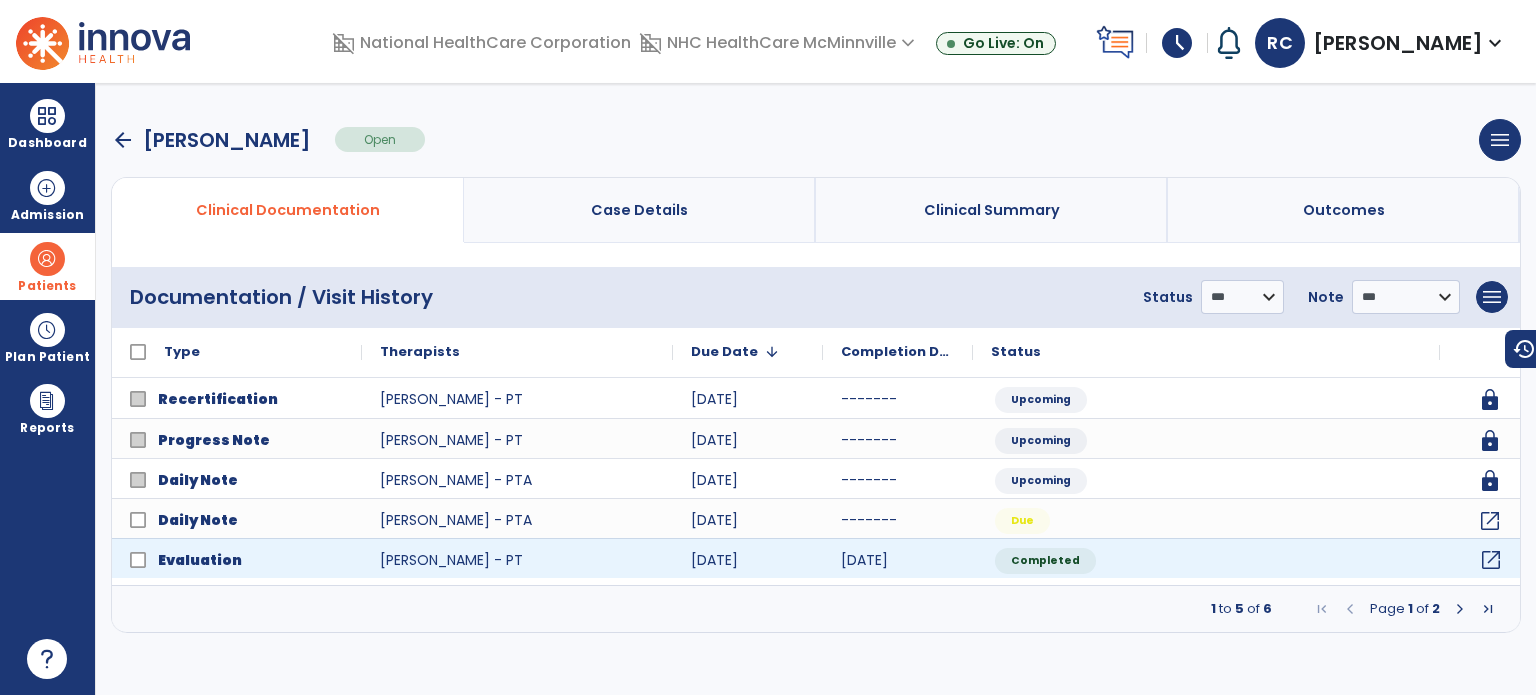 click on "open_in_new" 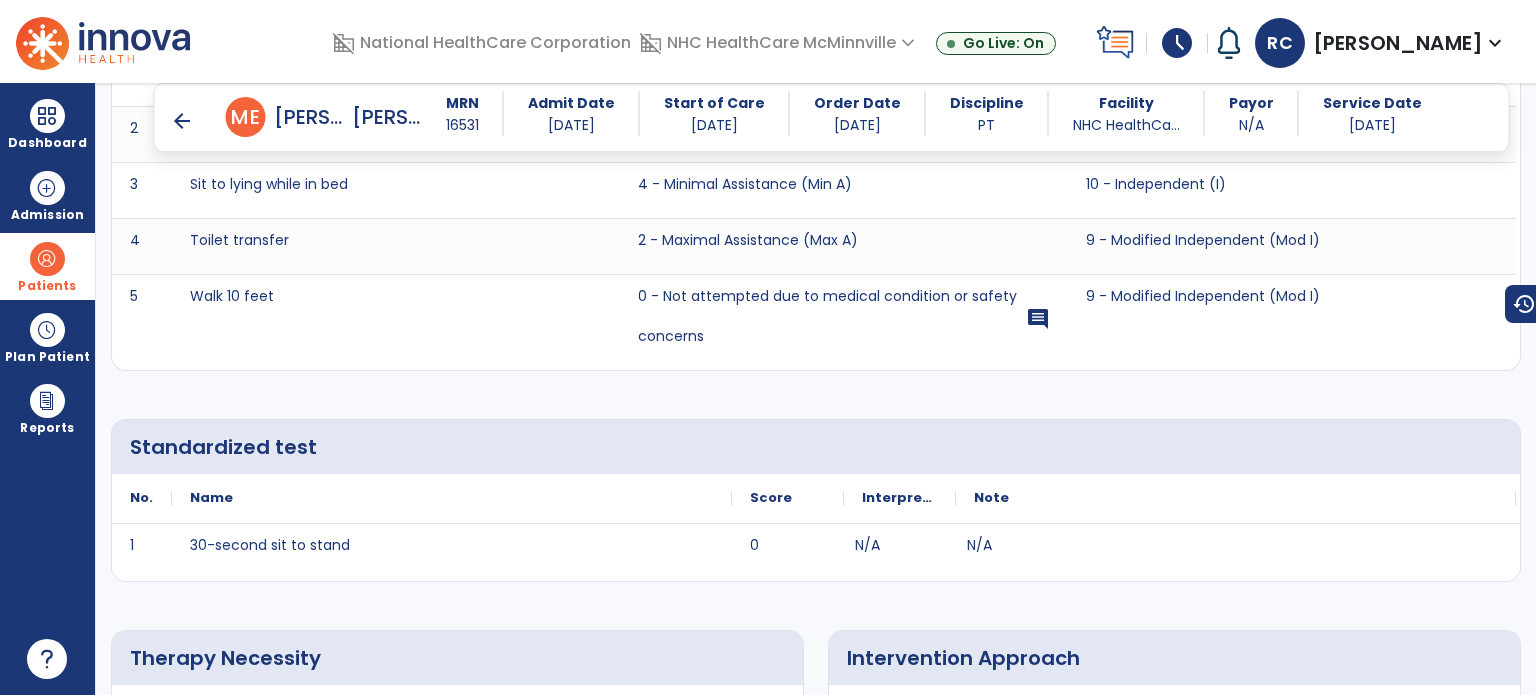 scroll, scrollTop: 5200, scrollLeft: 0, axis: vertical 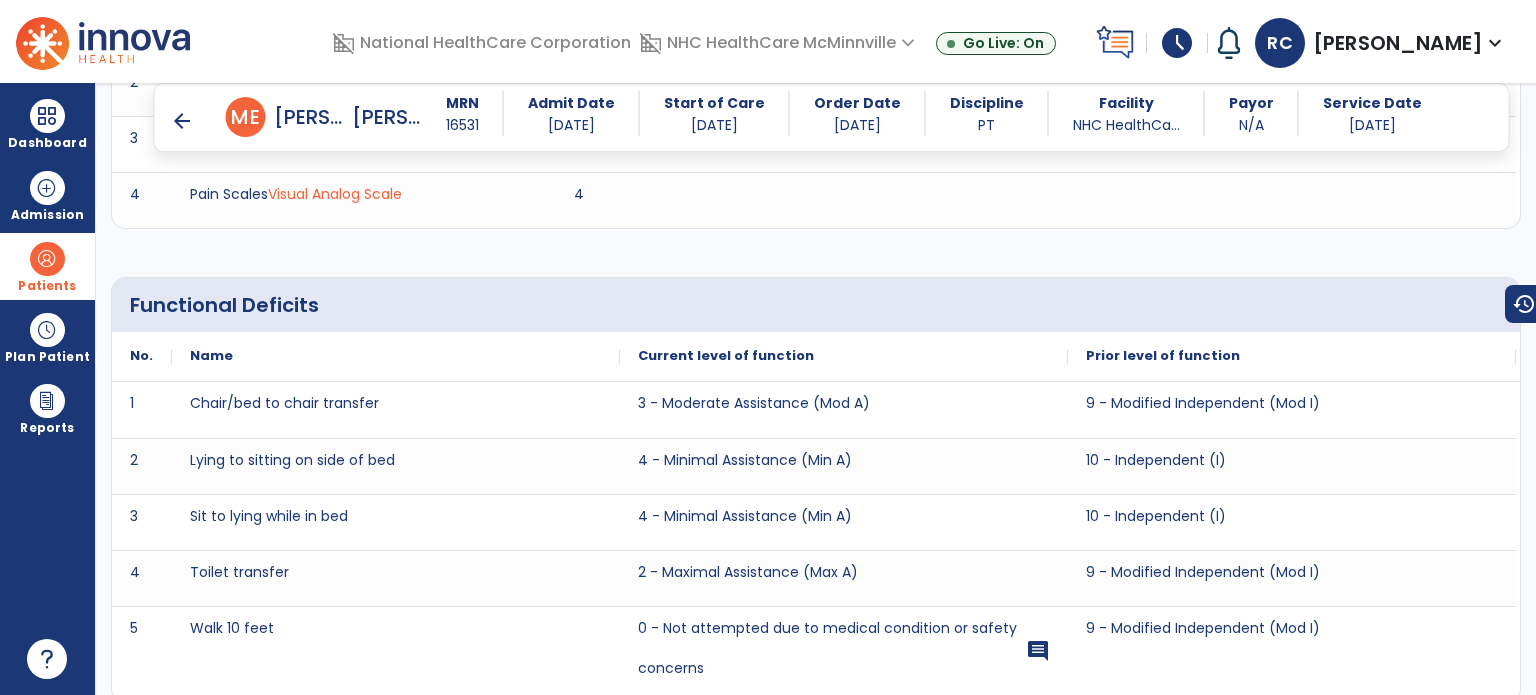 click on "Functional Deficits
No.
Name
Current level of function
1" at bounding box center (816, 466) 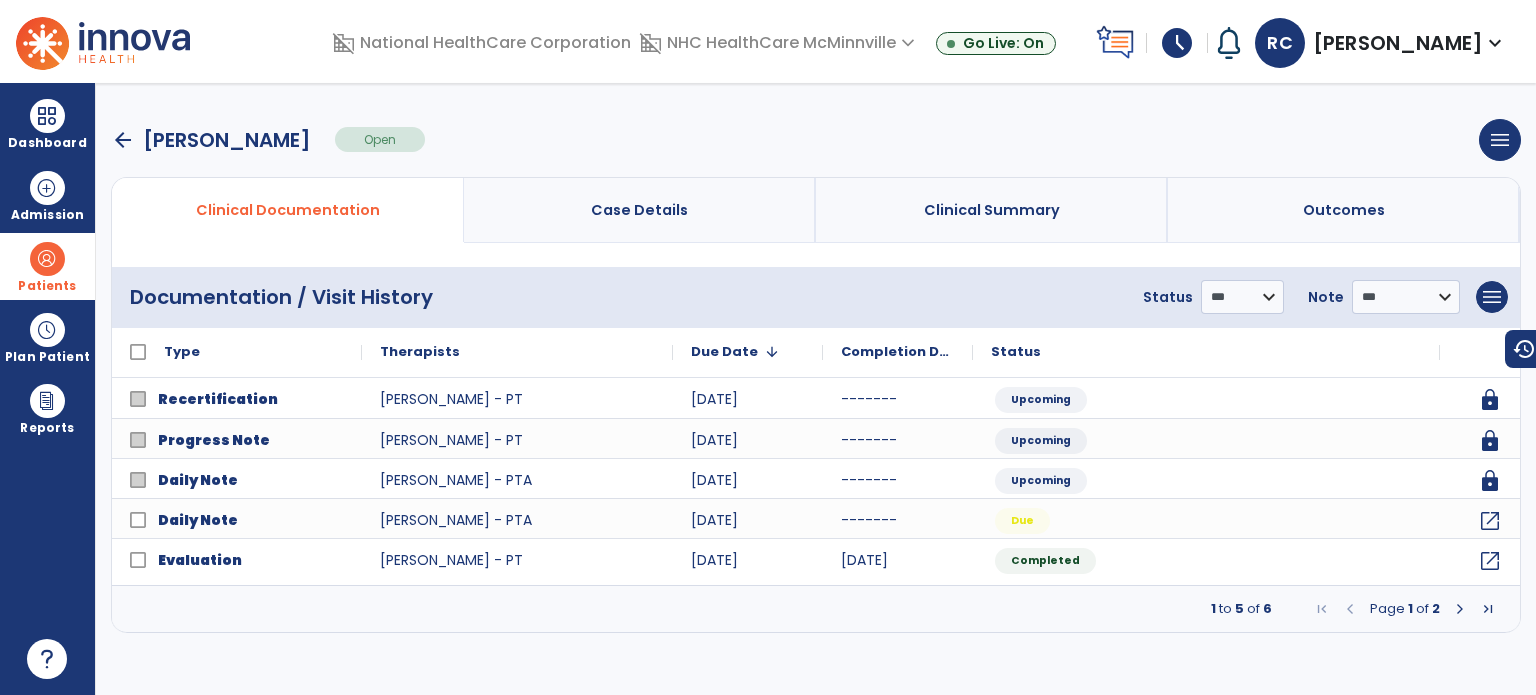 click at bounding box center (47, 259) 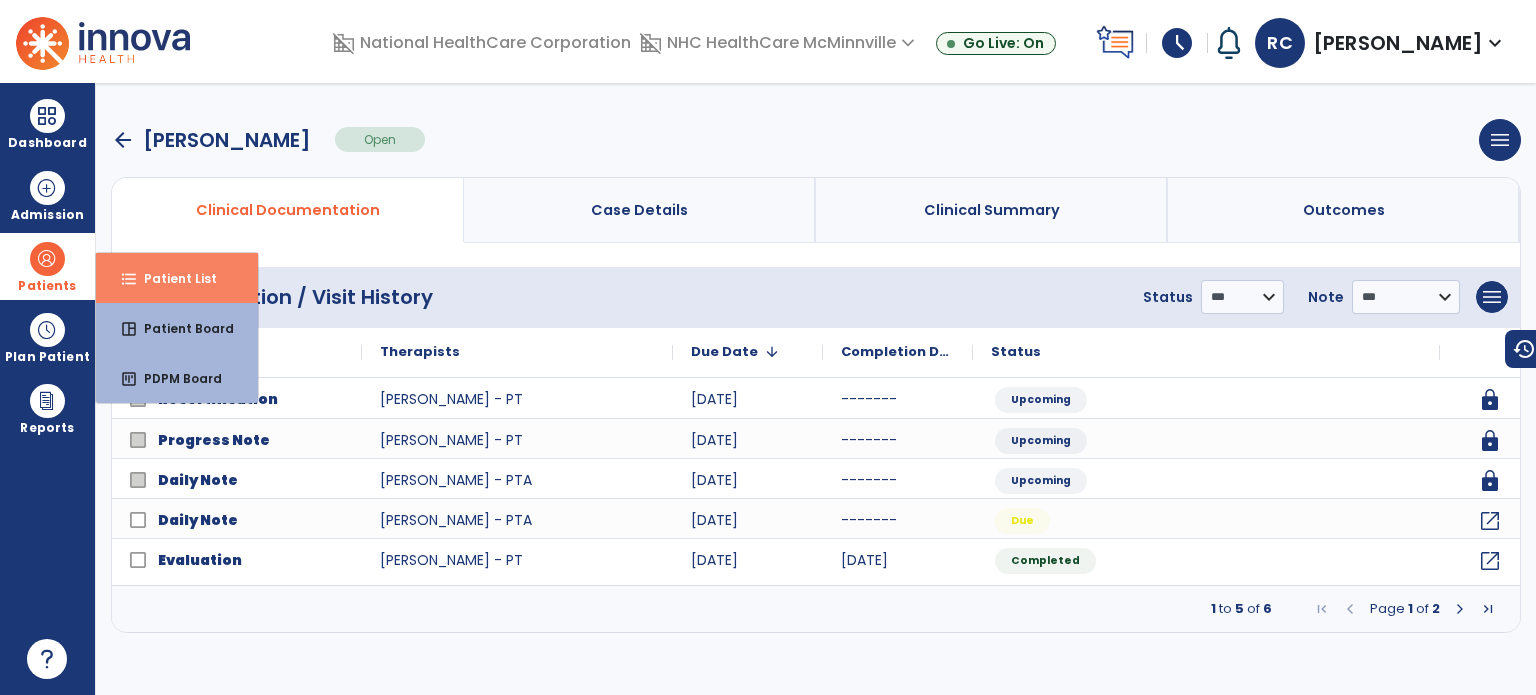 click on "format_list_bulleted  Patient List" at bounding box center (177, 278) 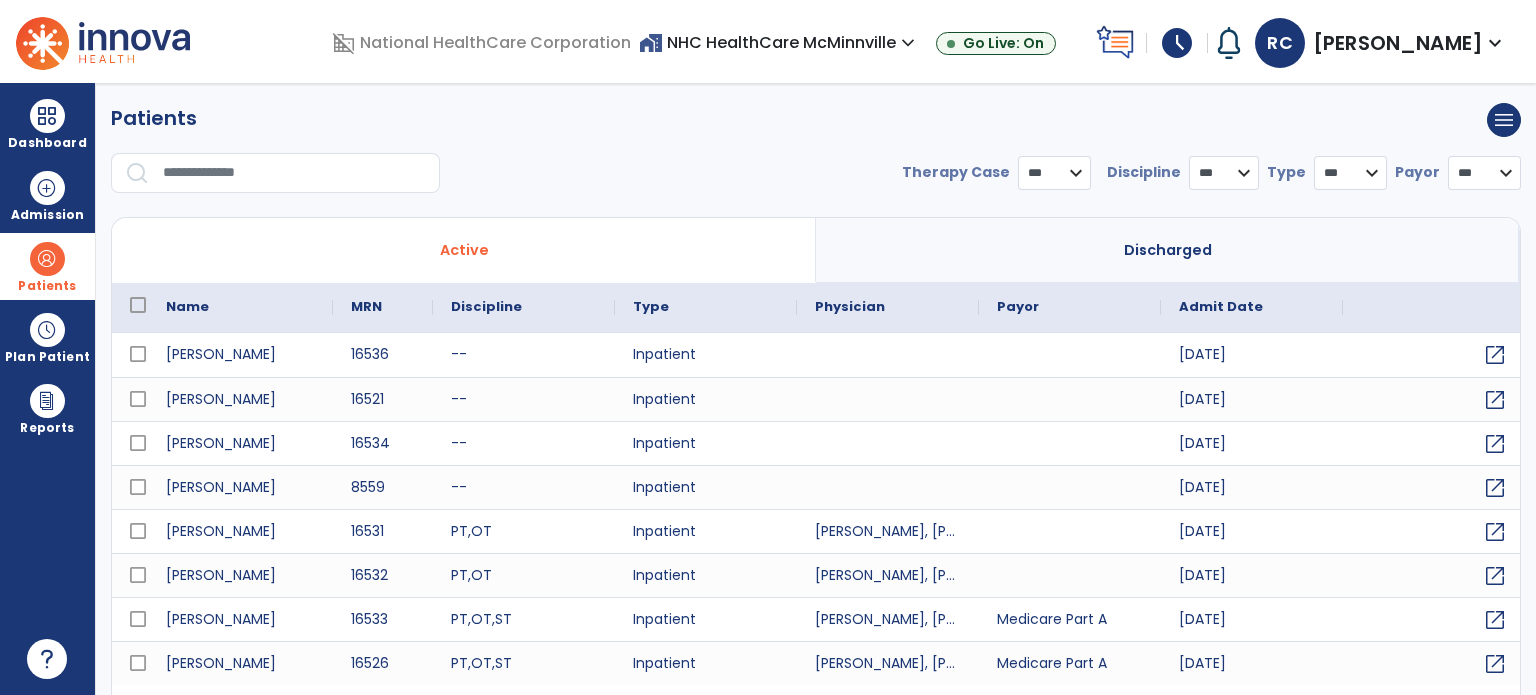 select on "***" 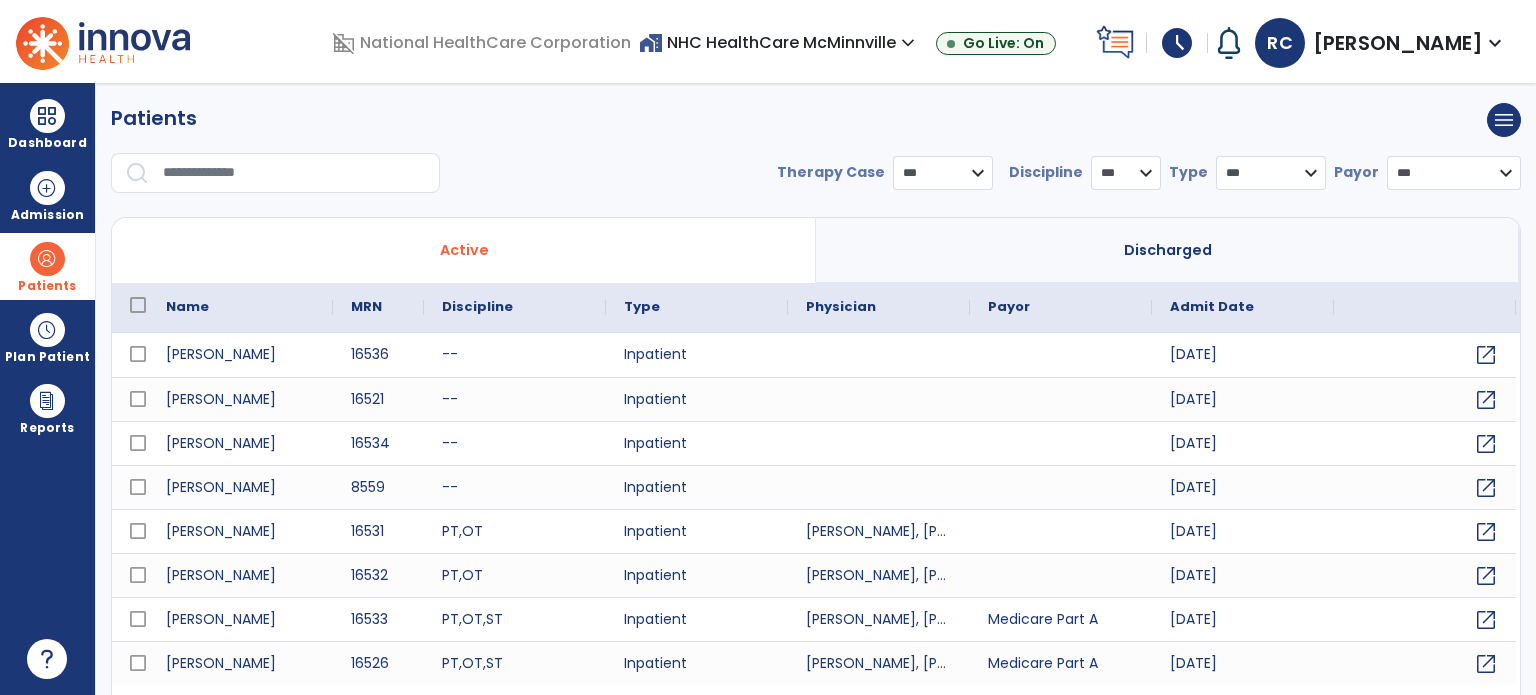 click at bounding box center [294, 173] 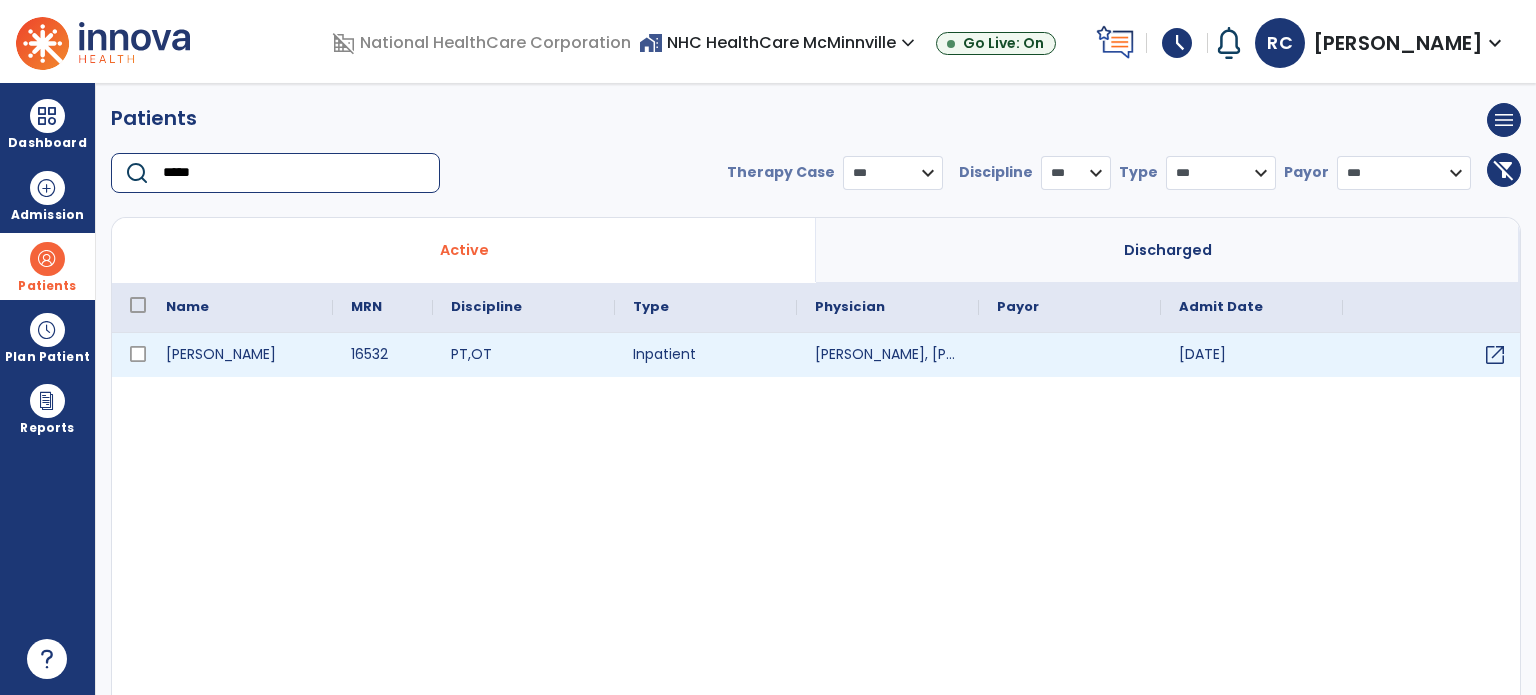 type on "*****" 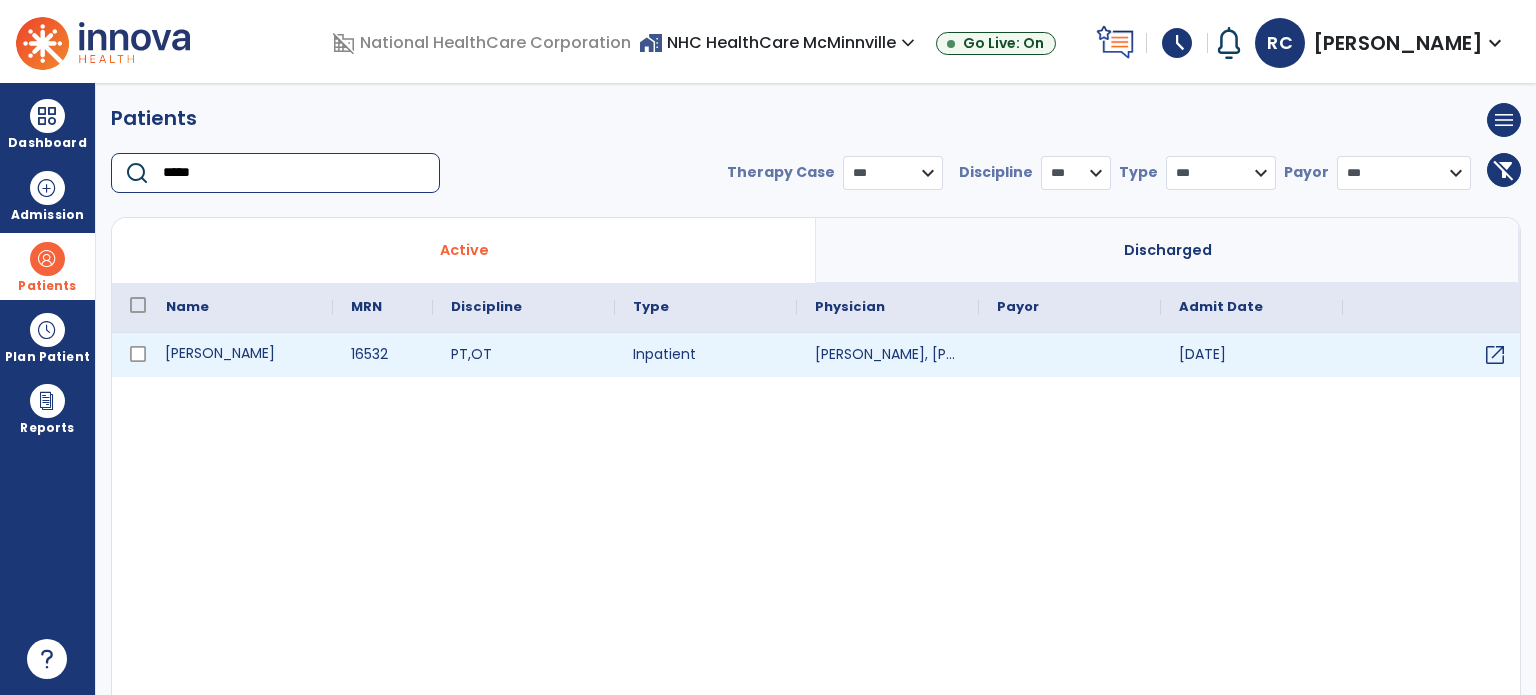 click on "[PERSON_NAME]" at bounding box center (240, 355) 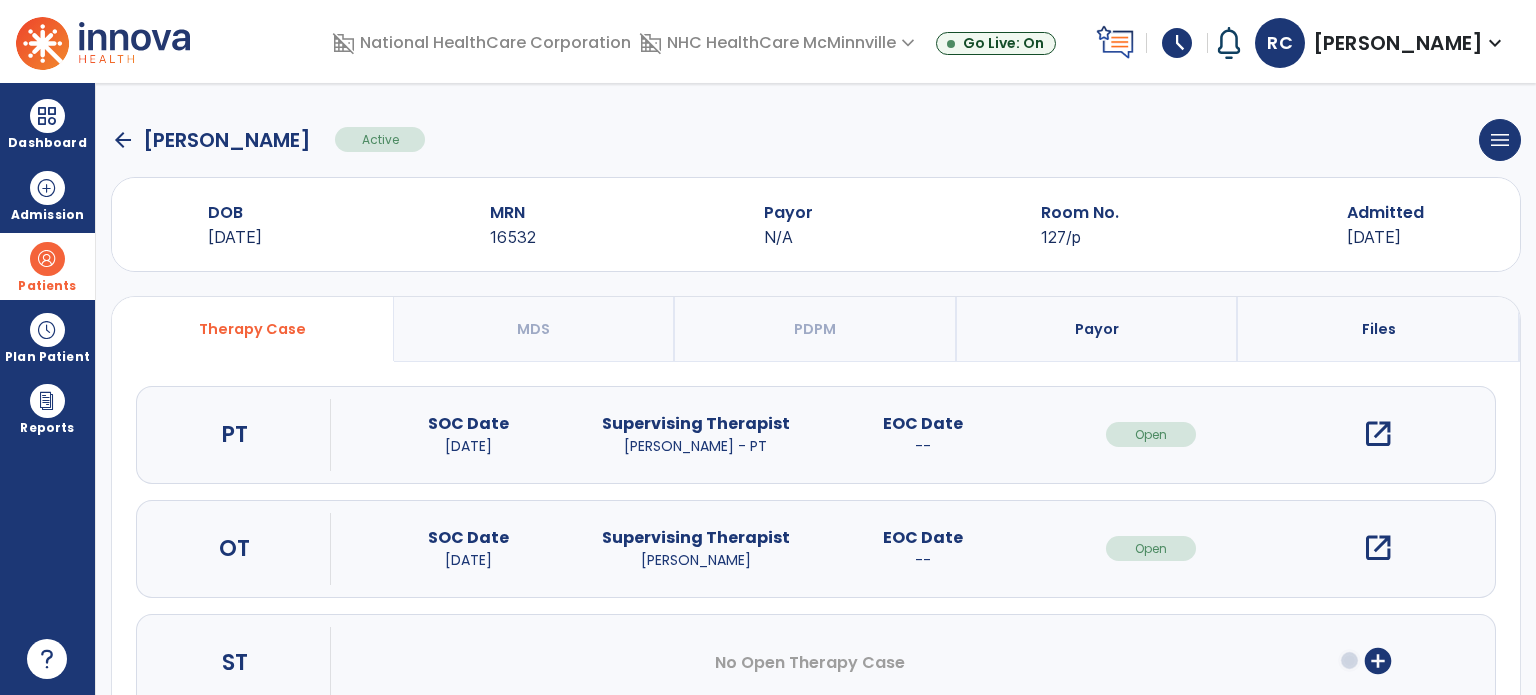 click on "schedule" at bounding box center [1177, 43] 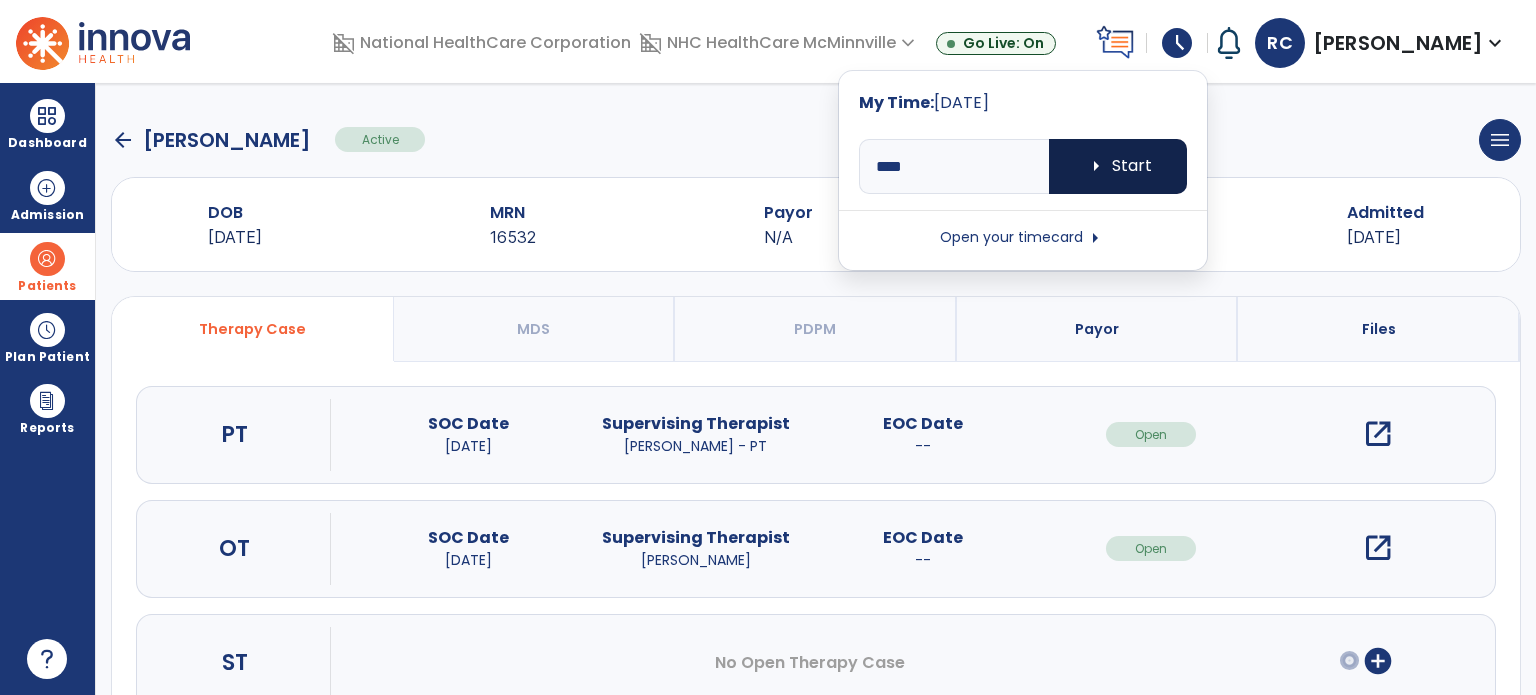 click on "arrow_right" at bounding box center (1096, 166) 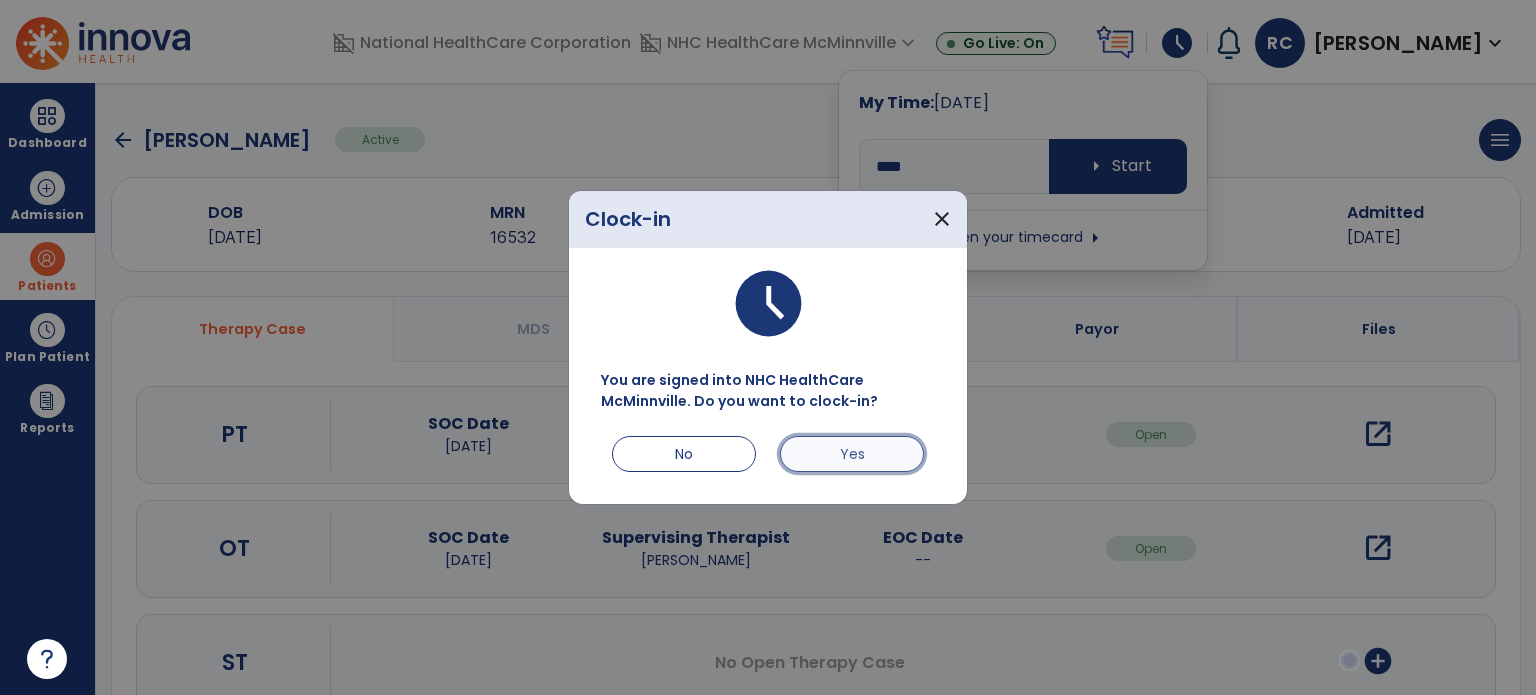 click on "Yes" at bounding box center [852, 454] 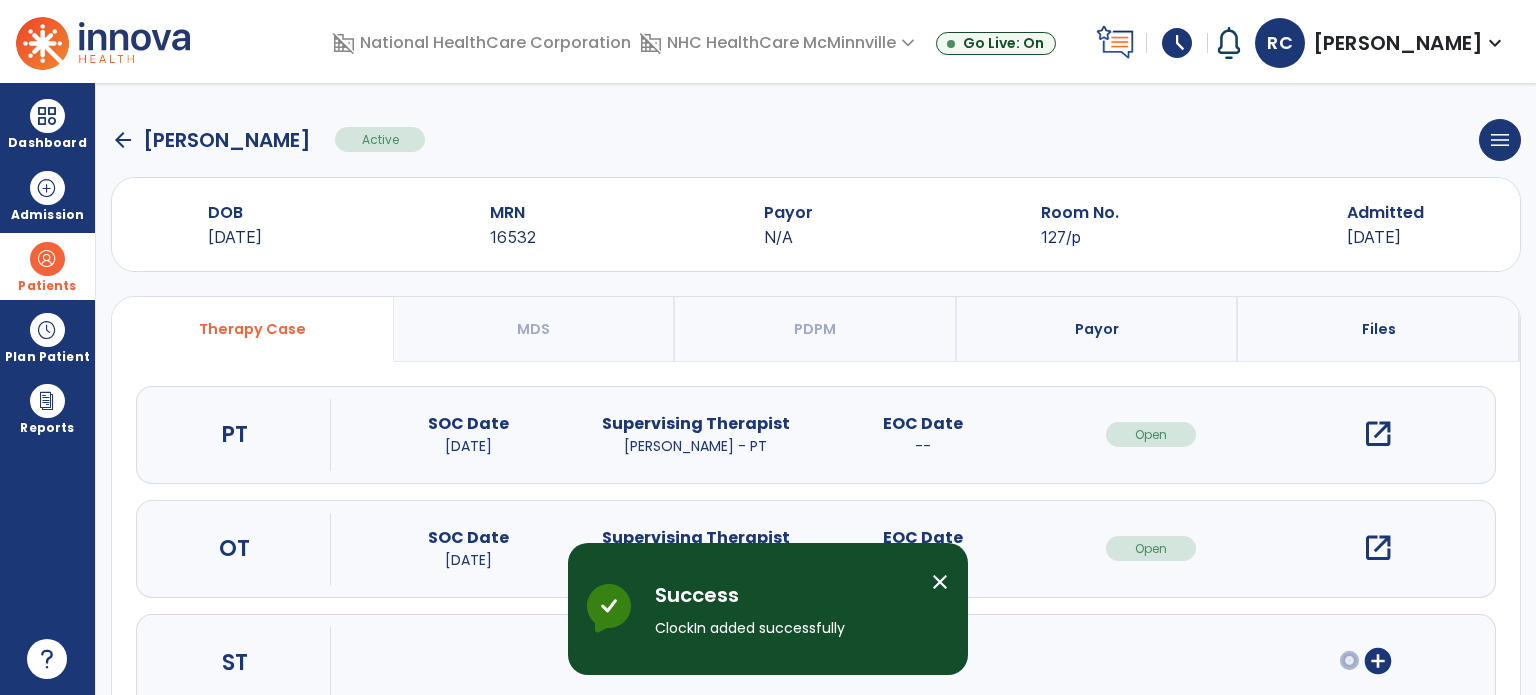 click on "arrow_back   [PERSON_NAME]  Active  menu   Edit Admission   View OBRA Report   Discharge Patient" 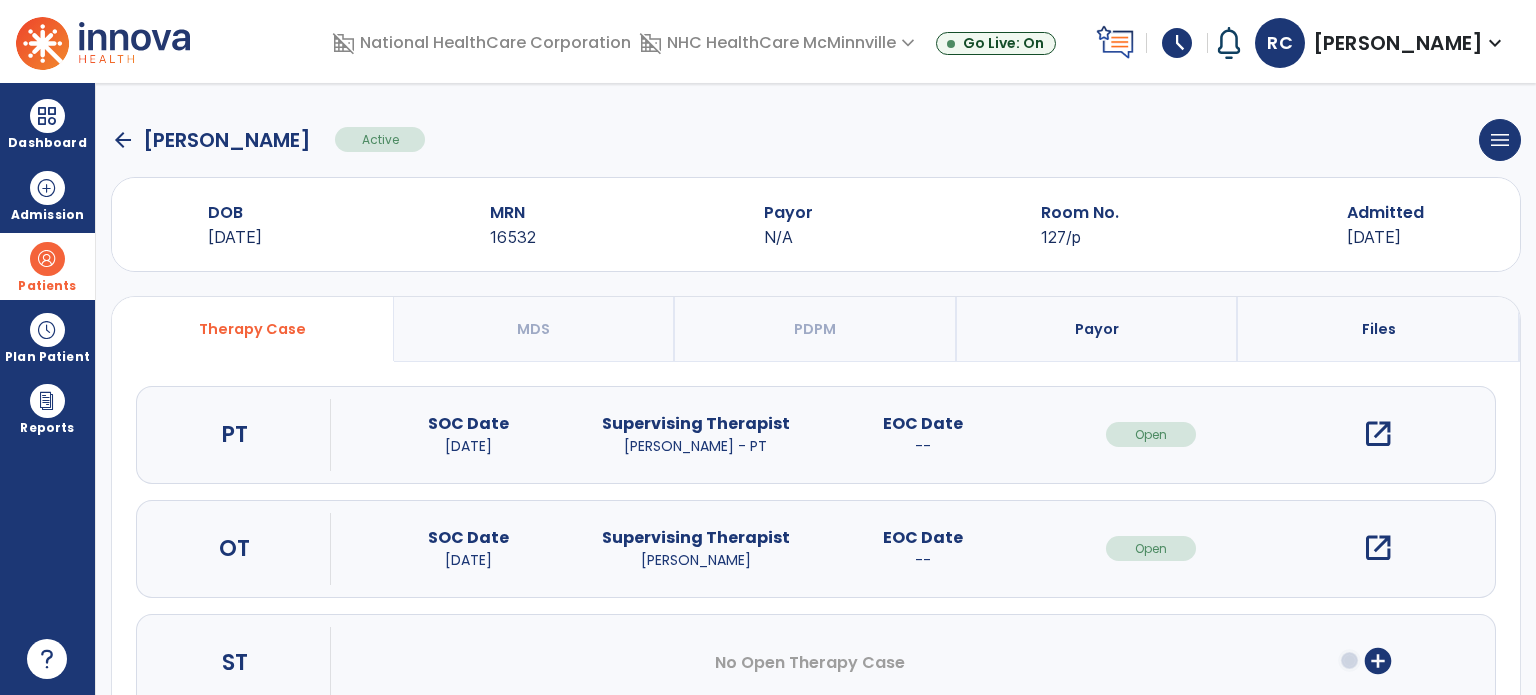 click on "open_in_new" at bounding box center [1378, 434] 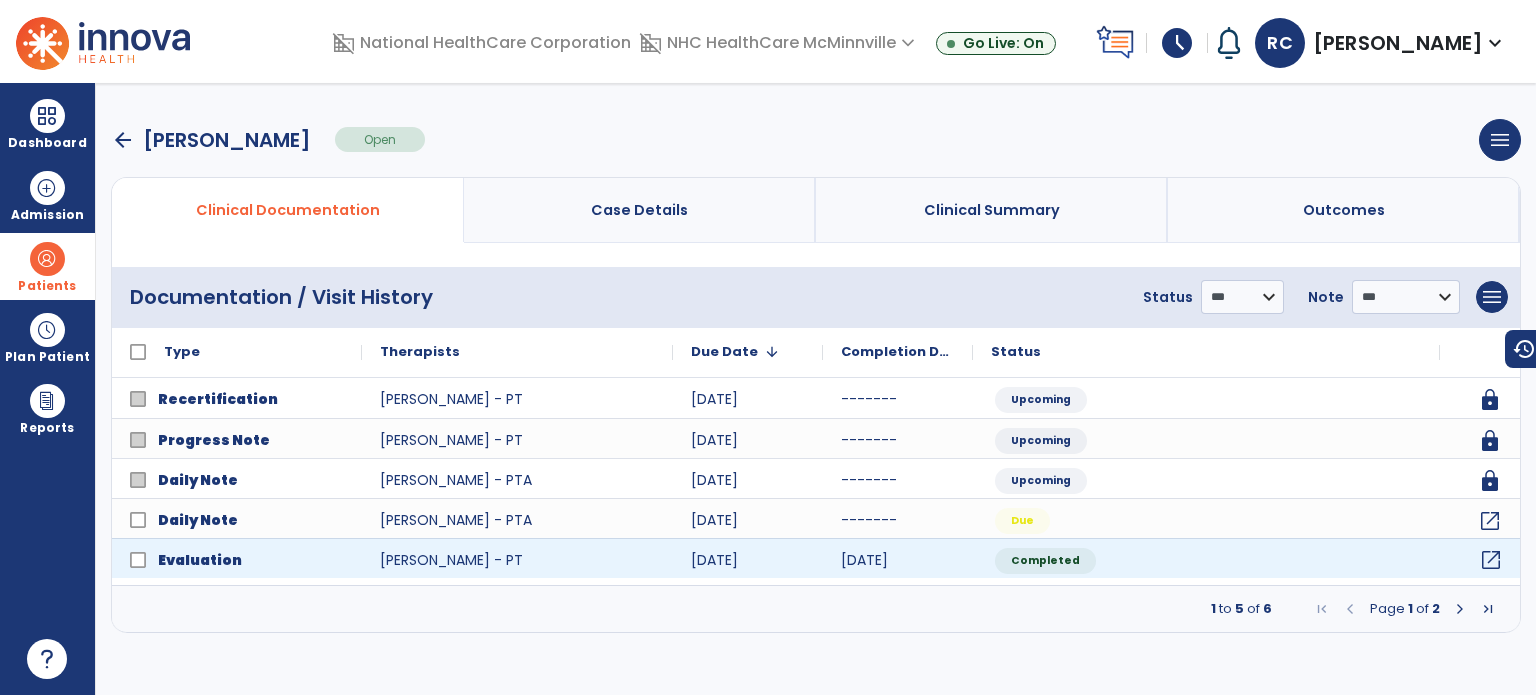 click on "open_in_new" 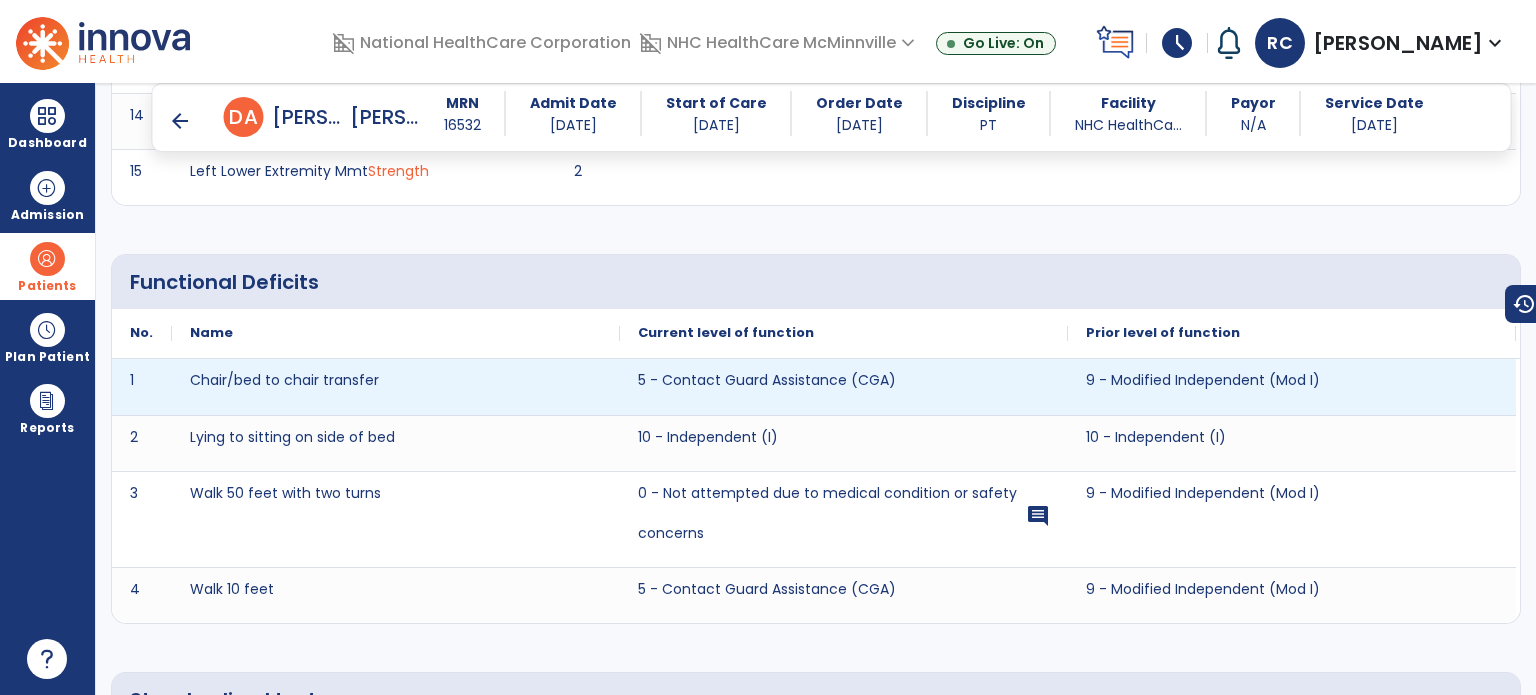 scroll, scrollTop: 4504, scrollLeft: 0, axis: vertical 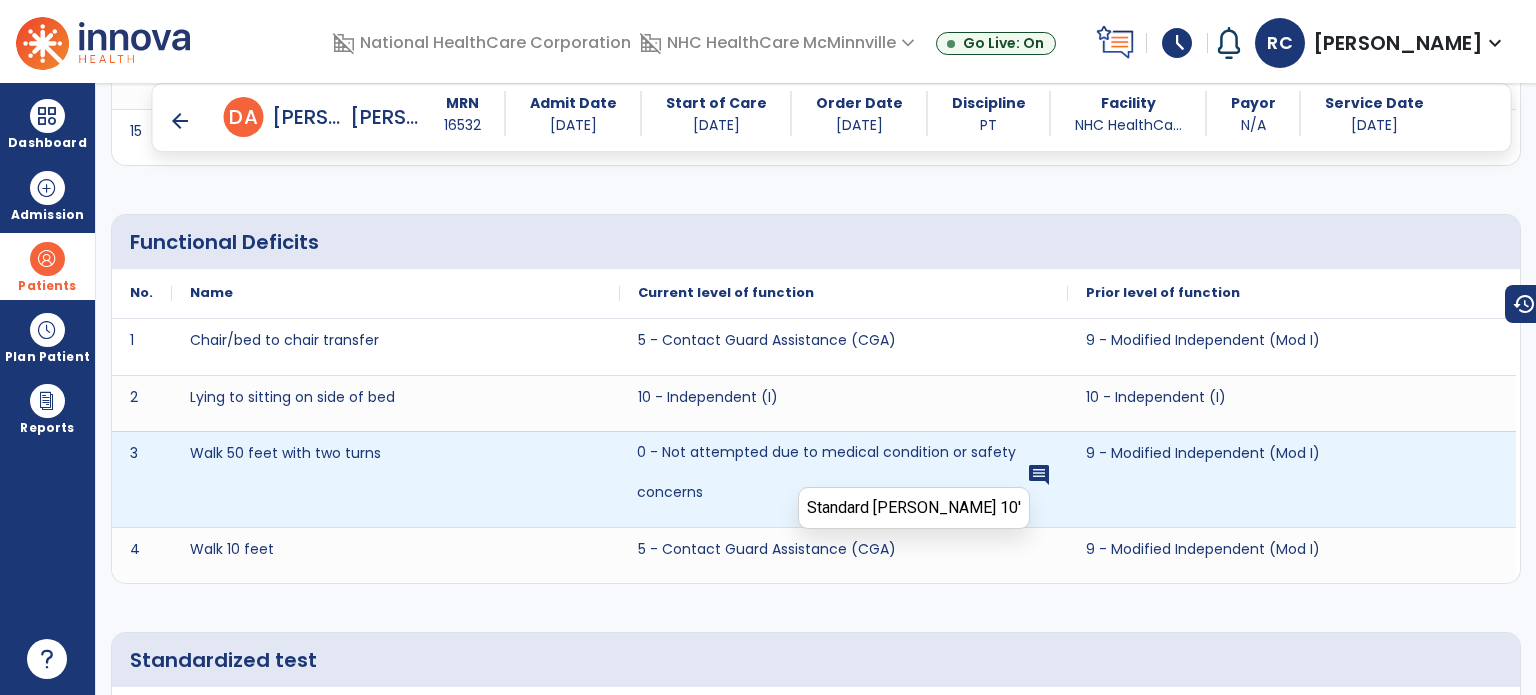 click on "comment" at bounding box center (1039, 475) 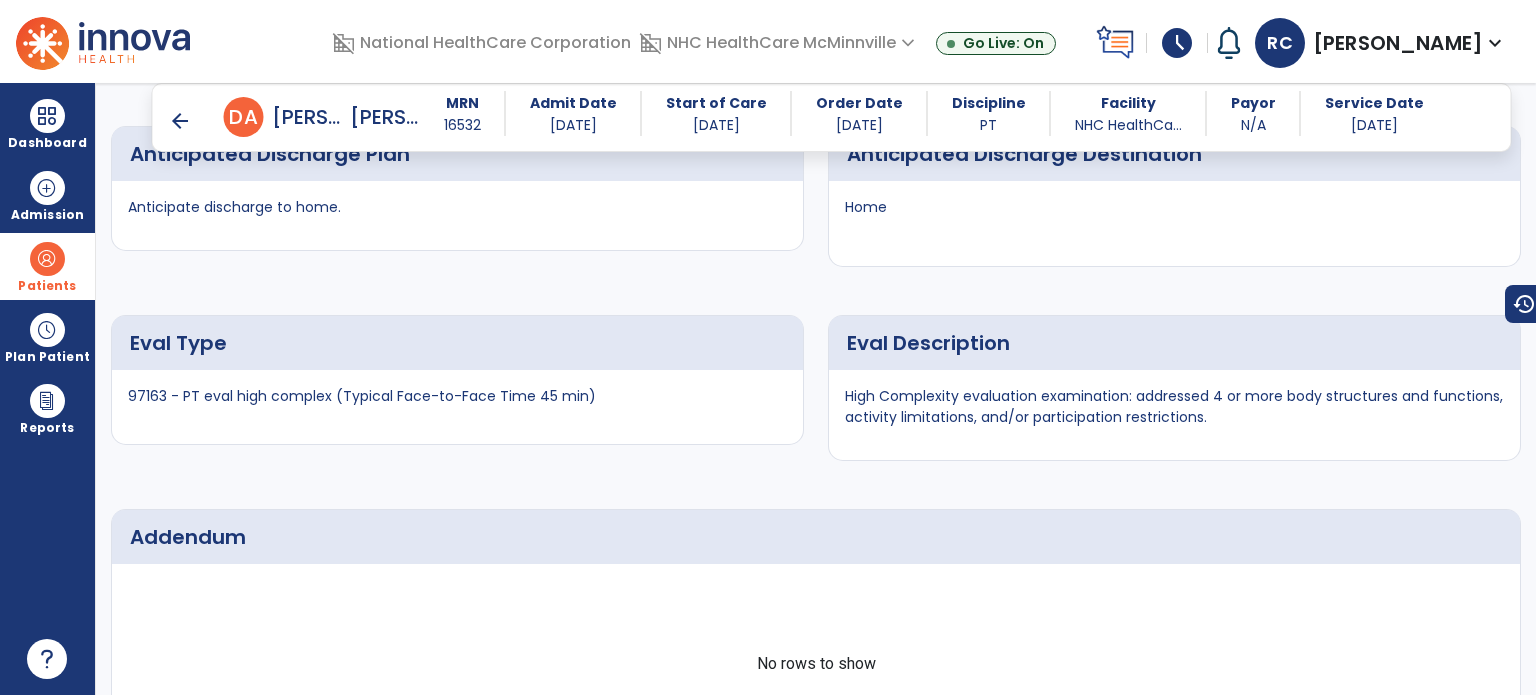 scroll, scrollTop: 8304, scrollLeft: 0, axis: vertical 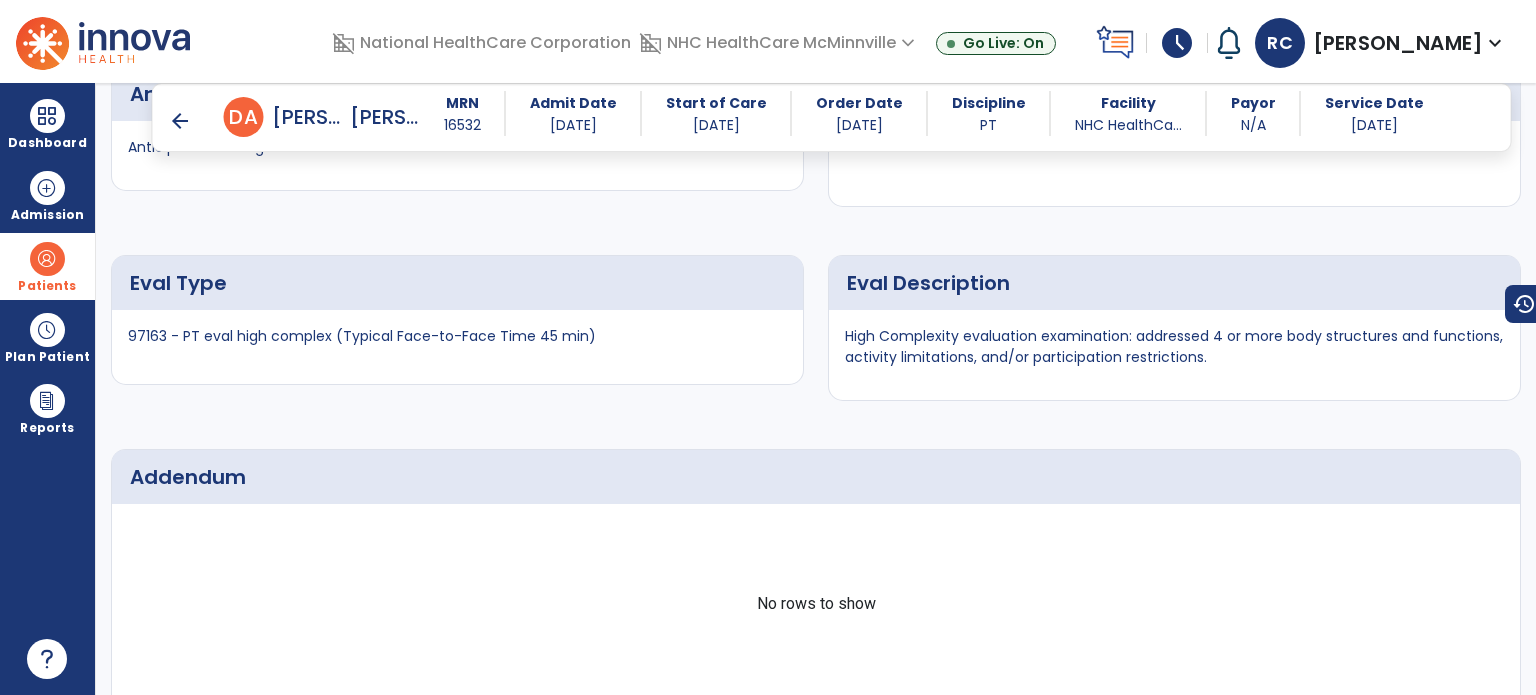 click on "arrow_back" at bounding box center (180, 121) 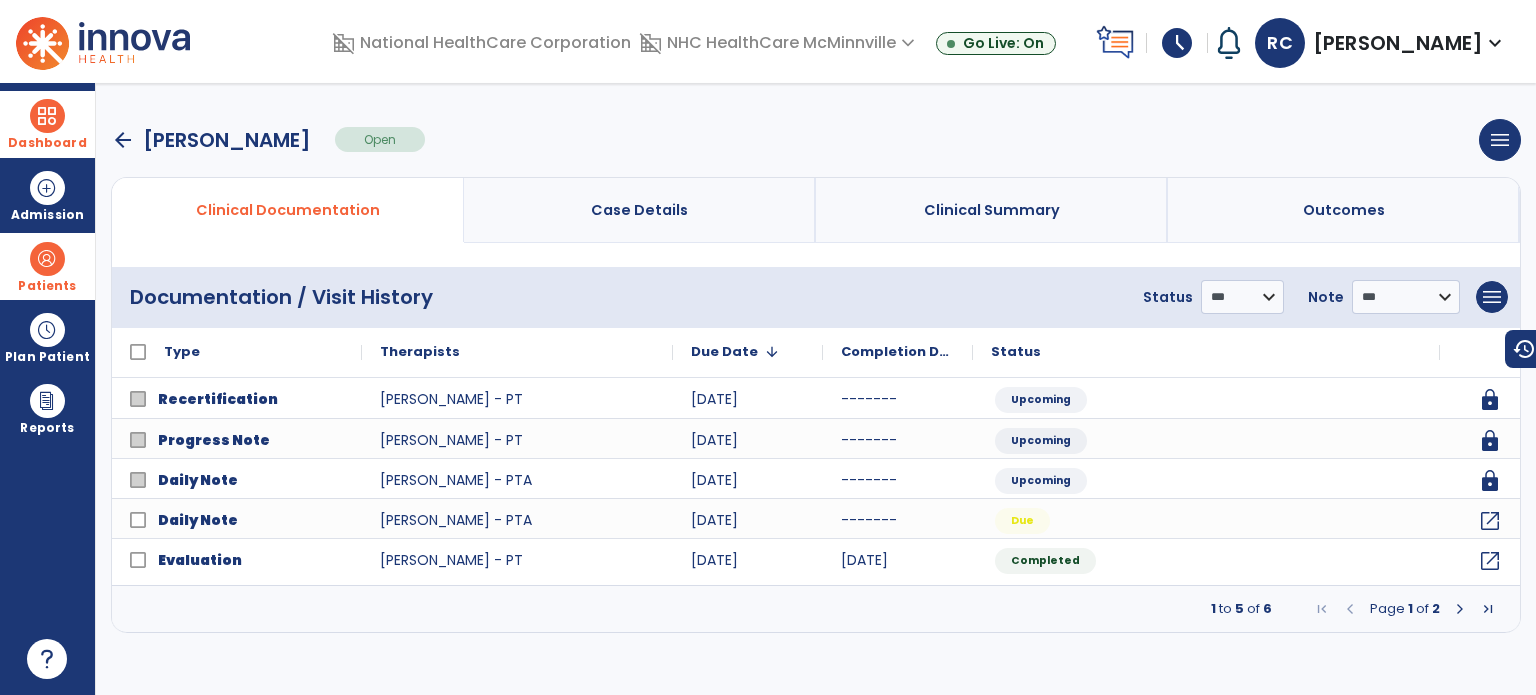 click on "Dashboard" at bounding box center (47, 124) 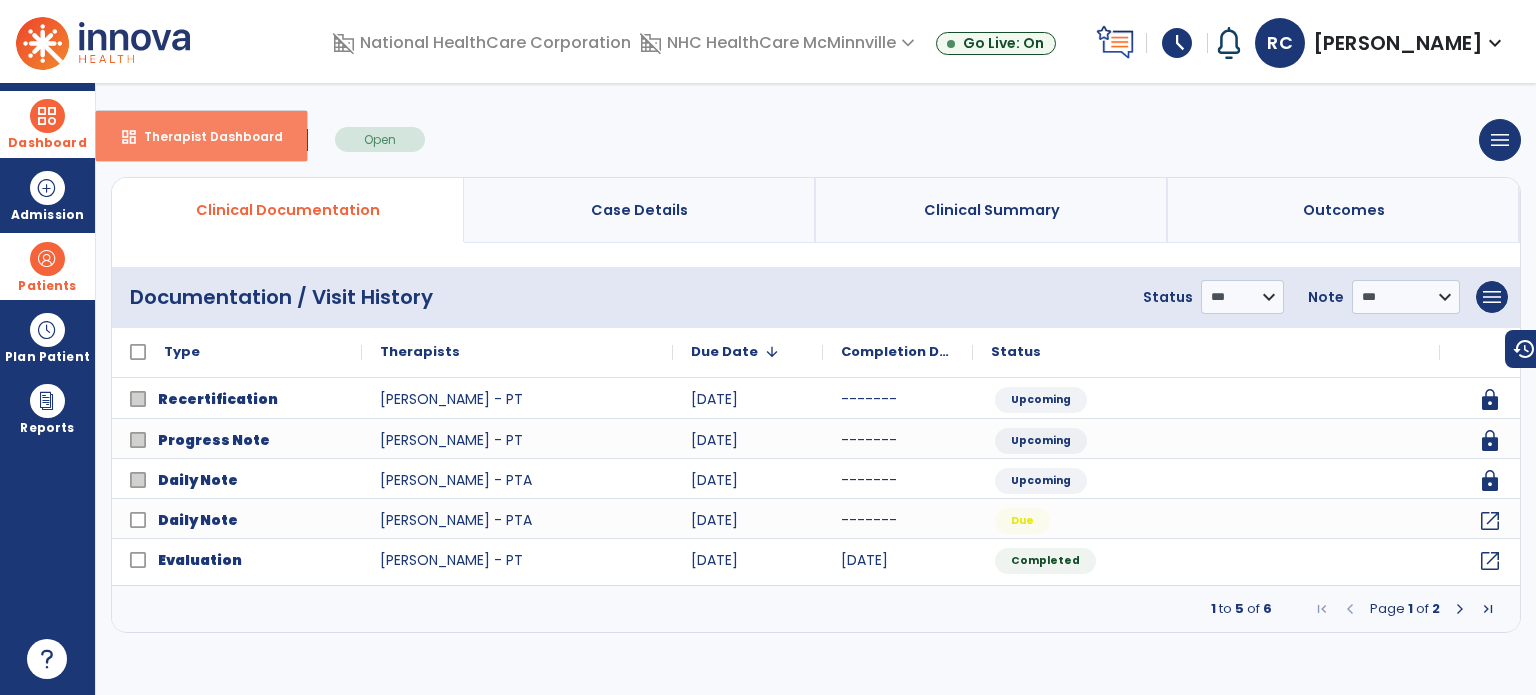 click on "dashboard" at bounding box center [129, 137] 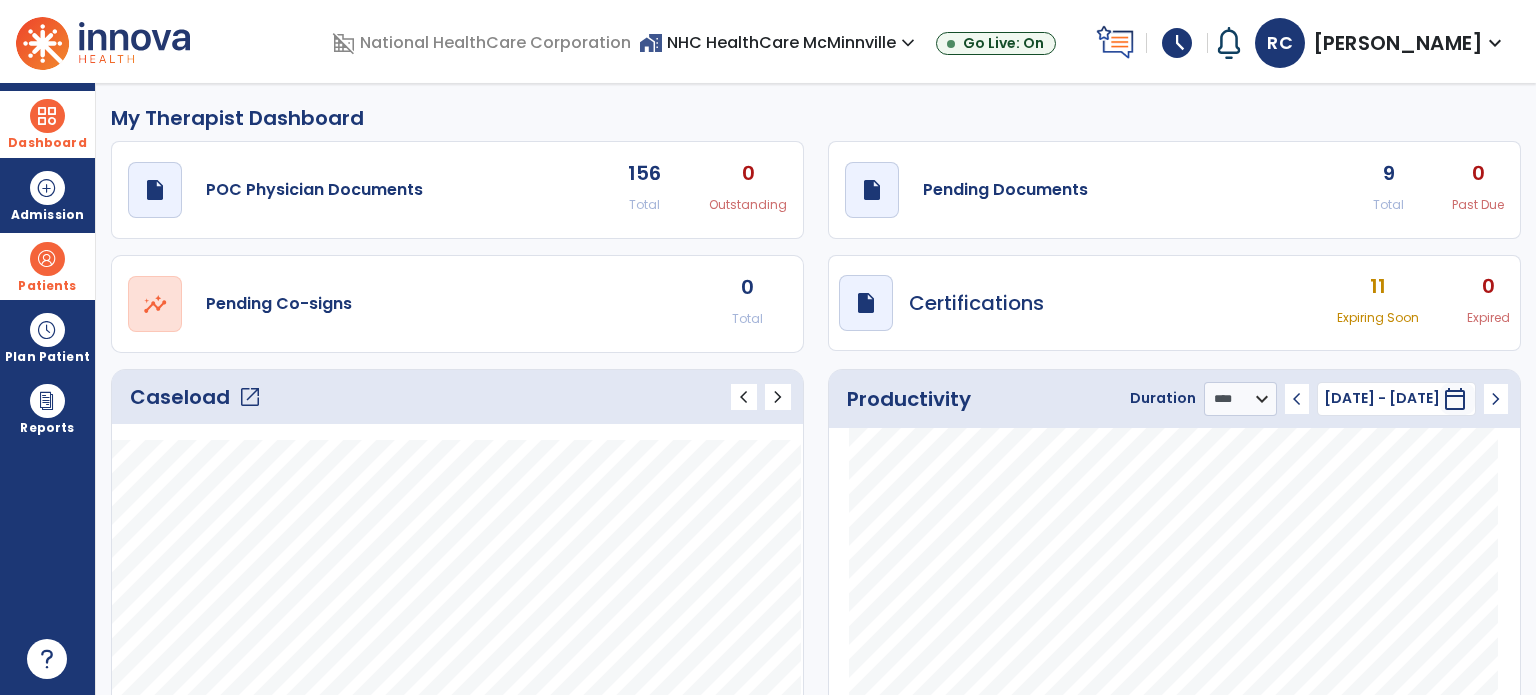 click on "Patients" at bounding box center (47, 266) 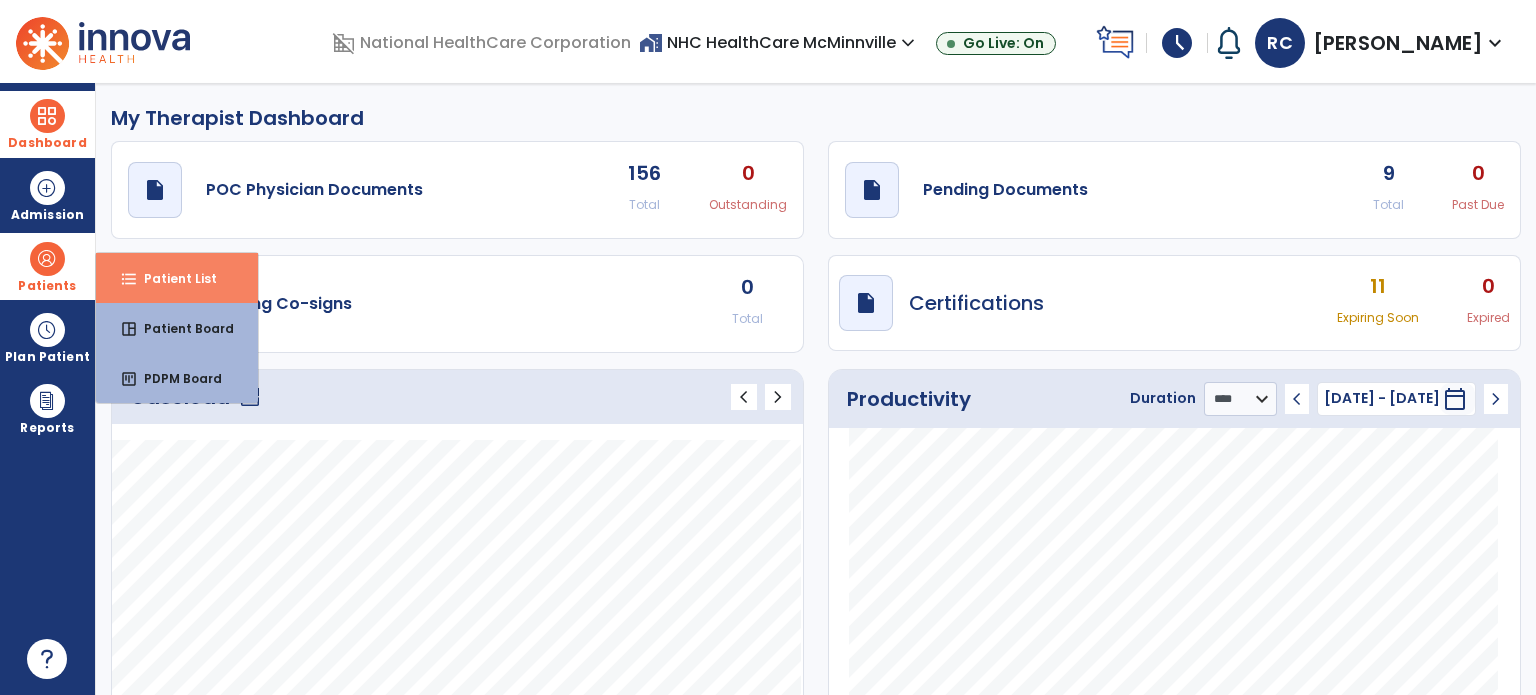 click on "format_list_bulleted  Patient List" at bounding box center (177, 278) 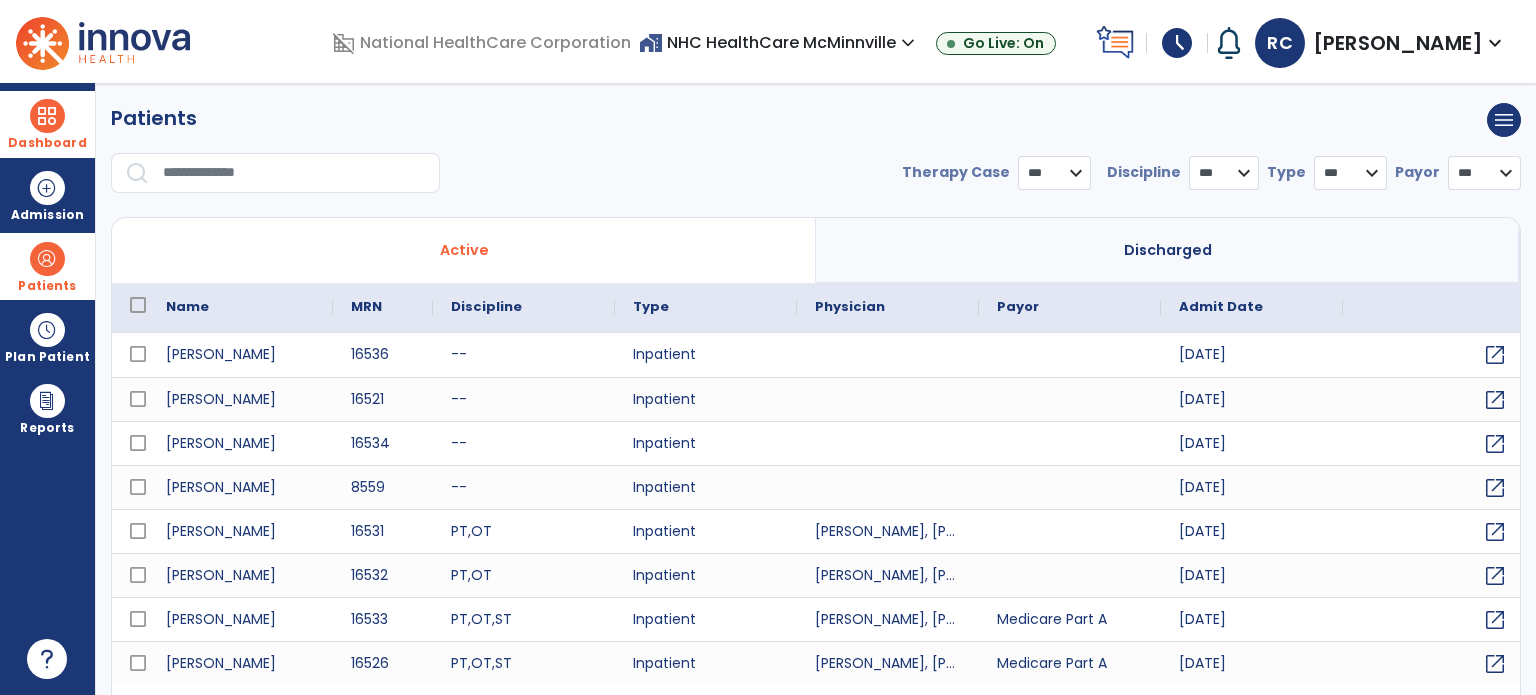 select on "***" 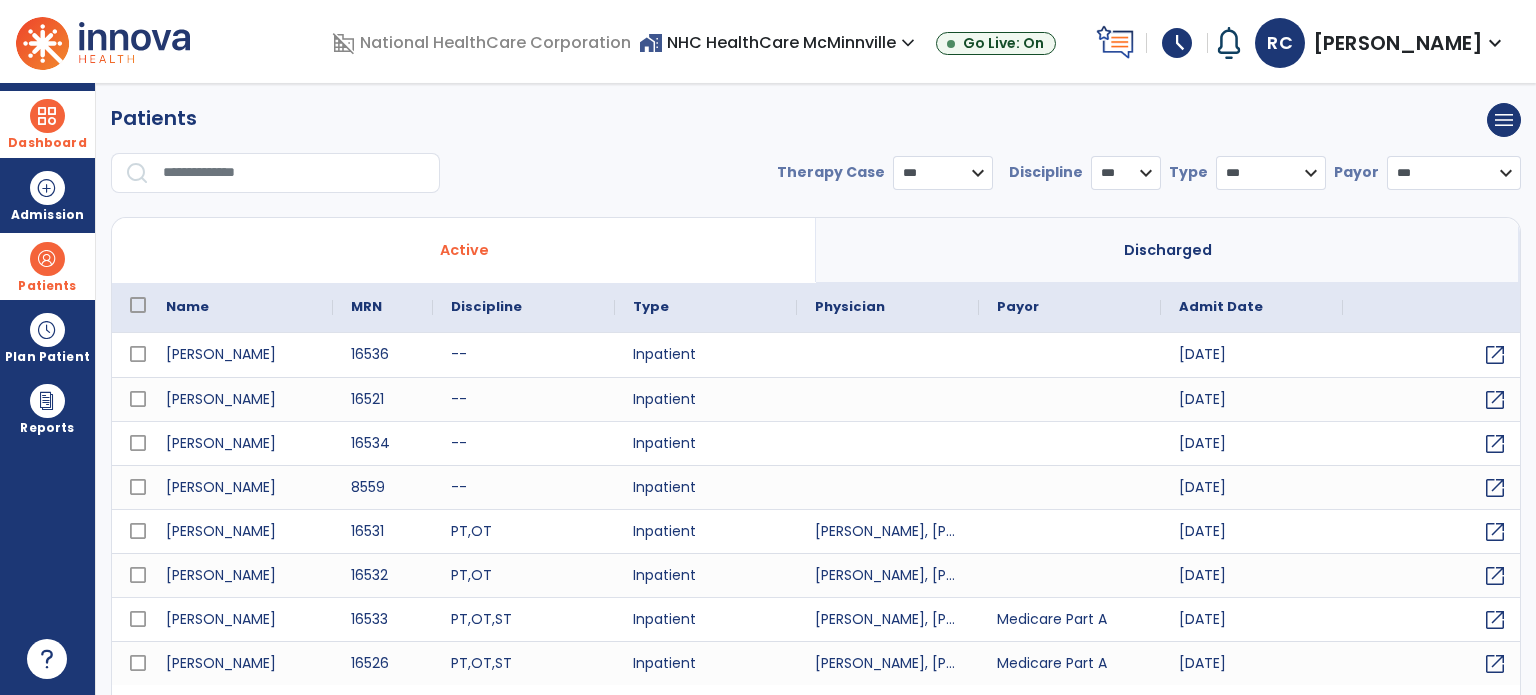 click at bounding box center (294, 173) 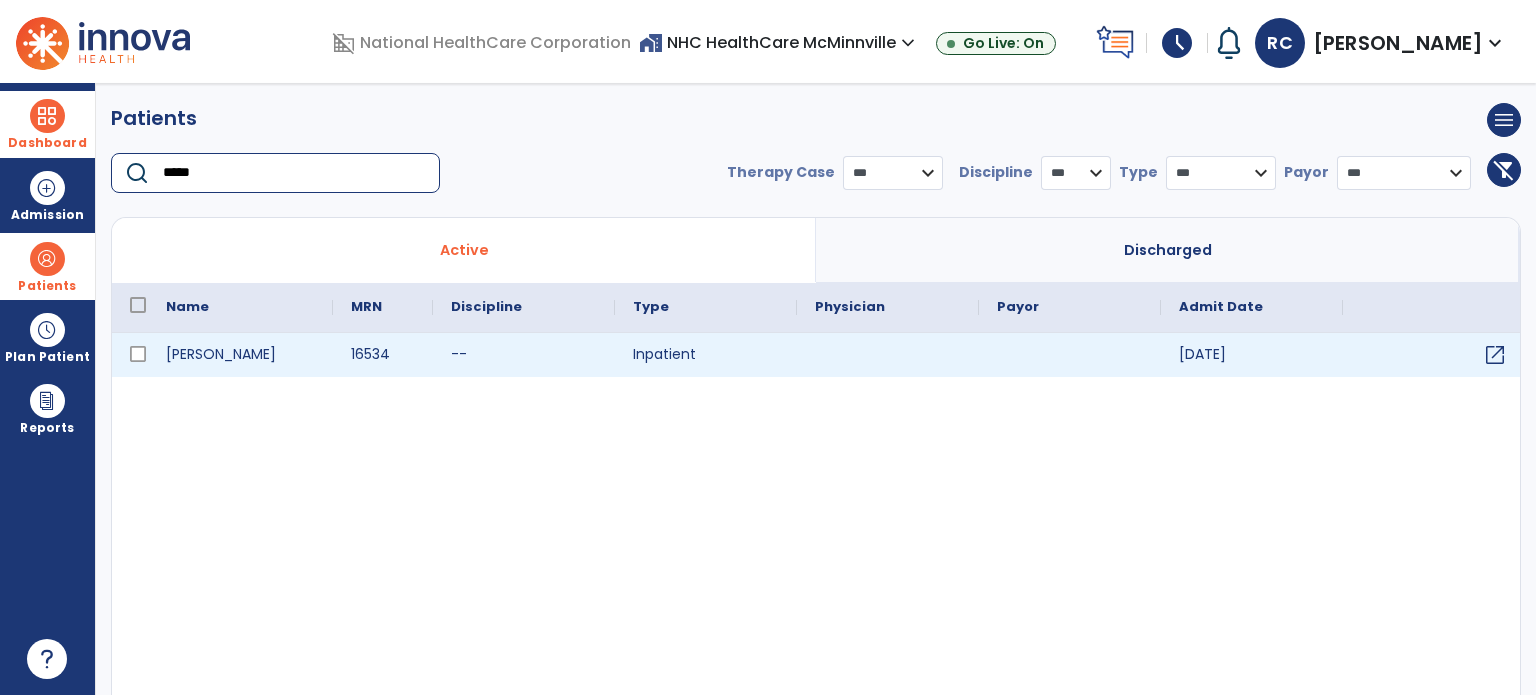 type on "*****" 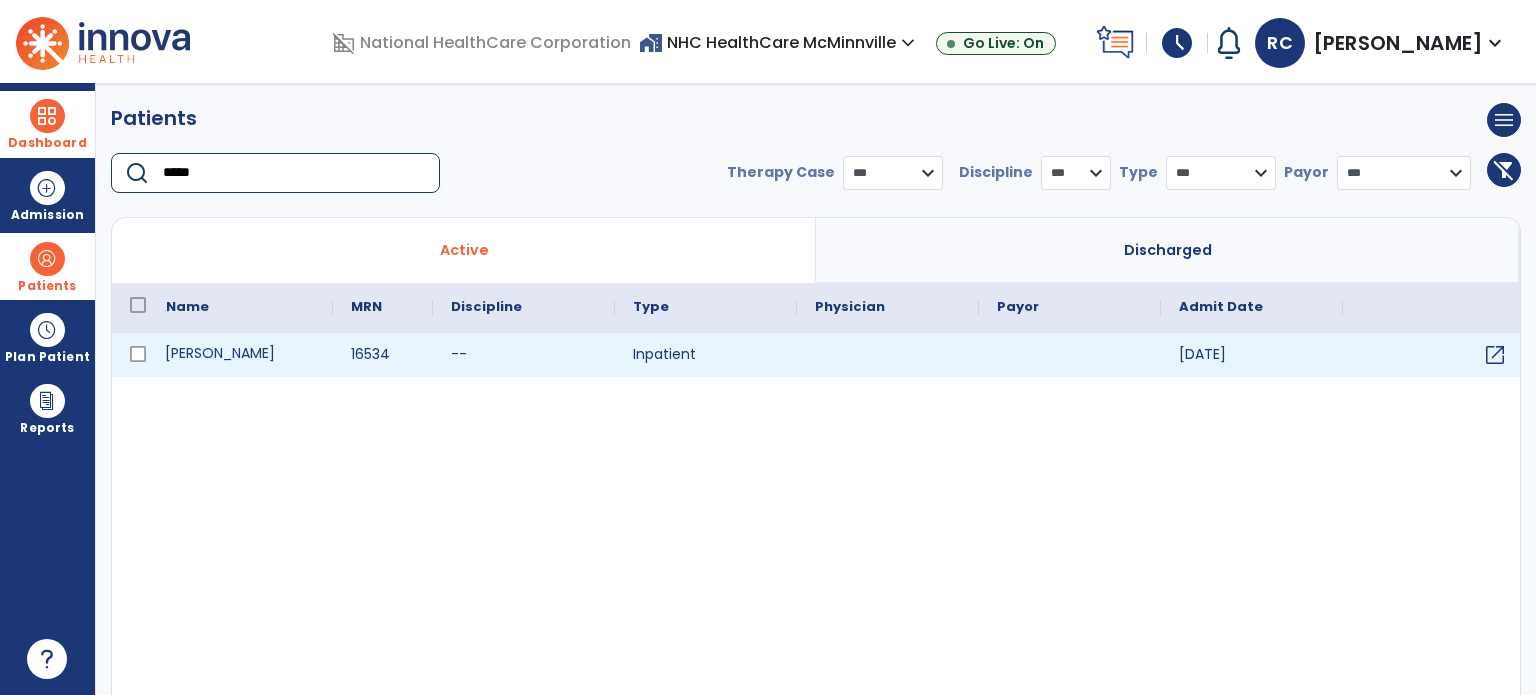 click on "[PERSON_NAME]" at bounding box center [240, 355] 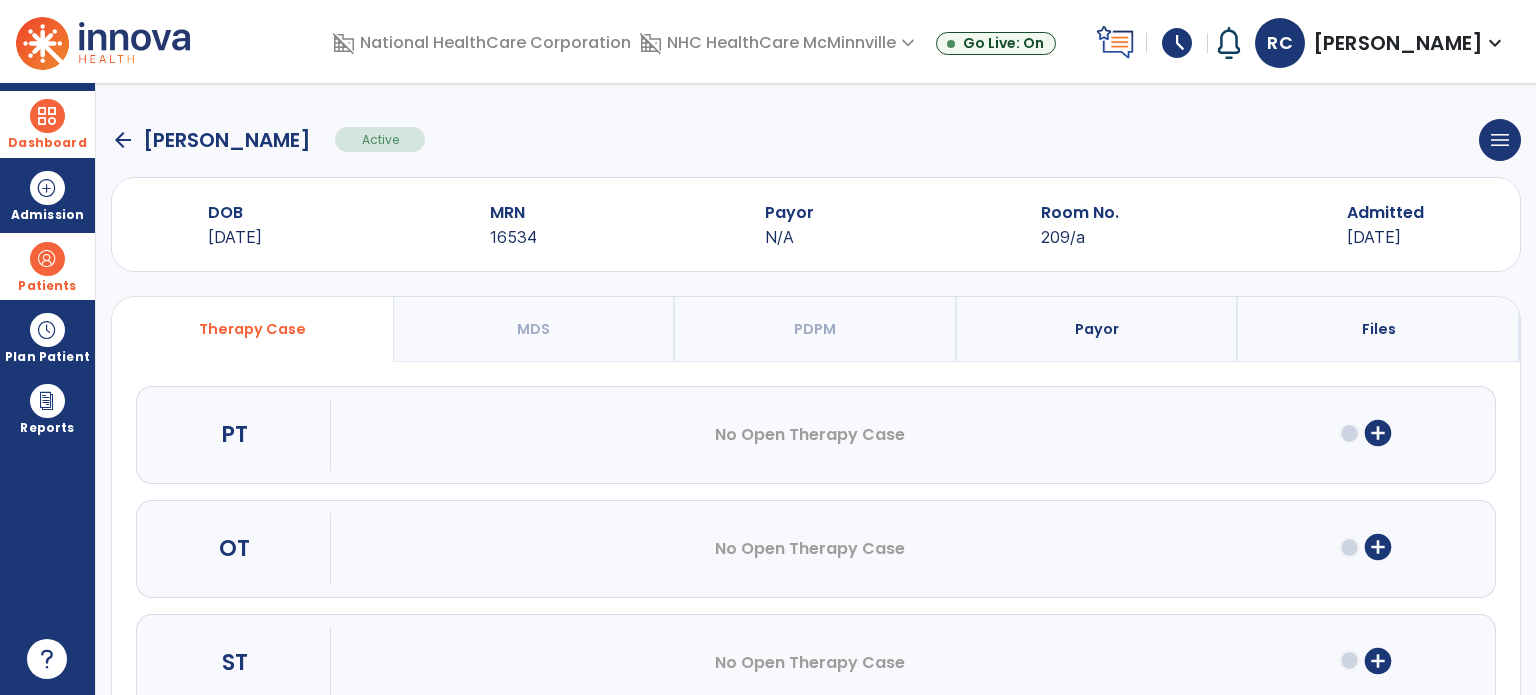 click on "add_circle" at bounding box center (1378, 433) 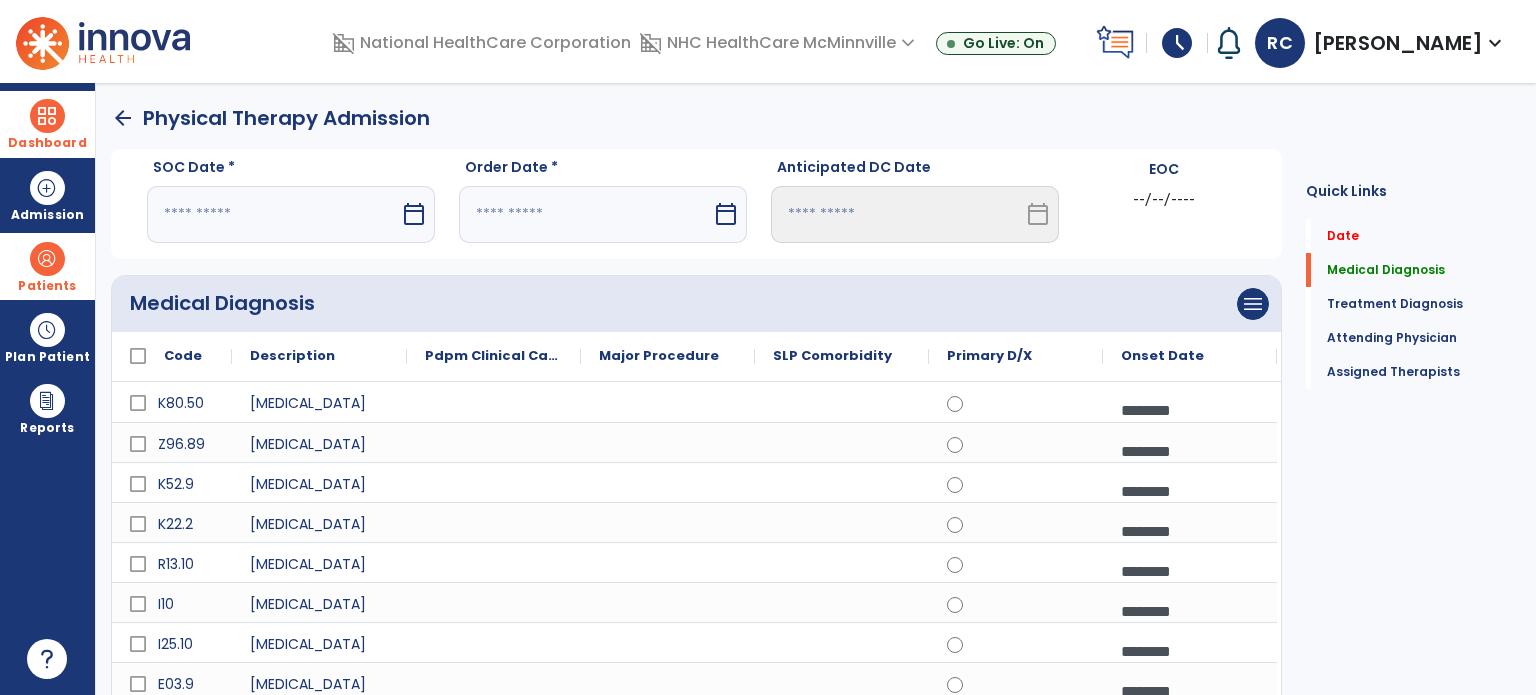 click at bounding box center [273, 214] 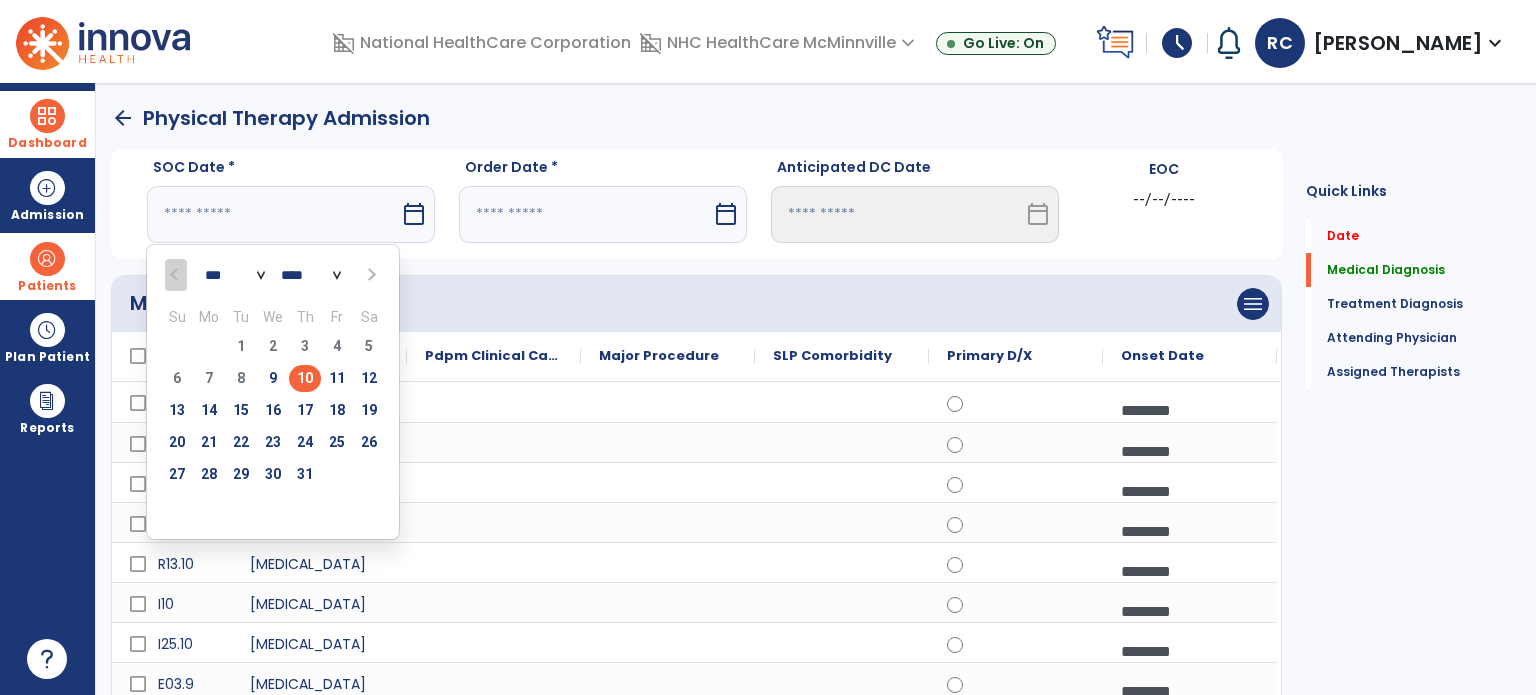 click on "10" at bounding box center [305, 378] 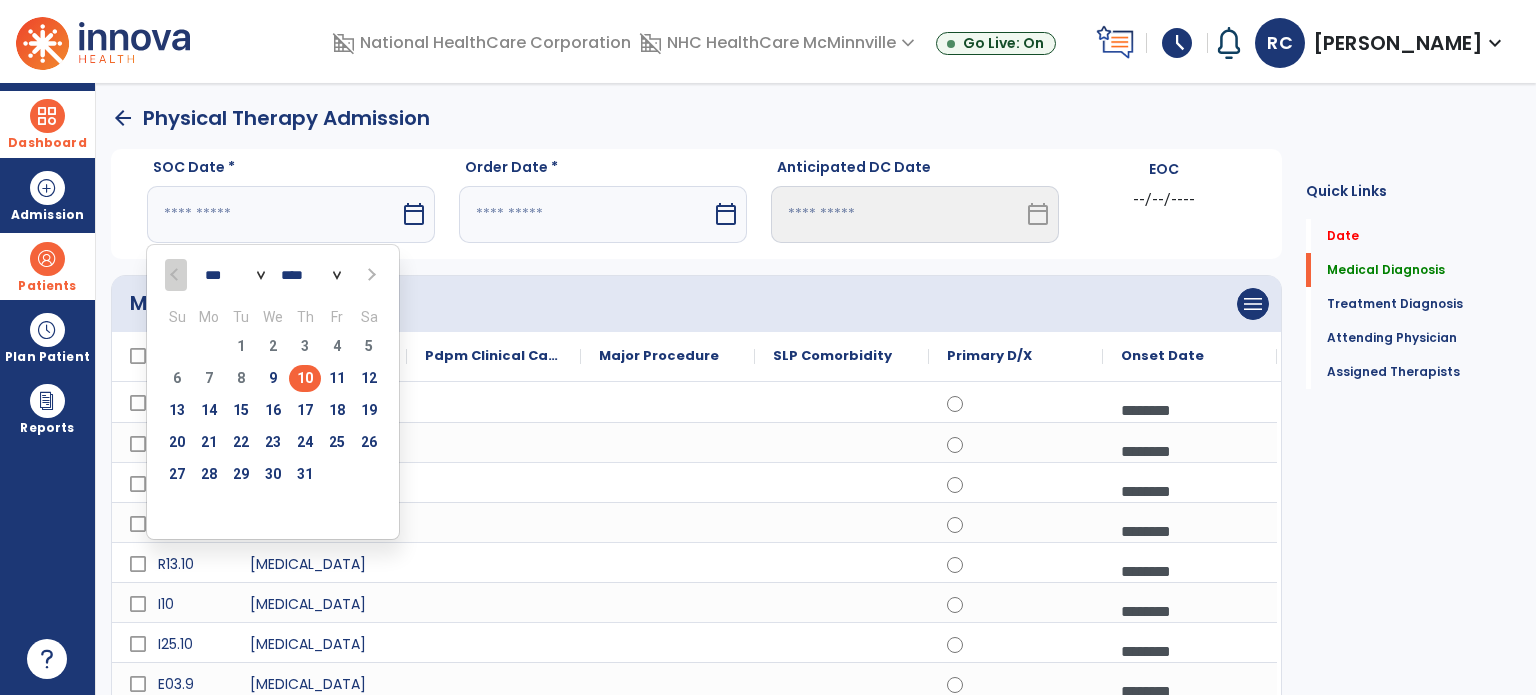 type on "*********" 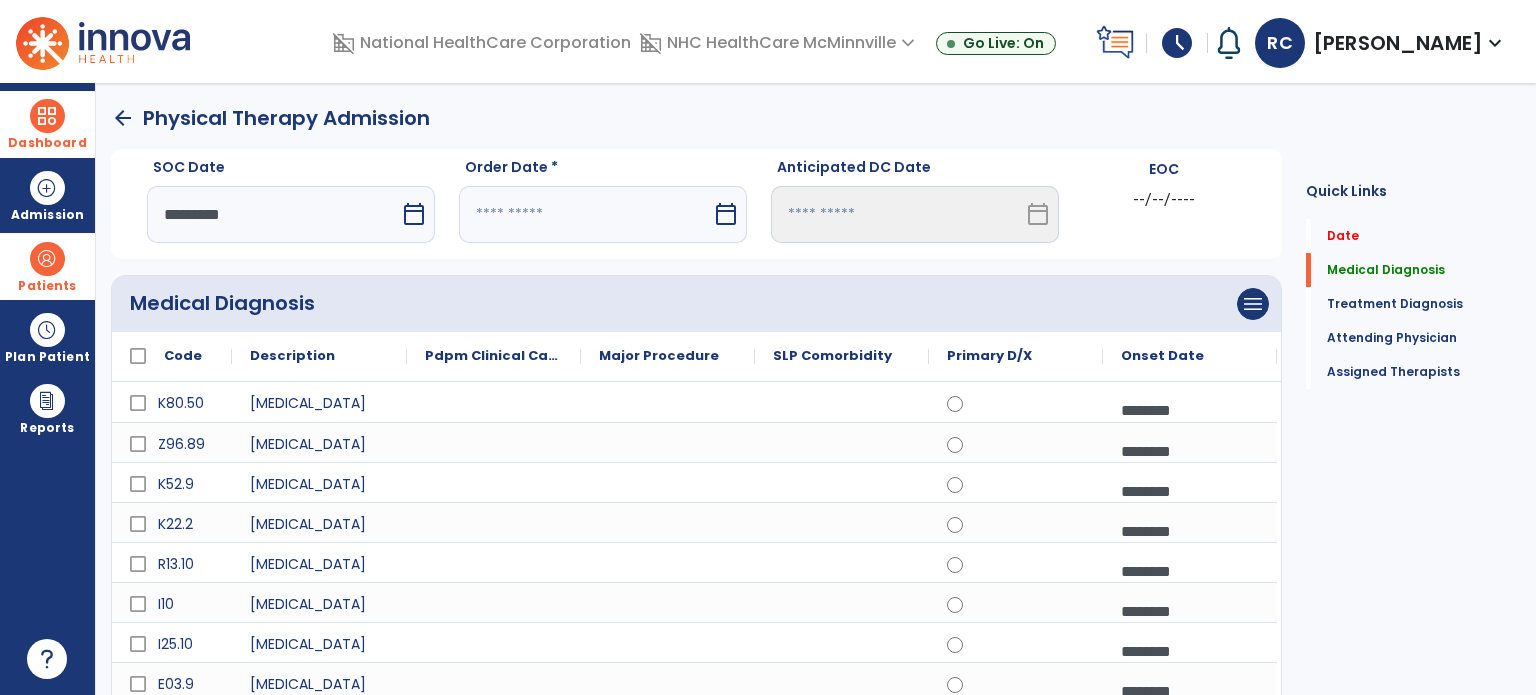 click on "calendar_today" at bounding box center [726, 214] 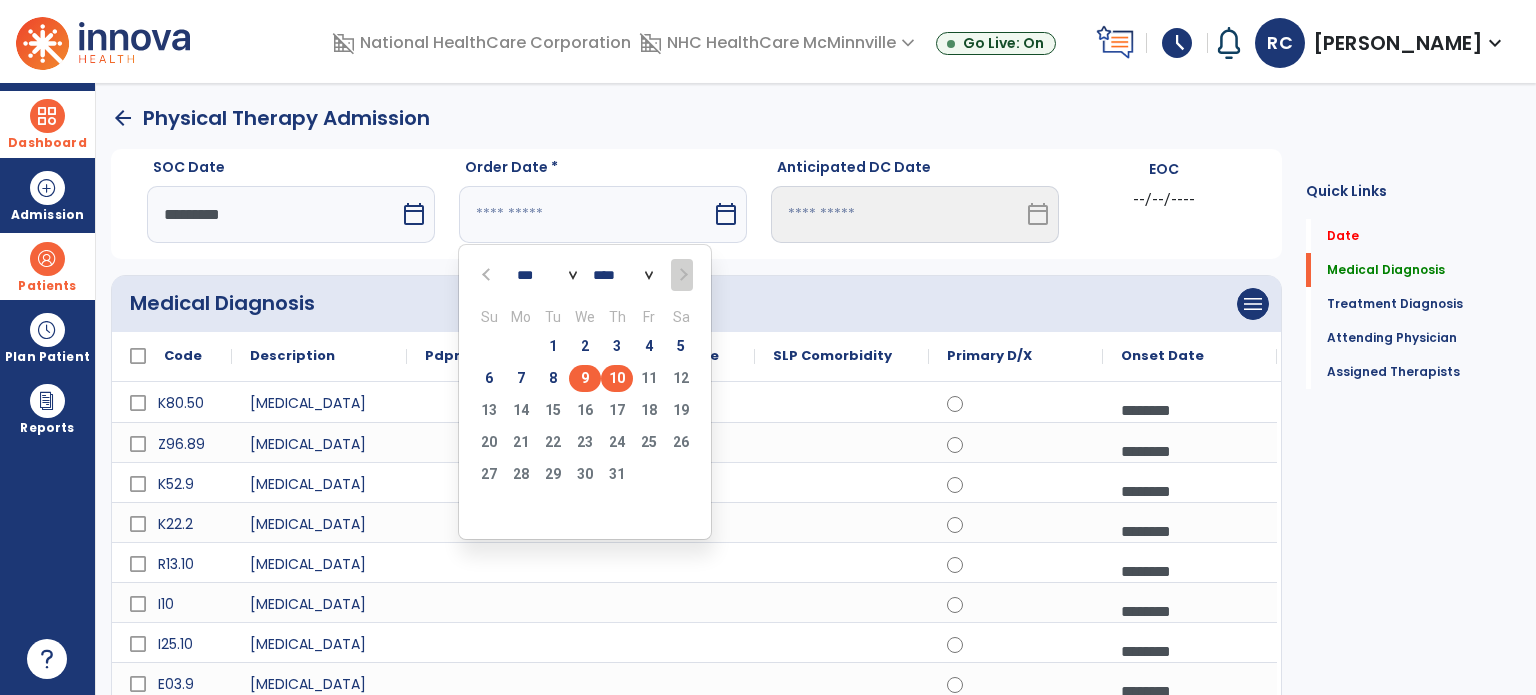 click on "9" at bounding box center (585, 378) 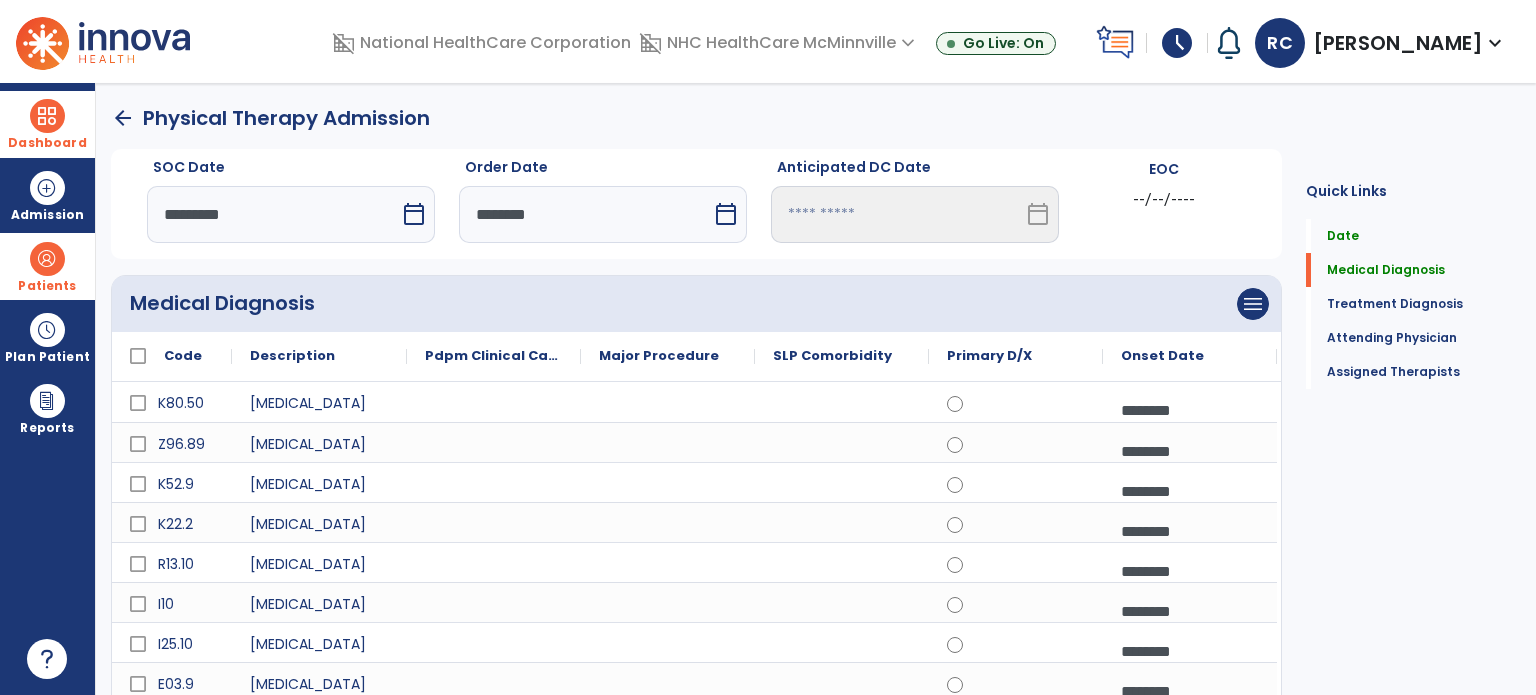 click on "Medical Diagnosis" 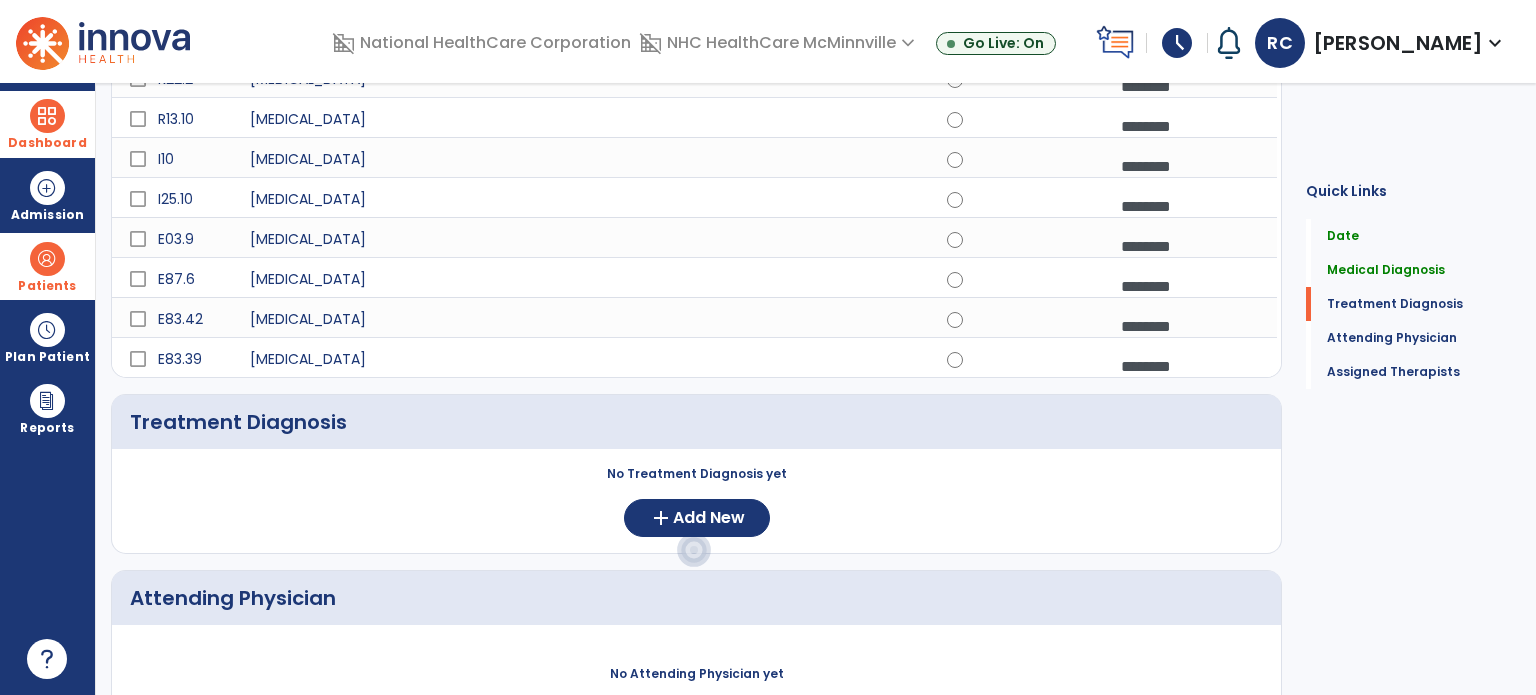 scroll, scrollTop: 600, scrollLeft: 0, axis: vertical 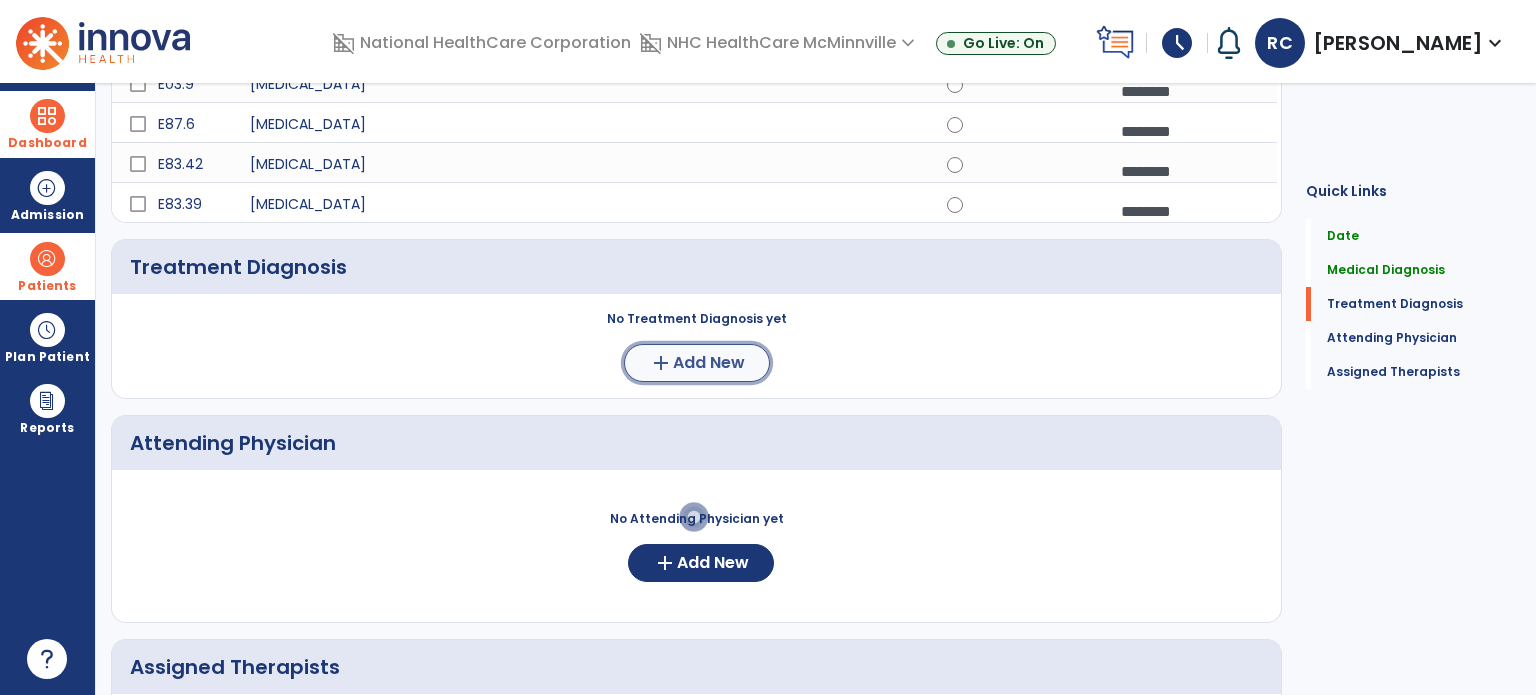 click on "add  Add New" 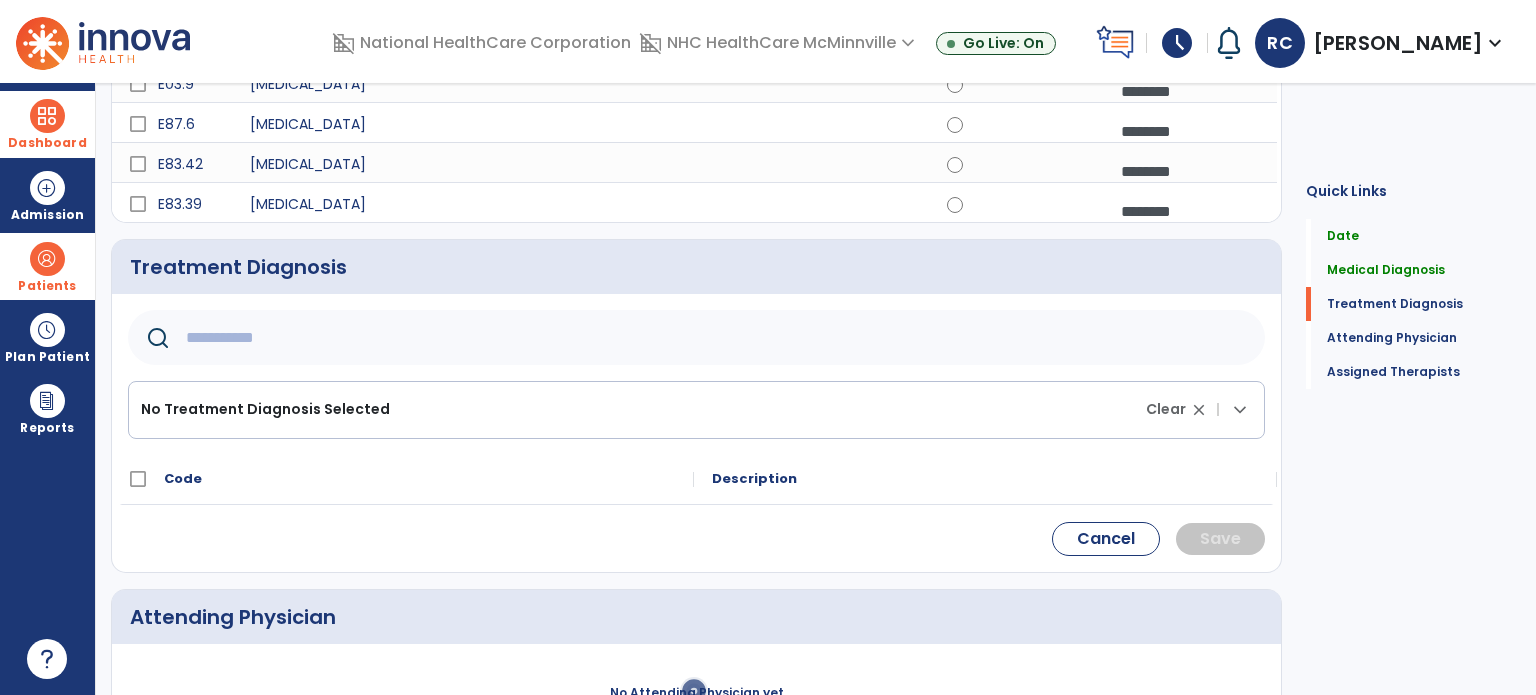 click 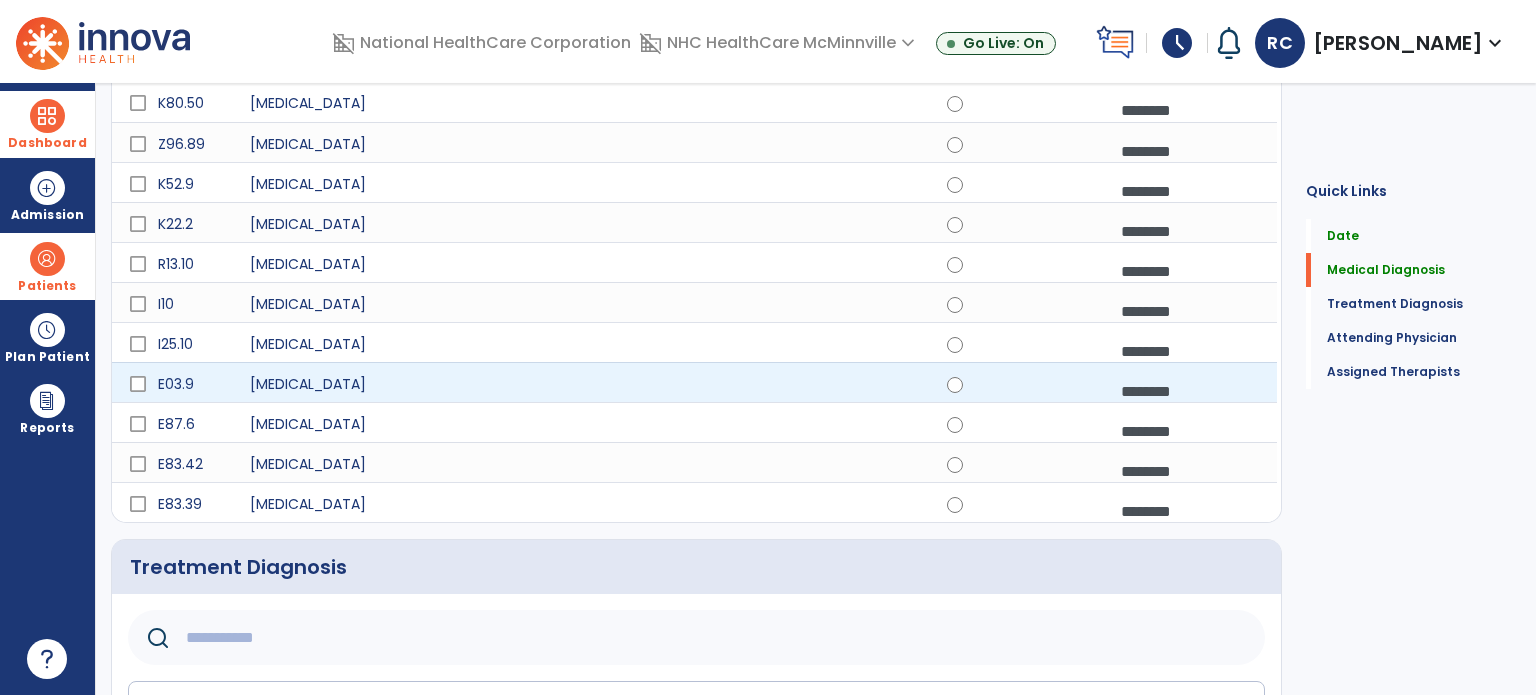 scroll, scrollTop: 600, scrollLeft: 0, axis: vertical 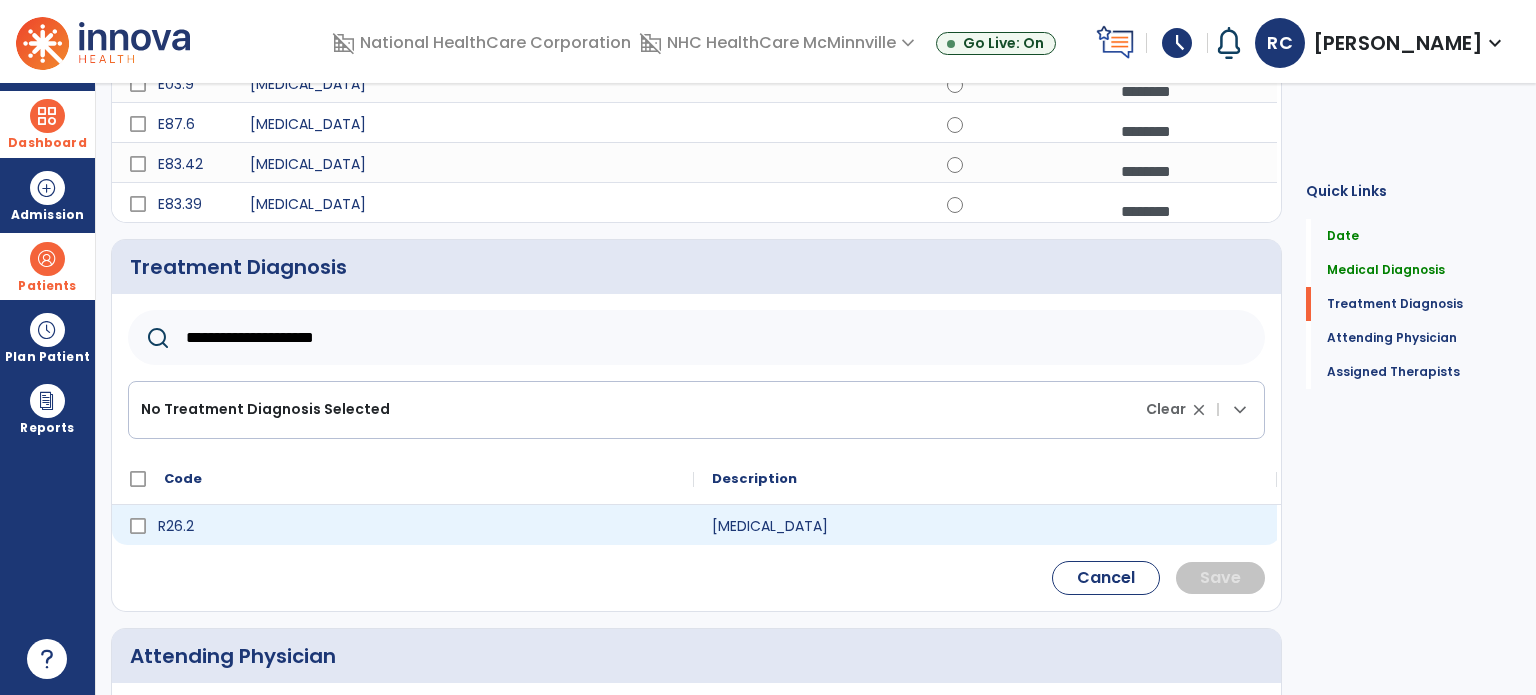 type on "**********" 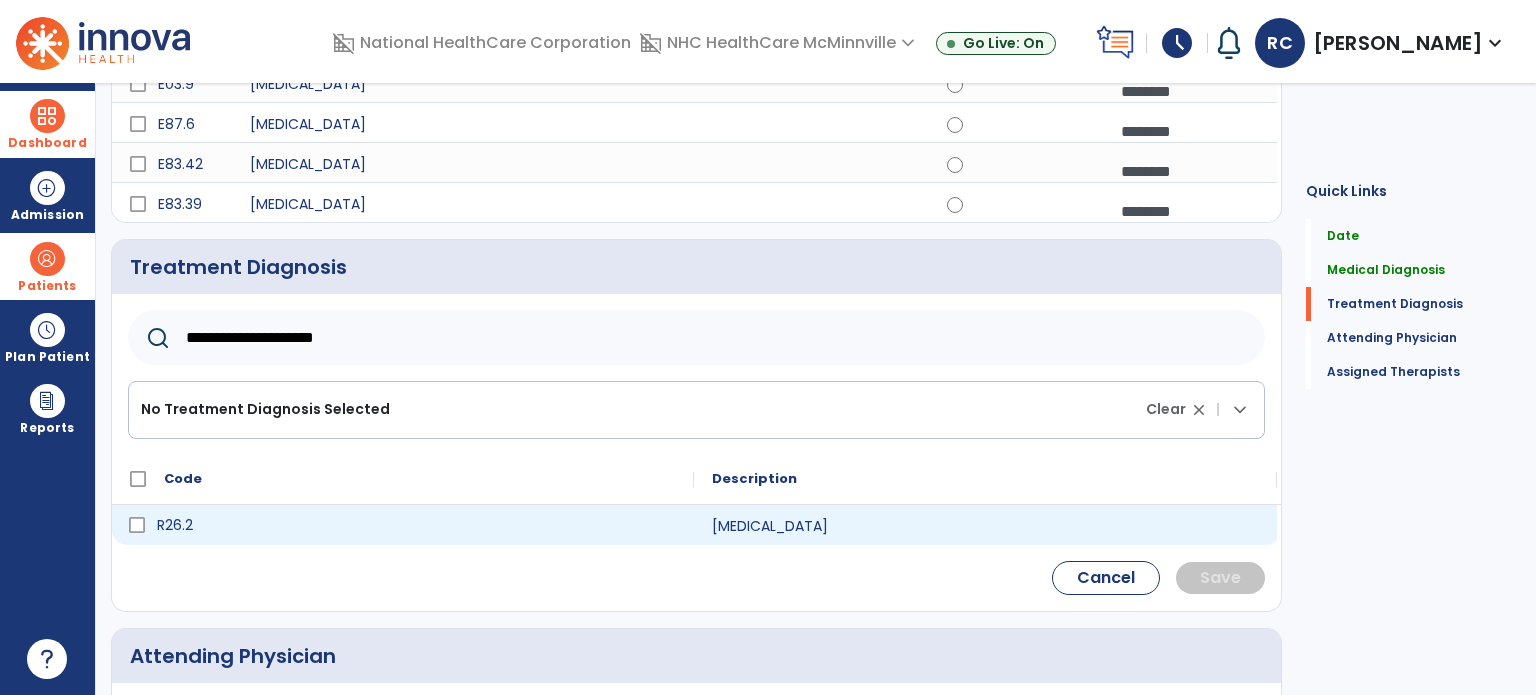 click on "R26.2" at bounding box center (417, 525) 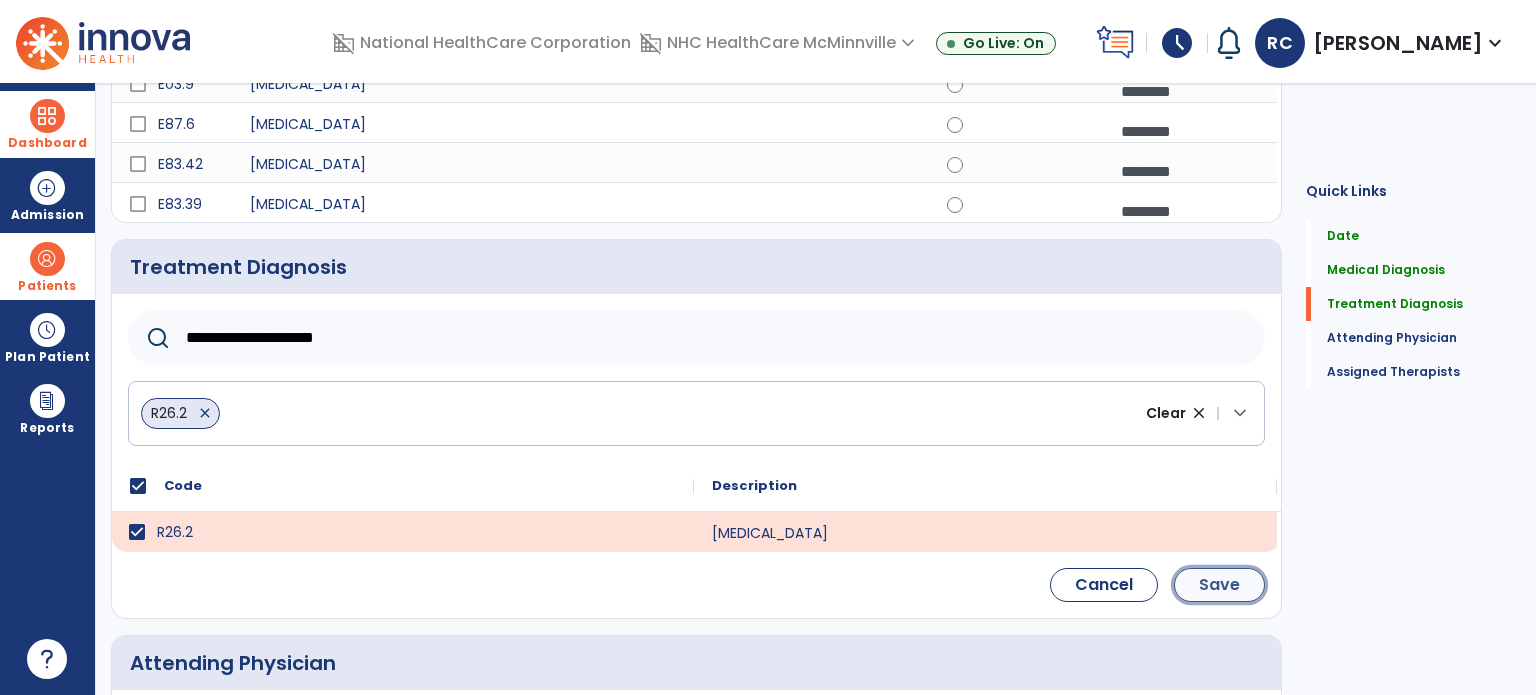 click on "Save" 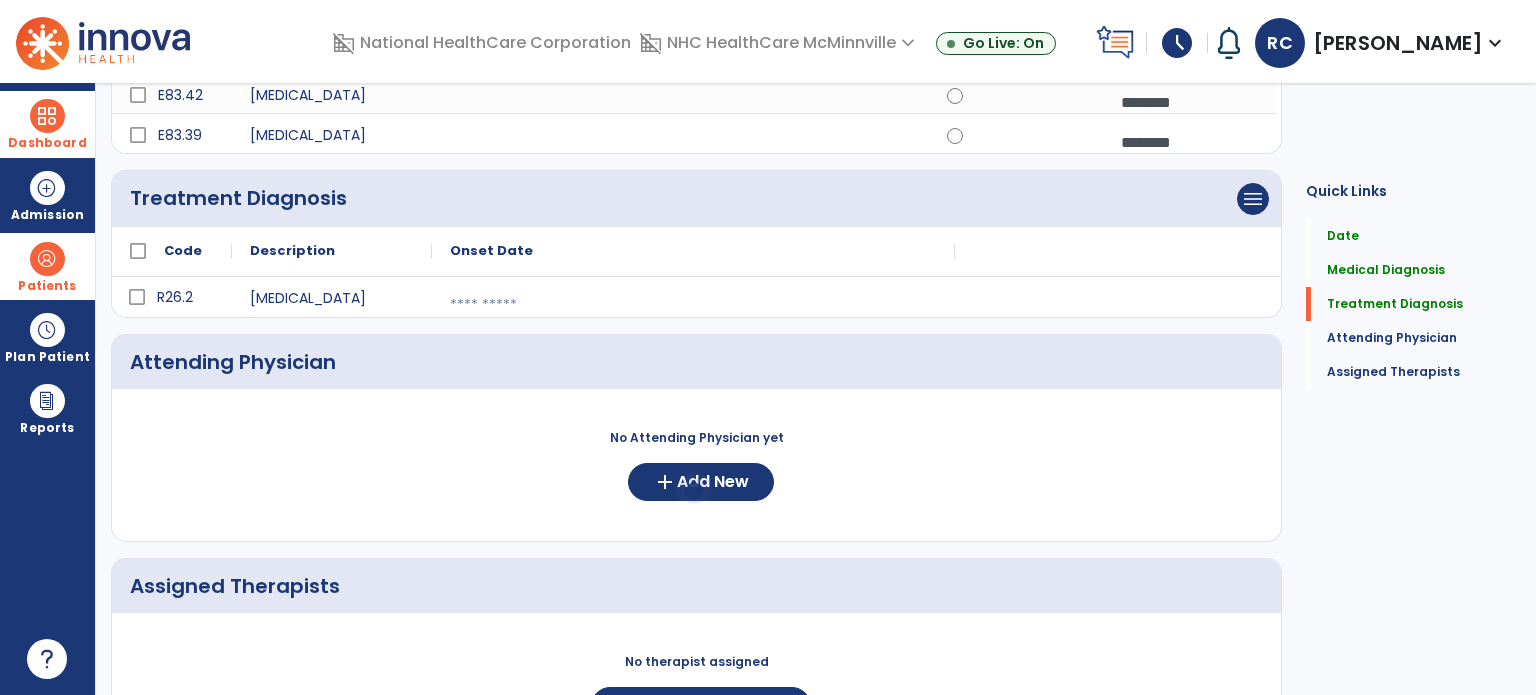 scroll, scrollTop: 800, scrollLeft: 0, axis: vertical 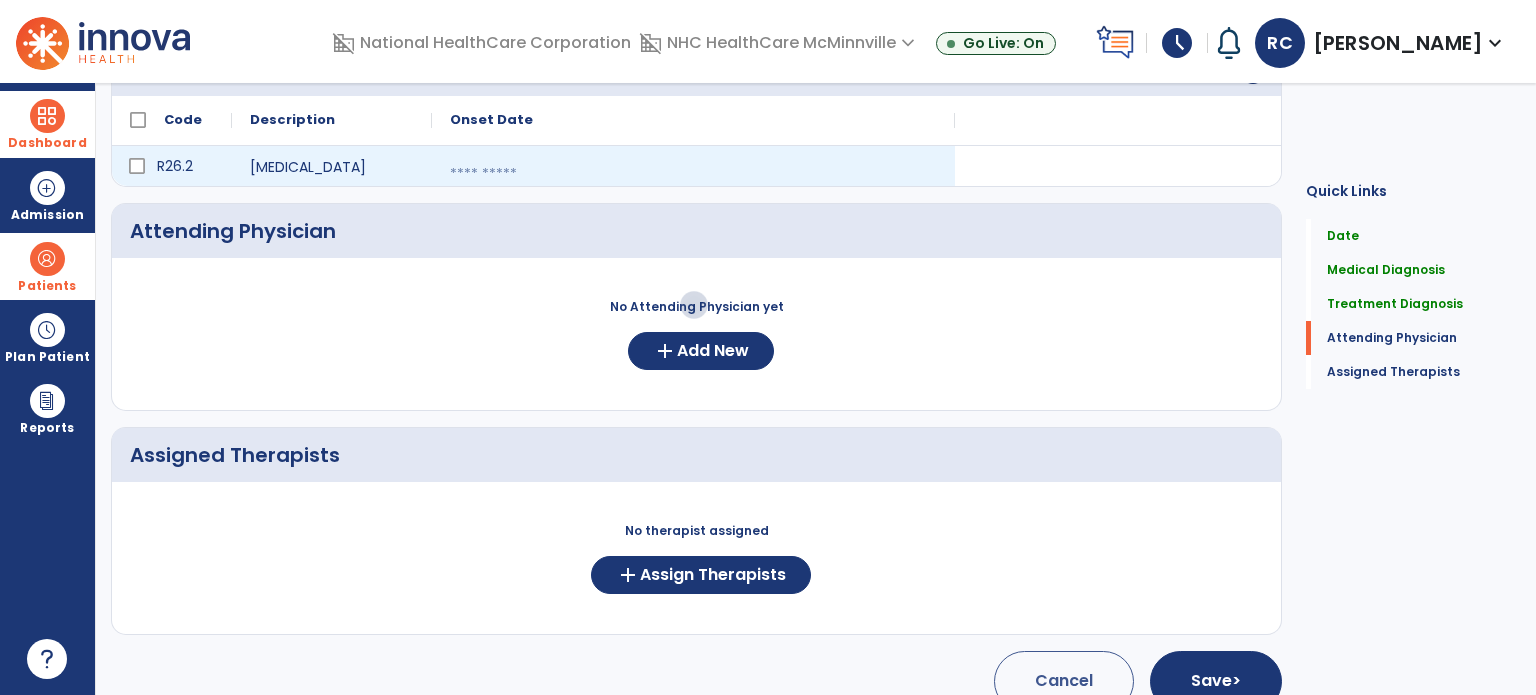 click at bounding box center (693, 174) 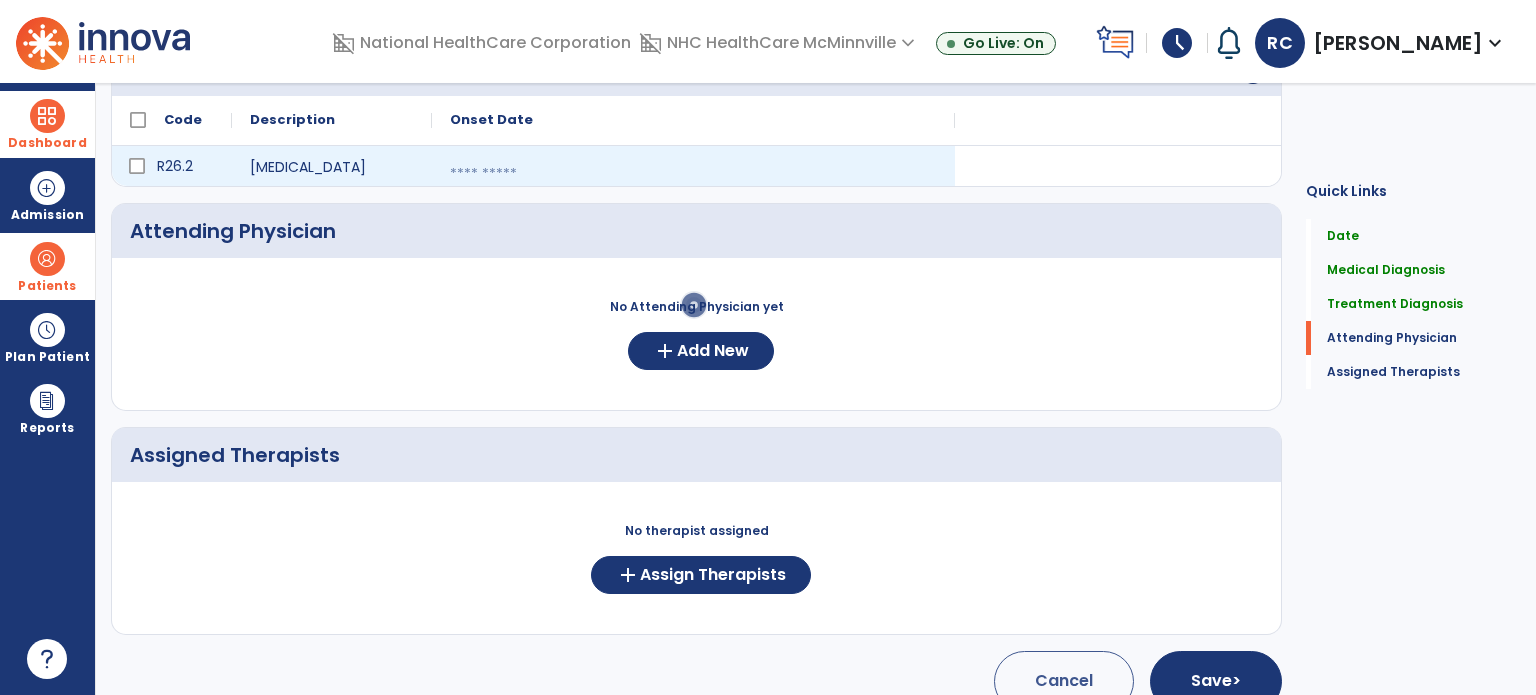 select on "*" 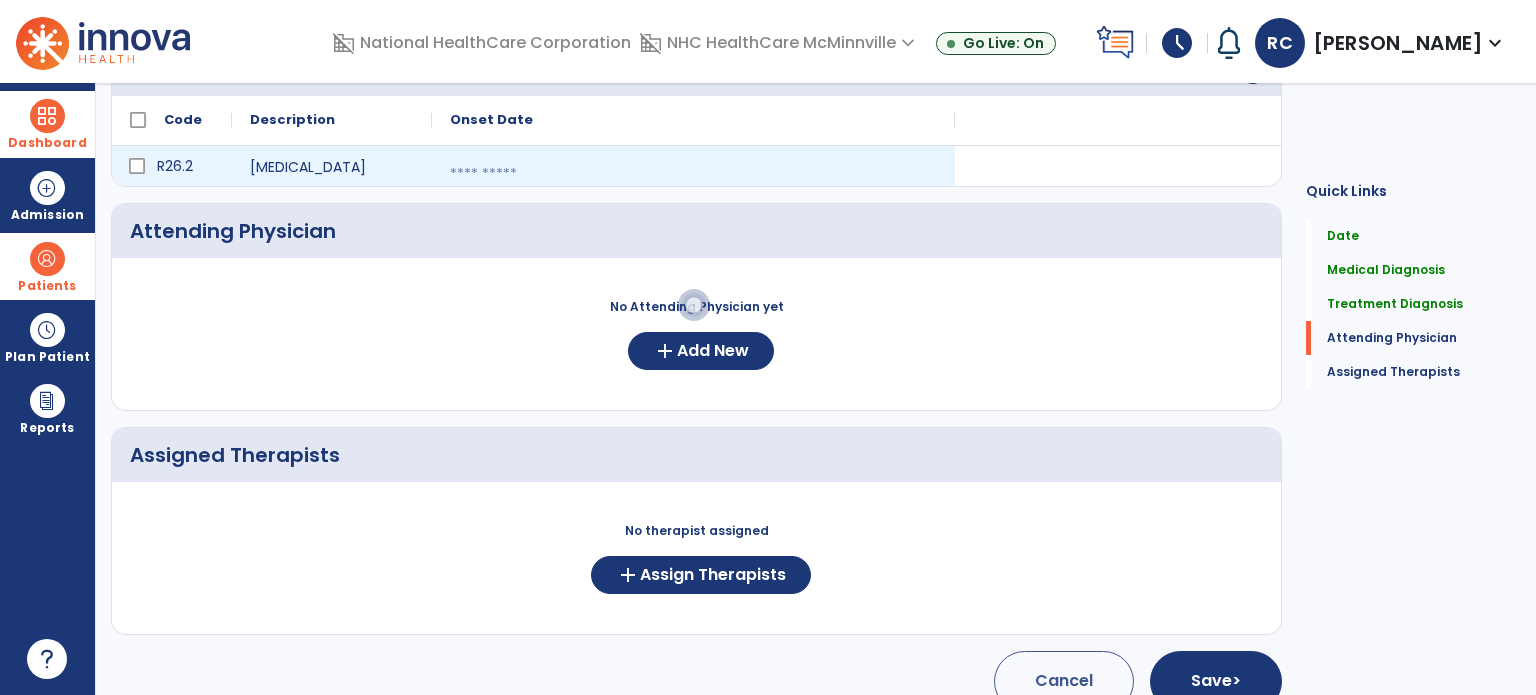 select on "****" 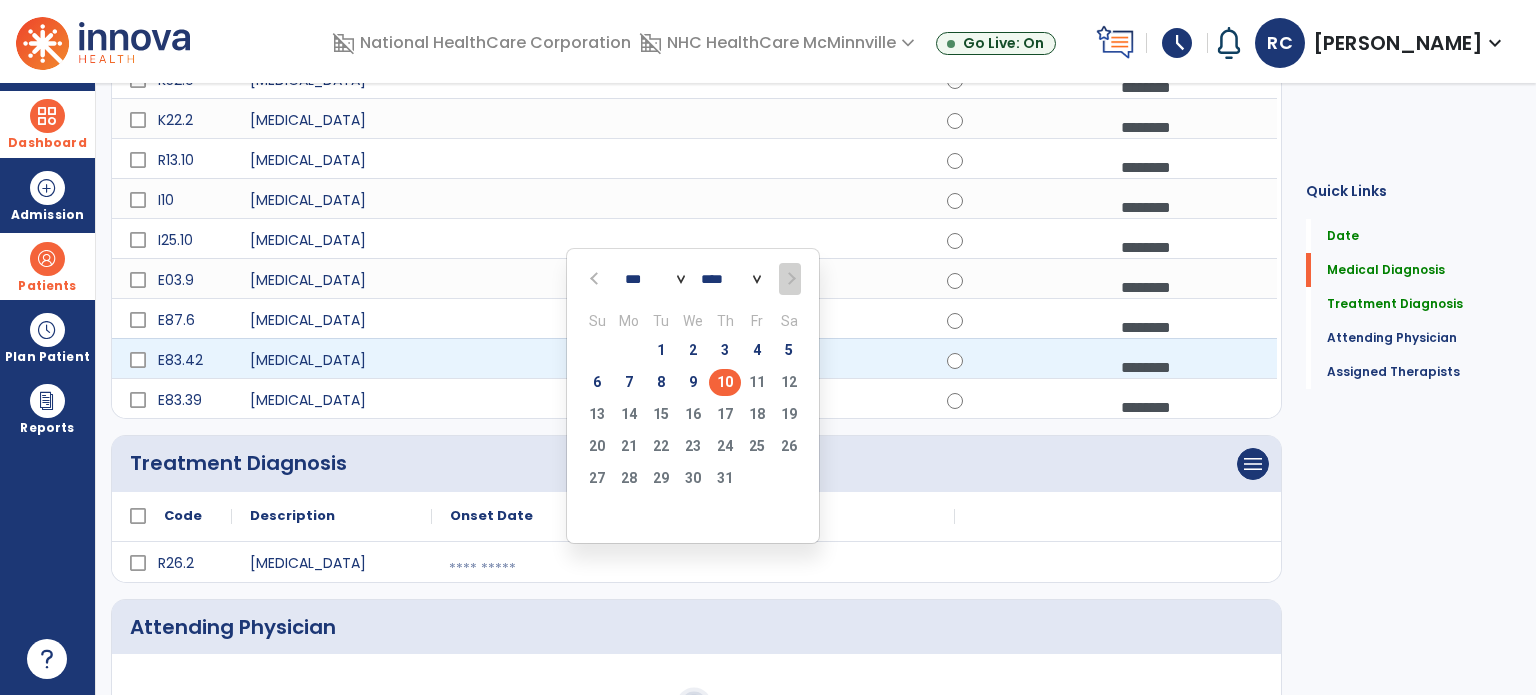 scroll, scrollTop: 400, scrollLeft: 0, axis: vertical 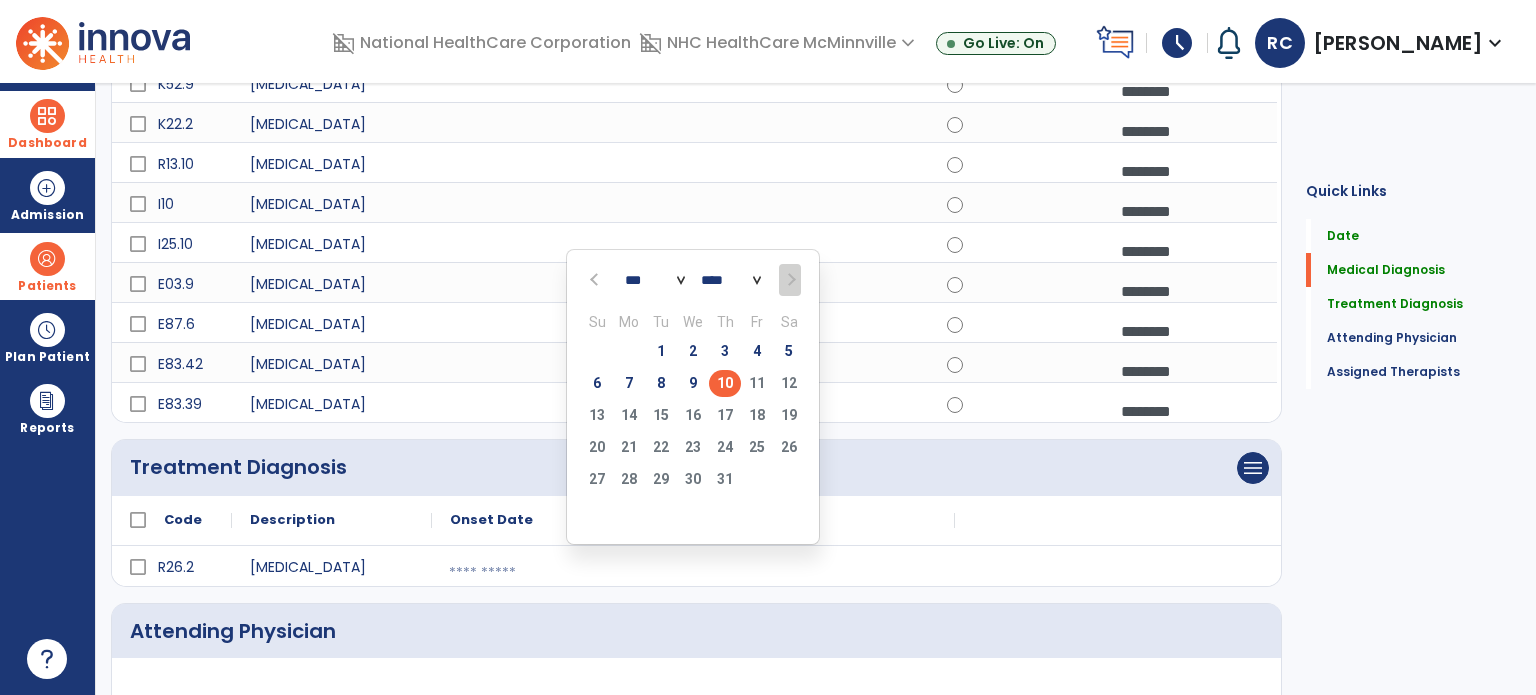 click on "10" 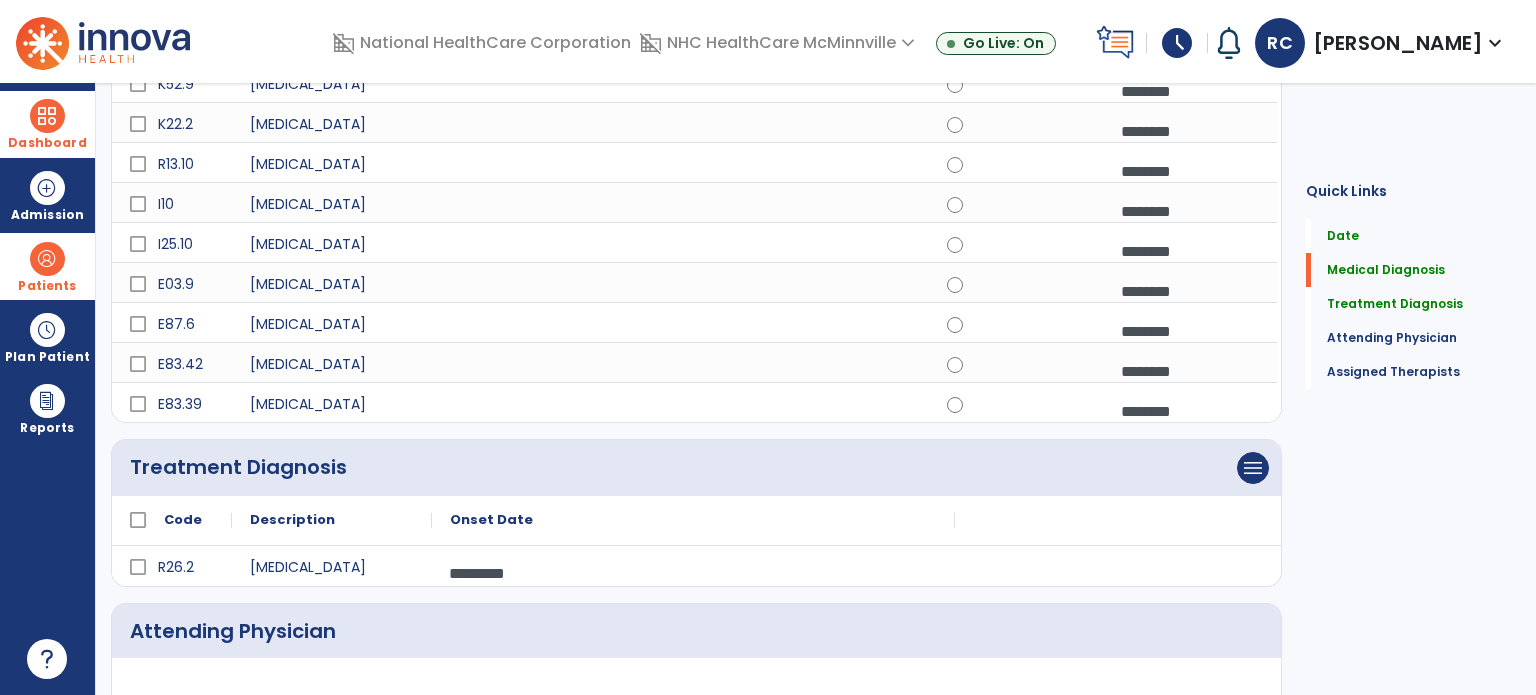 drag, startPoint x: 617, startPoint y: 494, endPoint x: 620, endPoint y: 483, distance: 11.401754 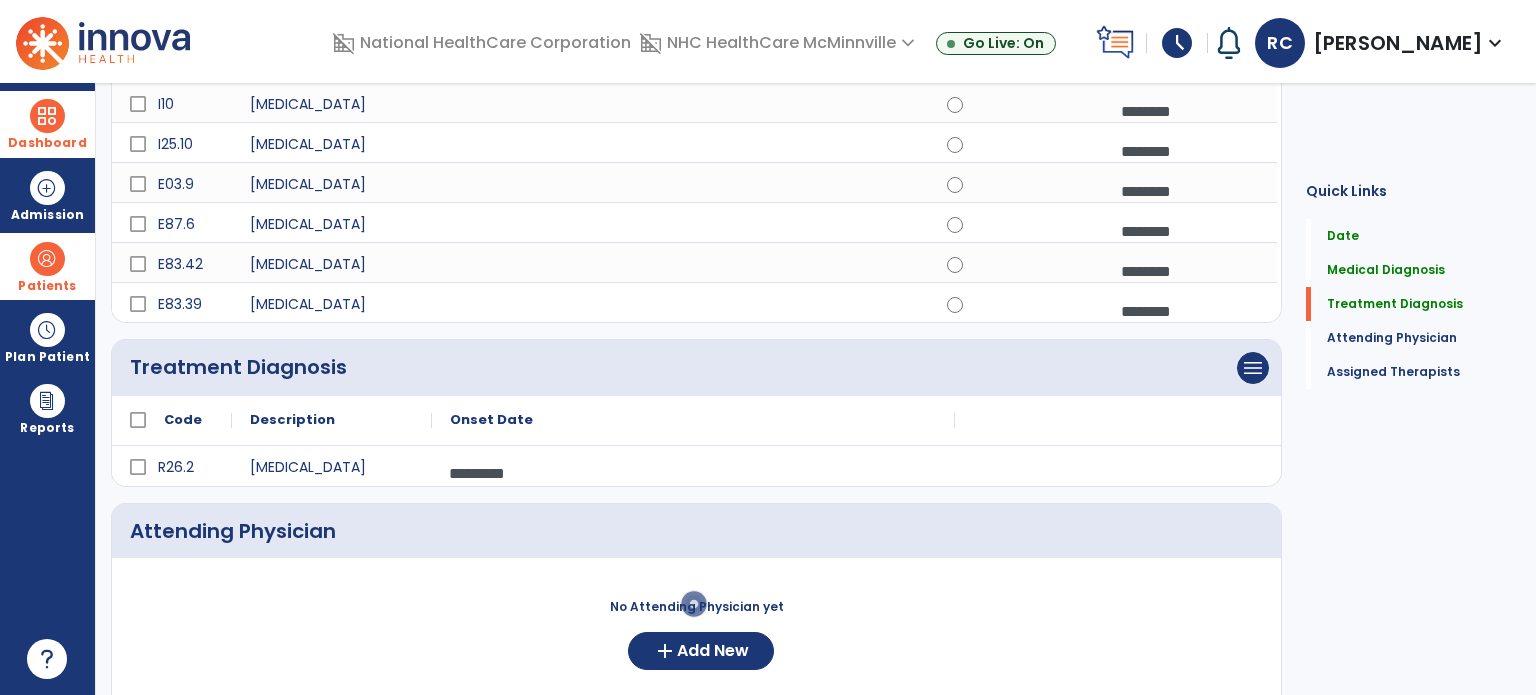 scroll, scrollTop: 600, scrollLeft: 0, axis: vertical 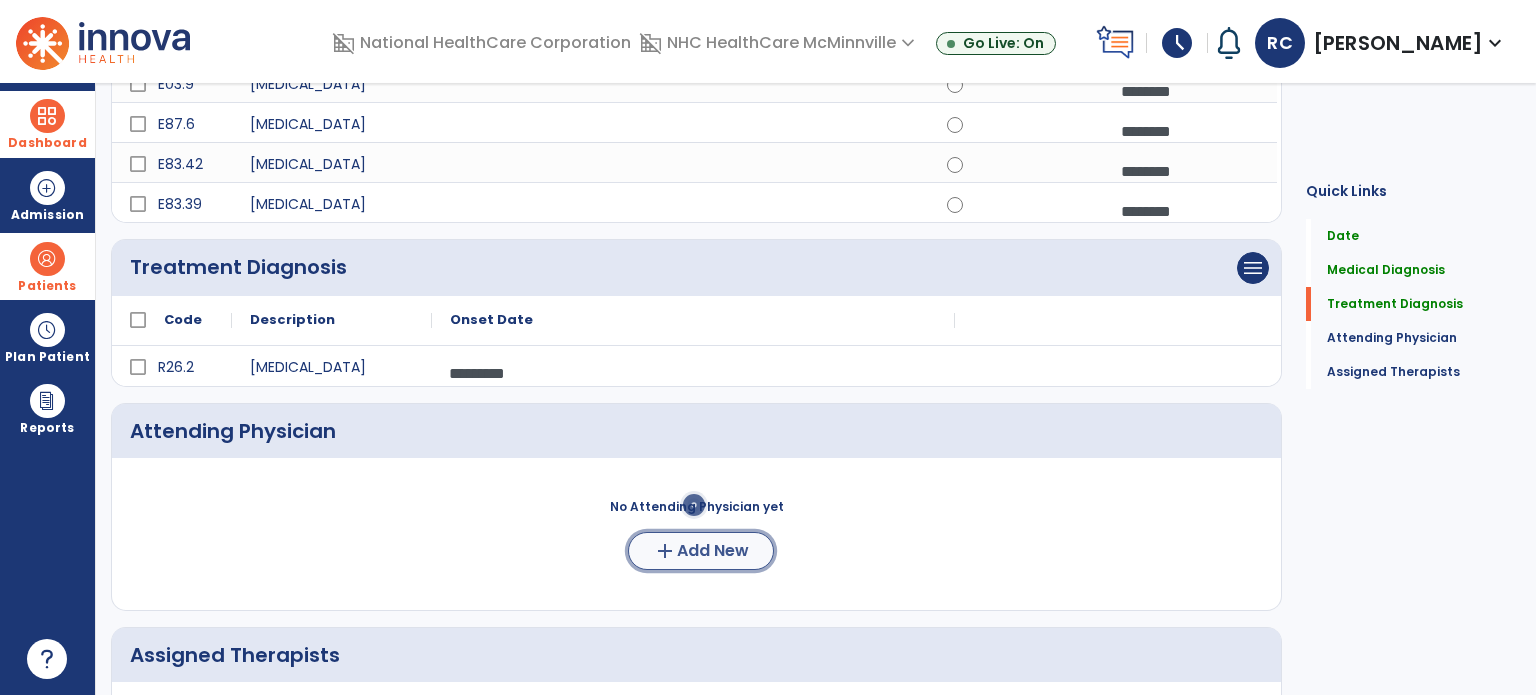 click on "Add New" 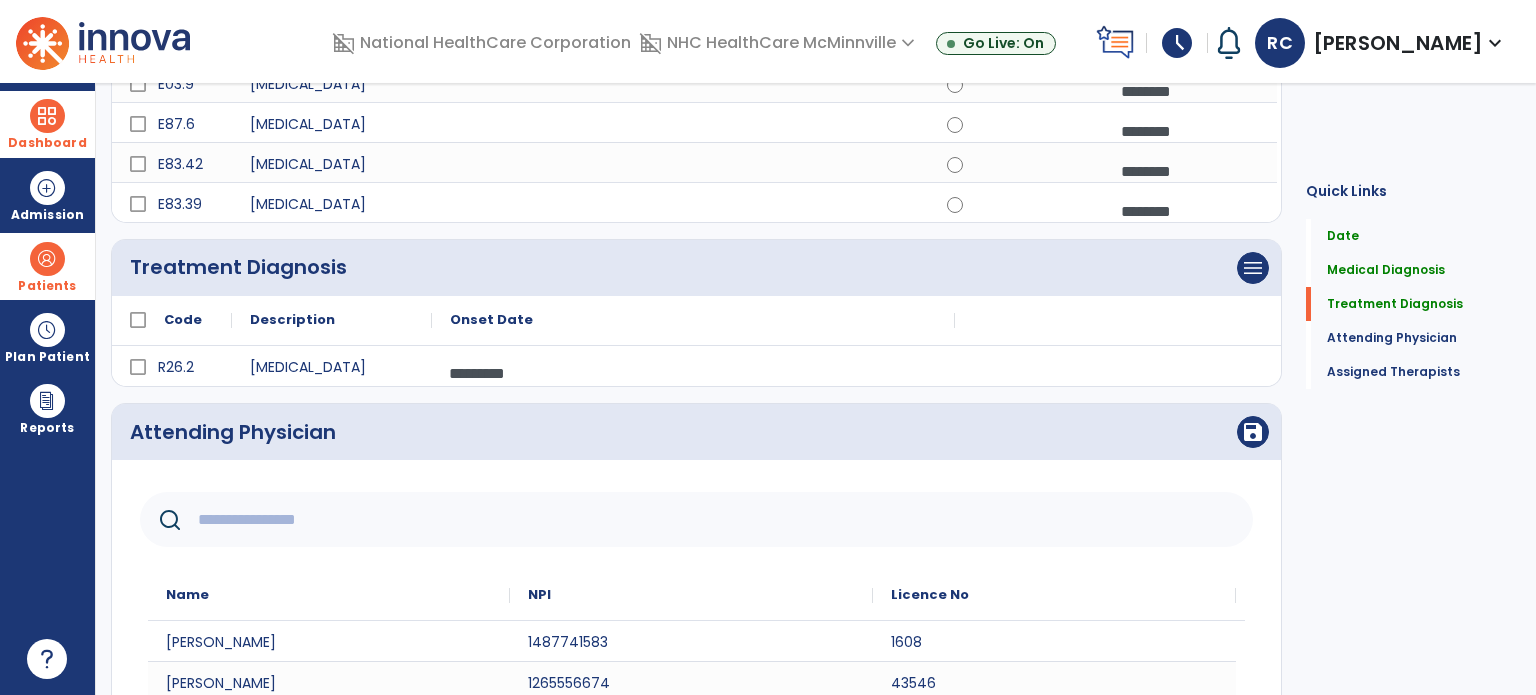 click 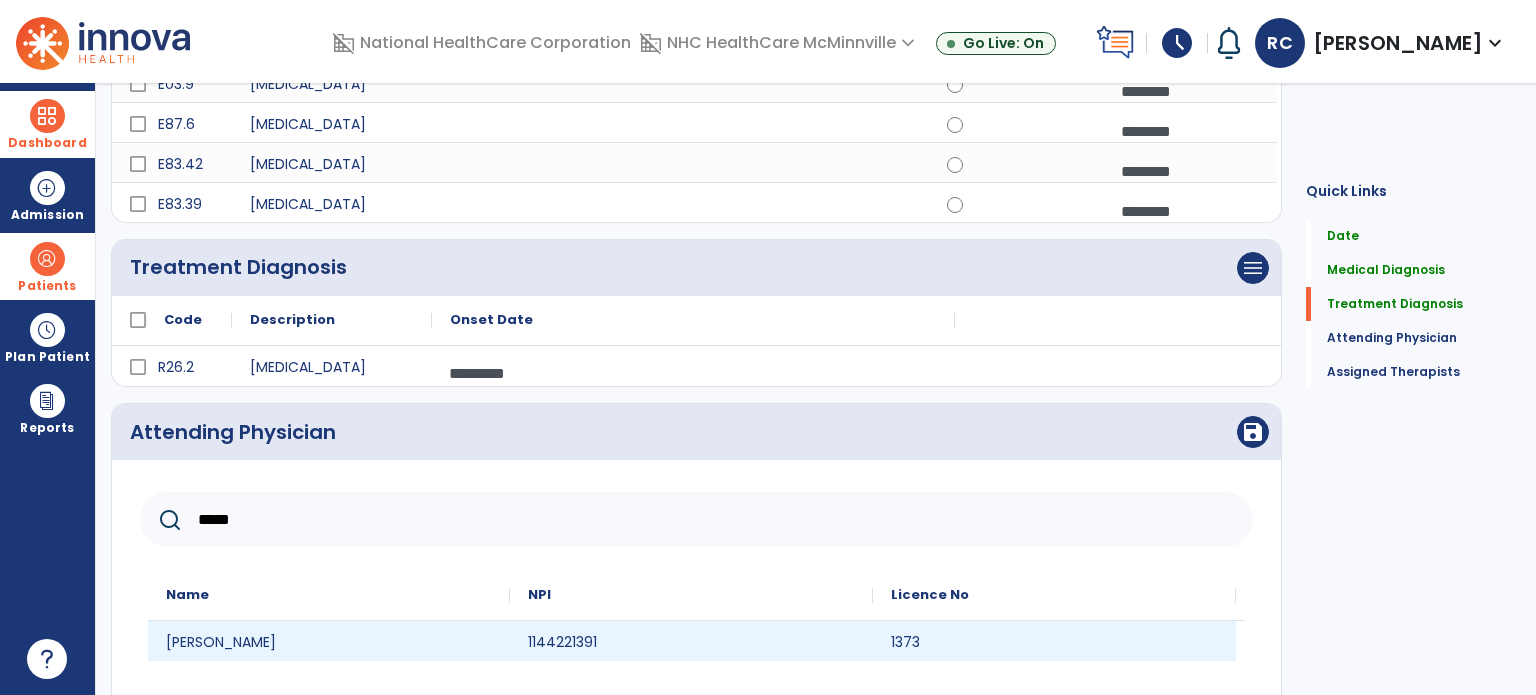 type on "*****" 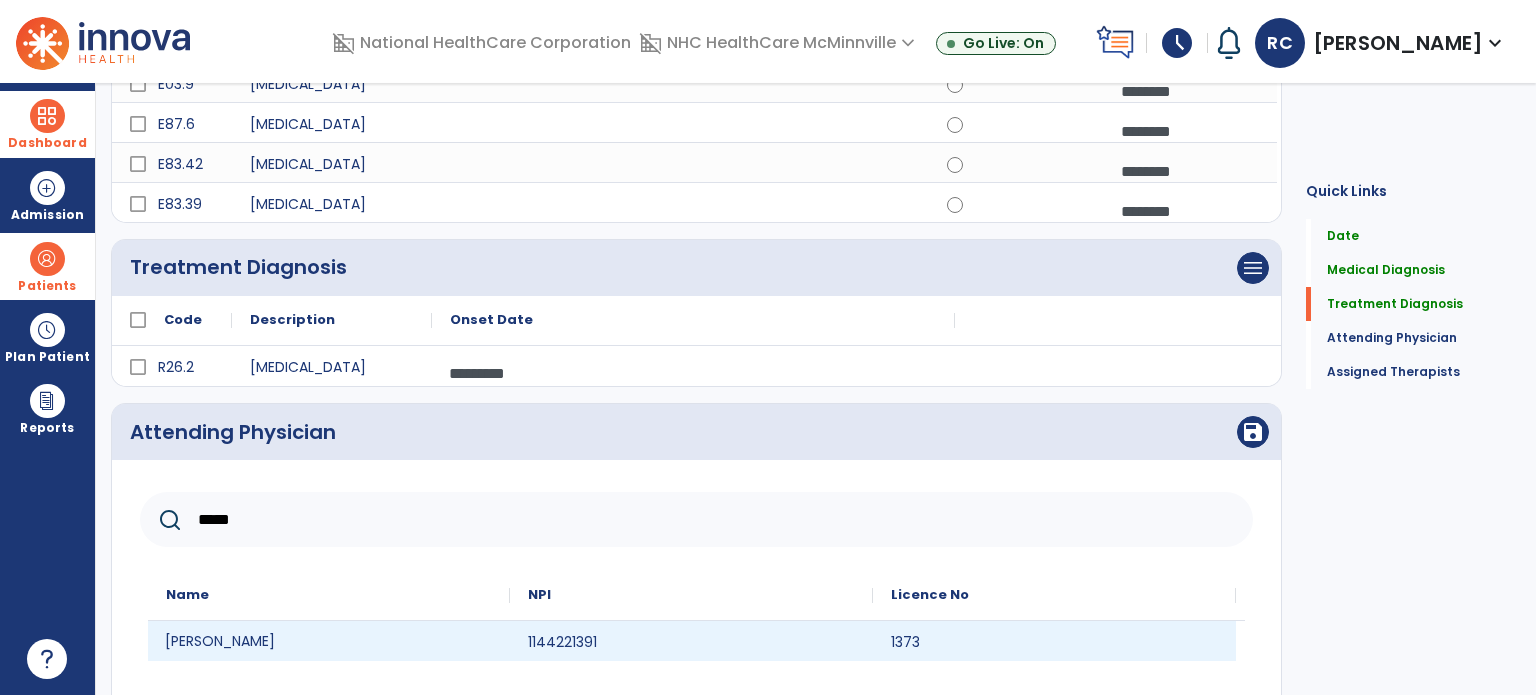 click on "[PERSON_NAME]" 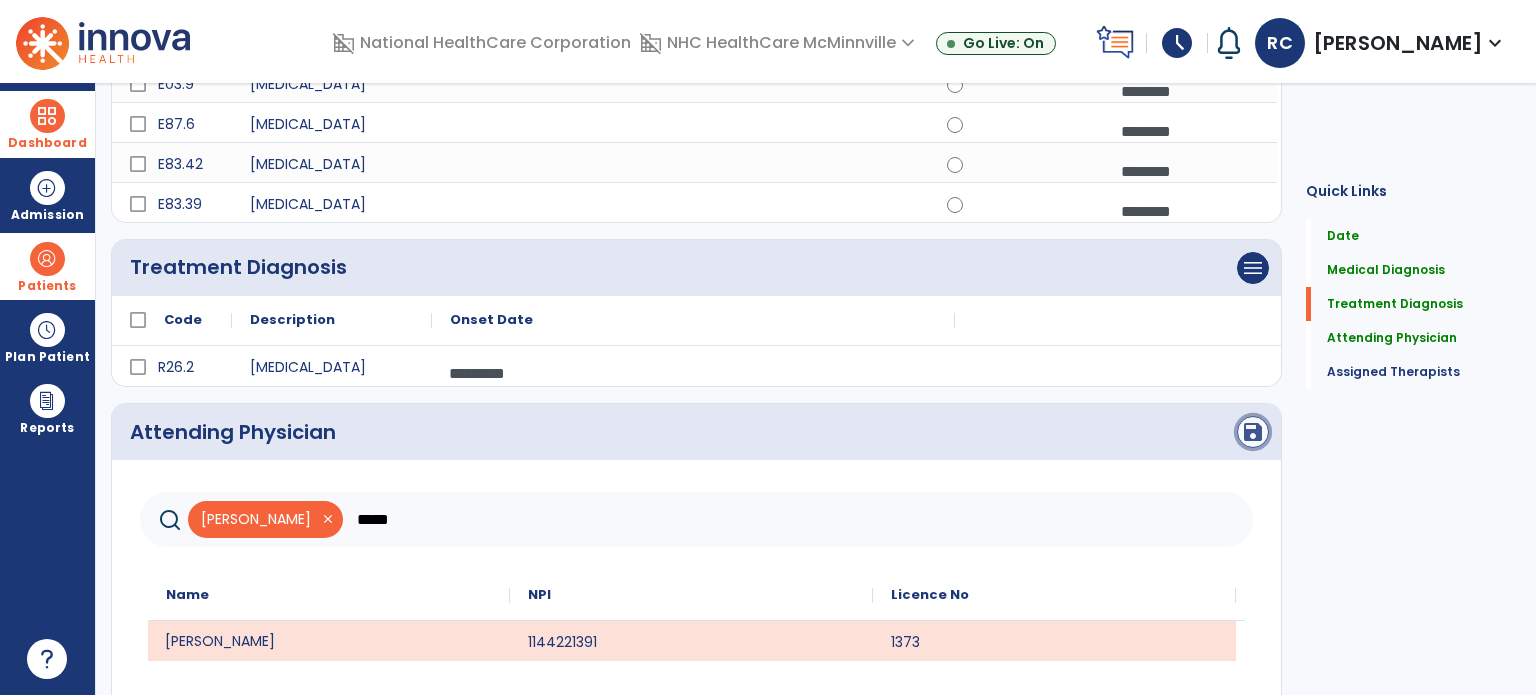 click on "save" 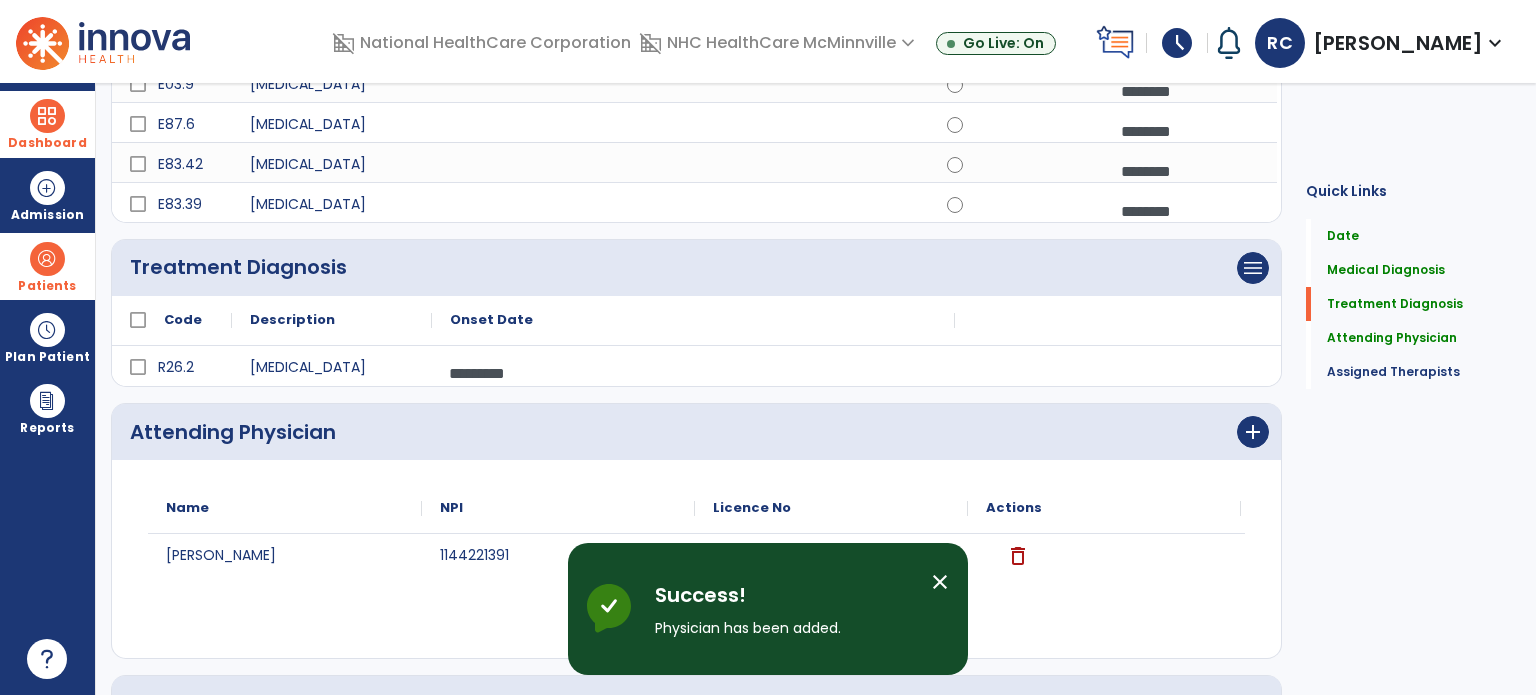 click on "Attending Physician  add" 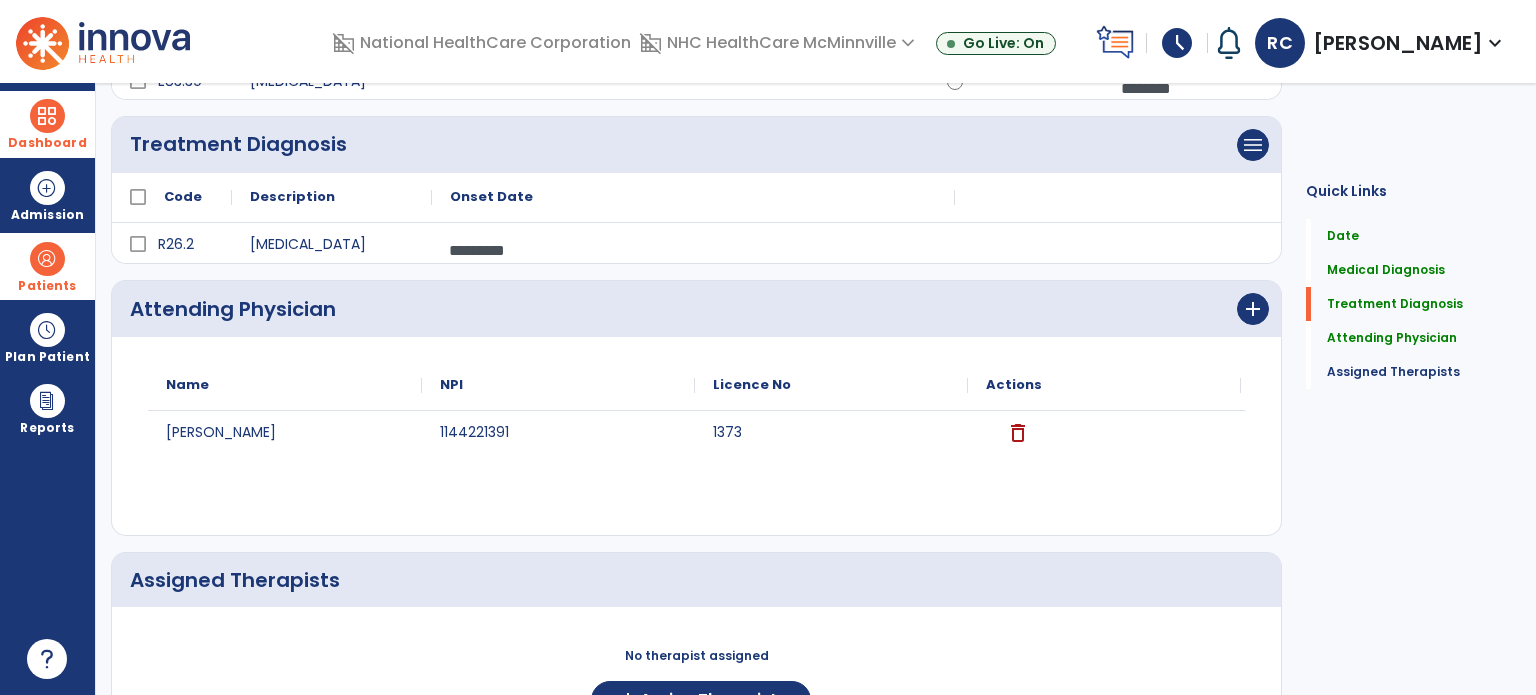scroll, scrollTop: 877, scrollLeft: 0, axis: vertical 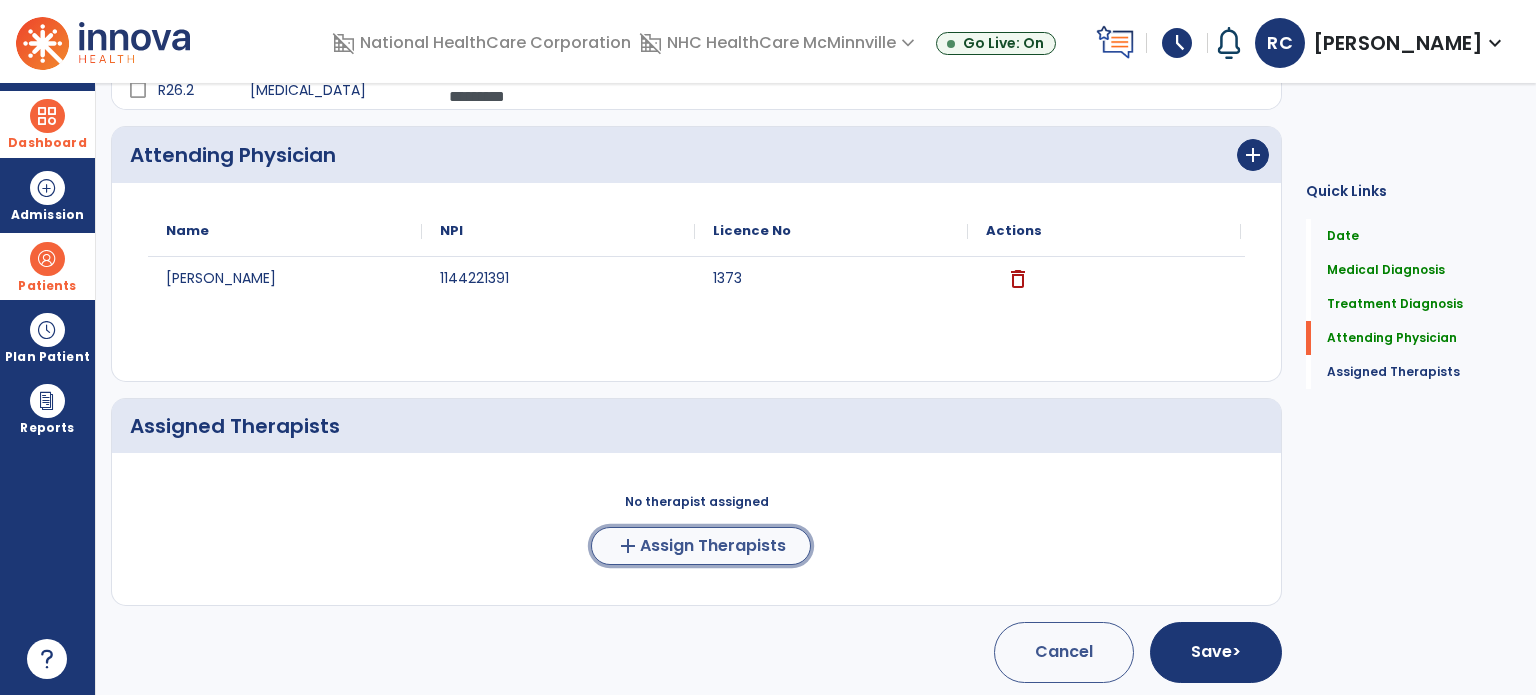 click on "Assign Therapists" 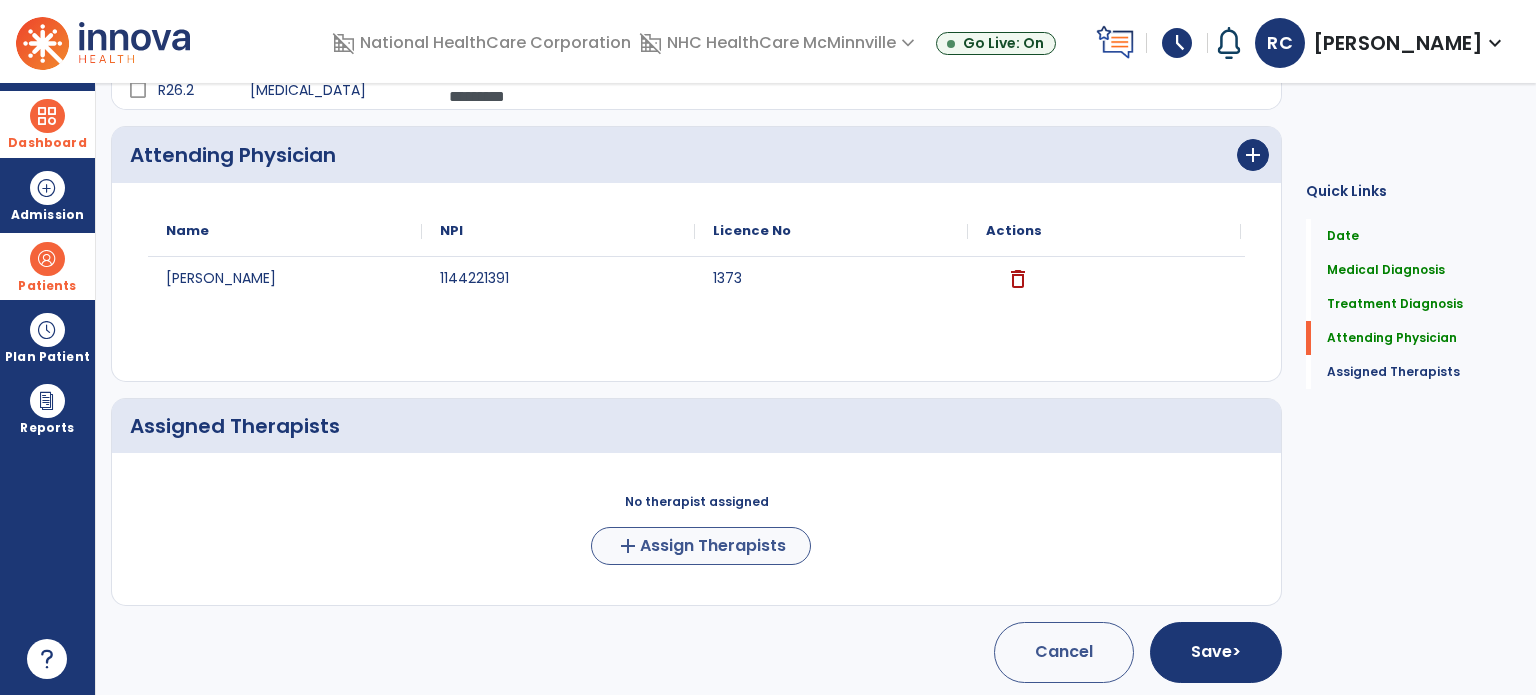 scroll, scrollTop: 874, scrollLeft: 0, axis: vertical 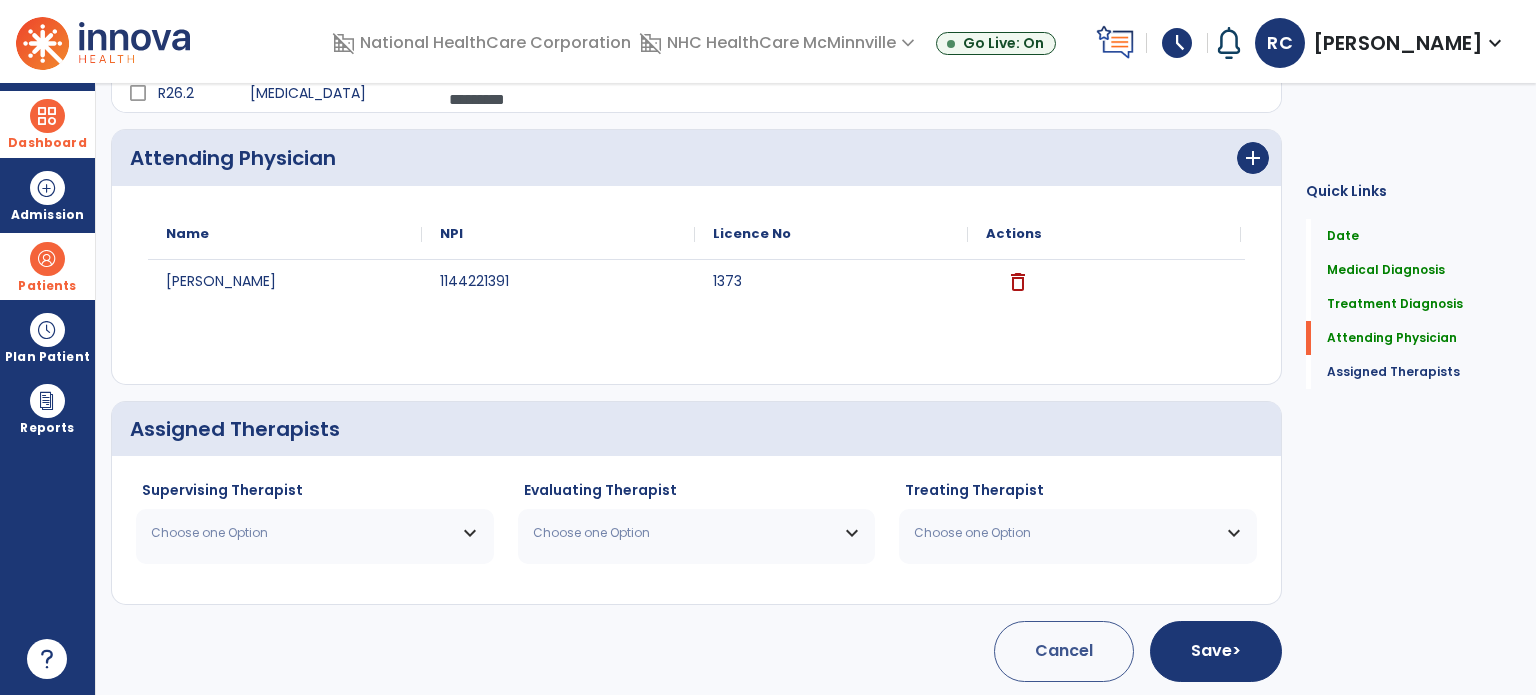 click on "Choose one Option [PERSON_NAME]   PT   NPI #  [US_HEALTHCARE_NPI]  License #  11722 [PERSON_NAME]   PT   NPI #  [US_HEALTHCARE_NPI]  License #  TN13097 [PERSON_NAME]  PT   NPI #  [US_HEALTHCARE_NPI]  License #  11401 [PERSON_NAME]  PT   NPI #  [US_HEALTHCARE_NPI]  License #  7901 [MEDICAL_DATA][PERSON_NAME]  PT   NPI #  [US_HEALTHCARE_NPI]  License #  10628 [PERSON_NAME]  PT   NPI #  [US_HEALTHCARE_NPI]  License #  8912 [PERSON_NAME]  PT   NPI #  [US_HEALTHCARE_NPI]  License #  CP008012T" 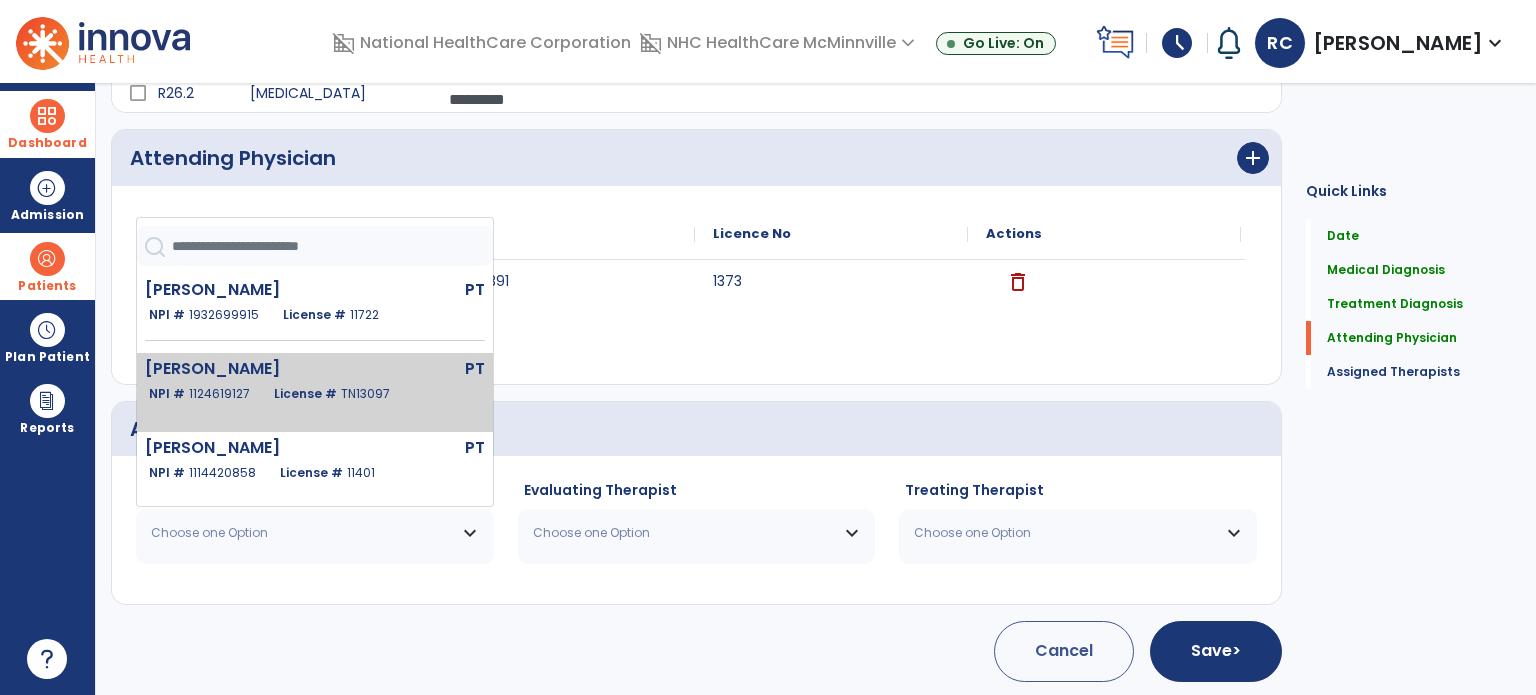 click on "TN13097" 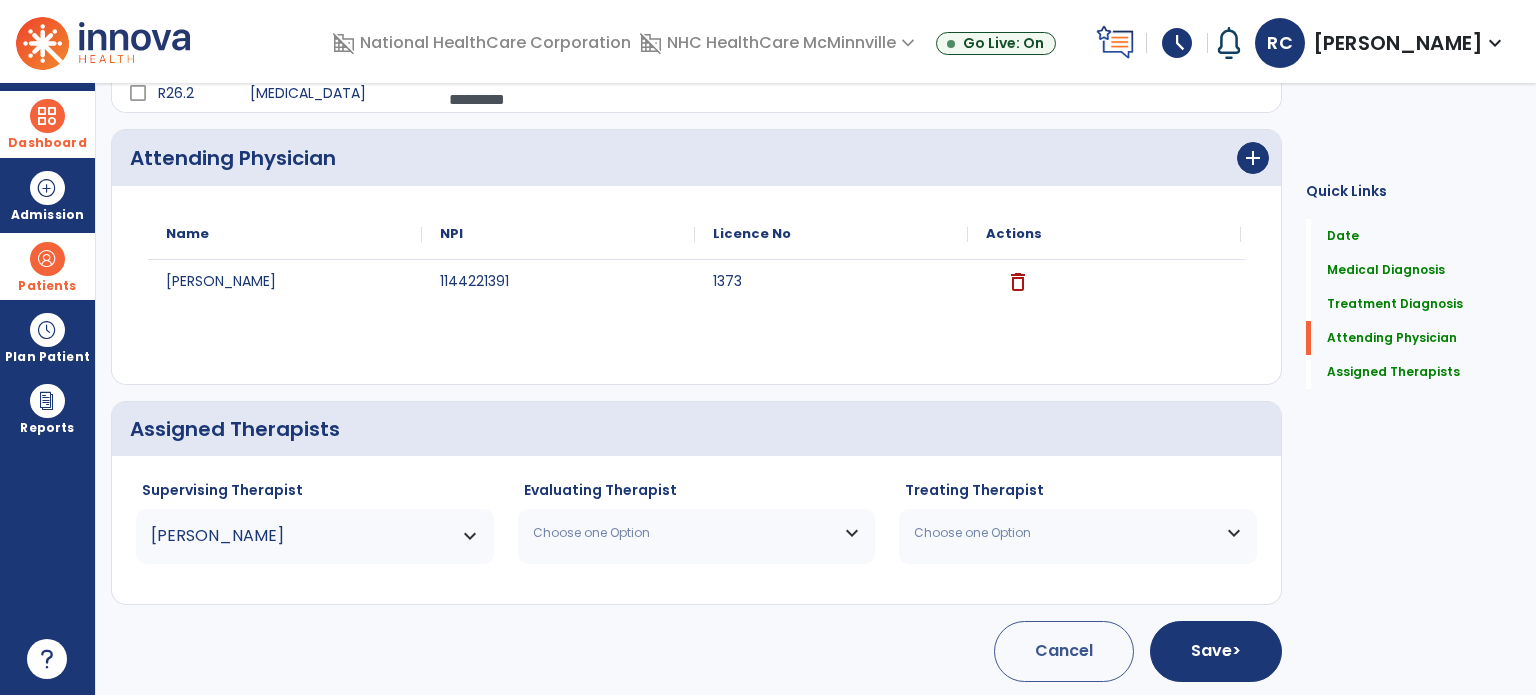 click on "Choose one Option" at bounding box center [697, 533] 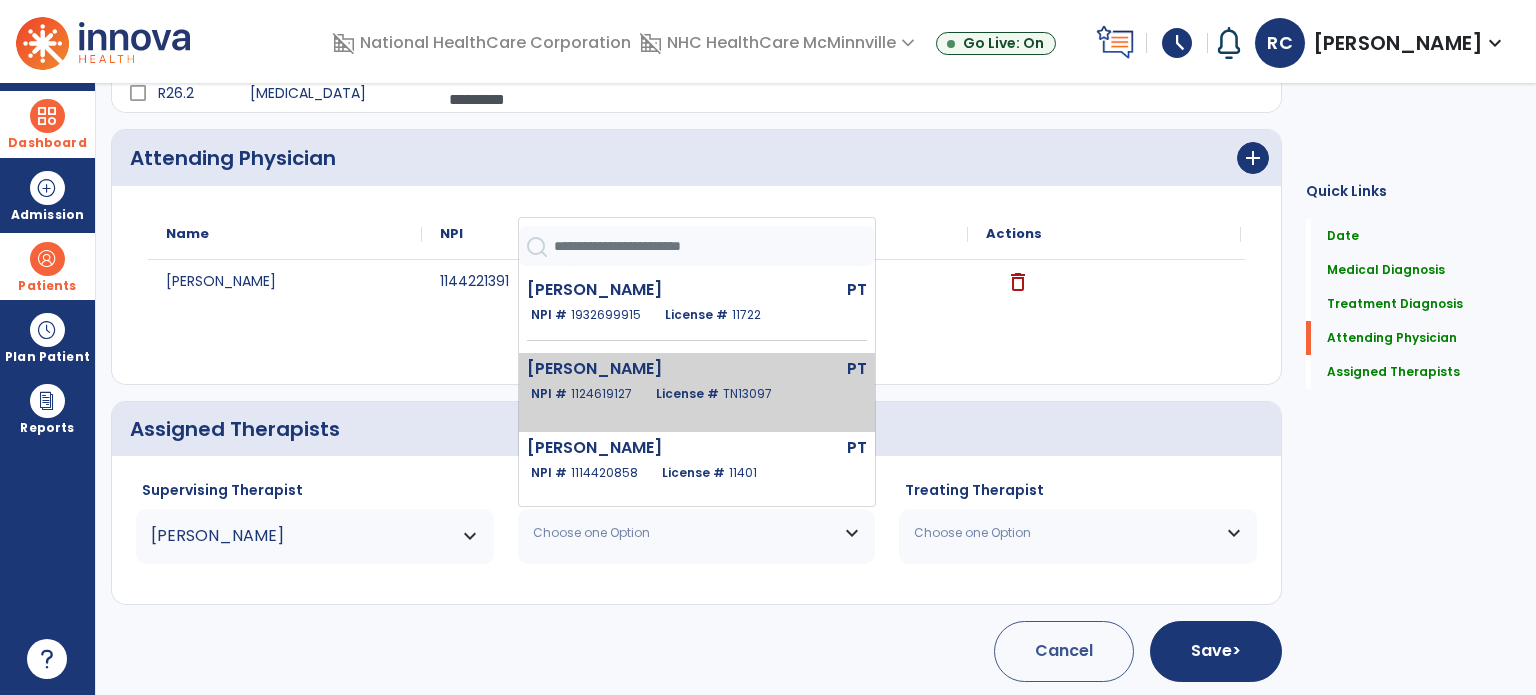 click on "1124619127" 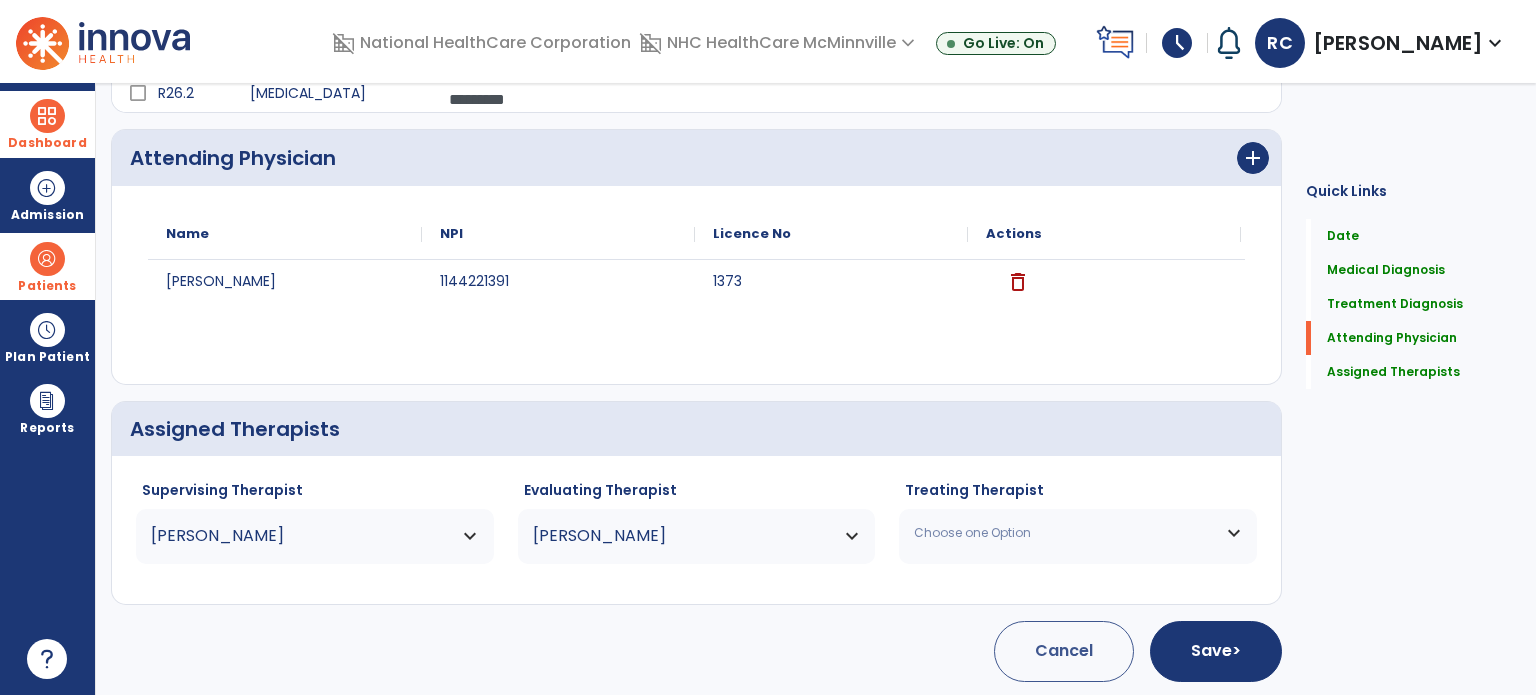 click on "Choose one Option" at bounding box center (1065, 533) 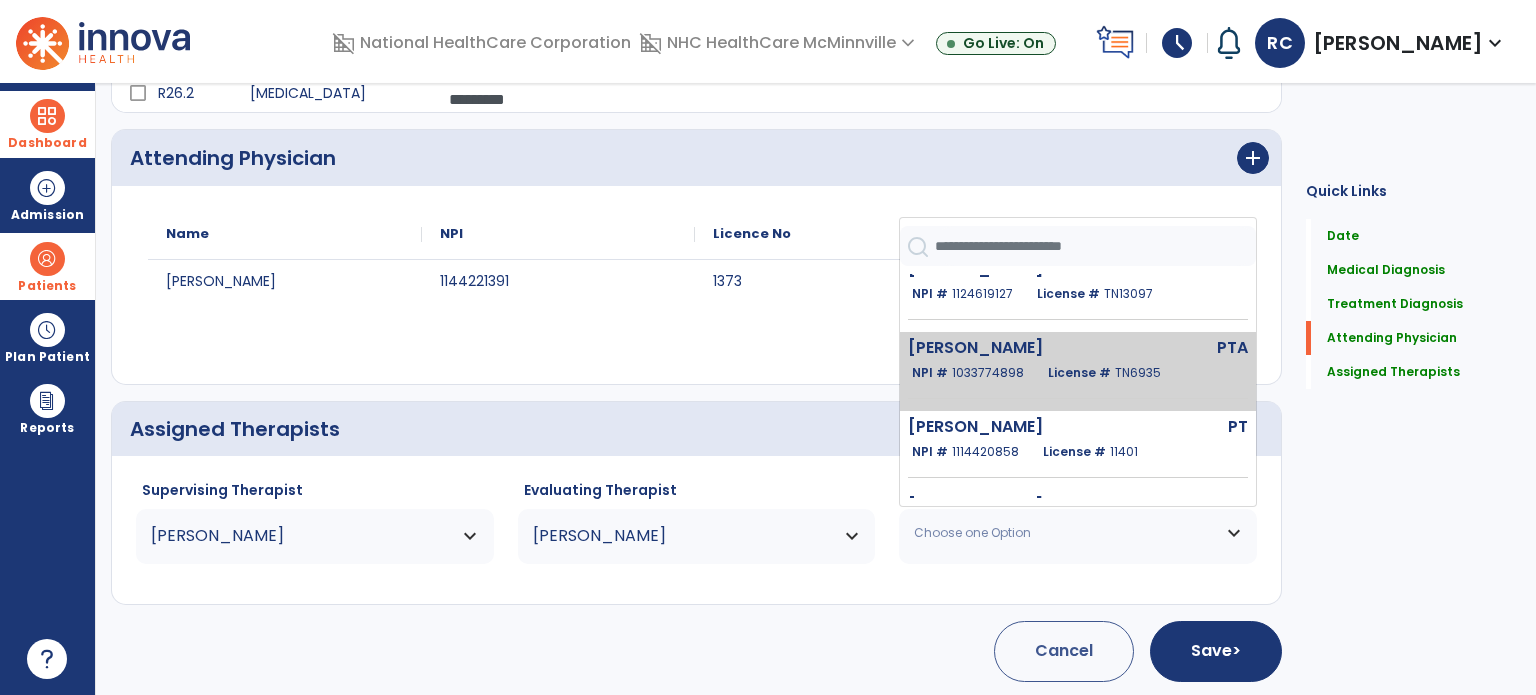 scroll, scrollTop: 0, scrollLeft: 0, axis: both 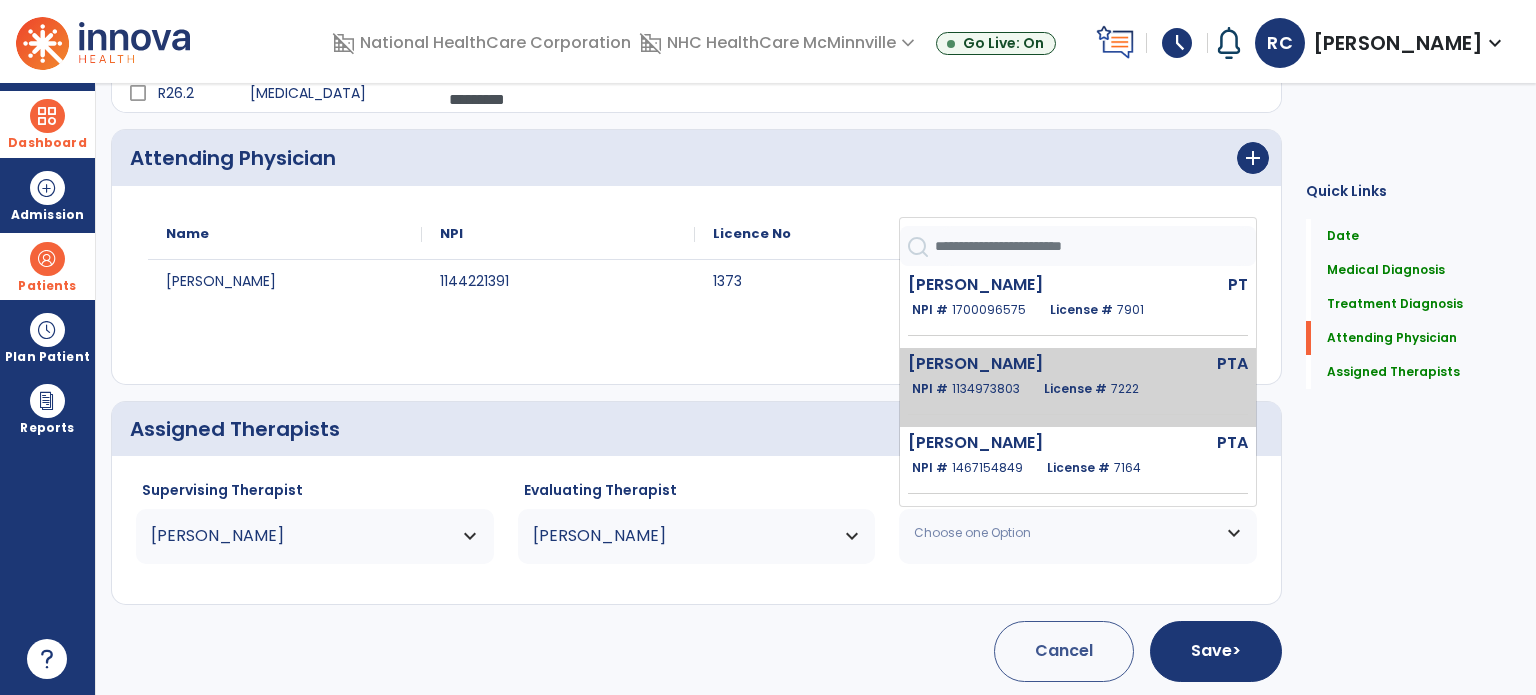 click on "1134973803" 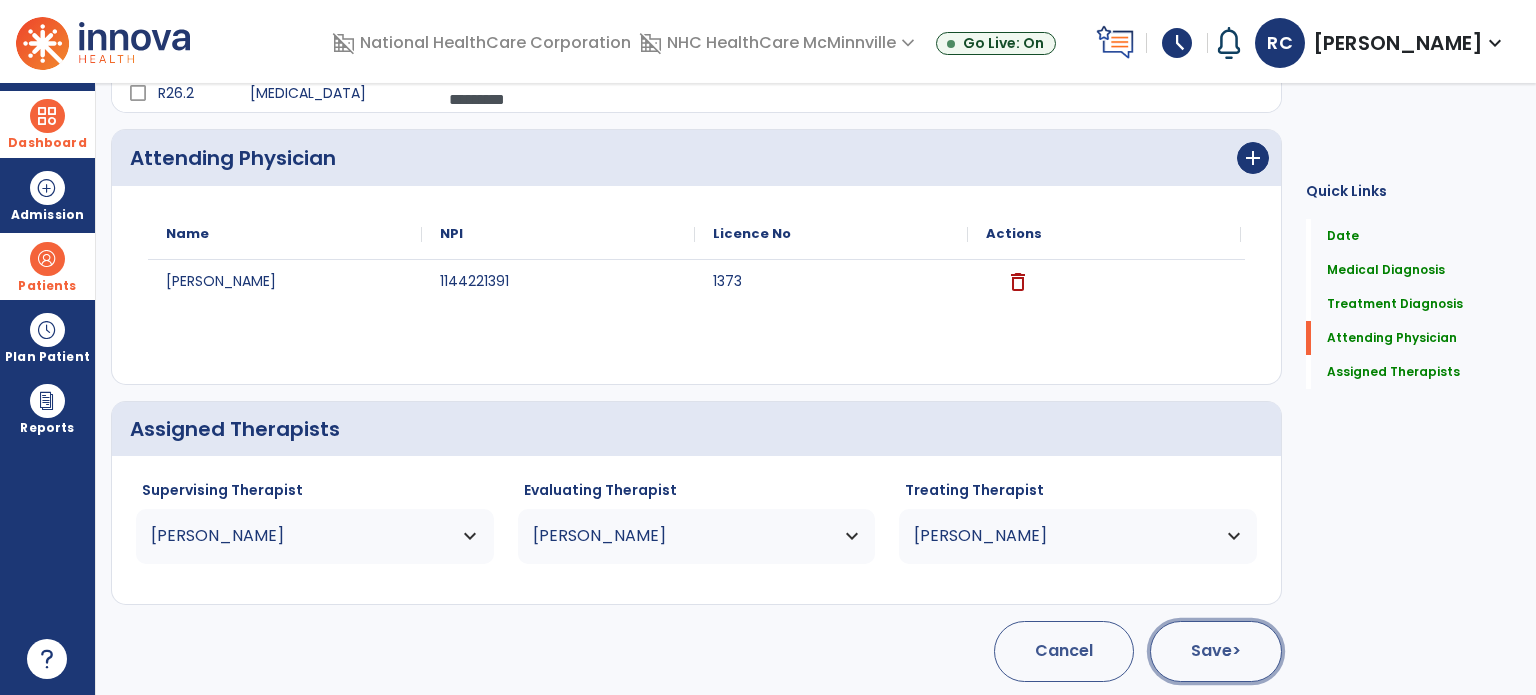 click on "Save  >" 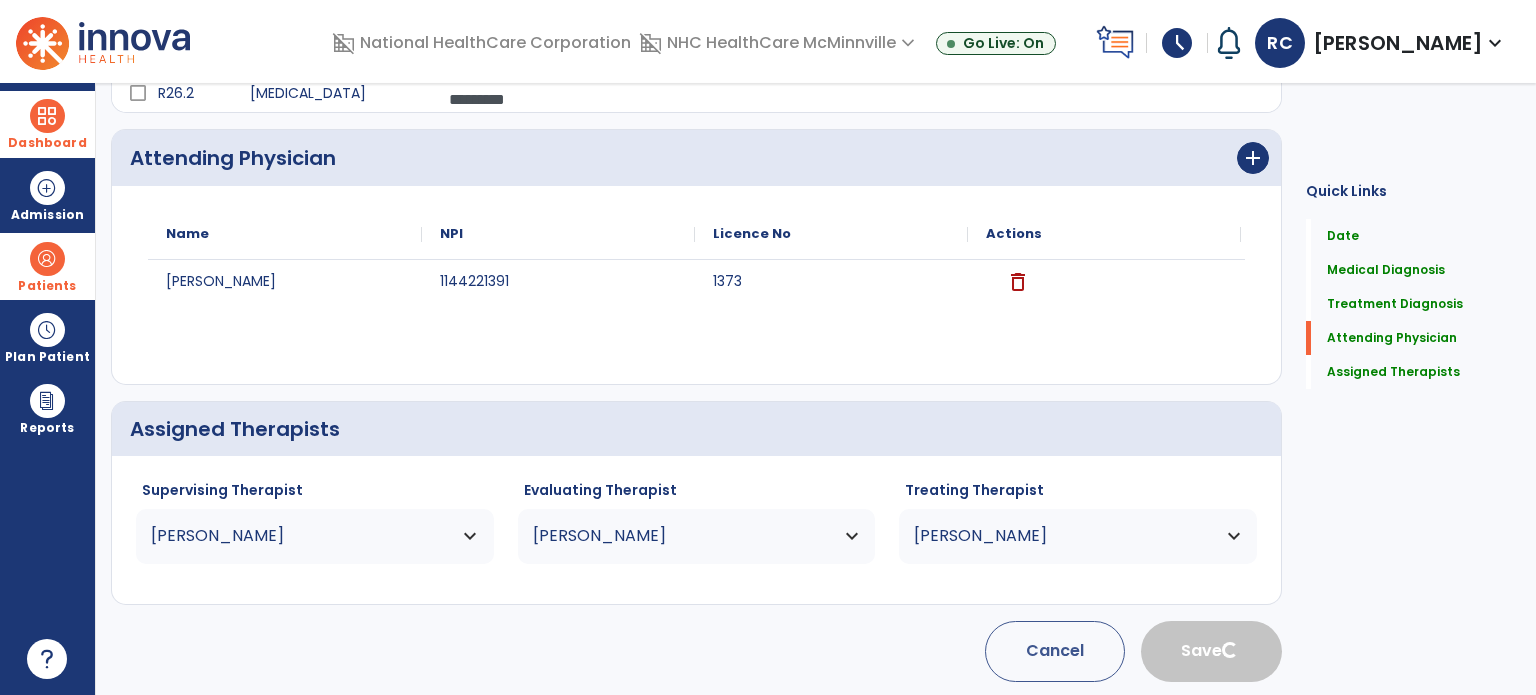type 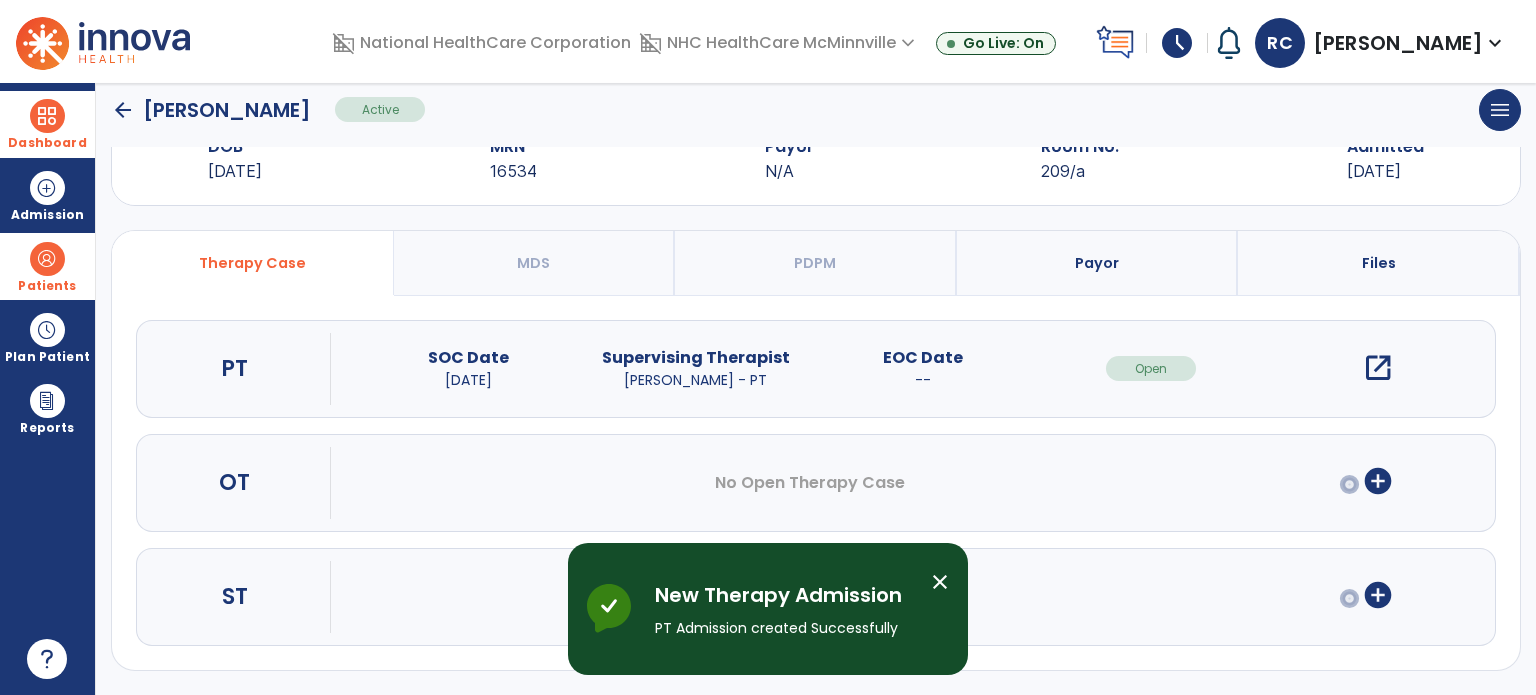 scroll, scrollTop: 62, scrollLeft: 0, axis: vertical 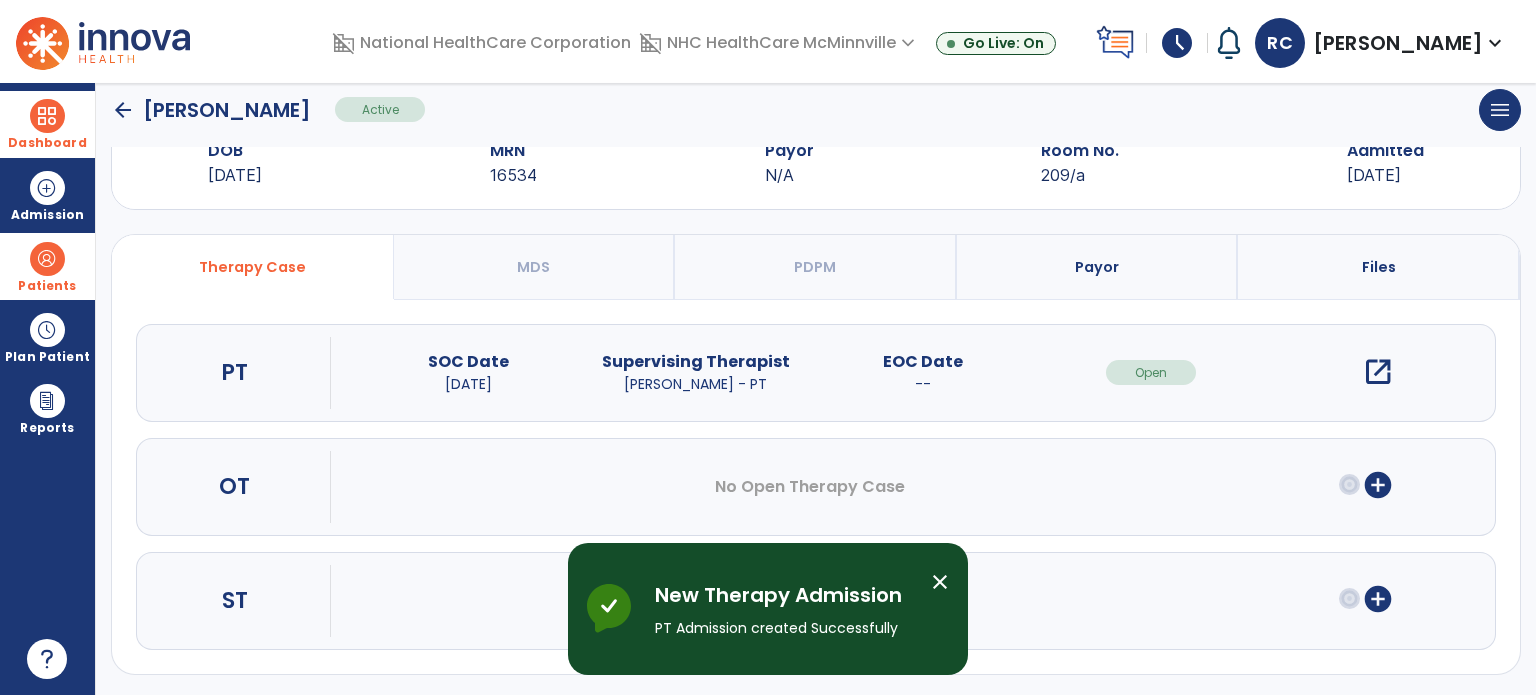 click on "open_in_new" at bounding box center [1378, 372] 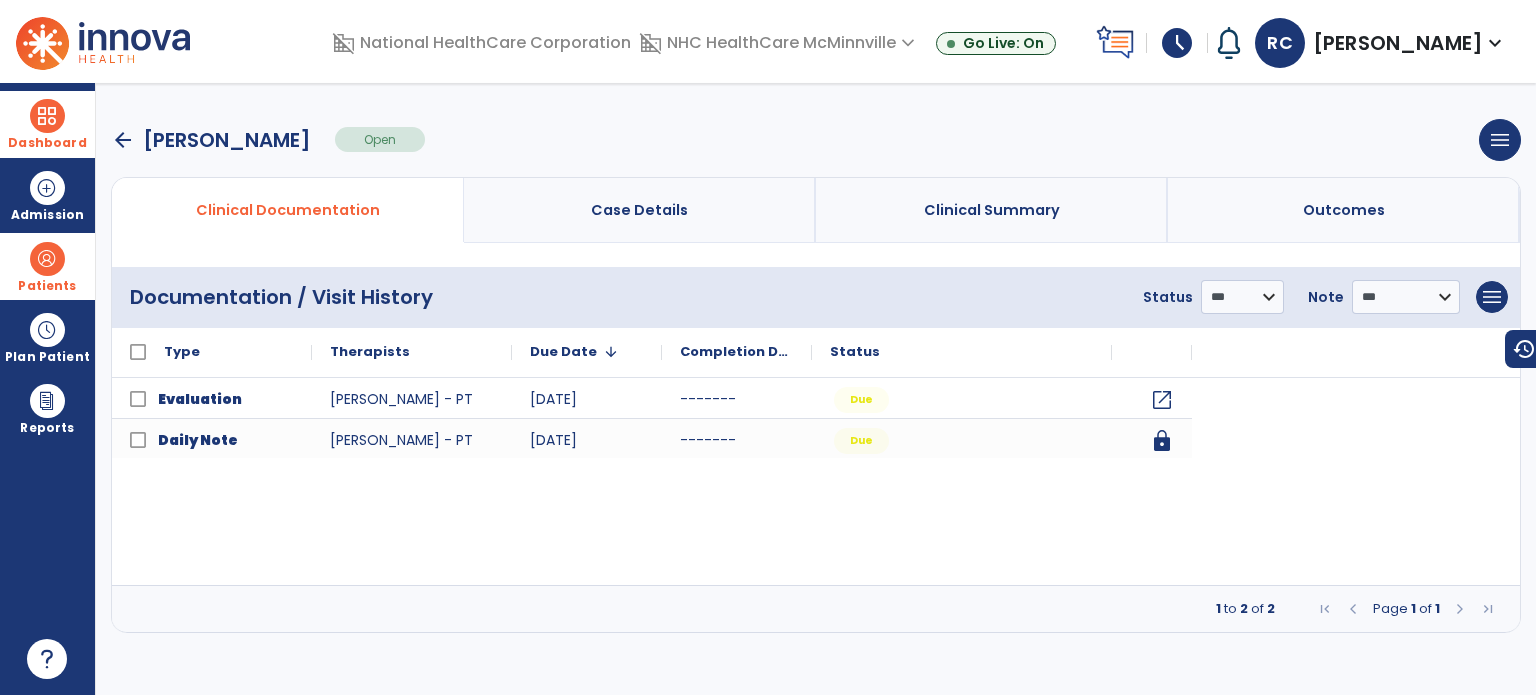 scroll, scrollTop: 0, scrollLeft: 0, axis: both 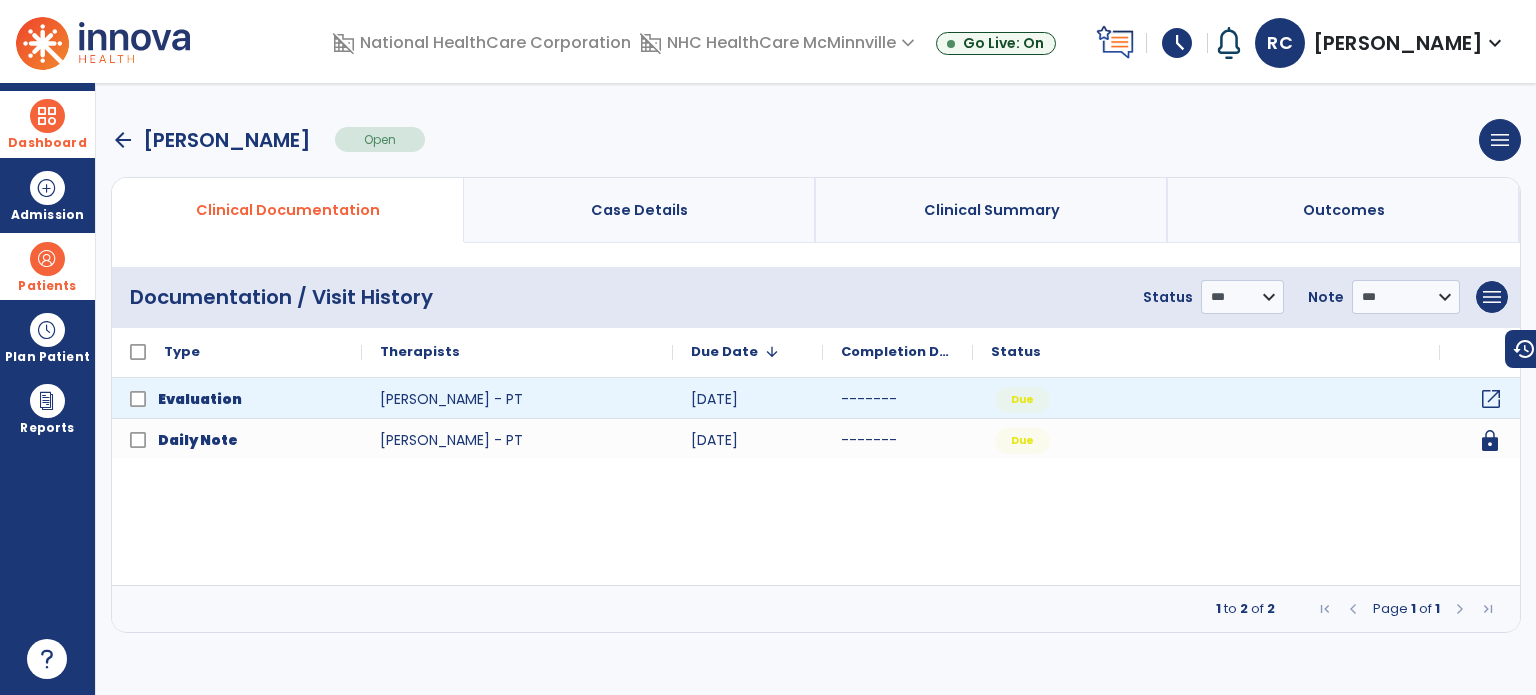 click on "open_in_new" 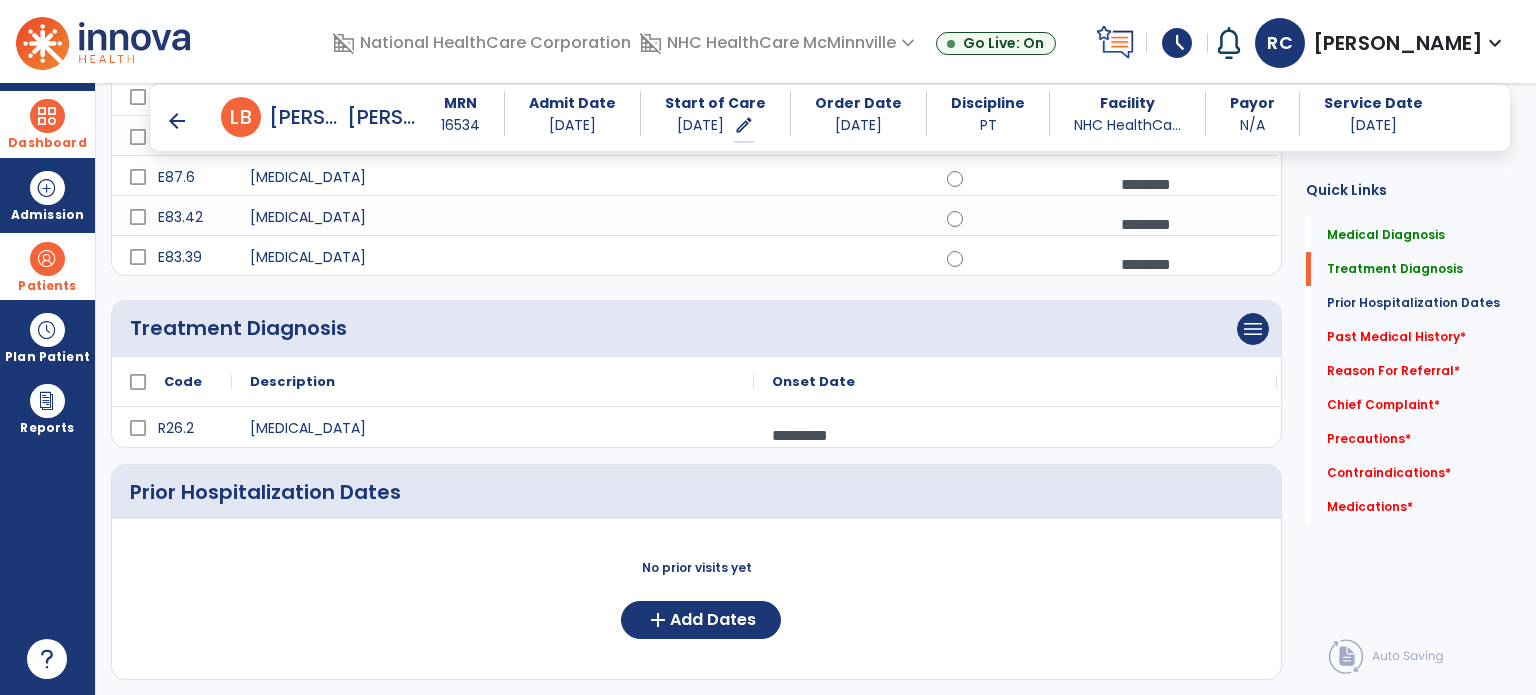 scroll, scrollTop: 800, scrollLeft: 0, axis: vertical 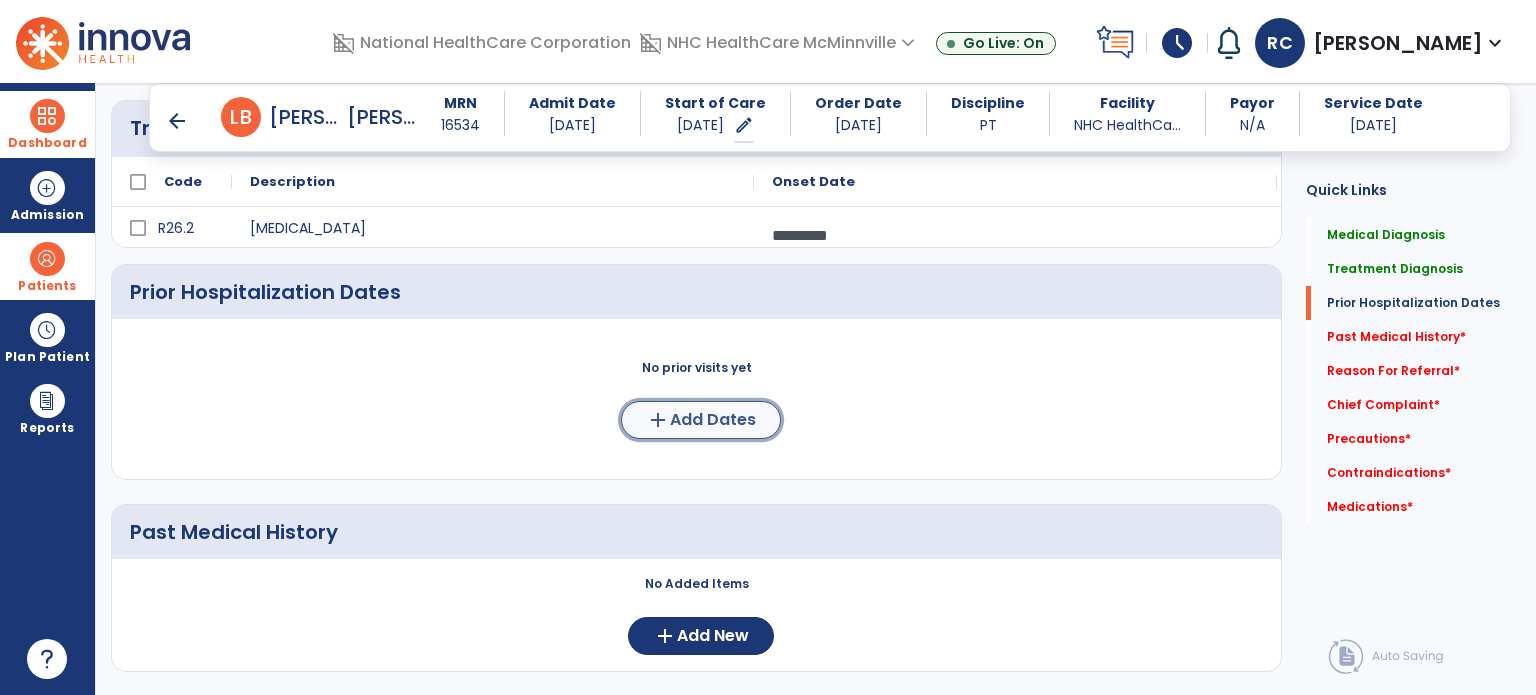 click on "add  Add Dates" 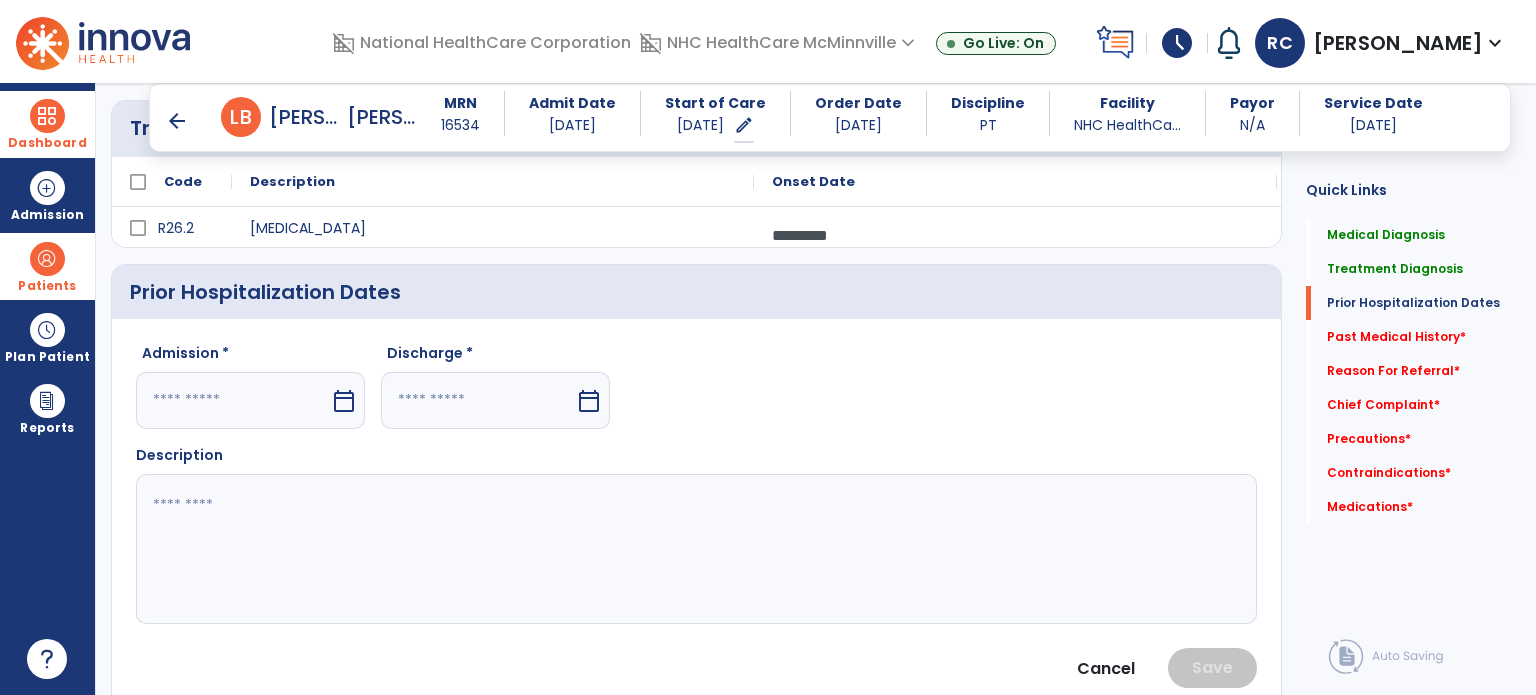 click on "Admission *  calendar_today  Discharge *  calendar_today" 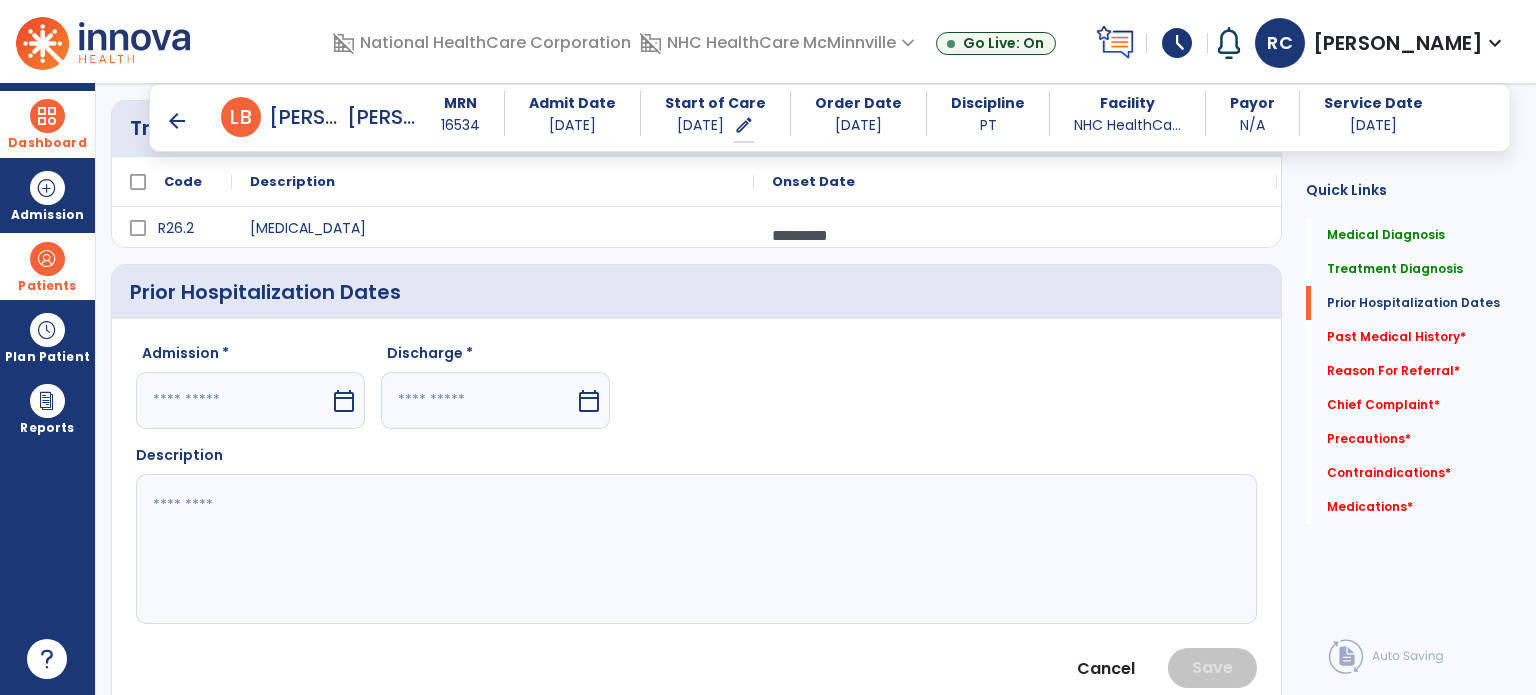 select on "*" 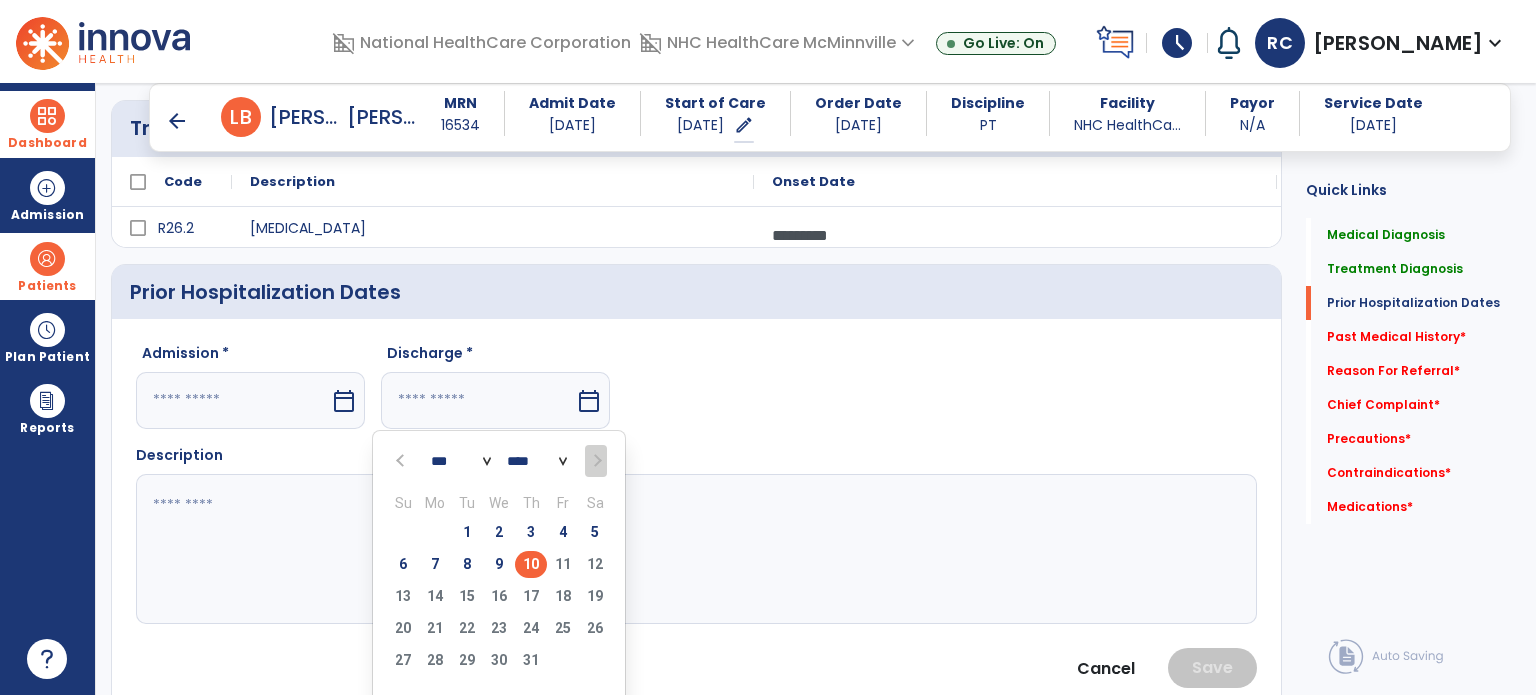 click on "10" at bounding box center (531, 564) 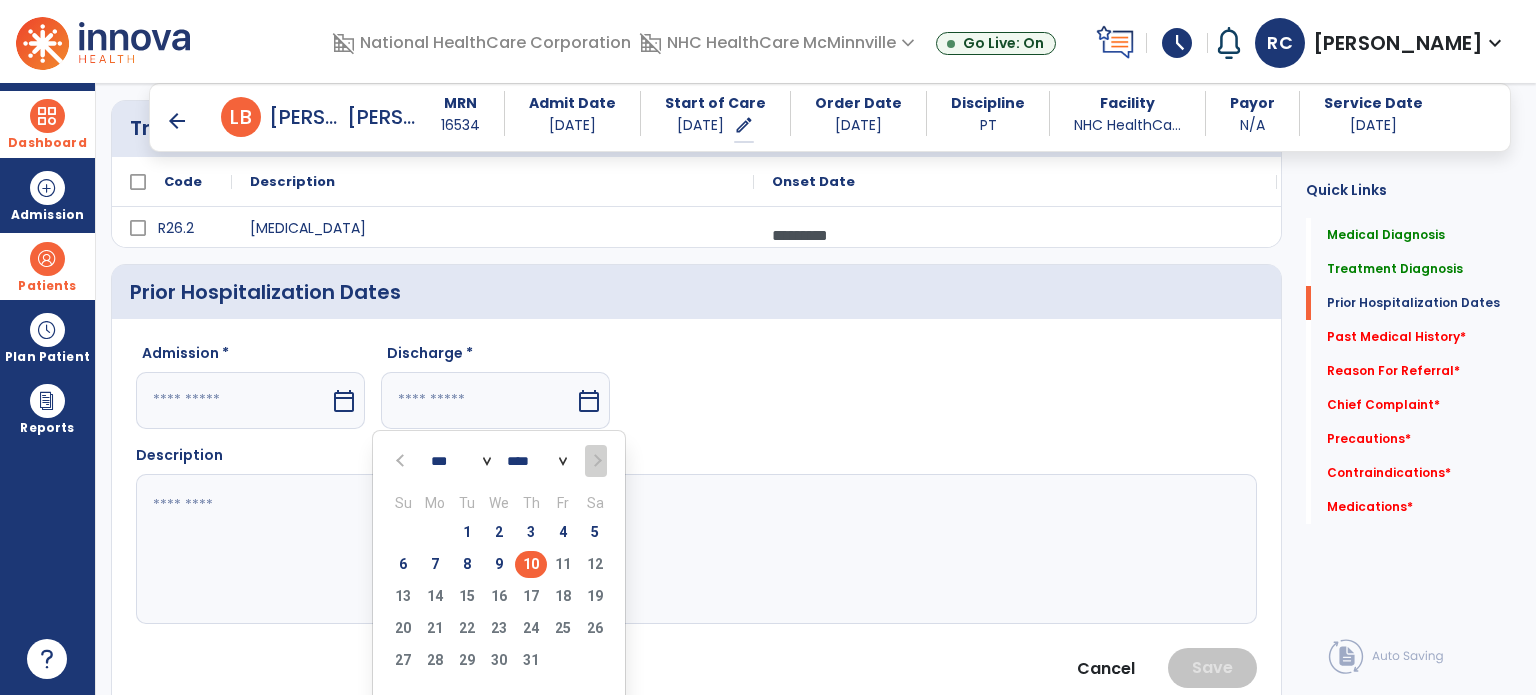 type on "*********" 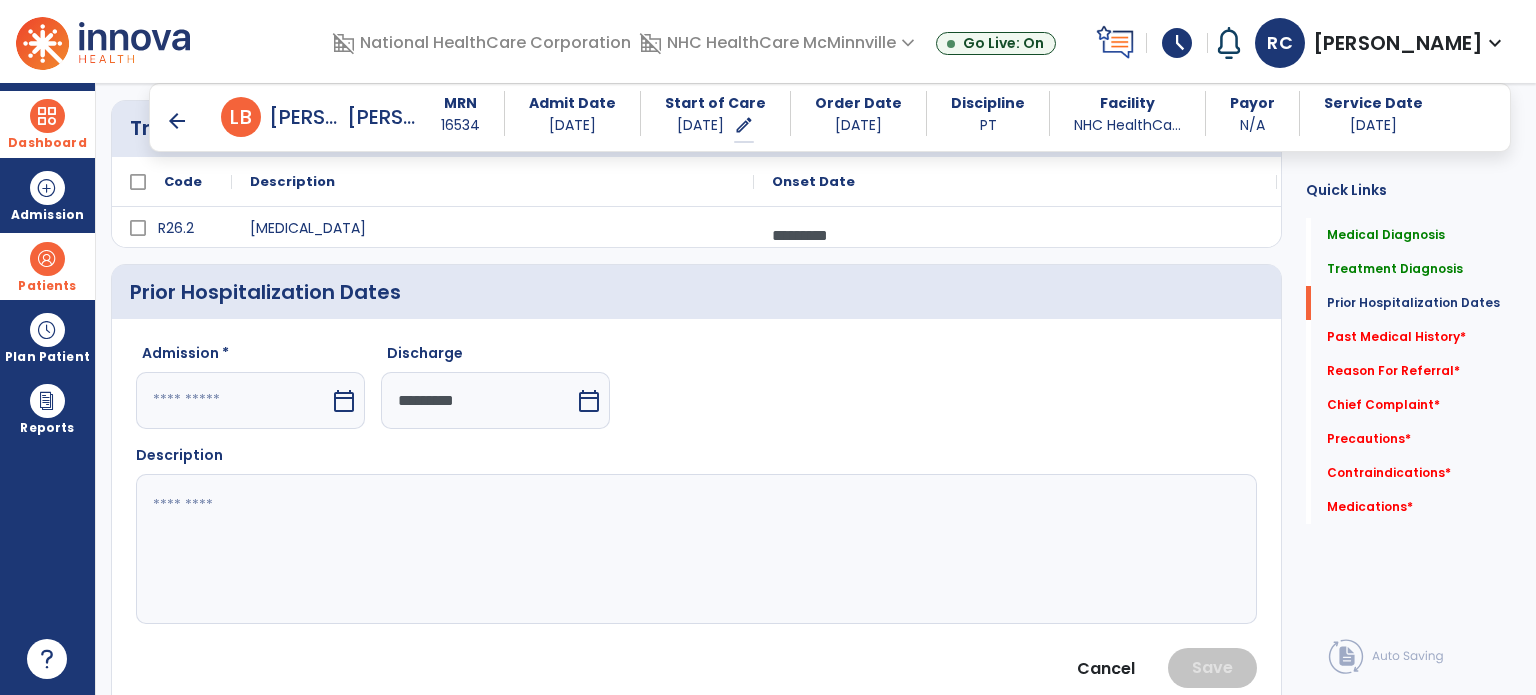 click on "calendar_today" at bounding box center (589, 401) 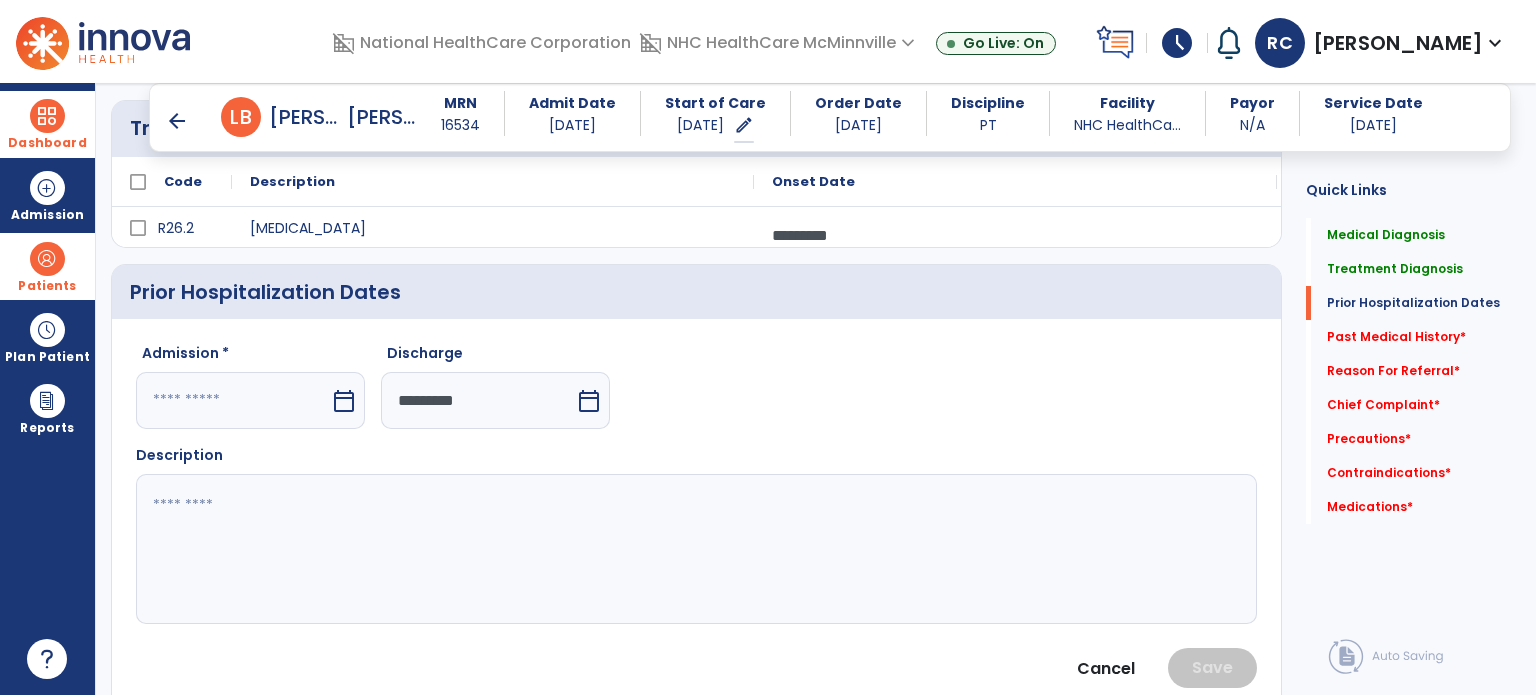 select on "*" 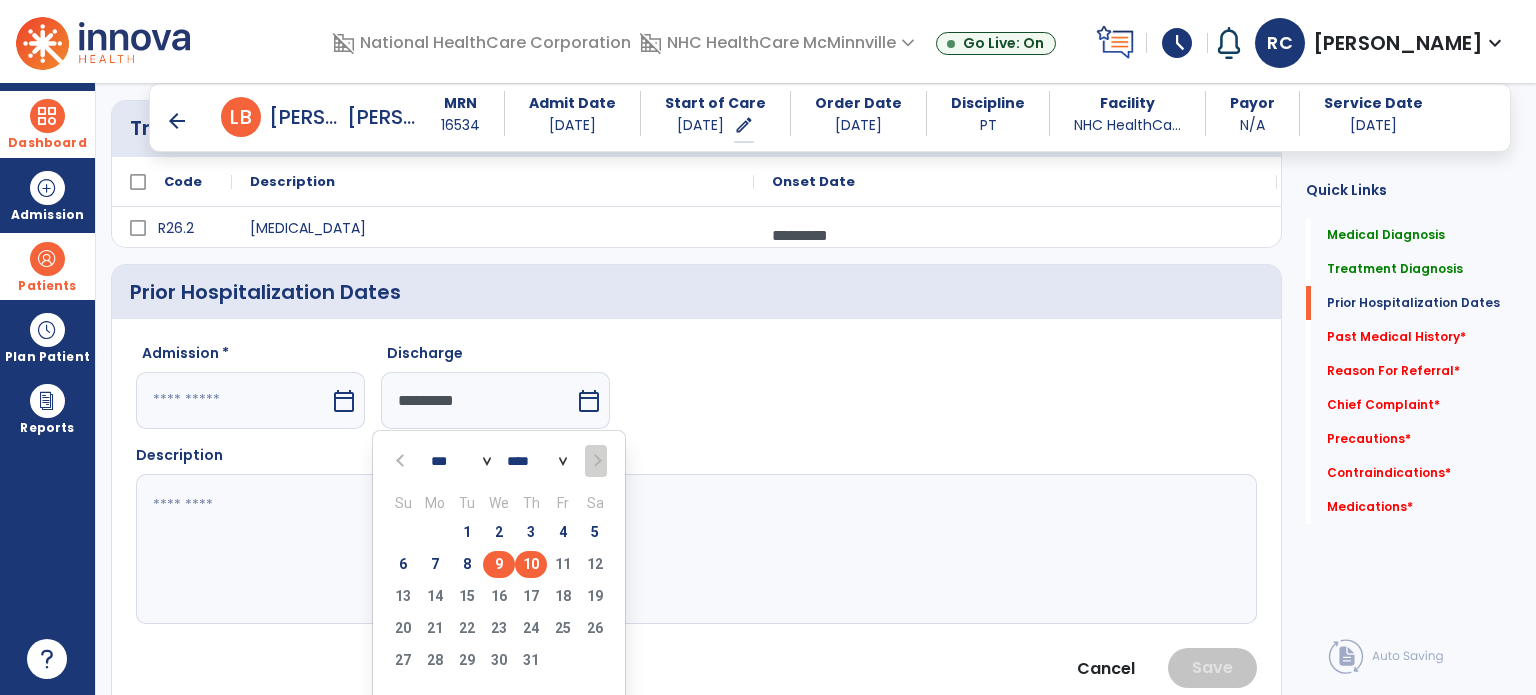 click on "9" at bounding box center [499, 564] 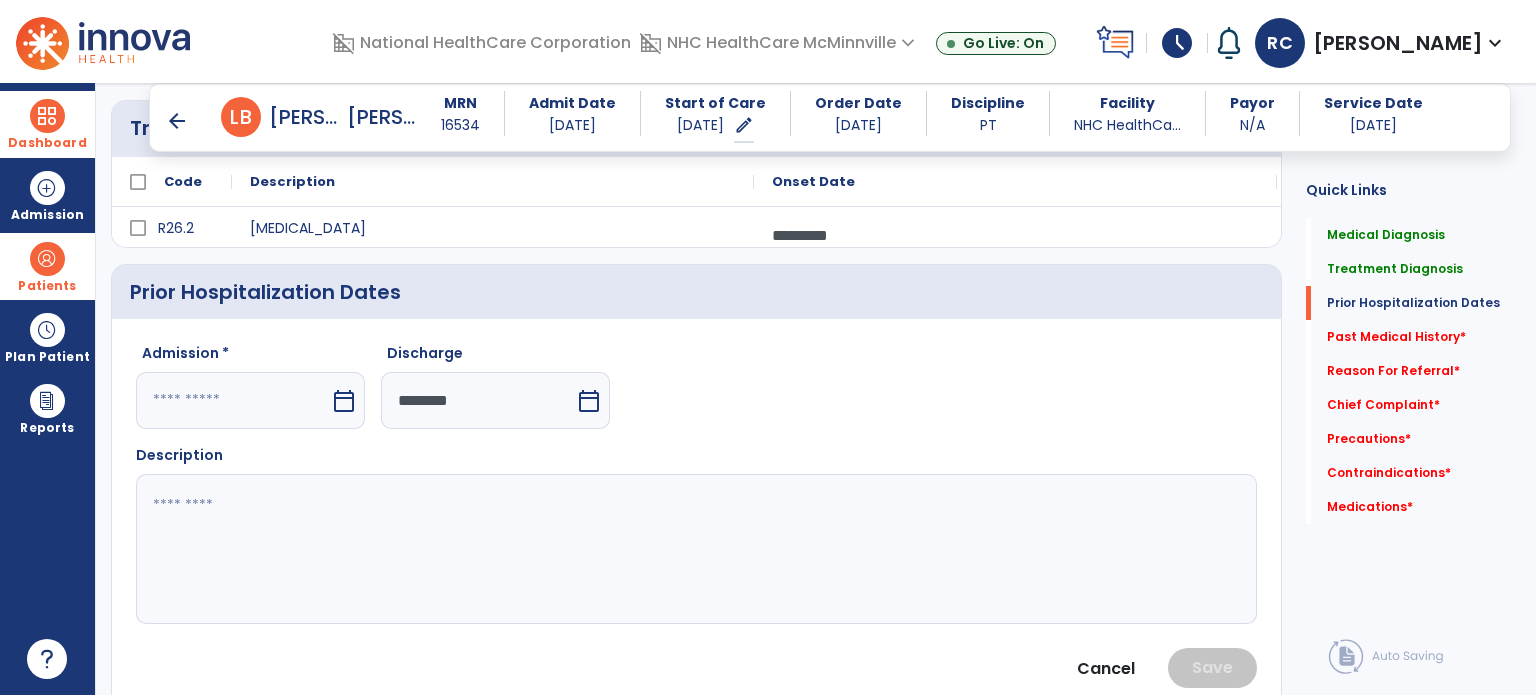 click on "Admission *  calendar_today  Discharge  ********  calendar_today" 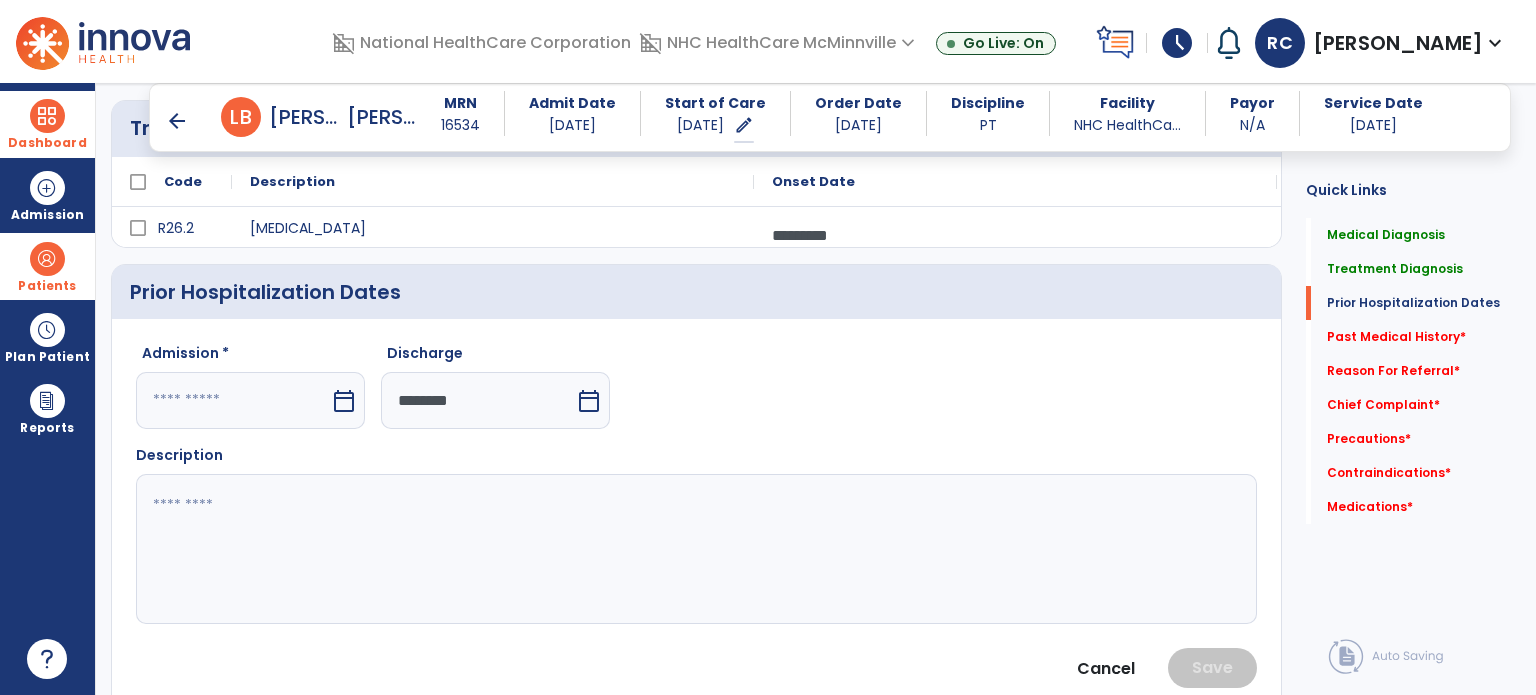 click on "Admission *  calendar_today  Discharge  ********  calendar_today" 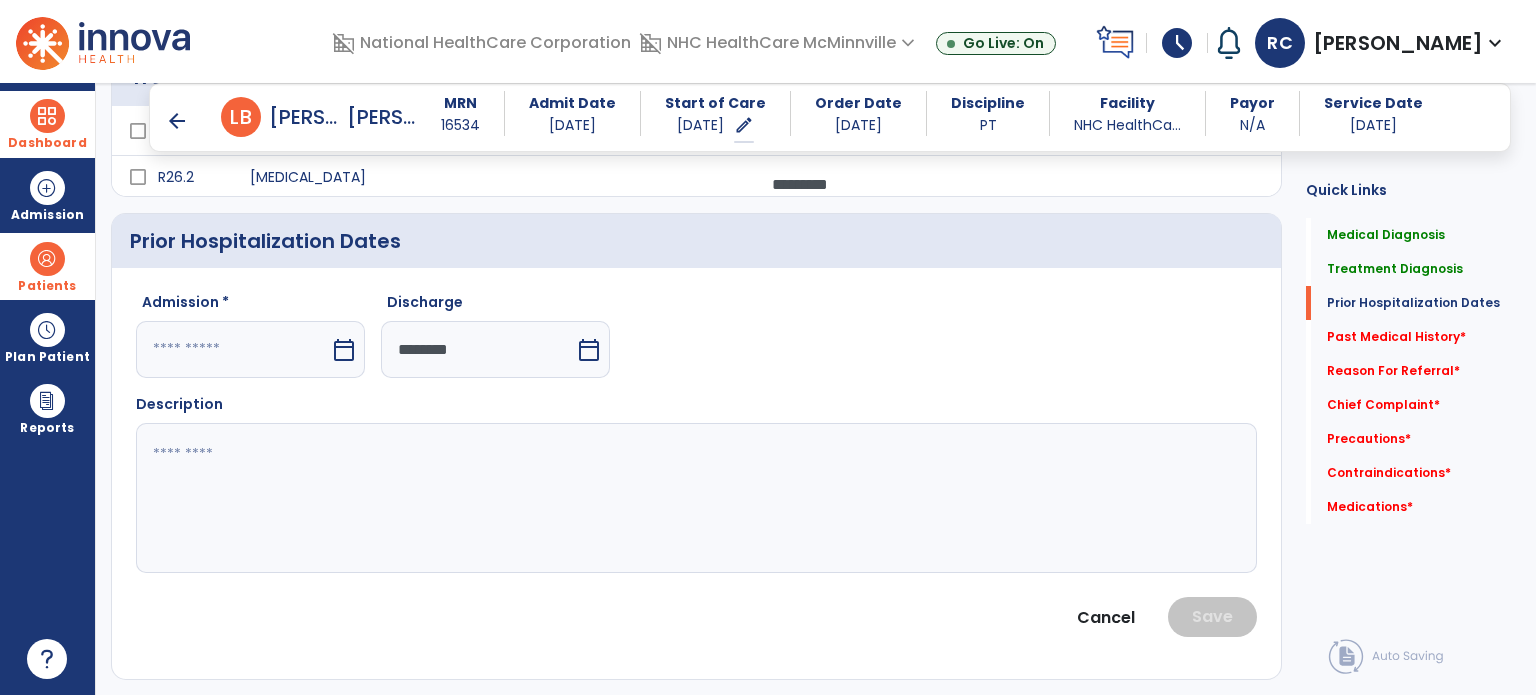 scroll, scrollTop: 1000, scrollLeft: 0, axis: vertical 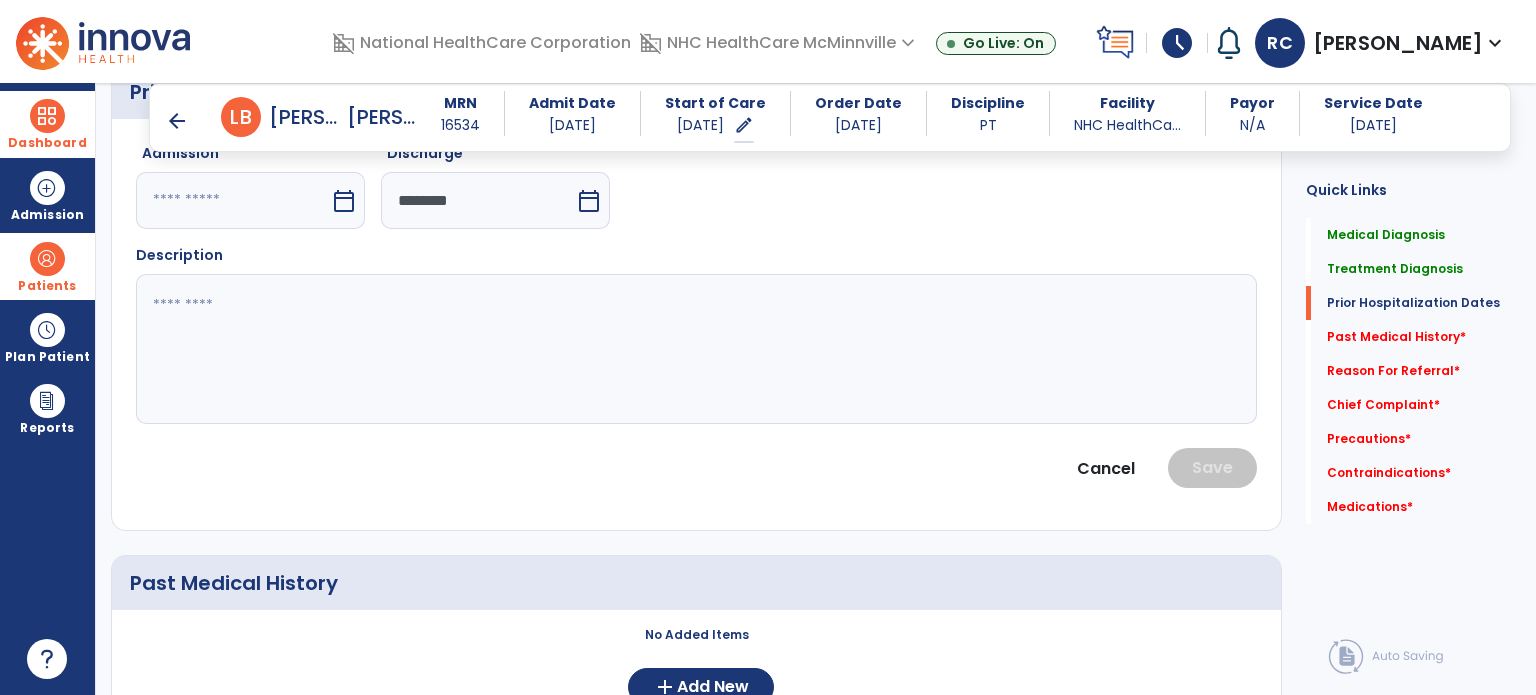 click 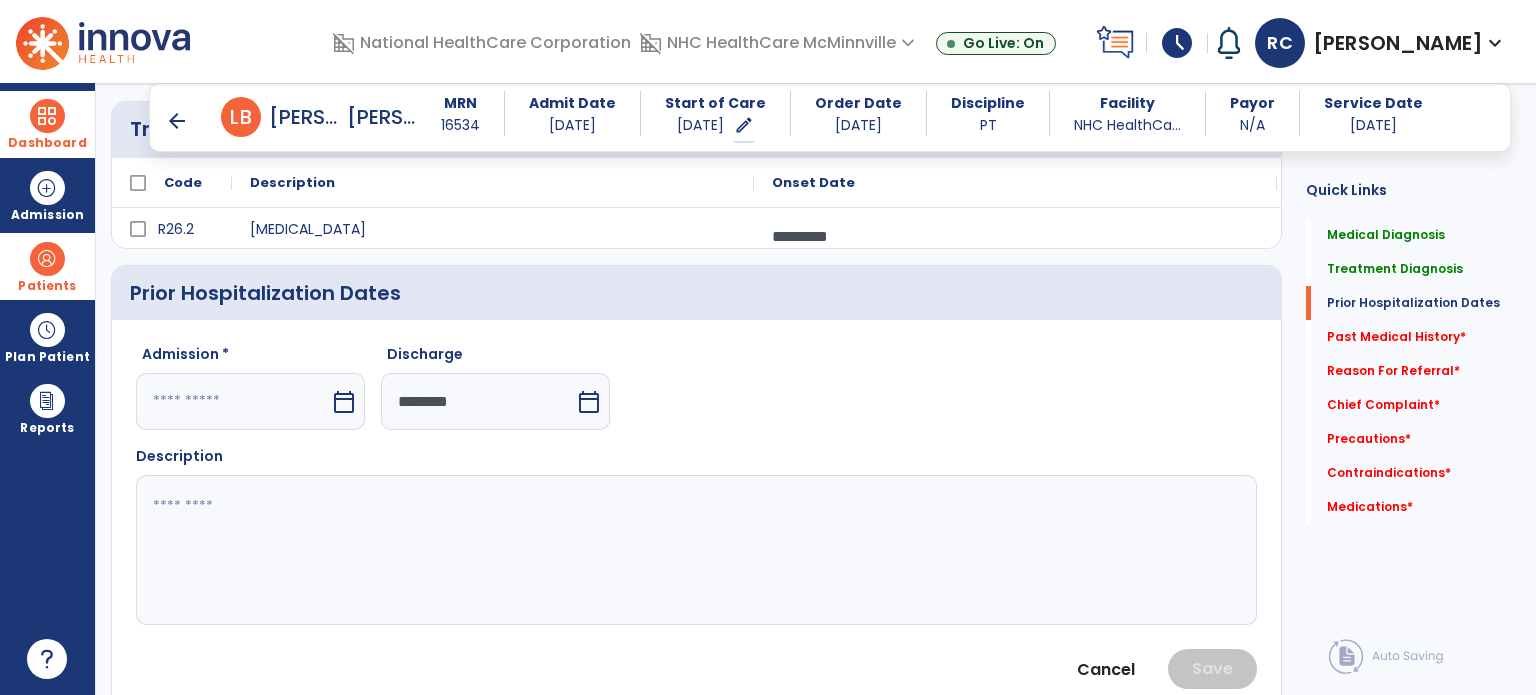 scroll, scrollTop: 900, scrollLeft: 0, axis: vertical 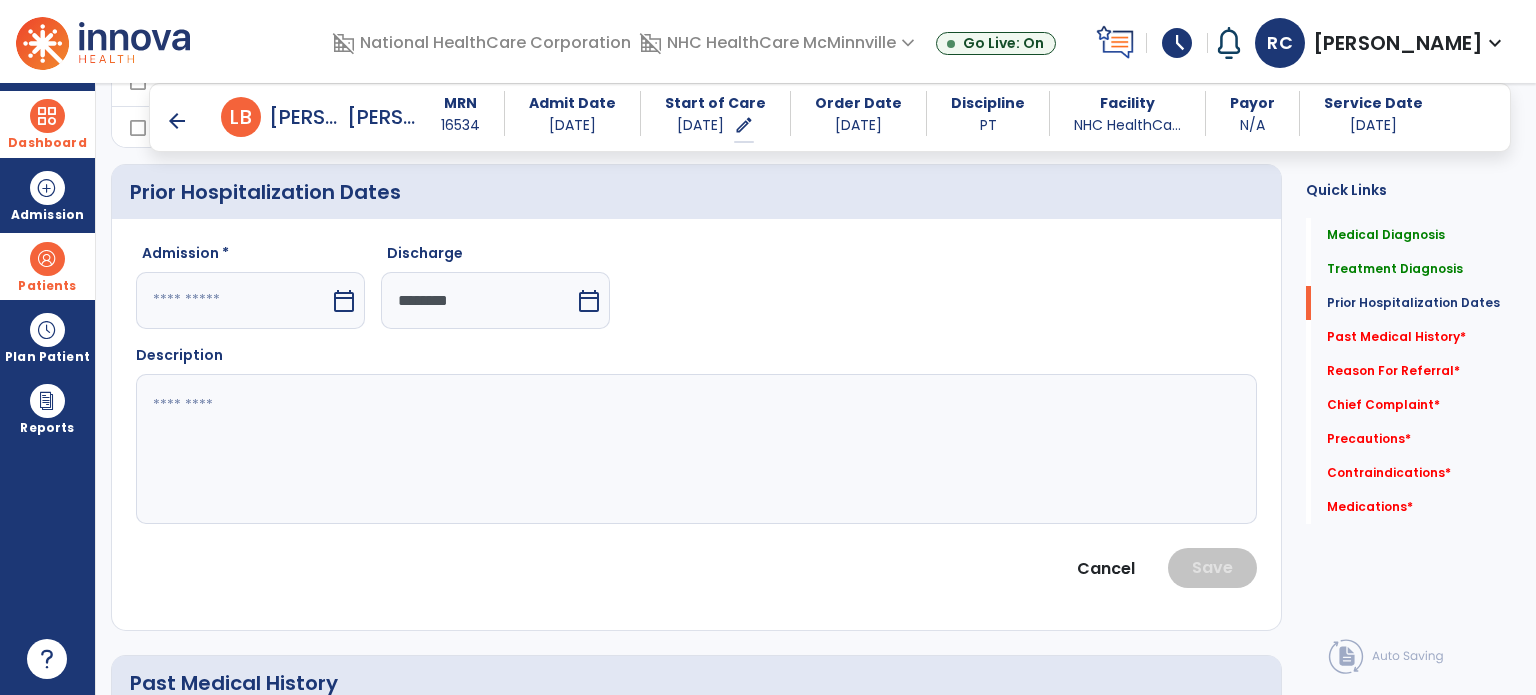 click 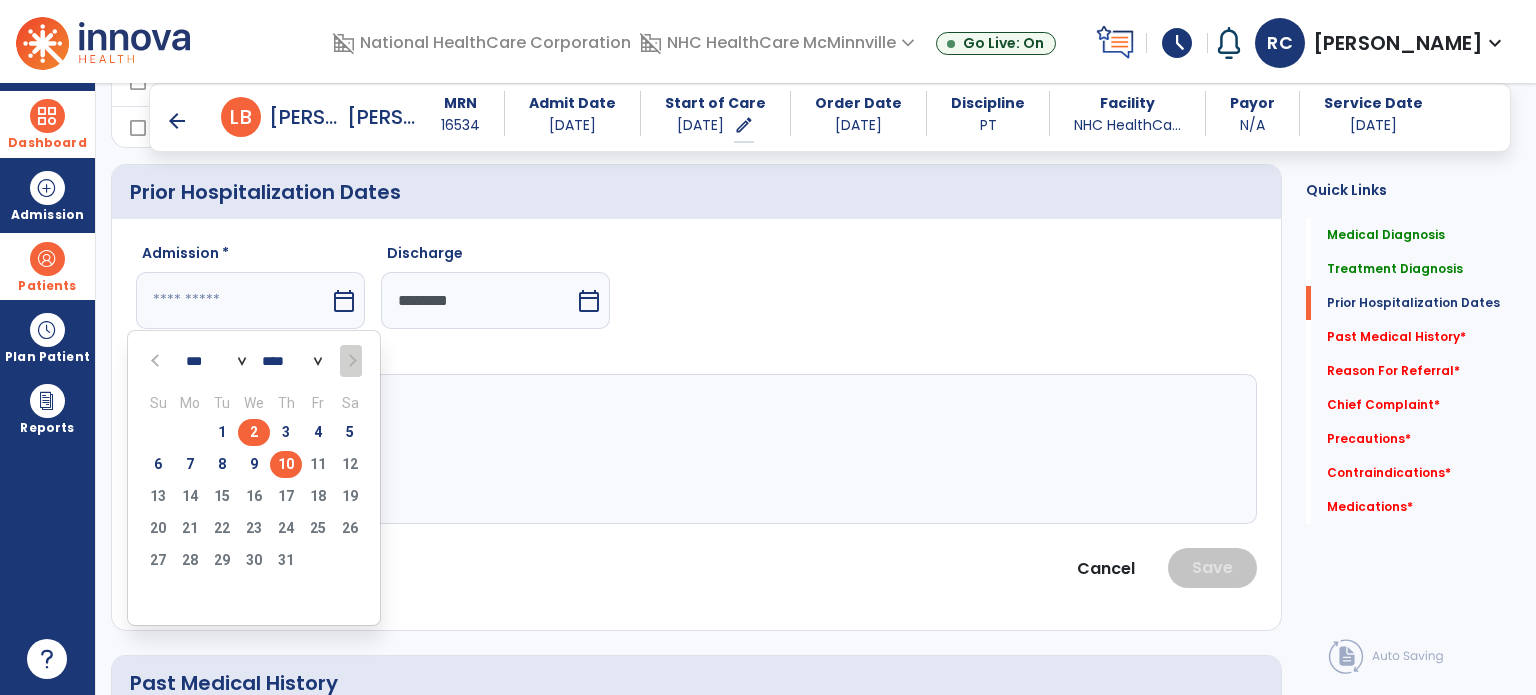click on "2" at bounding box center (254, 432) 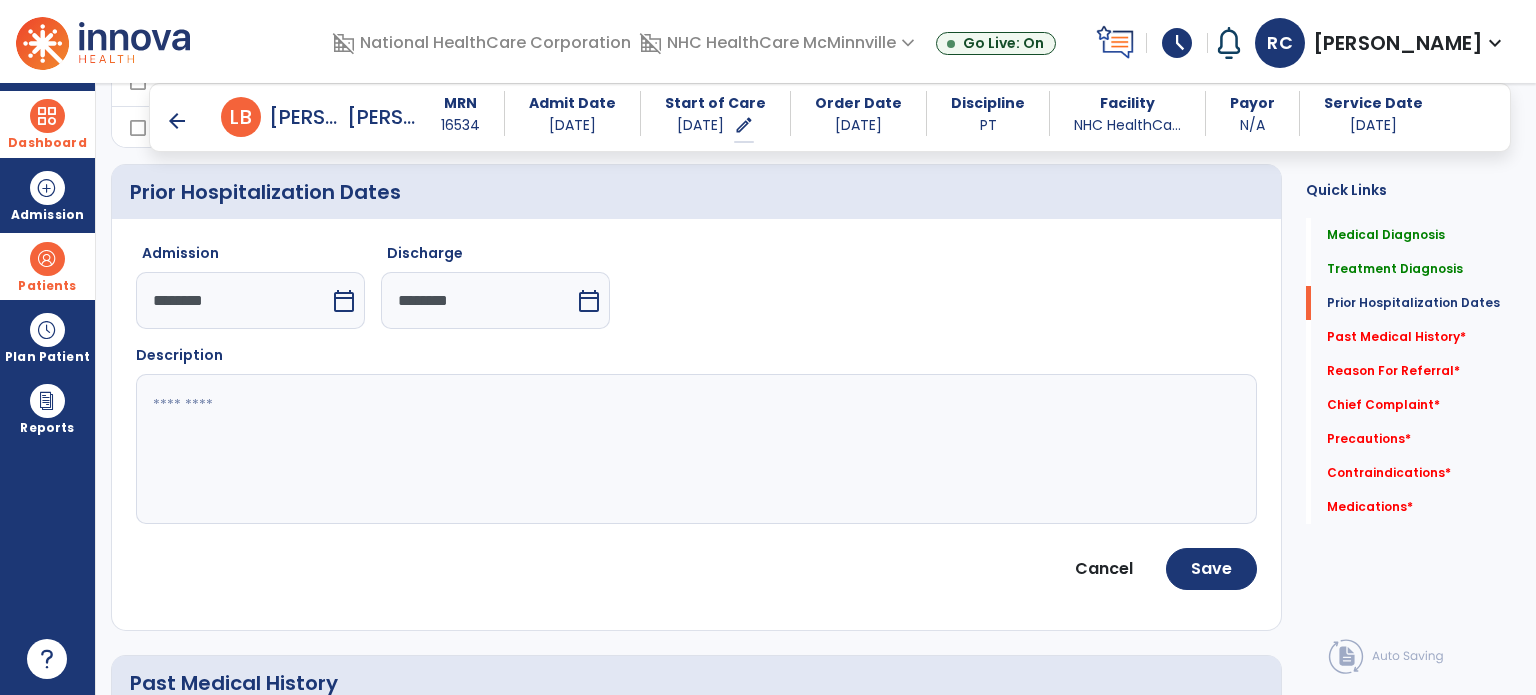 click on "Cancel Save" 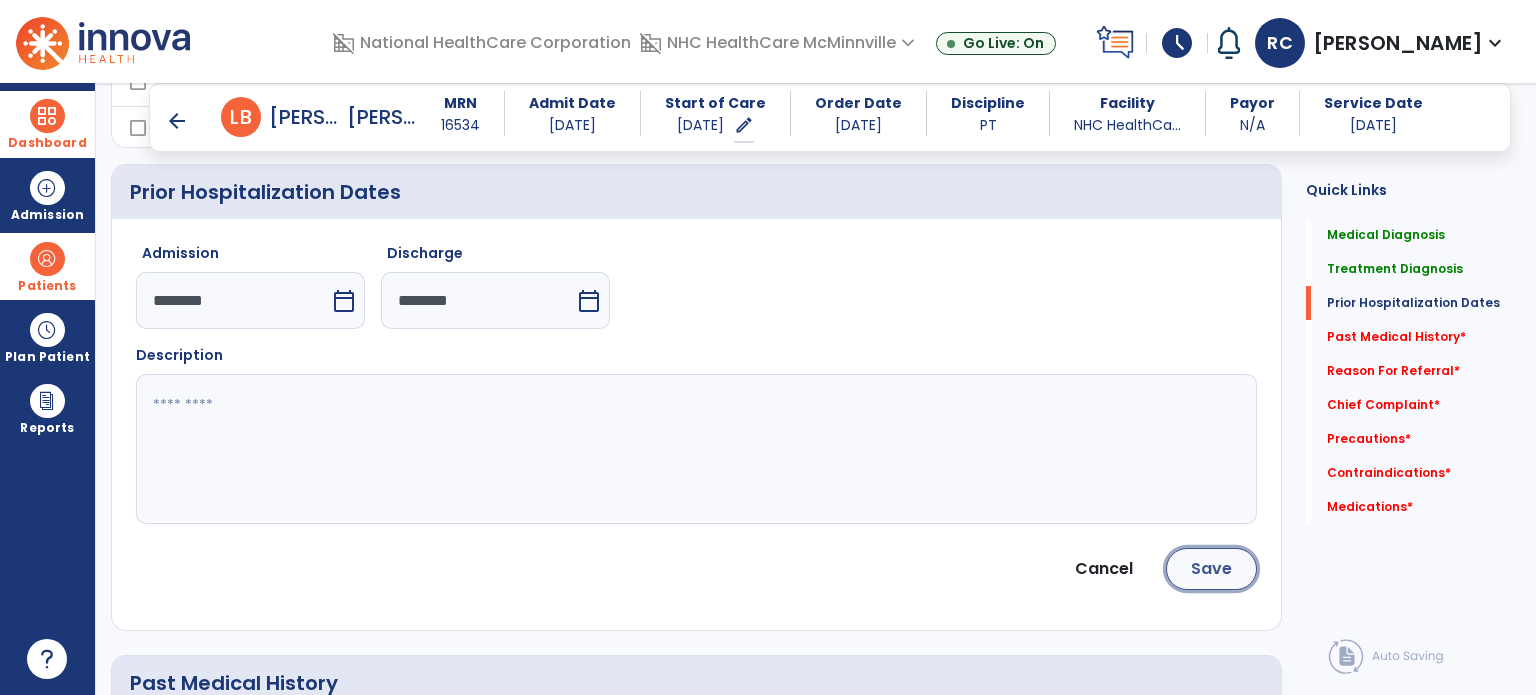 click on "Save" 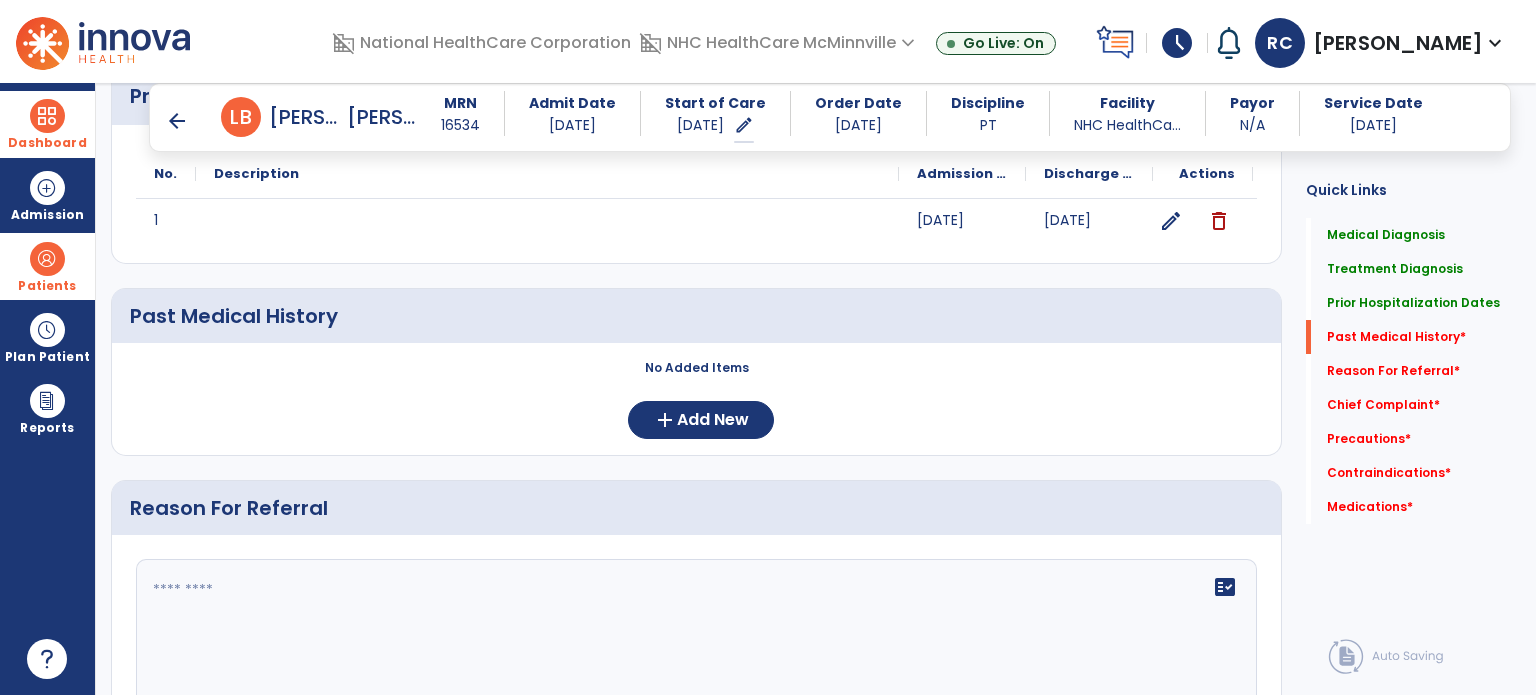 scroll, scrollTop: 1000, scrollLeft: 0, axis: vertical 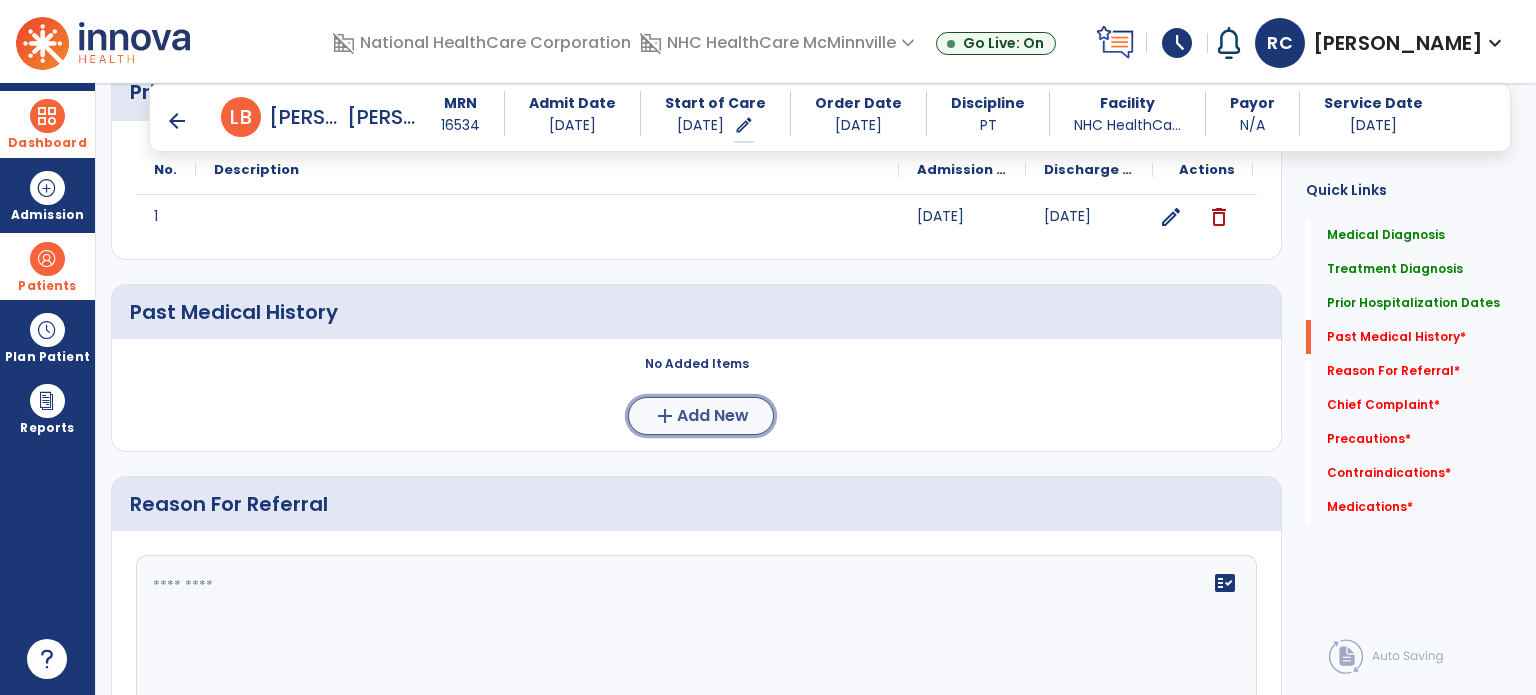 click on "add  Add New" 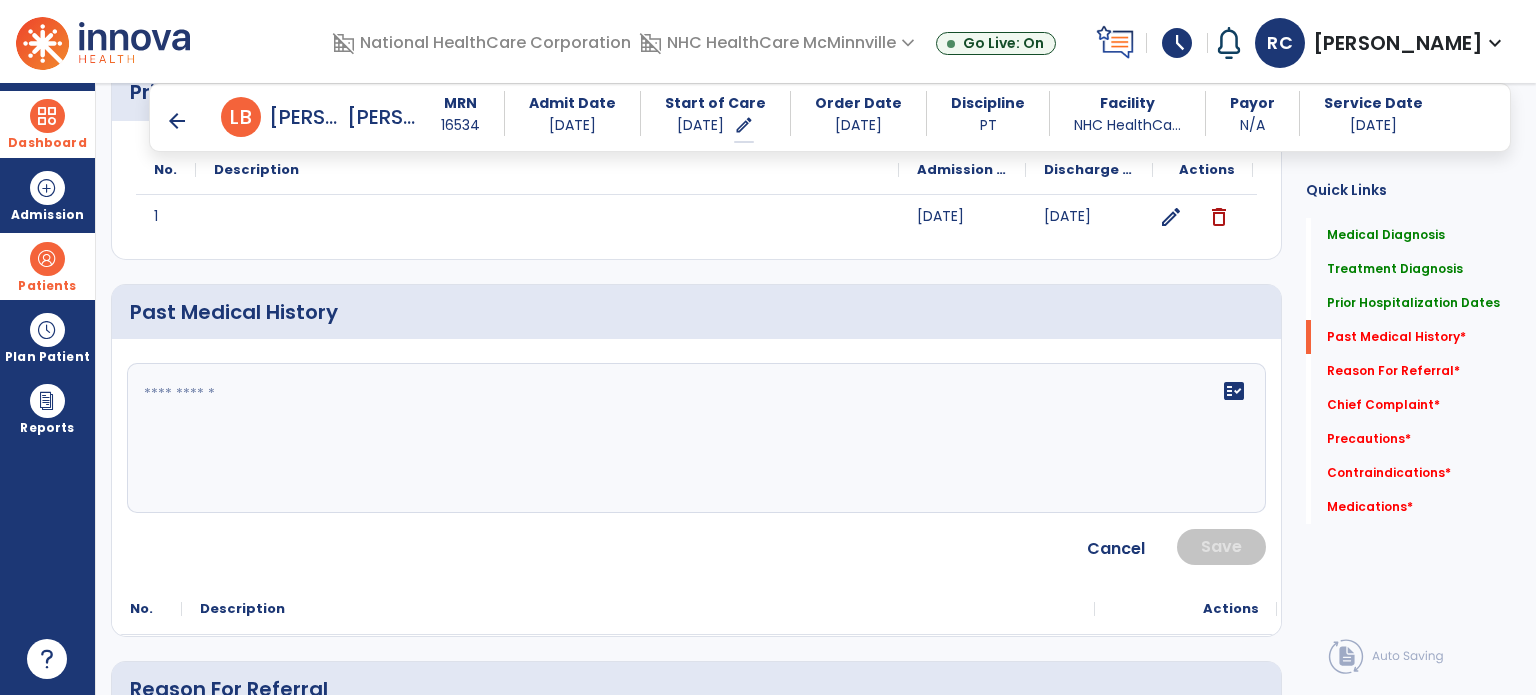 click 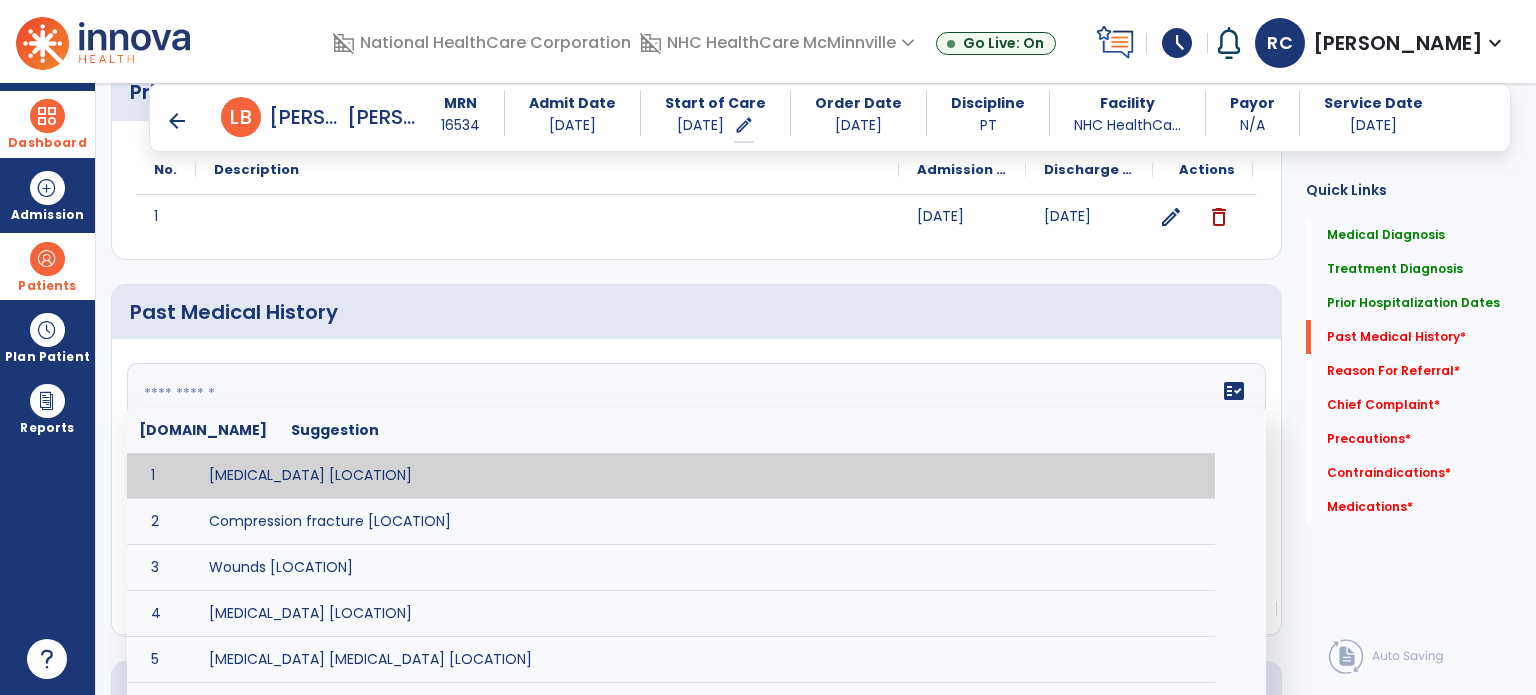 drag, startPoint x: 325, startPoint y: 384, endPoint x: 241, endPoint y: 383, distance: 84.00595 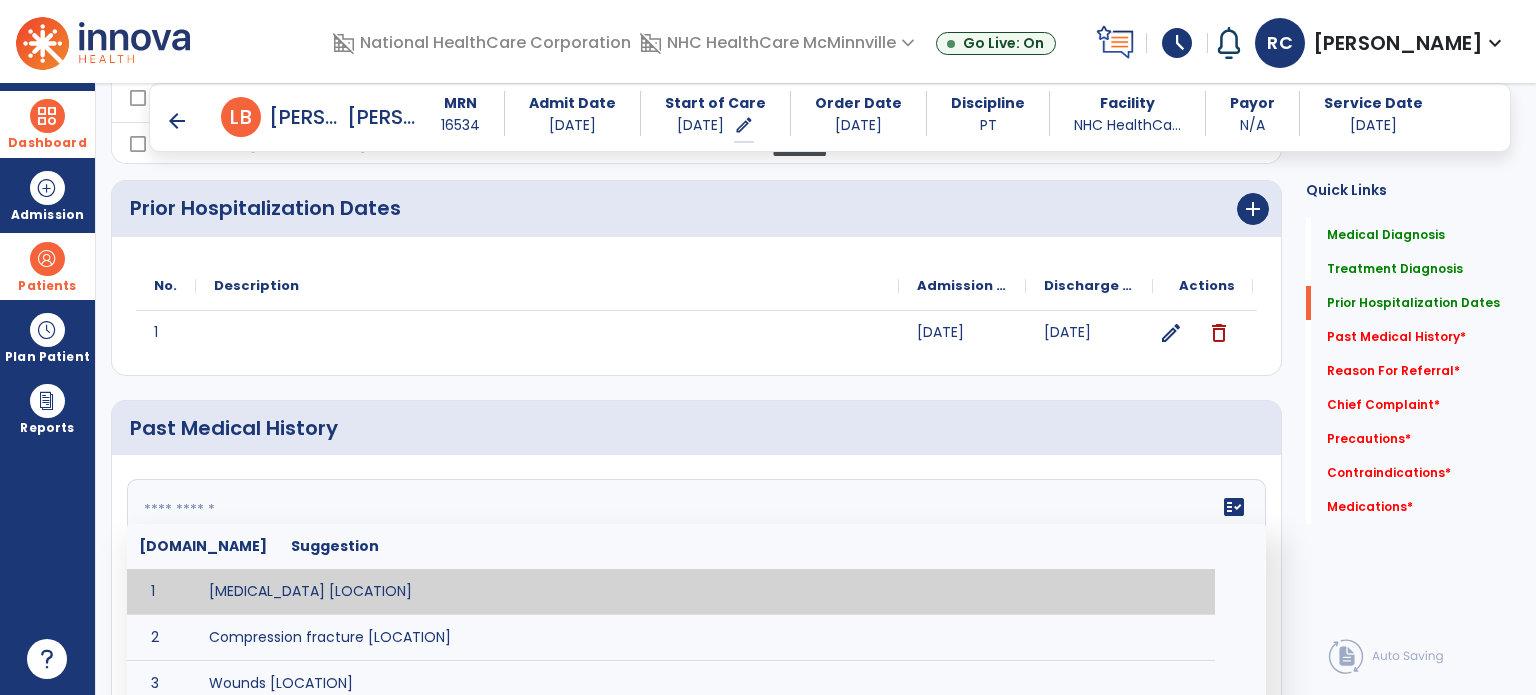 scroll, scrollTop: 1000, scrollLeft: 0, axis: vertical 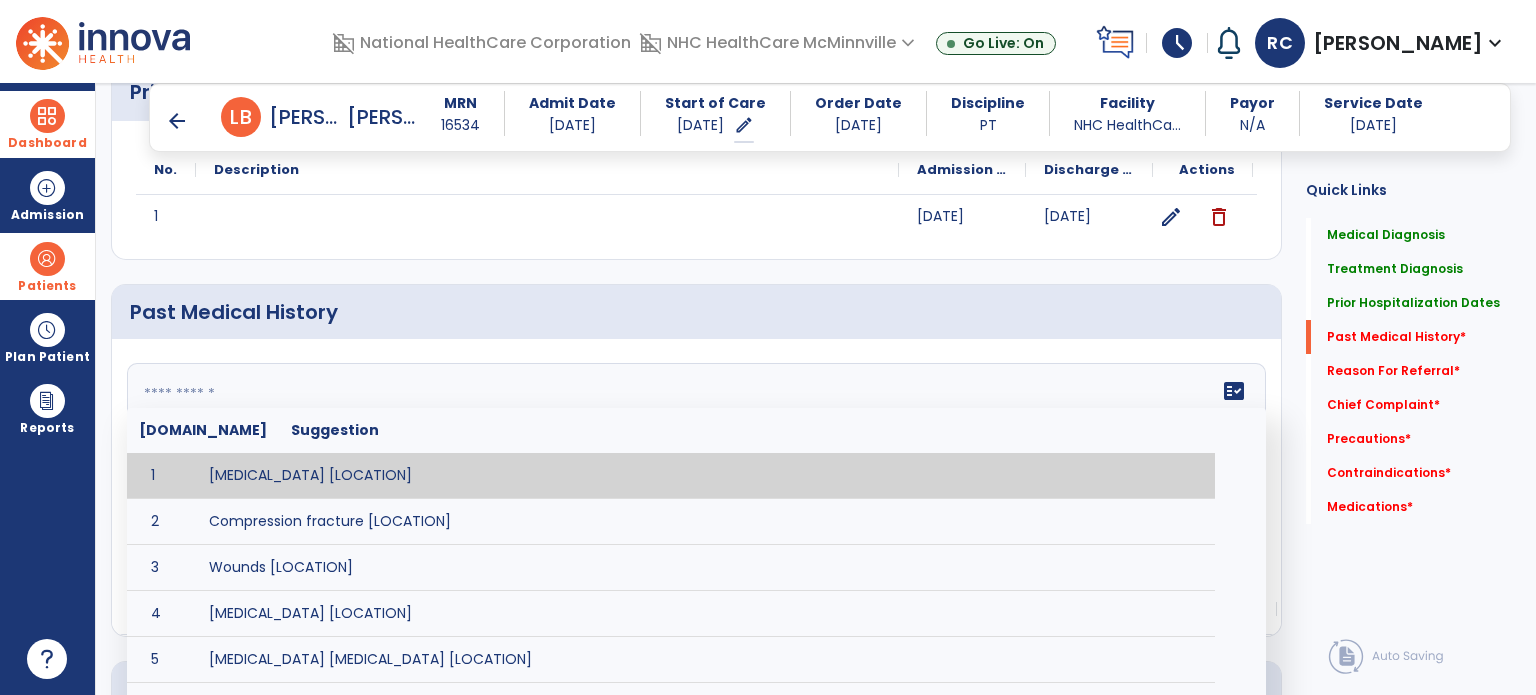 click 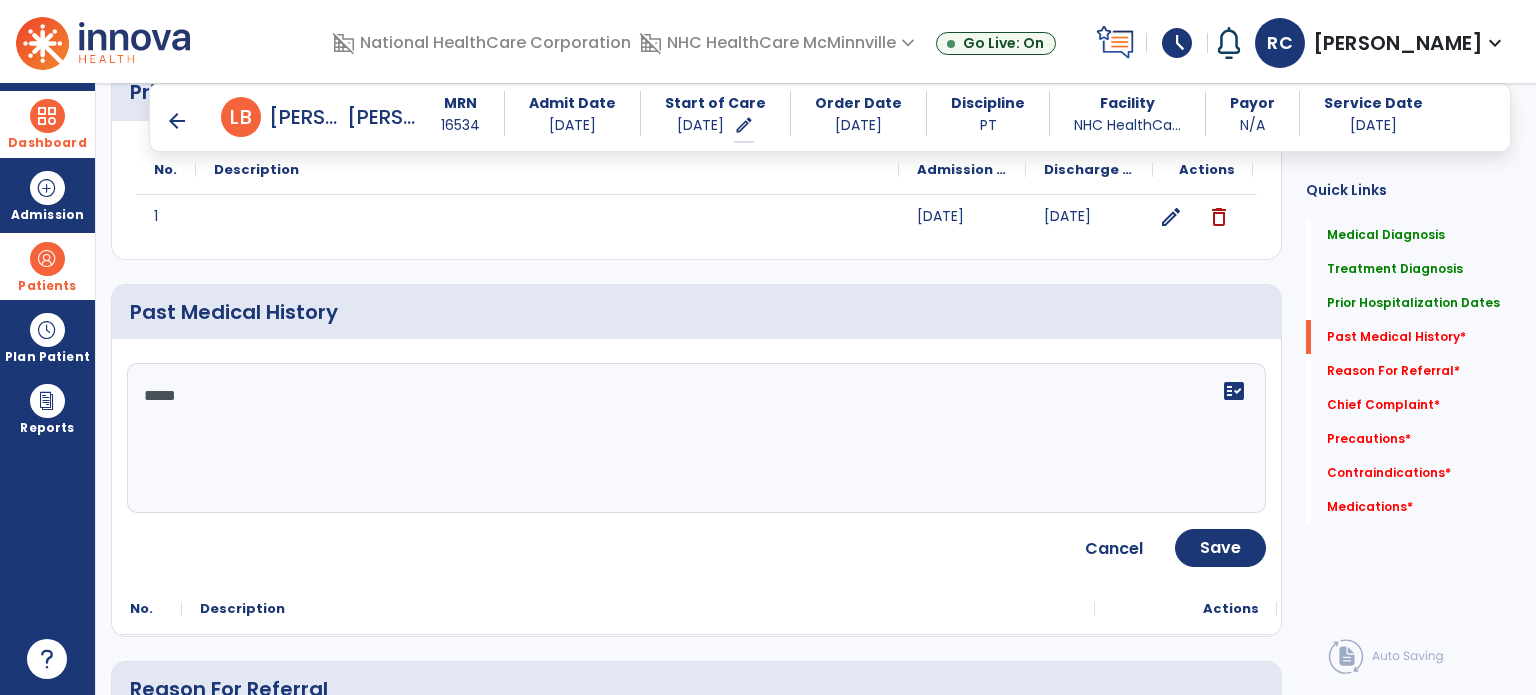 click on "****" 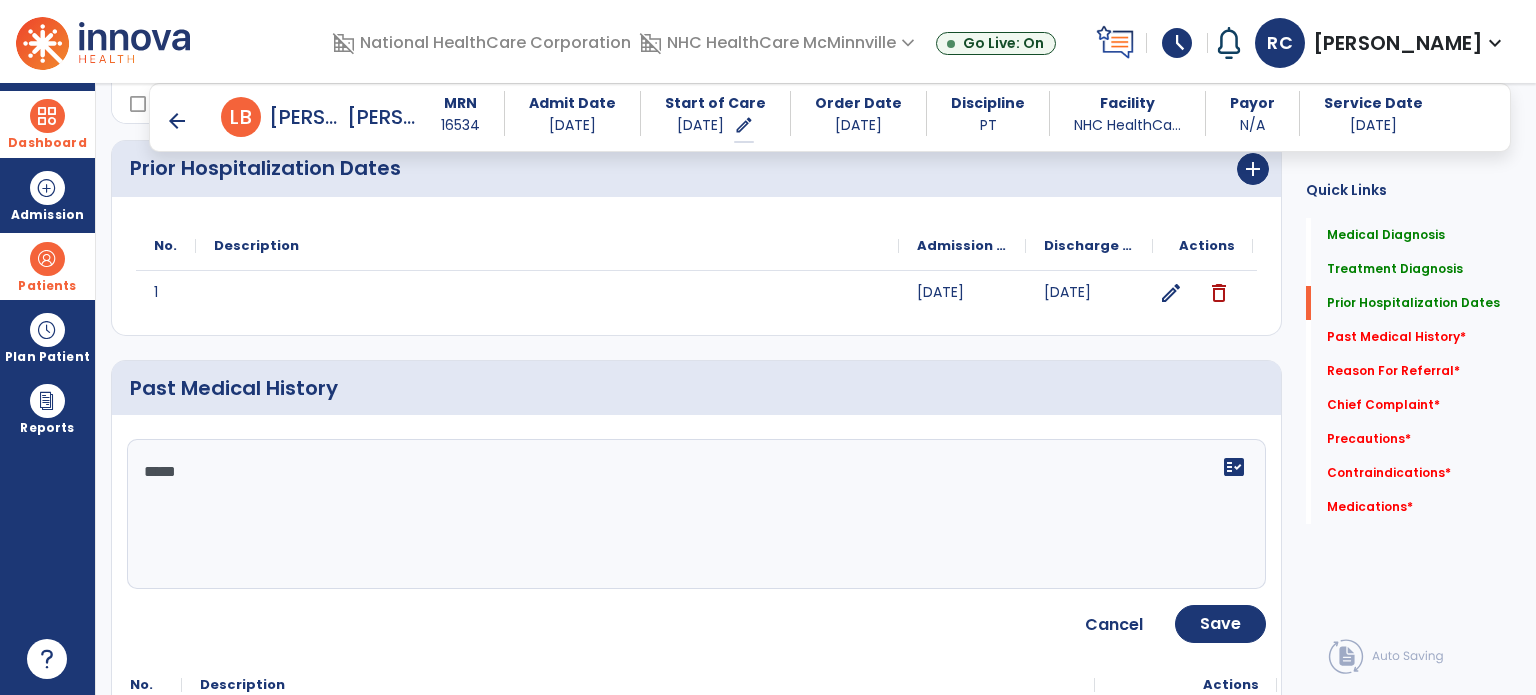 scroll, scrollTop: 1000, scrollLeft: 0, axis: vertical 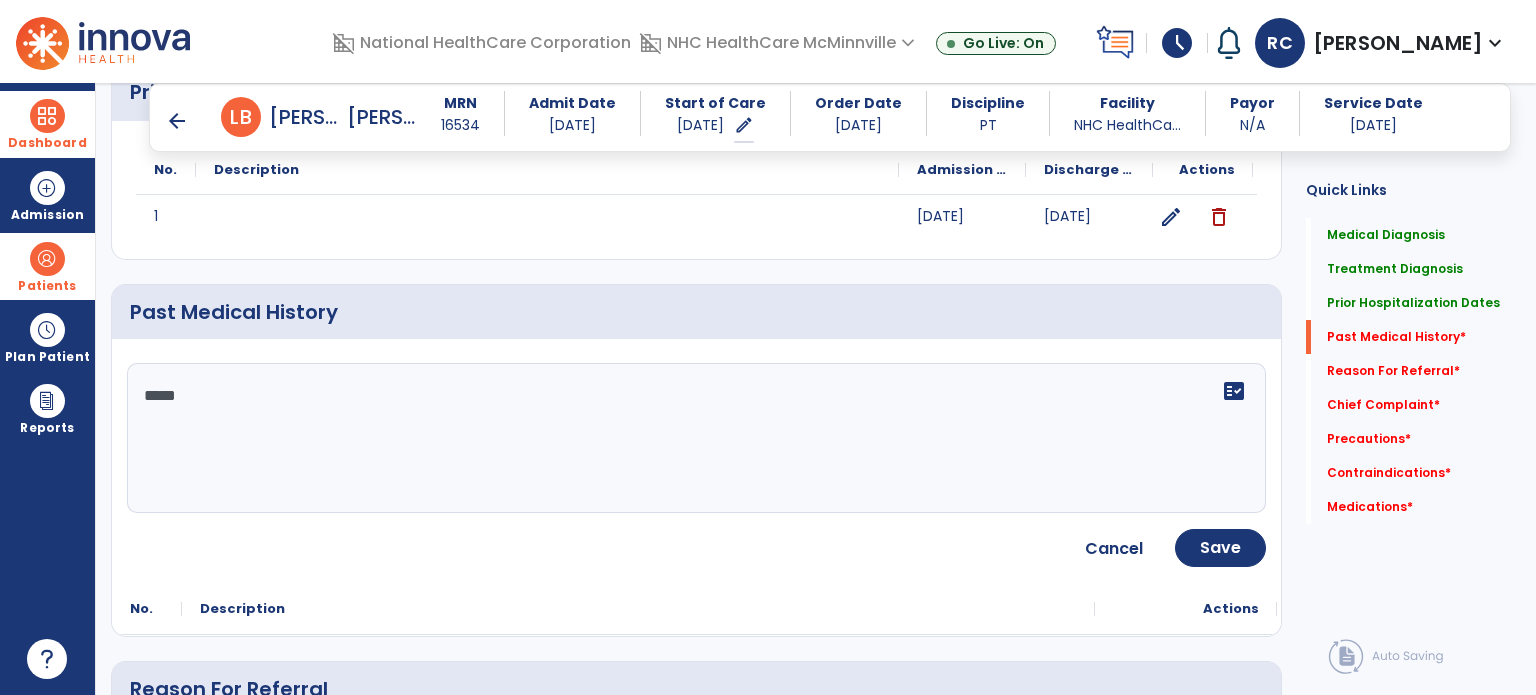 click on "****" 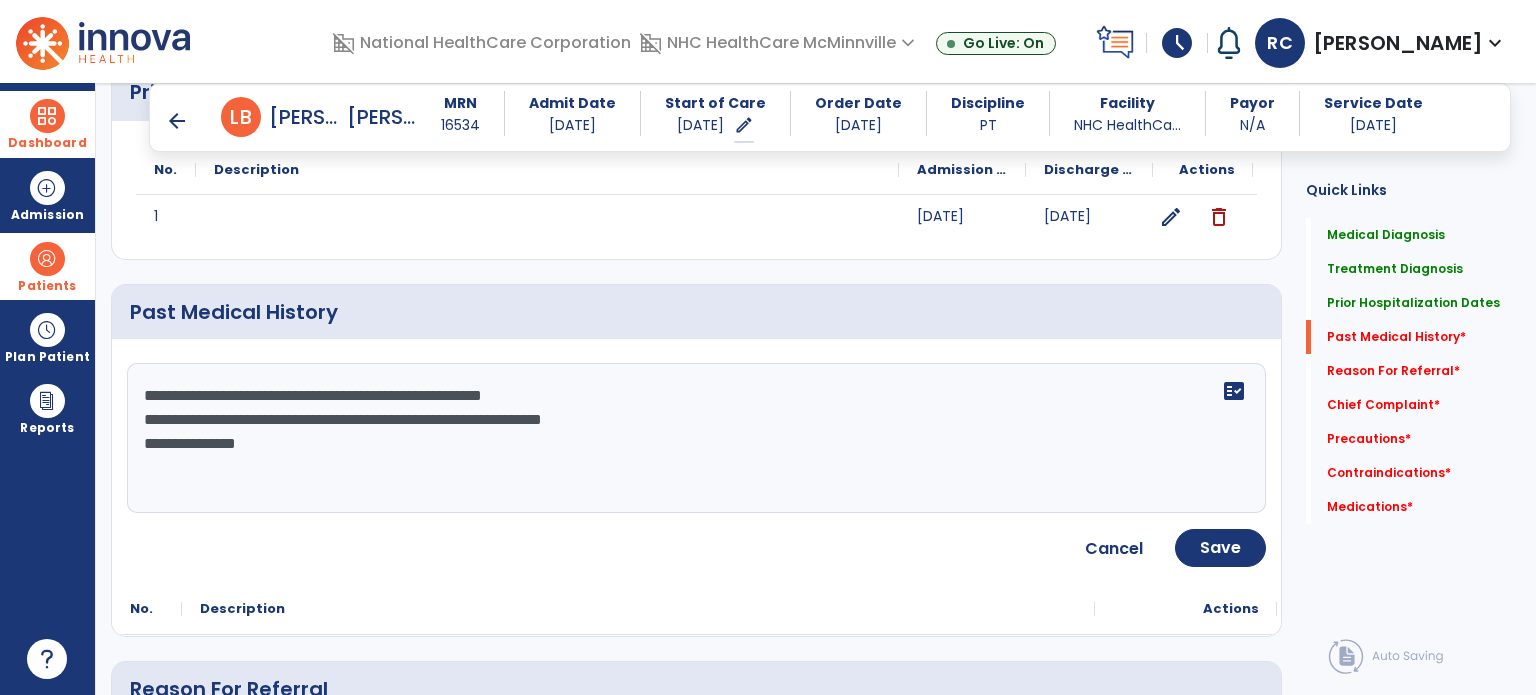 click on "**********" 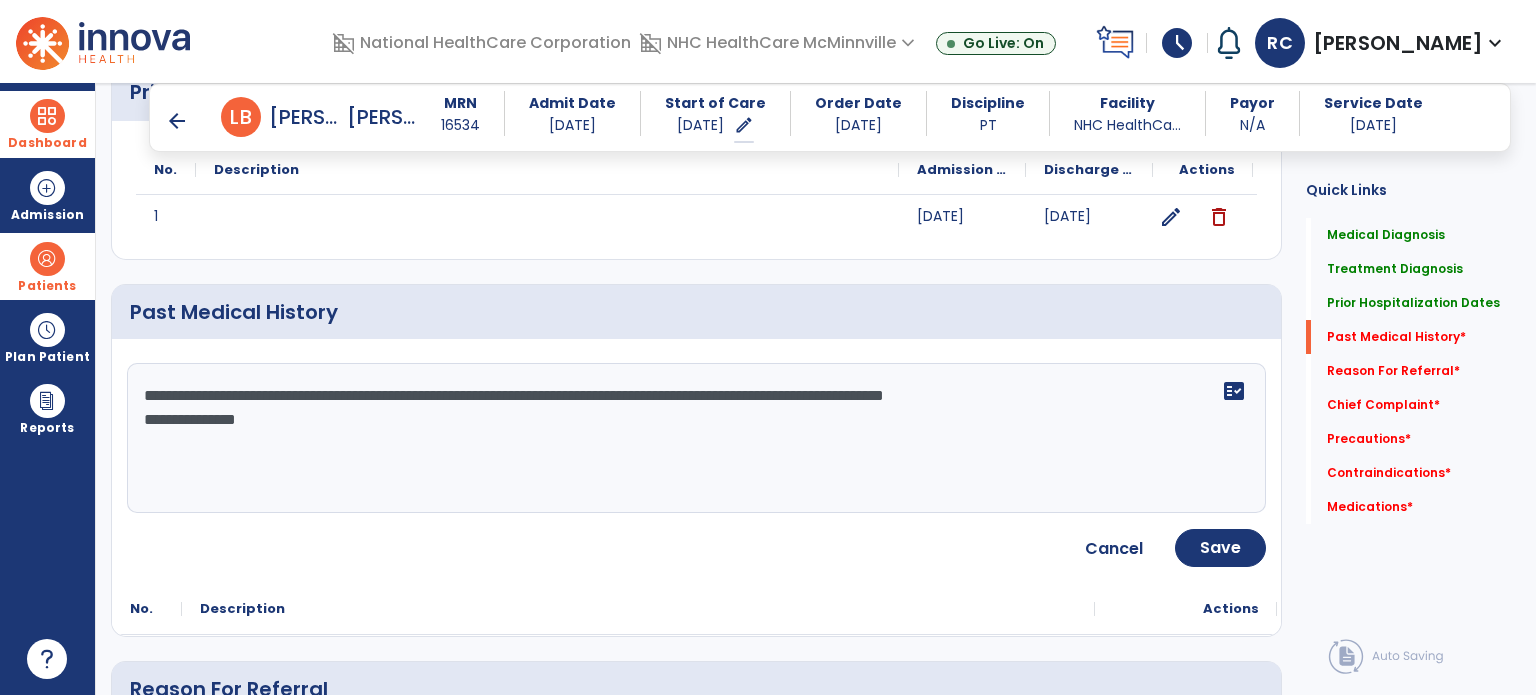 click on "**********" 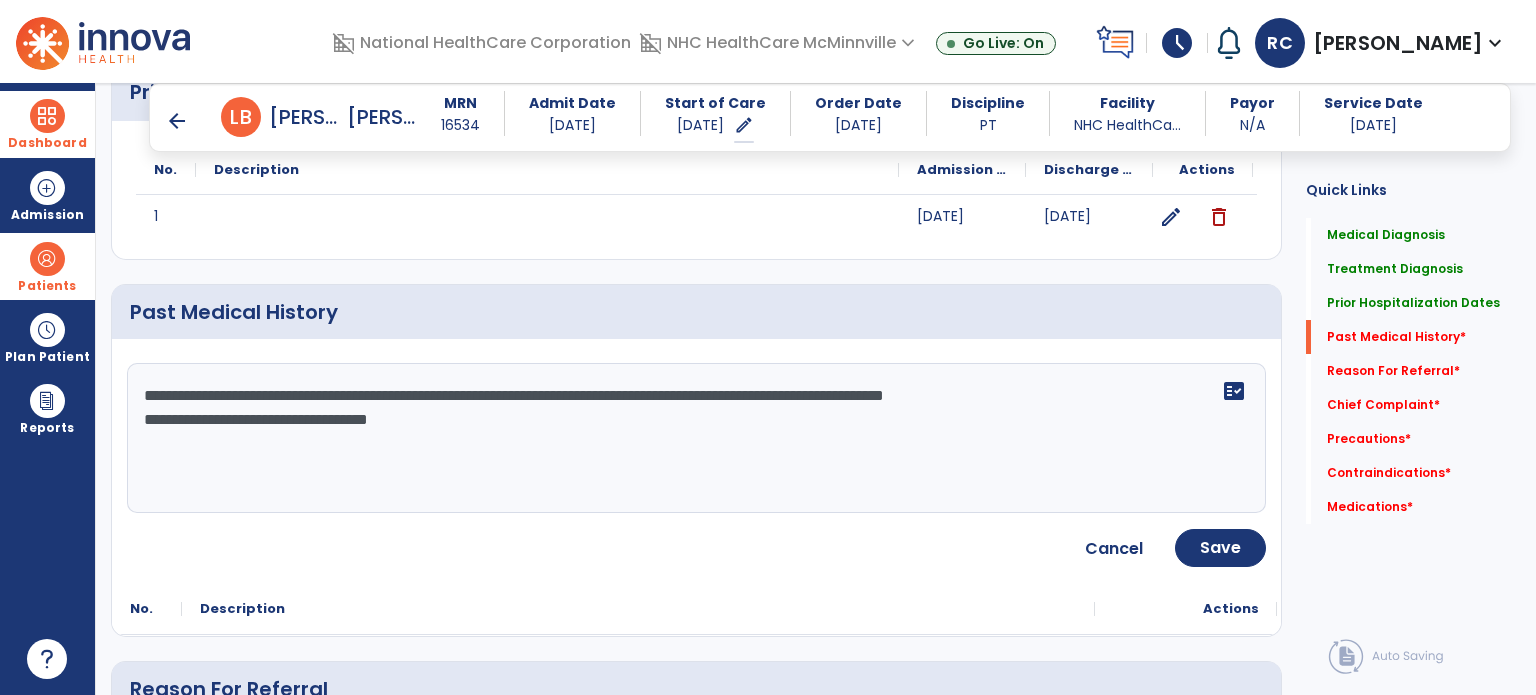 type on "**********" 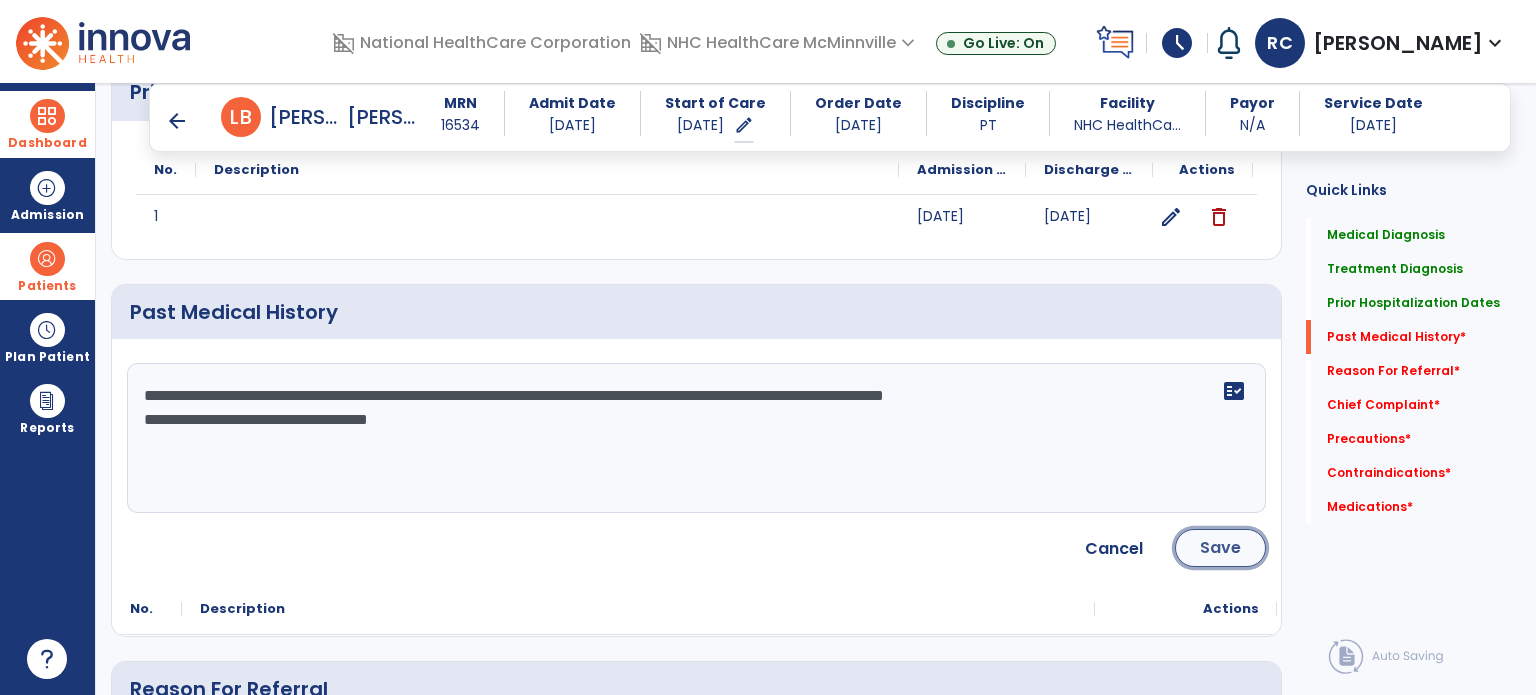 click on "Save" 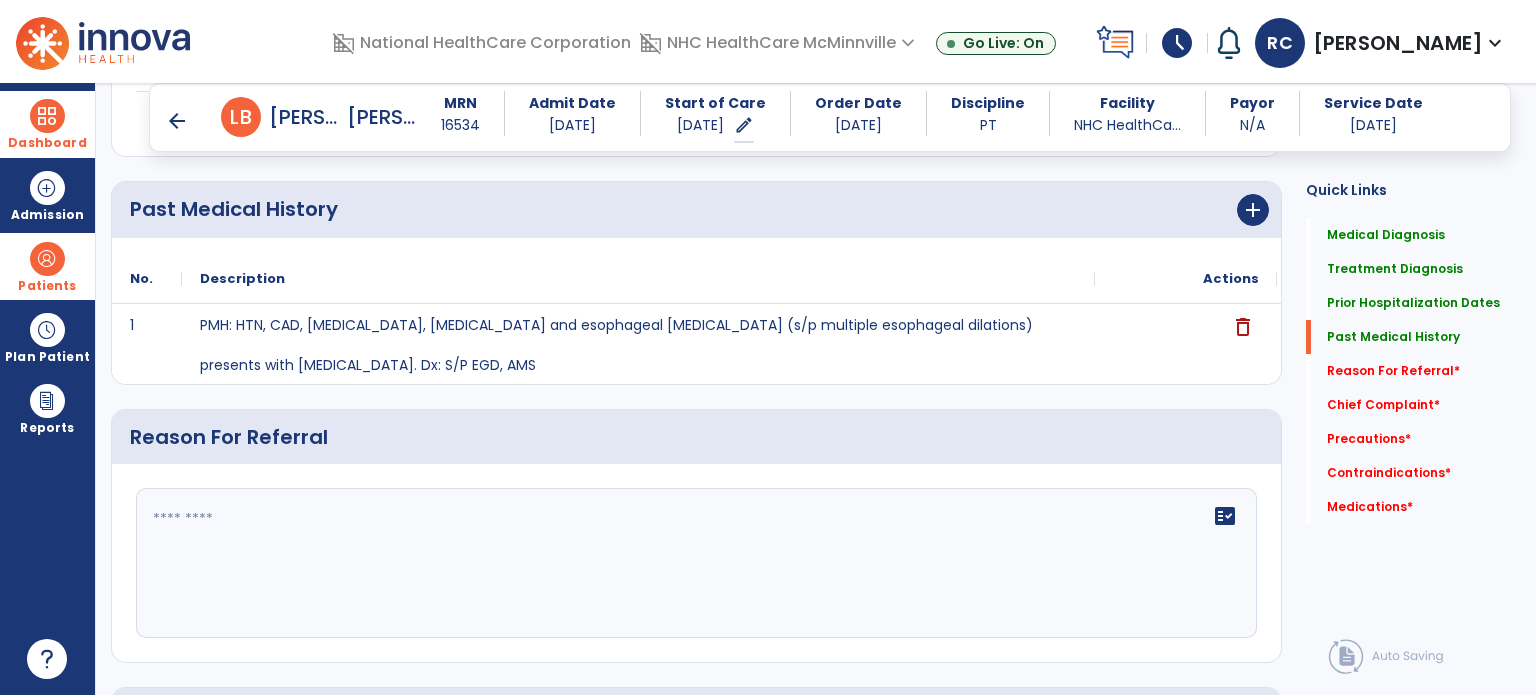scroll, scrollTop: 1200, scrollLeft: 0, axis: vertical 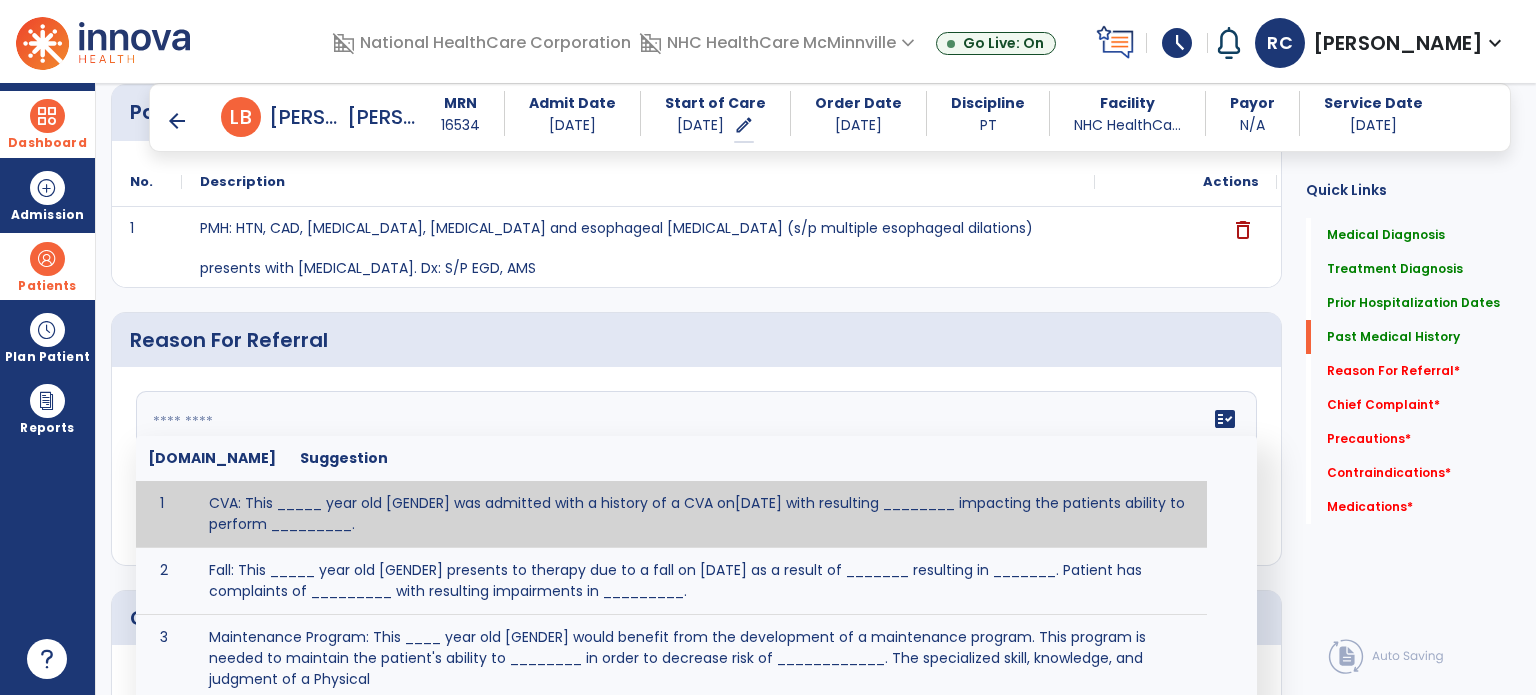 click 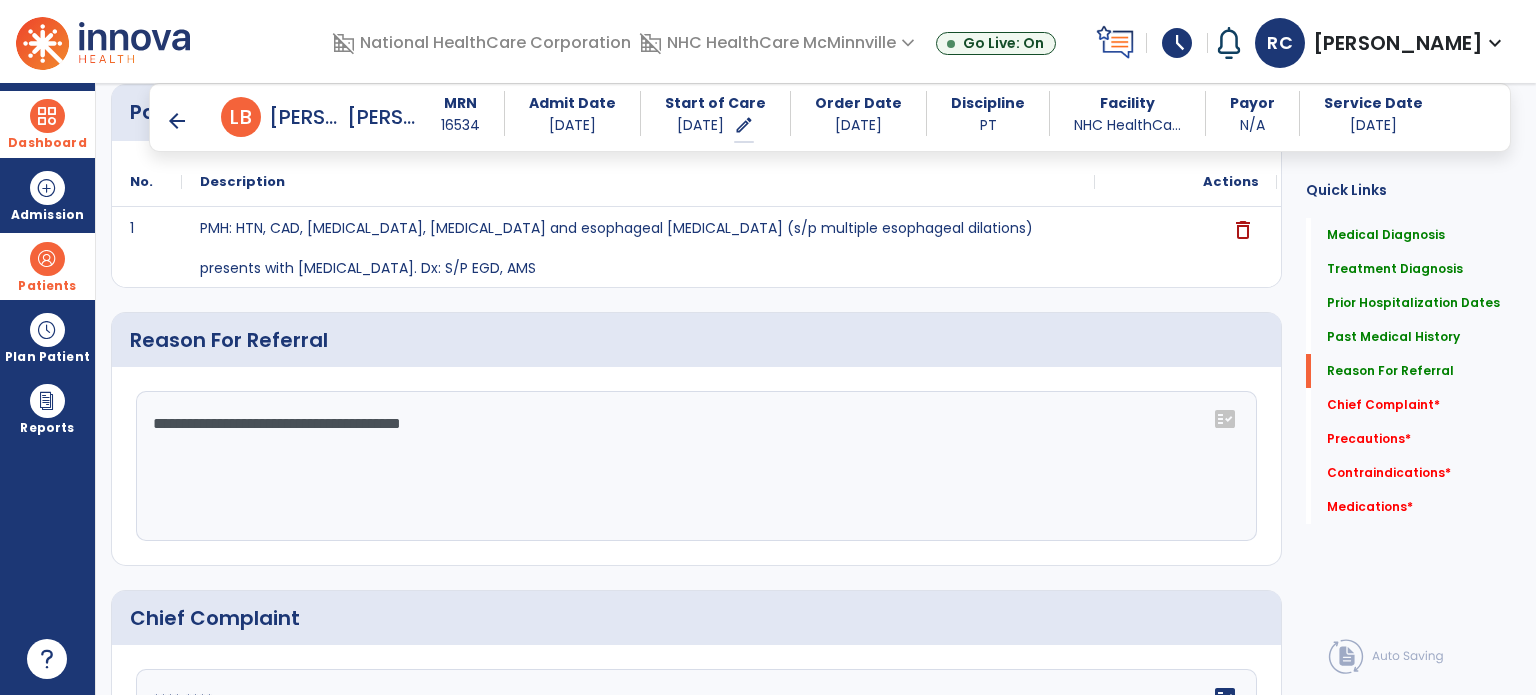 paste on "**********" 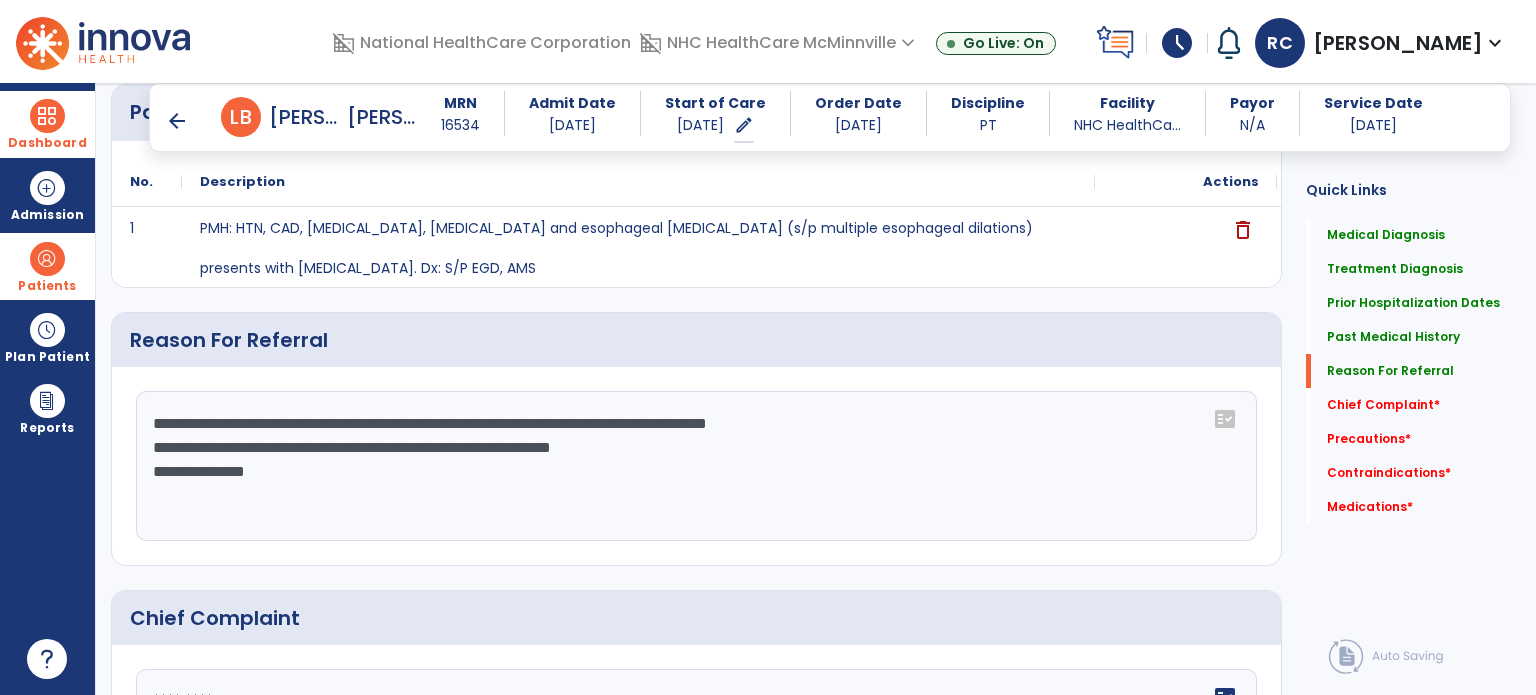 click on "**********" 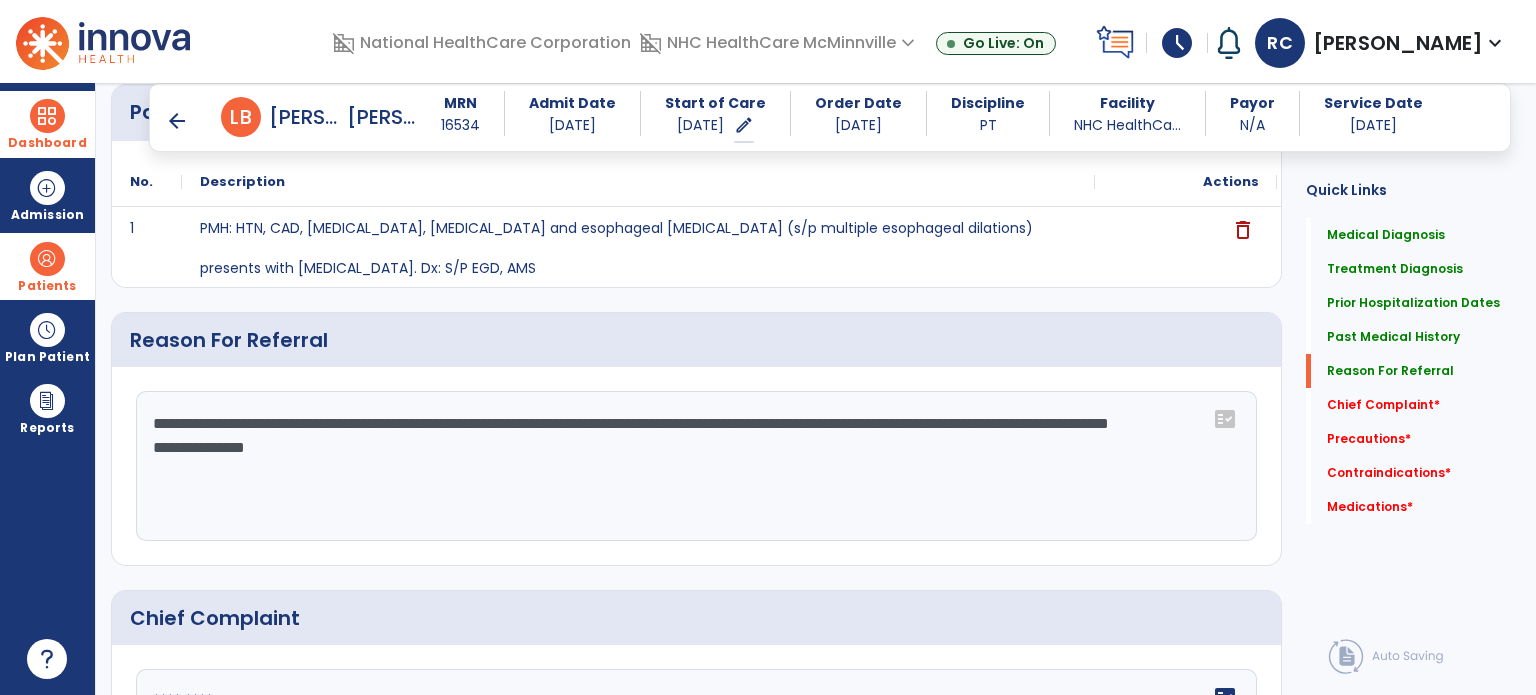 click on "**********" 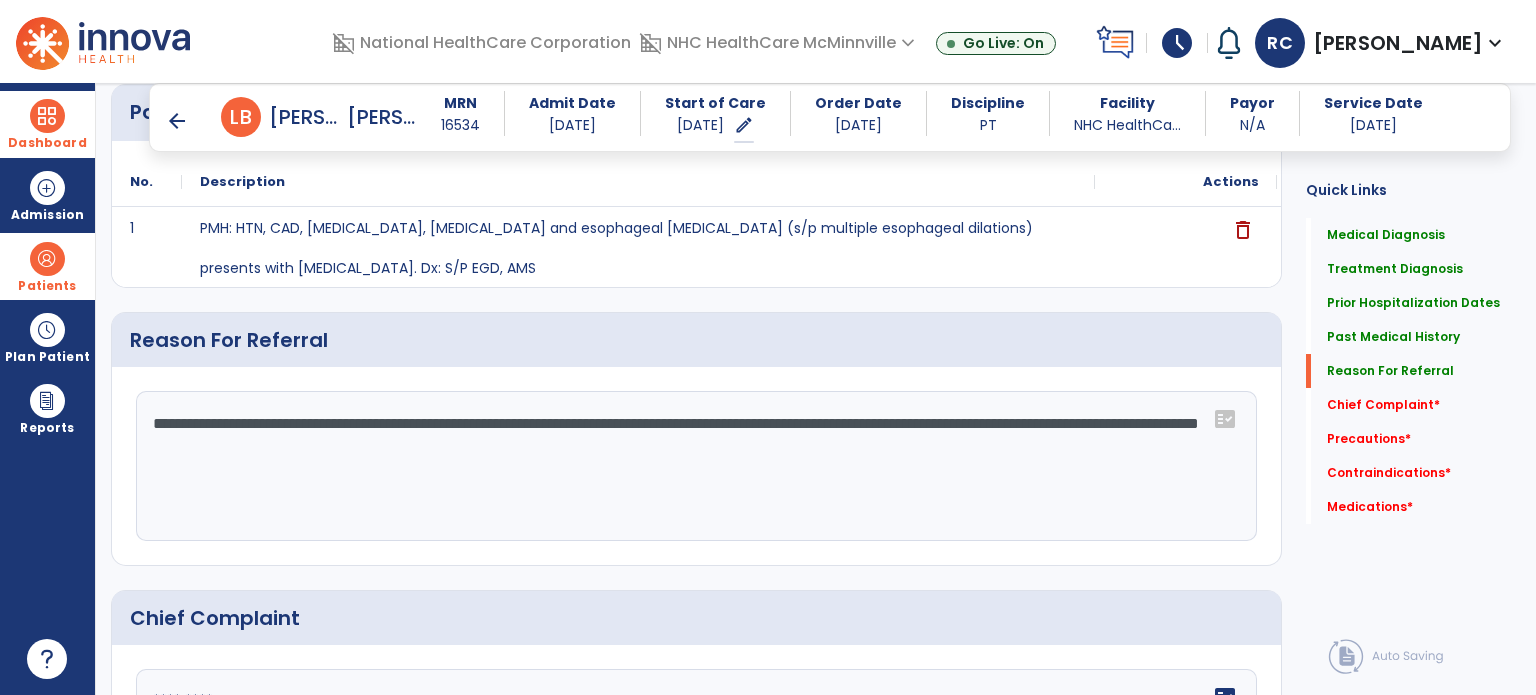 drag, startPoint x: 526, startPoint y: 452, endPoint x: 541, endPoint y: 446, distance: 16.155495 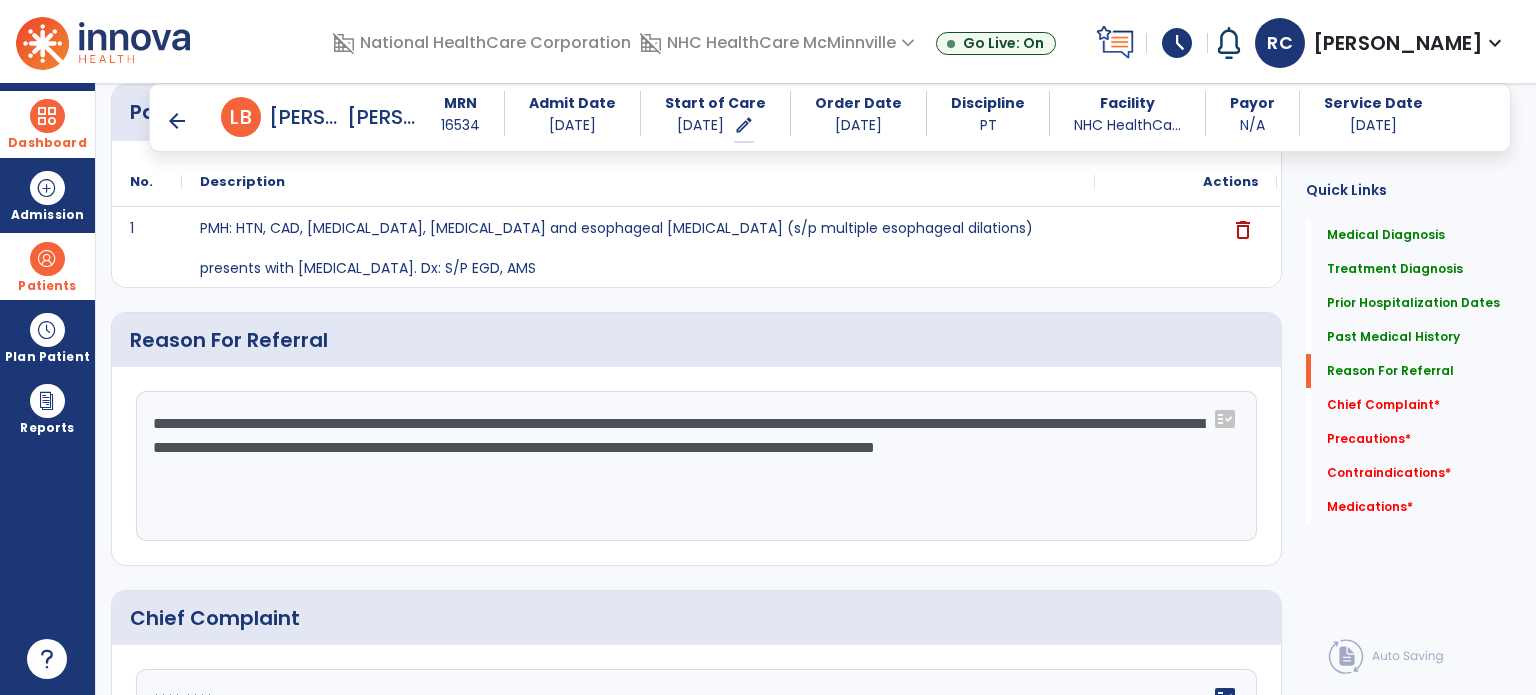 type on "**********" 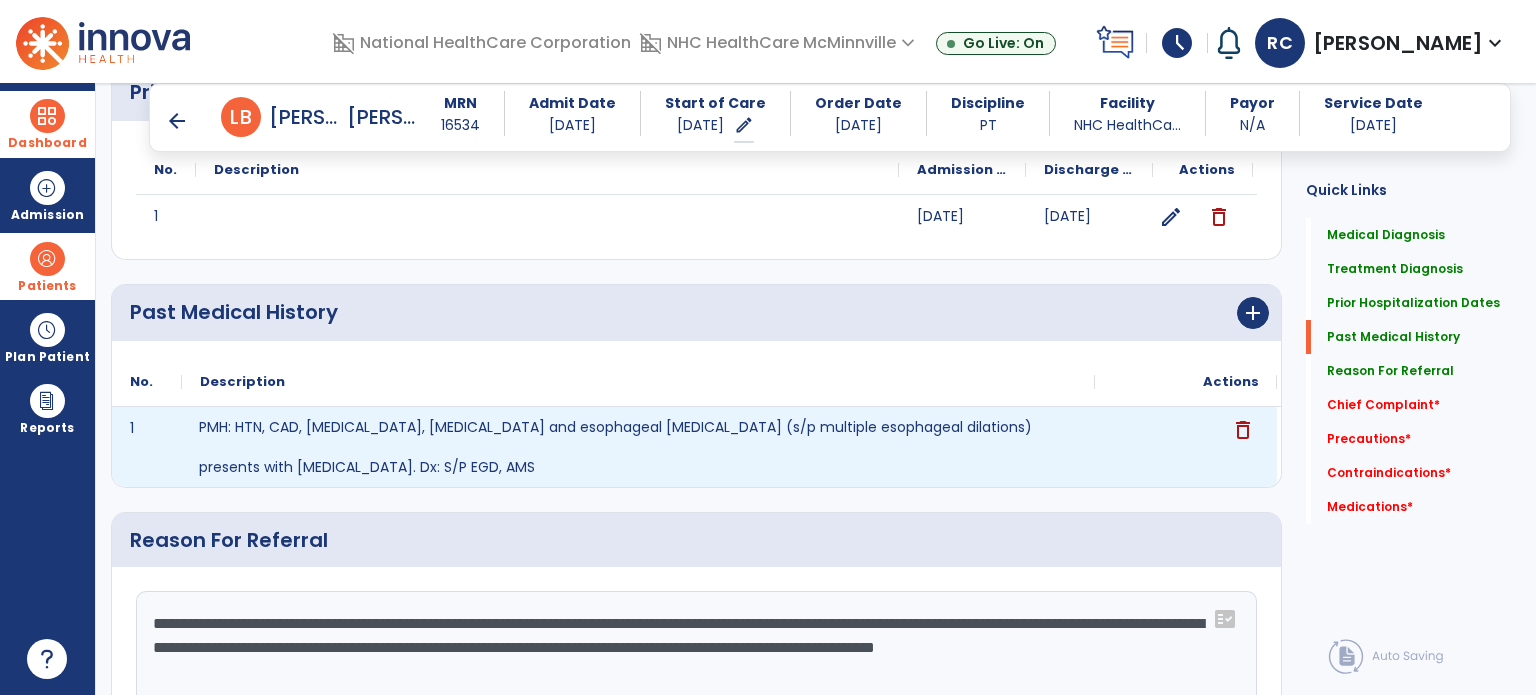 click on "PMH:  HTN, CAD, [MEDICAL_DATA], [MEDICAL_DATA] and esophageal [MEDICAL_DATA] (s/p multiple esophageal dilations) presents with [MEDICAL_DATA].     Dx: S/P EGD, AMS" 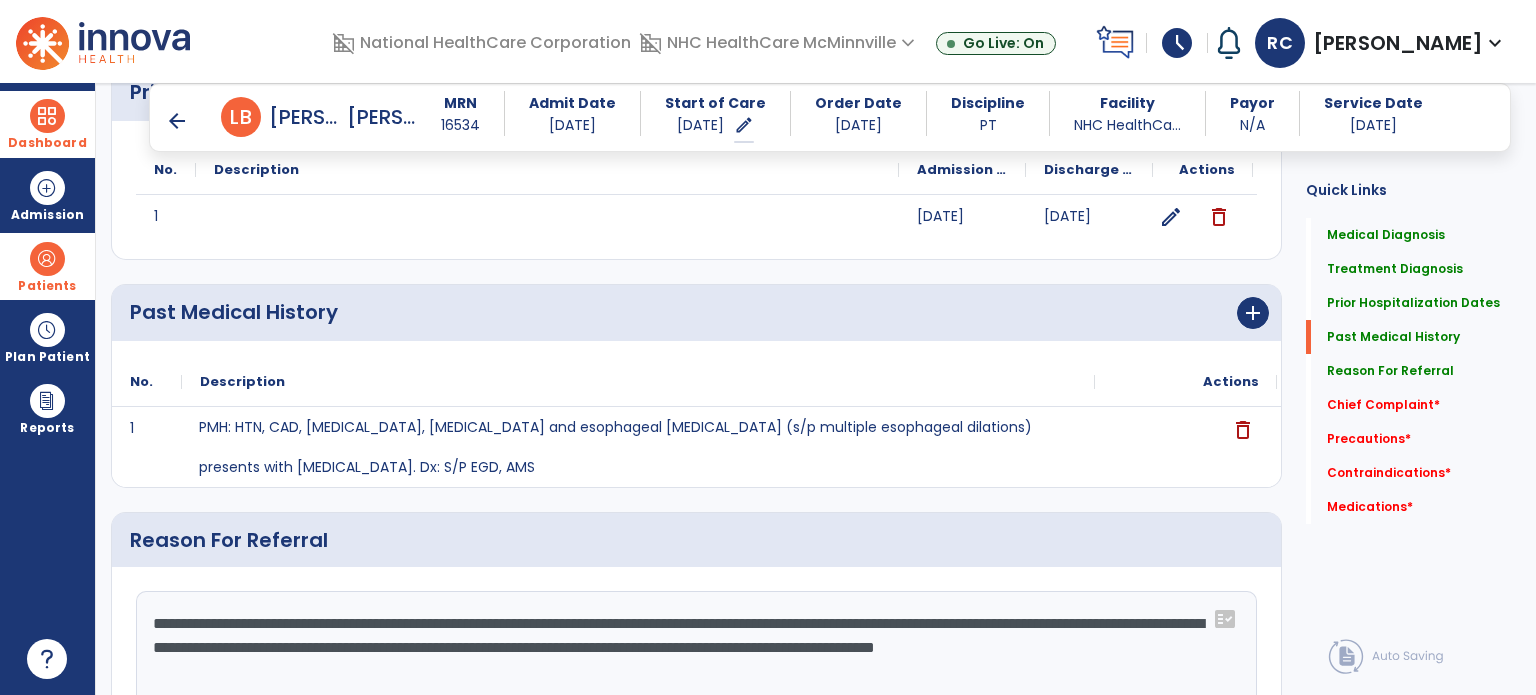 click on "add" 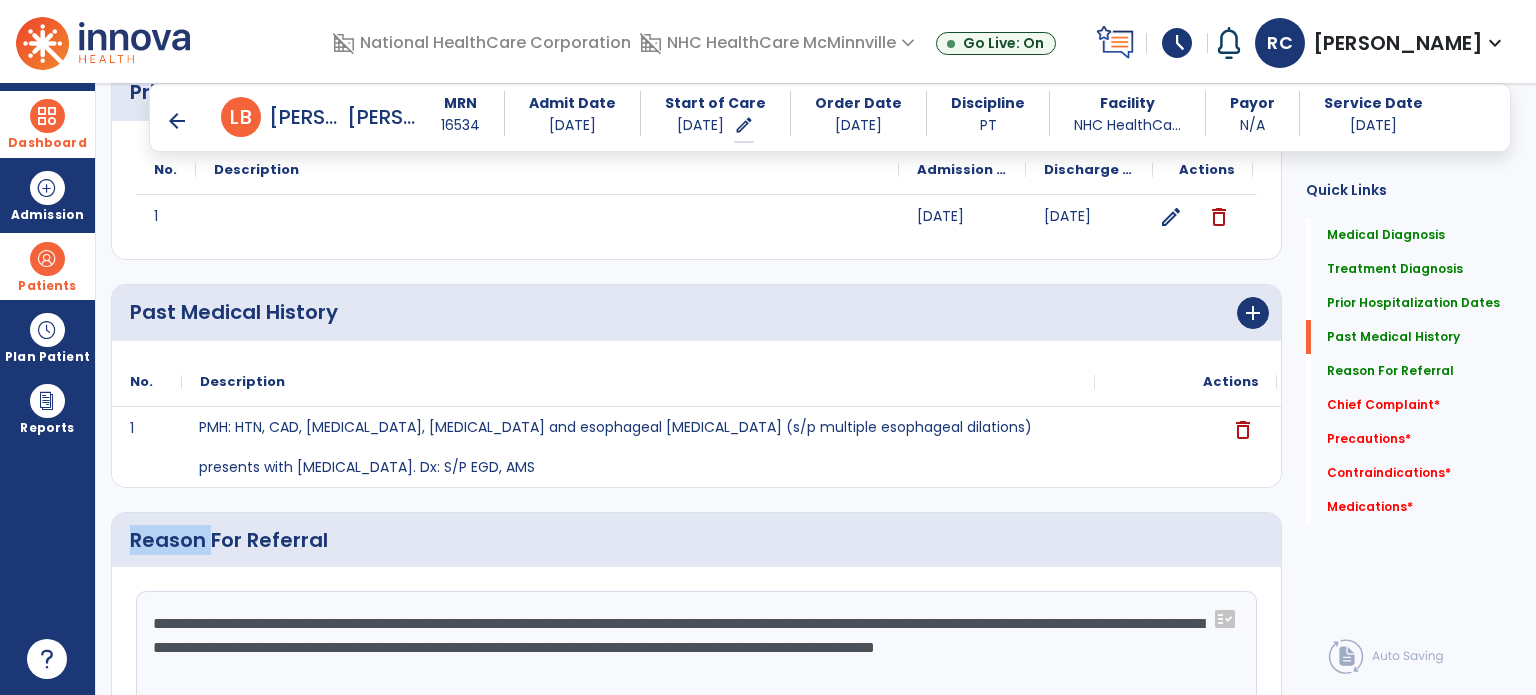 click on "add" 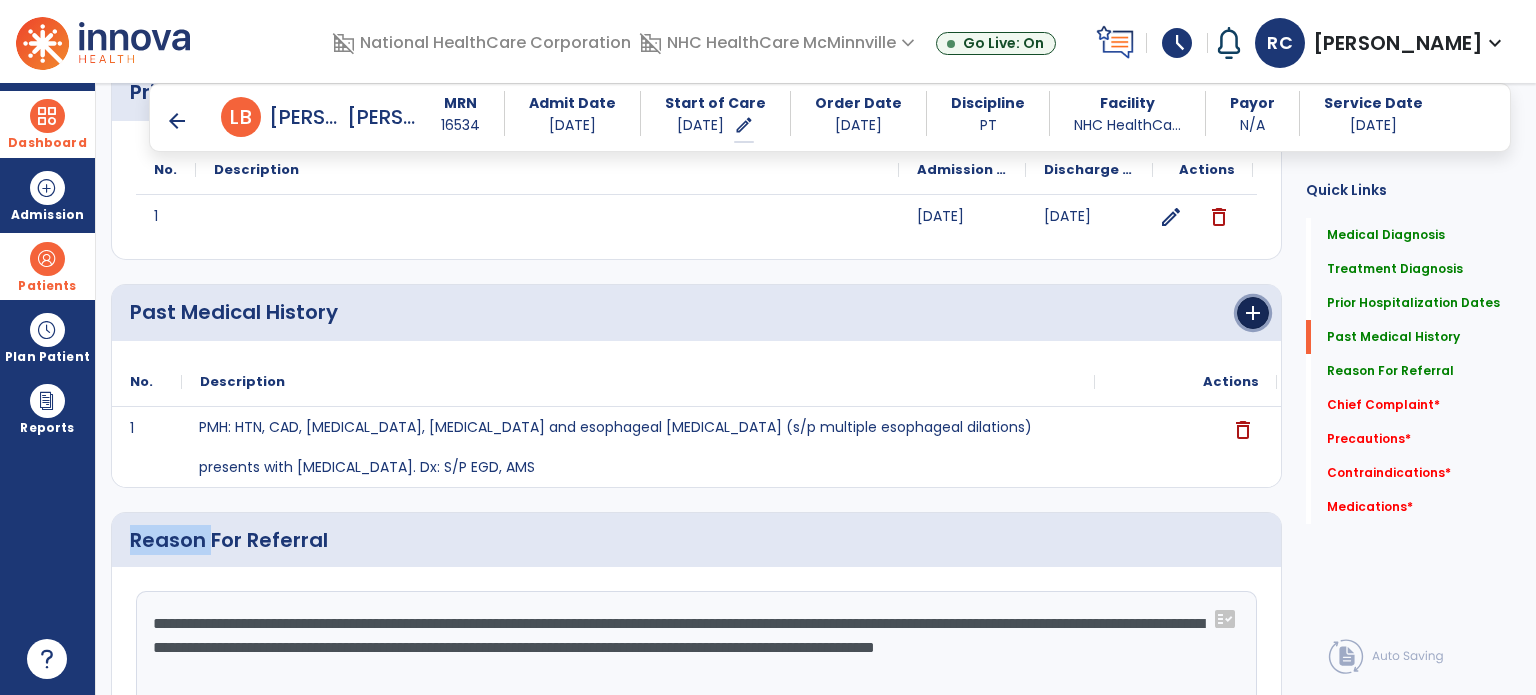 click on "add" 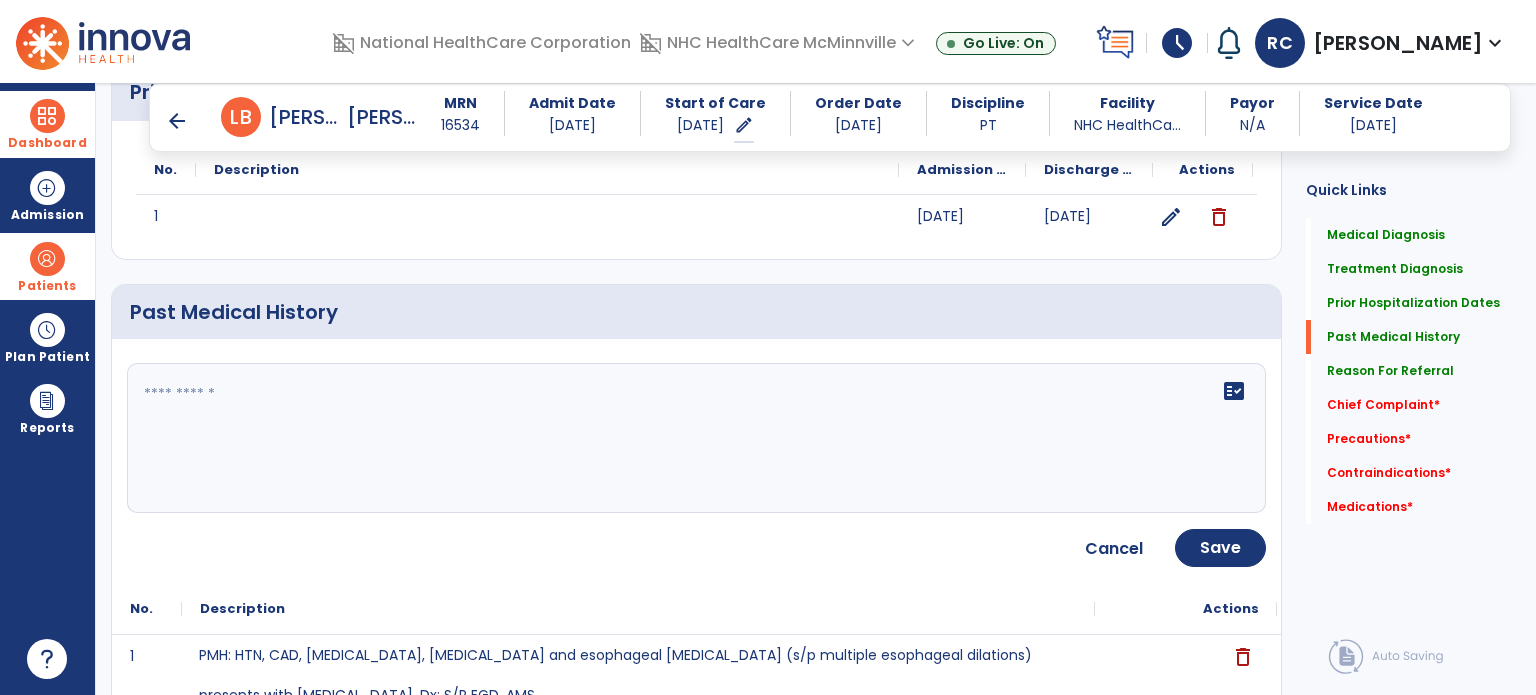 click on "fact_check" 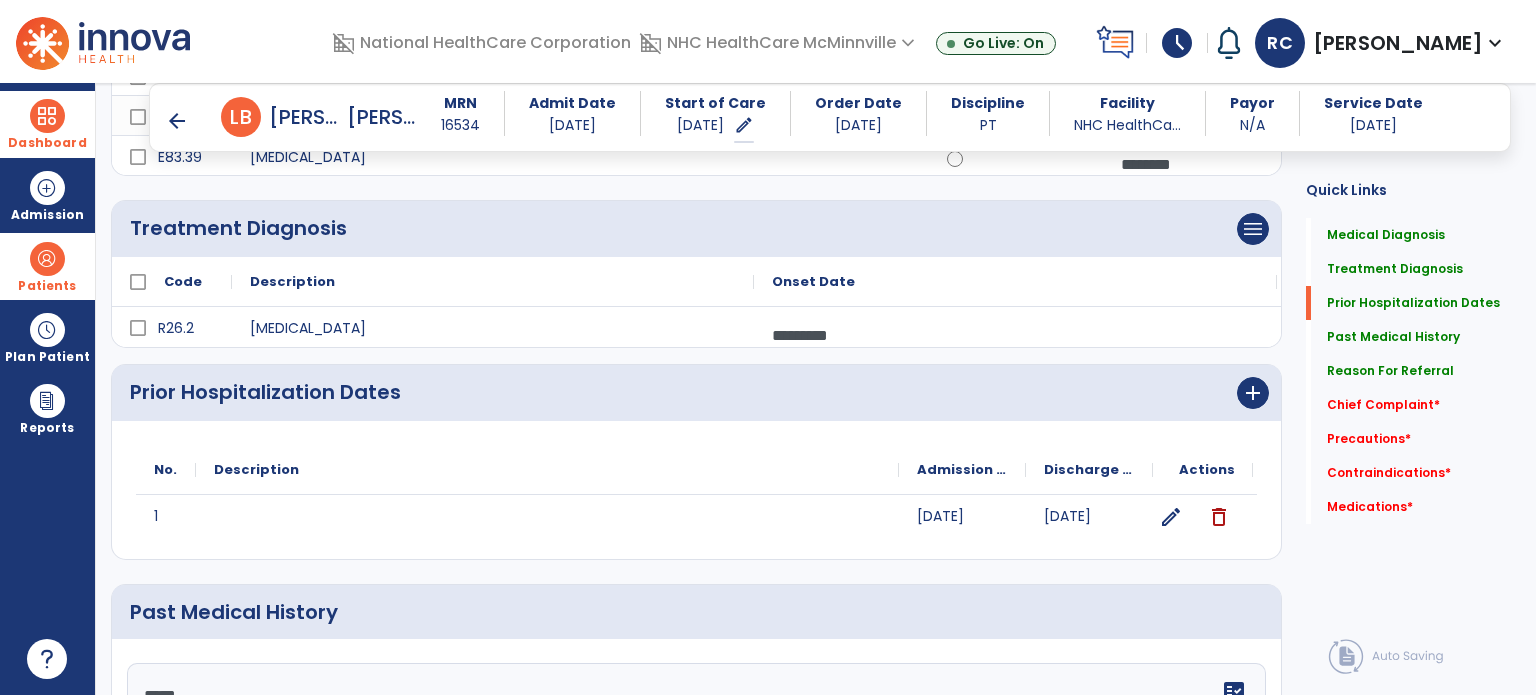 scroll, scrollTop: 900, scrollLeft: 0, axis: vertical 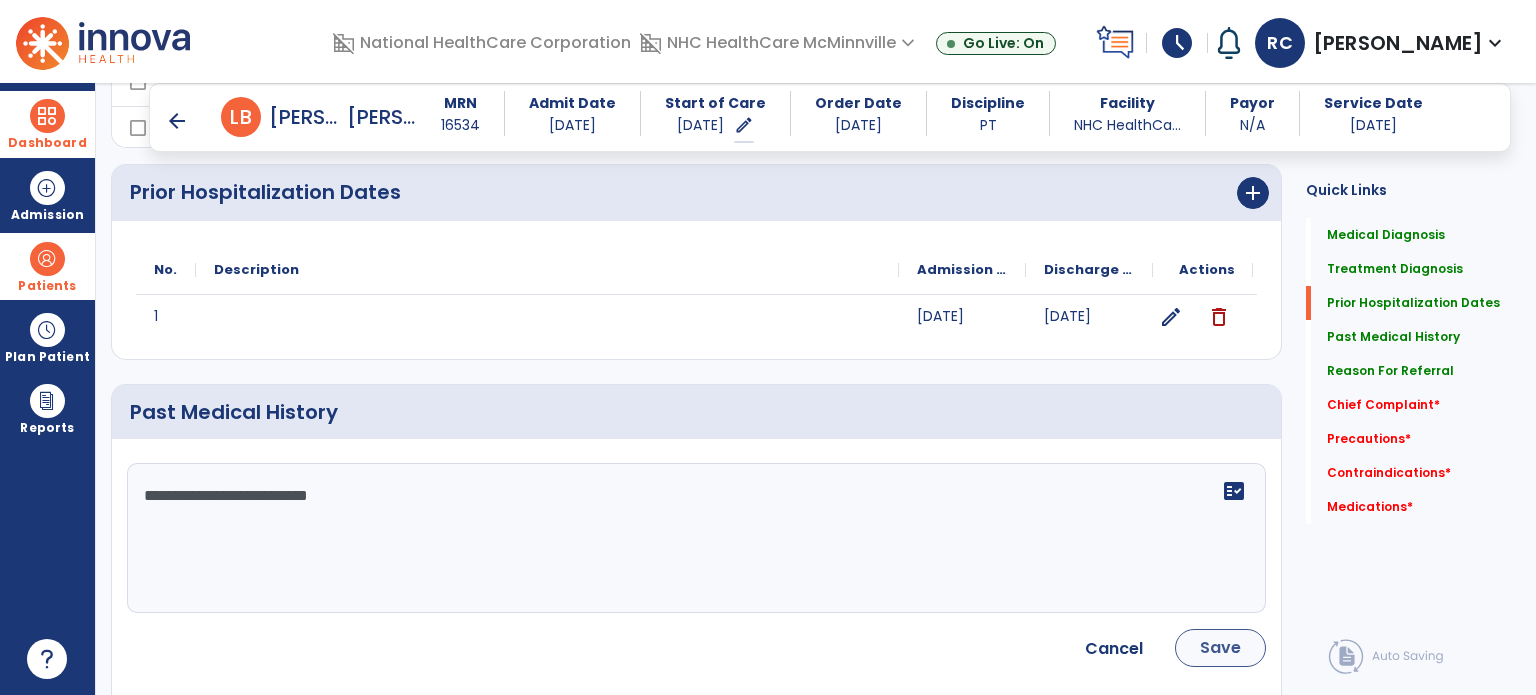 type on "**********" 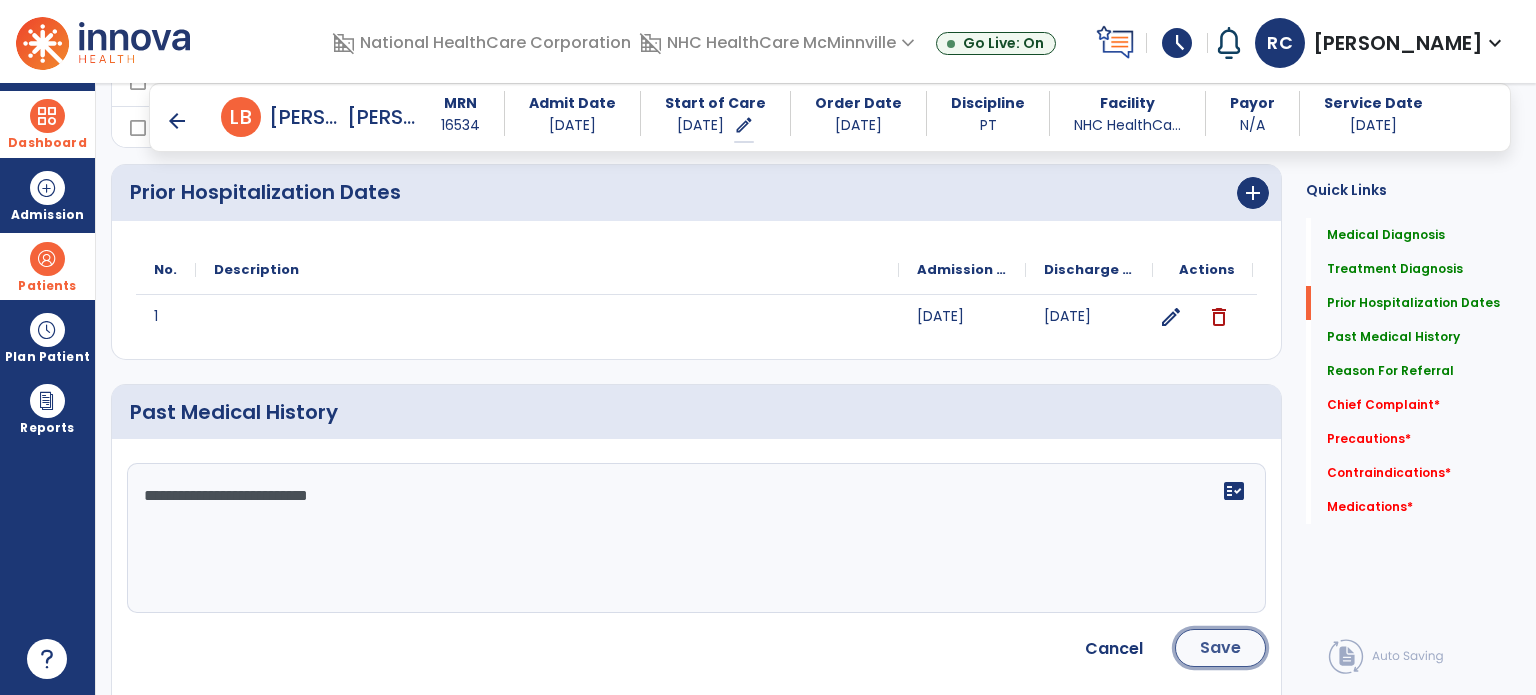 click on "Save" 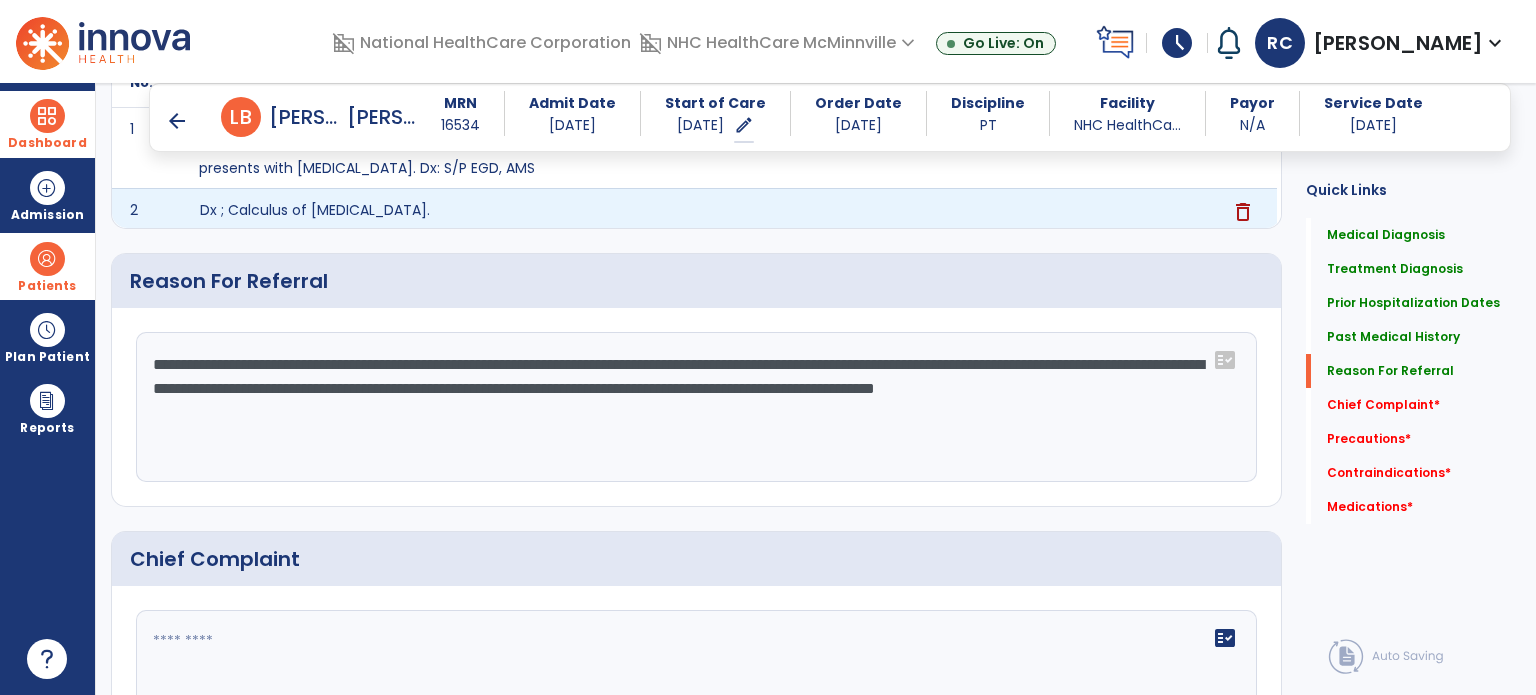 scroll, scrollTop: 1300, scrollLeft: 0, axis: vertical 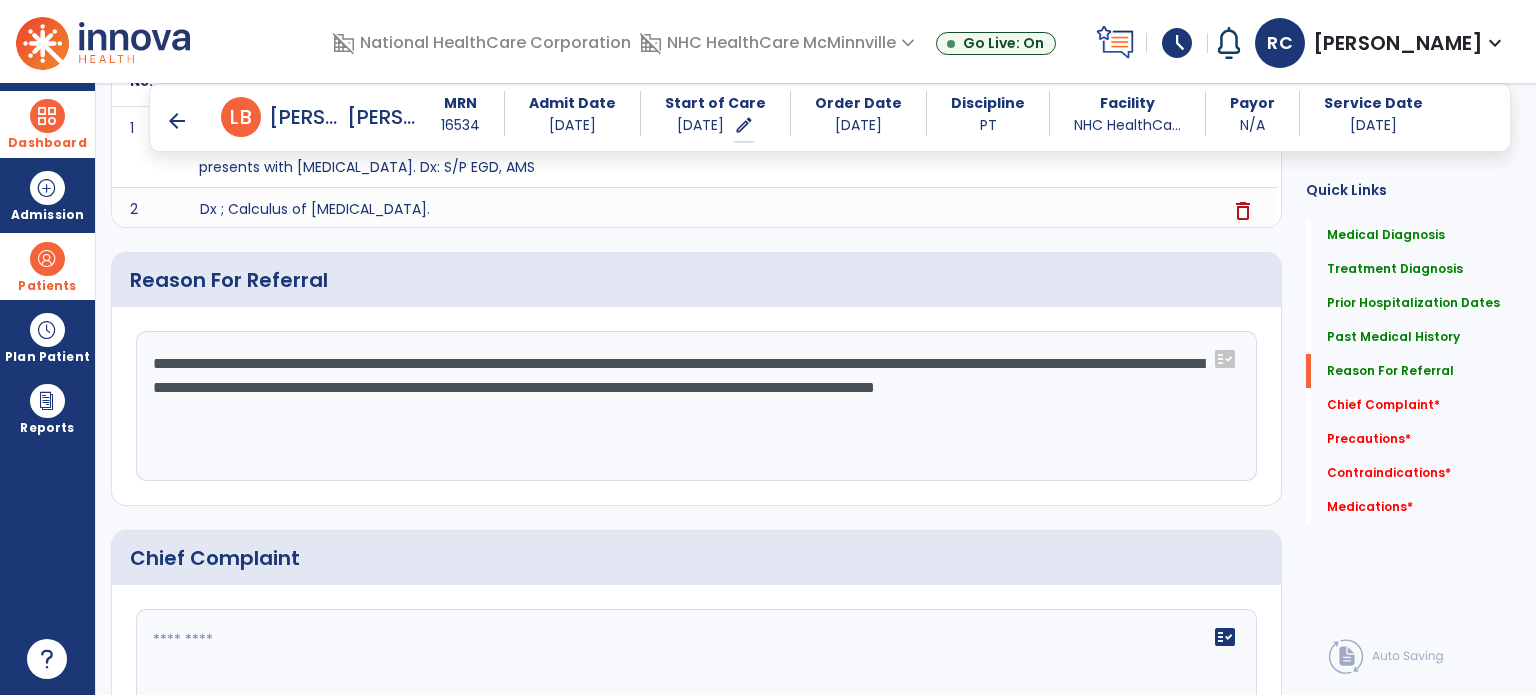 click on "**********" 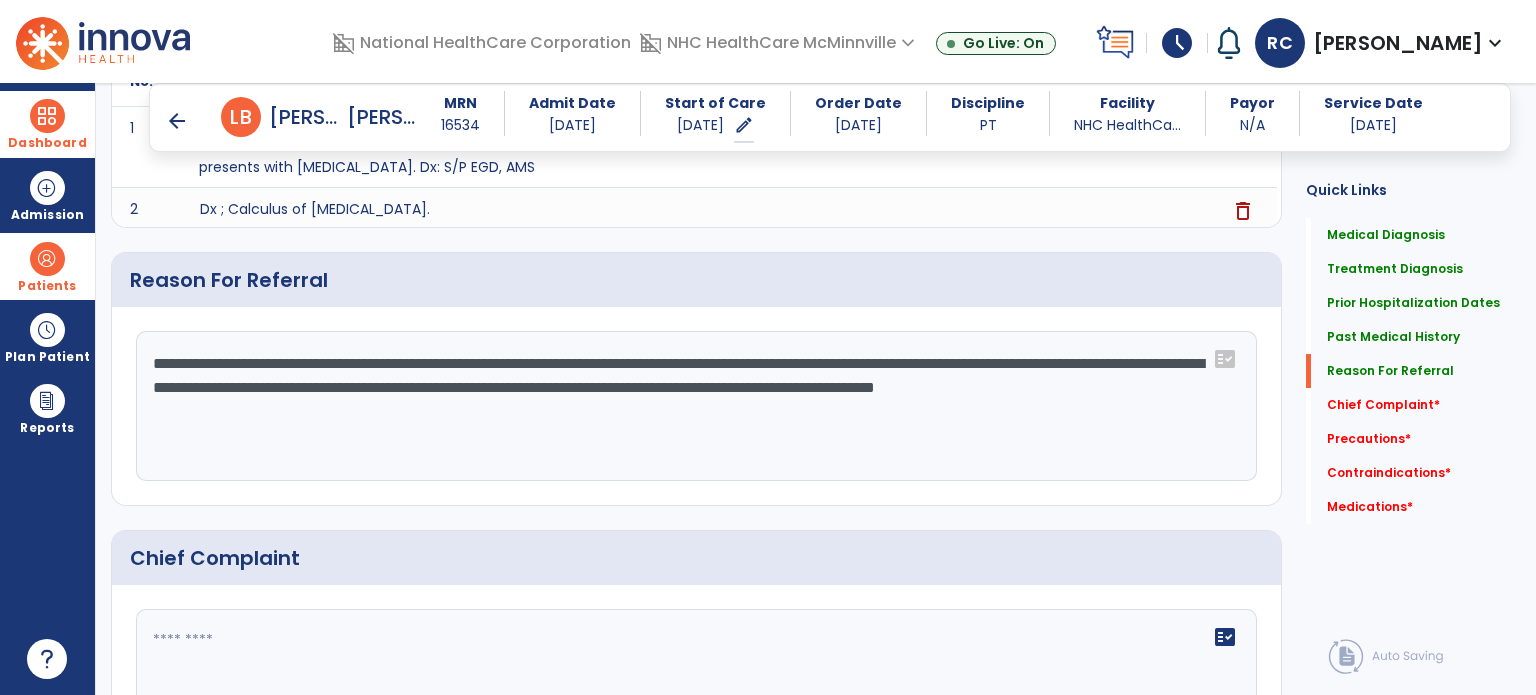 click on "**********" 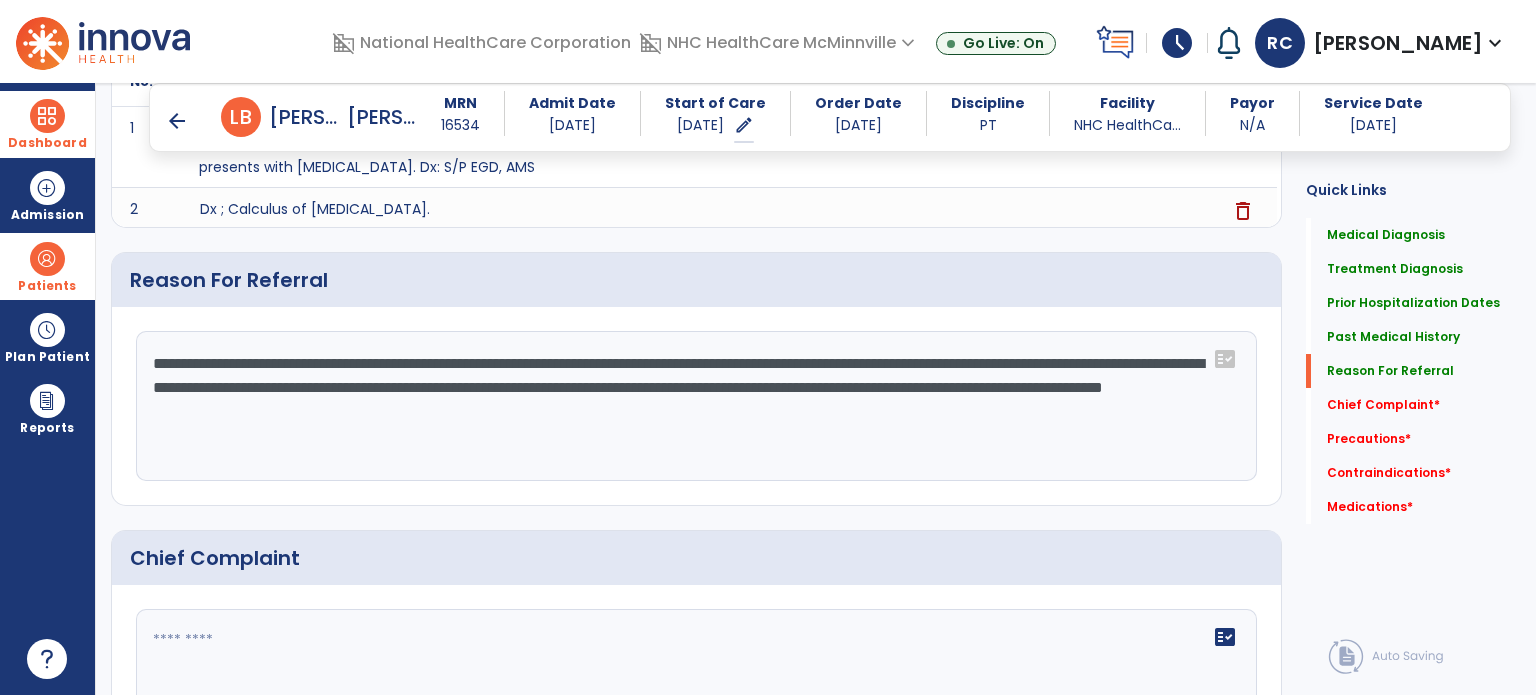 type on "**********" 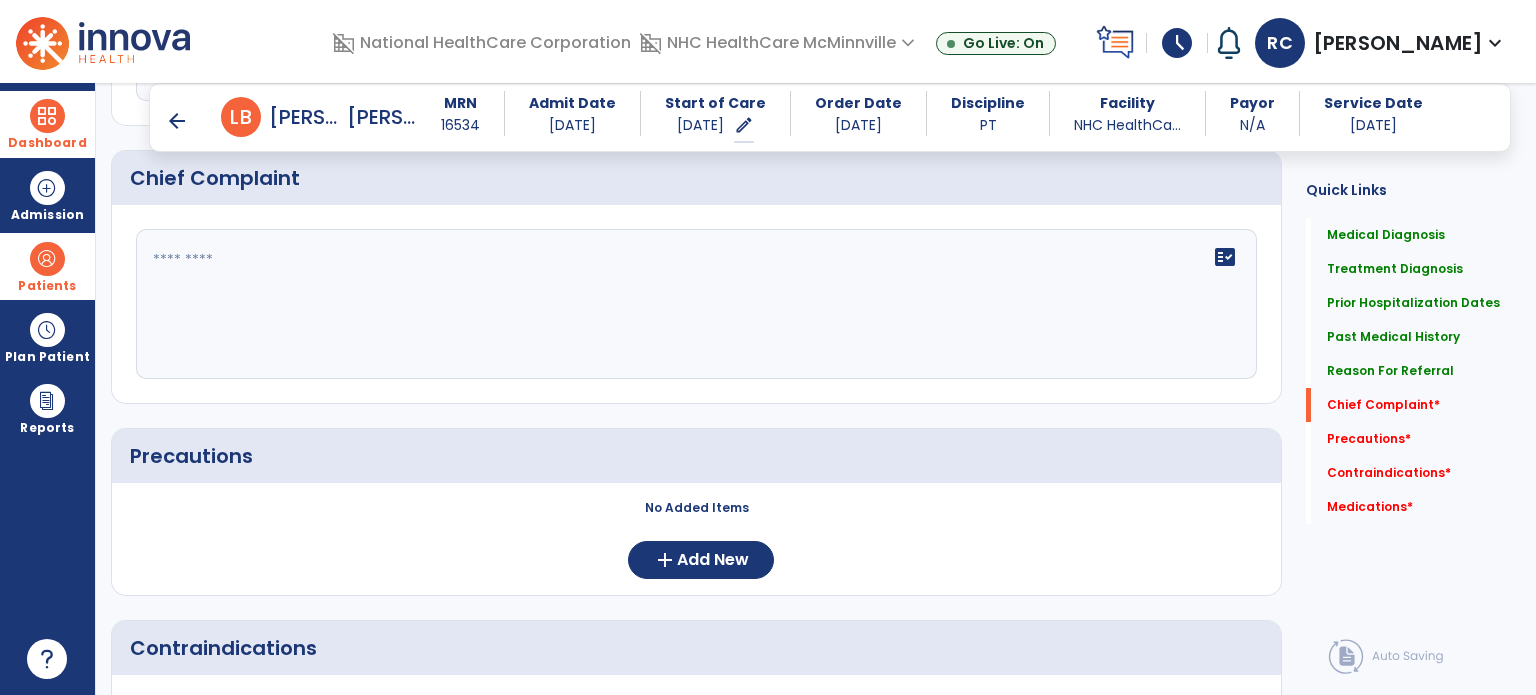 scroll, scrollTop: 1640, scrollLeft: 0, axis: vertical 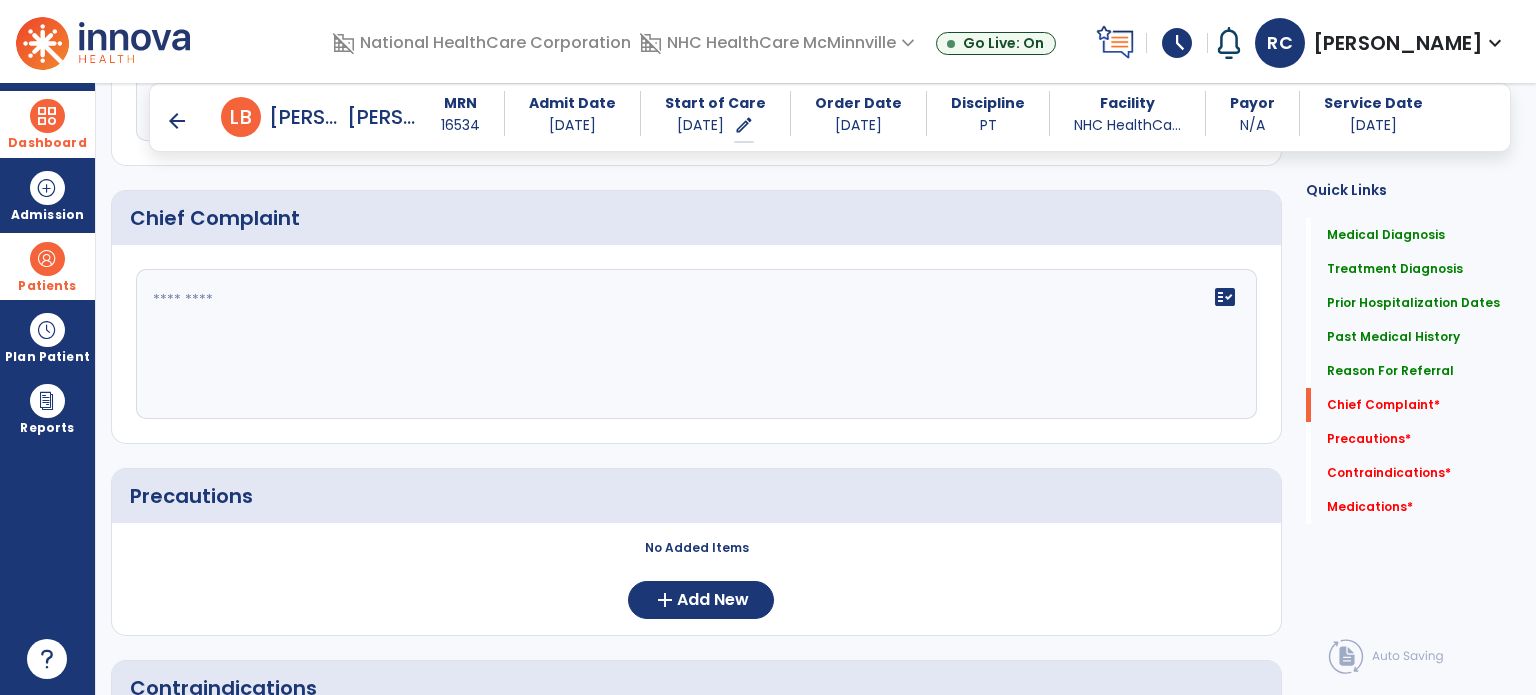 click on "fact_check" 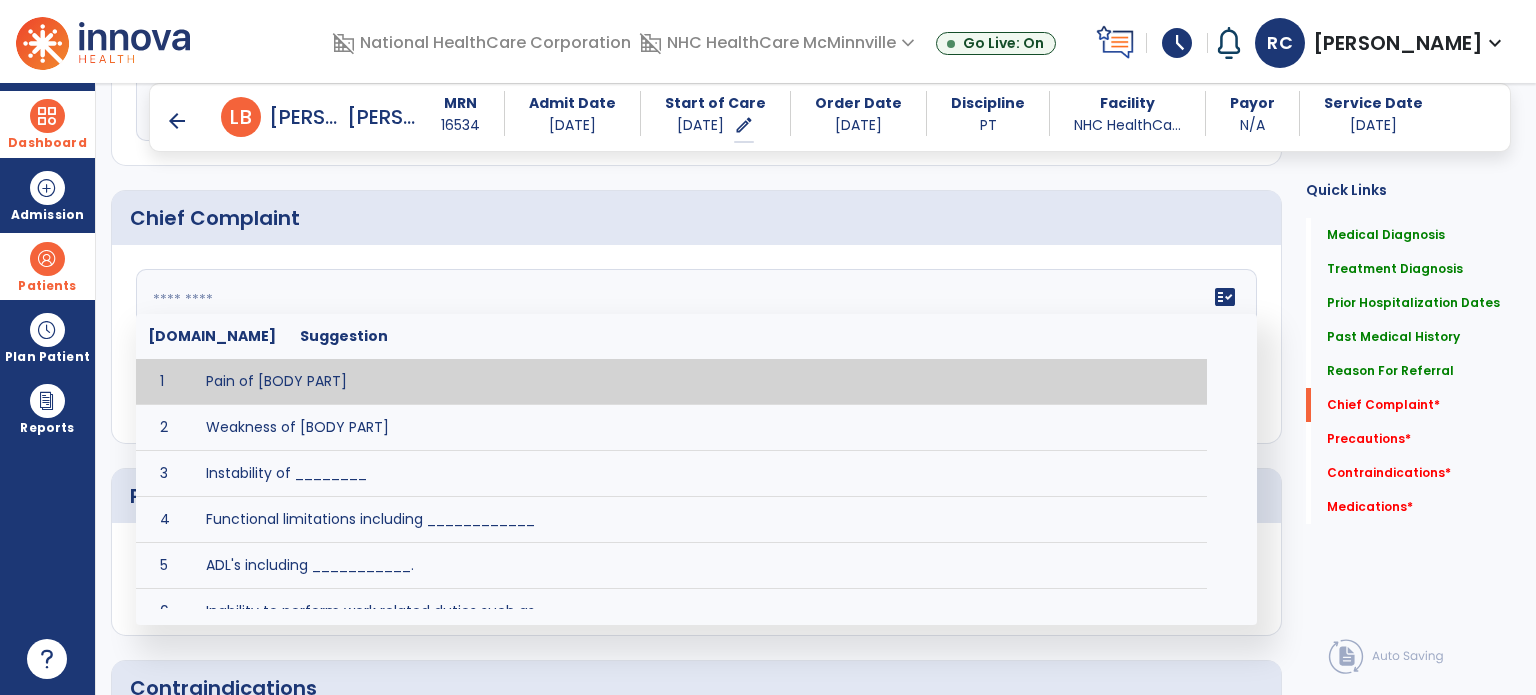 type on "*" 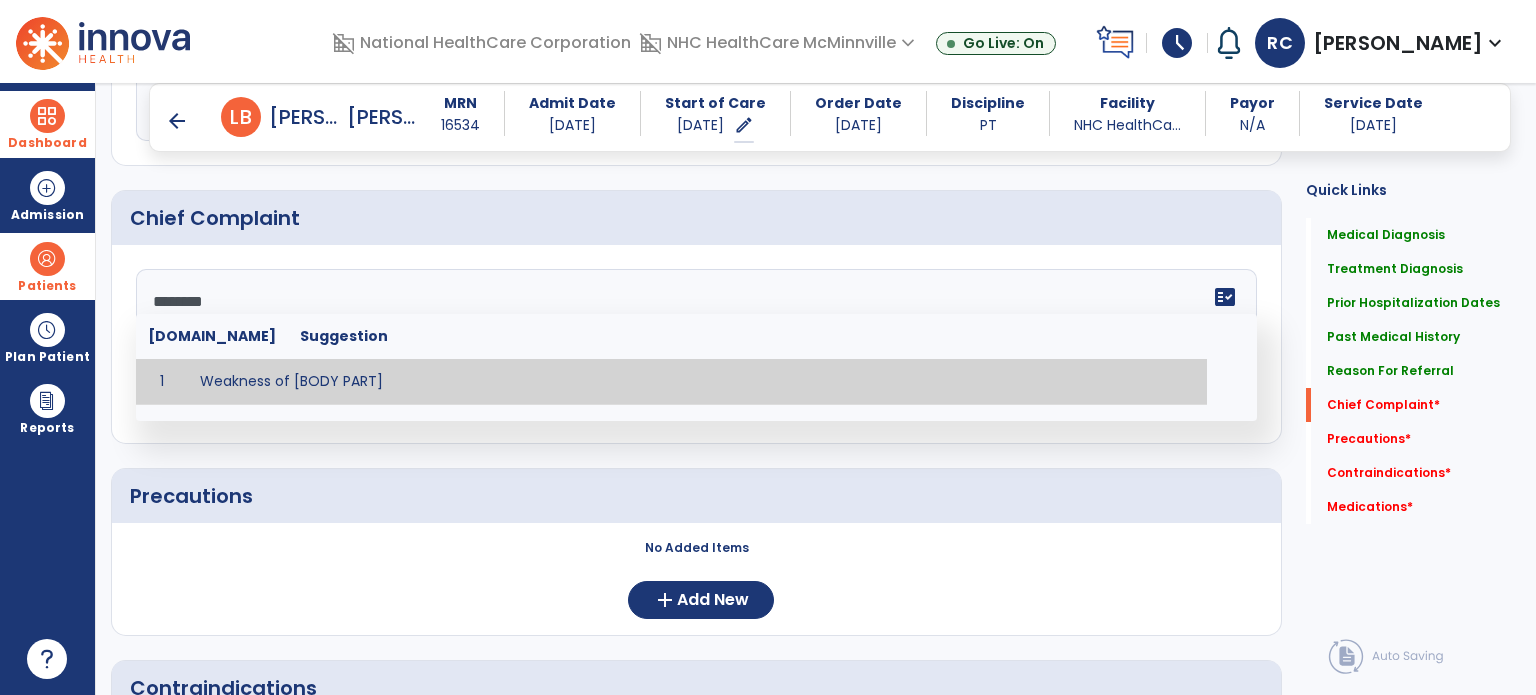 type on "********" 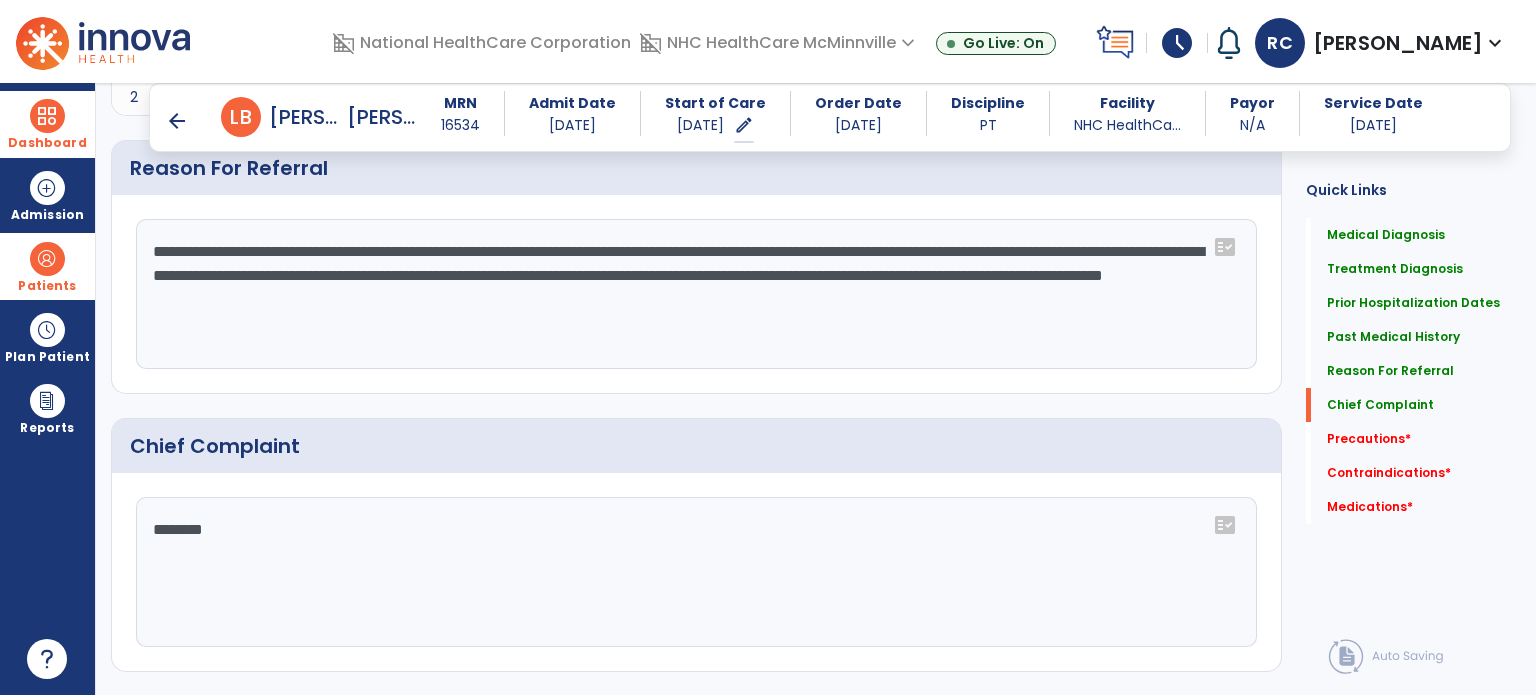 scroll, scrollTop: 1340, scrollLeft: 0, axis: vertical 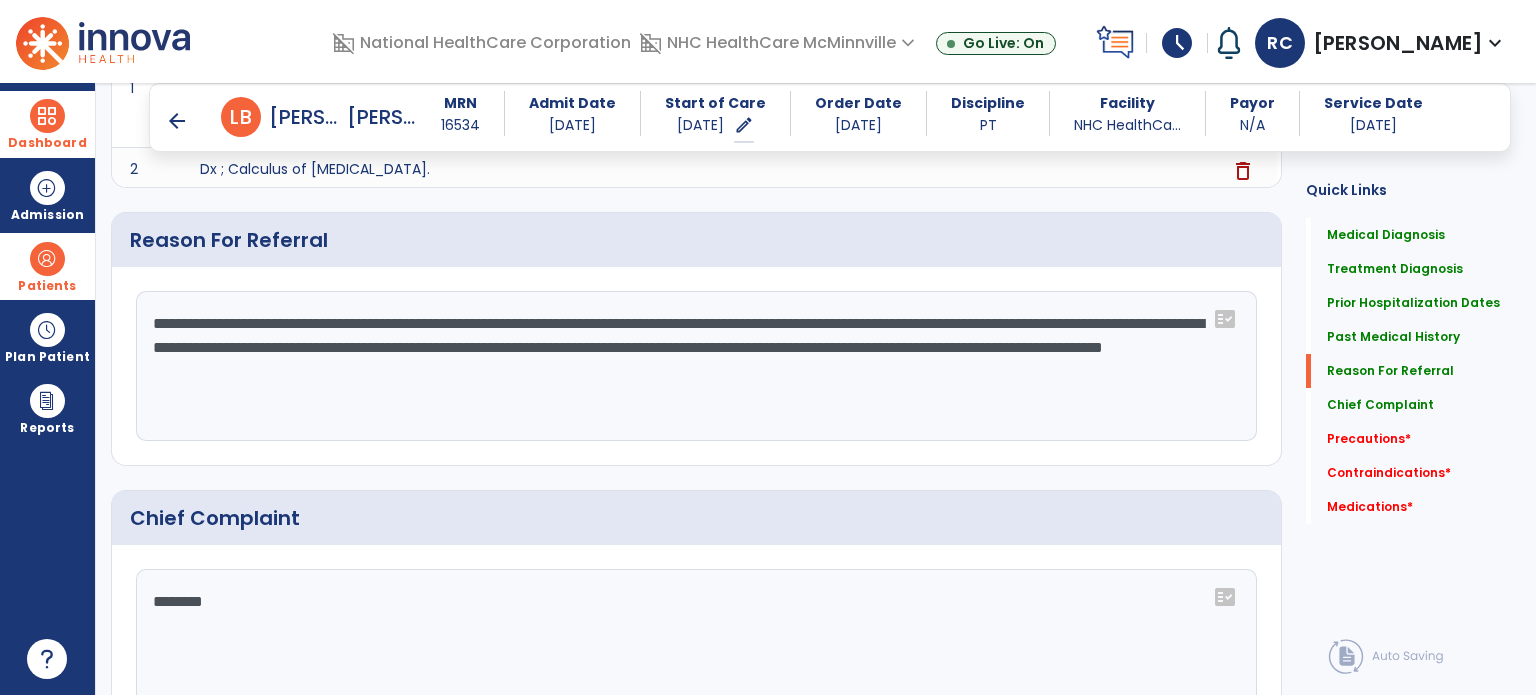 click on "**********" 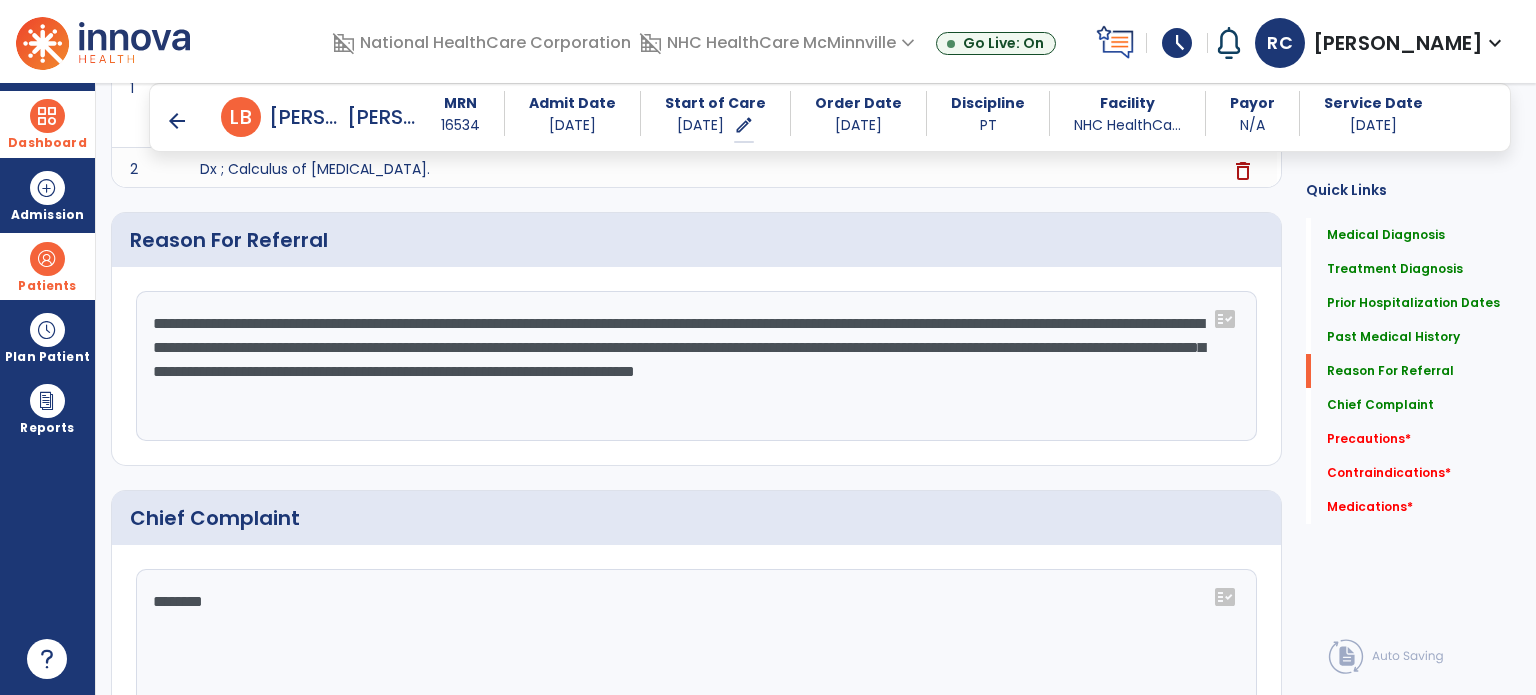 drag, startPoint x: 800, startPoint y: 347, endPoint x: 547, endPoint y: 371, distance: 254.13579 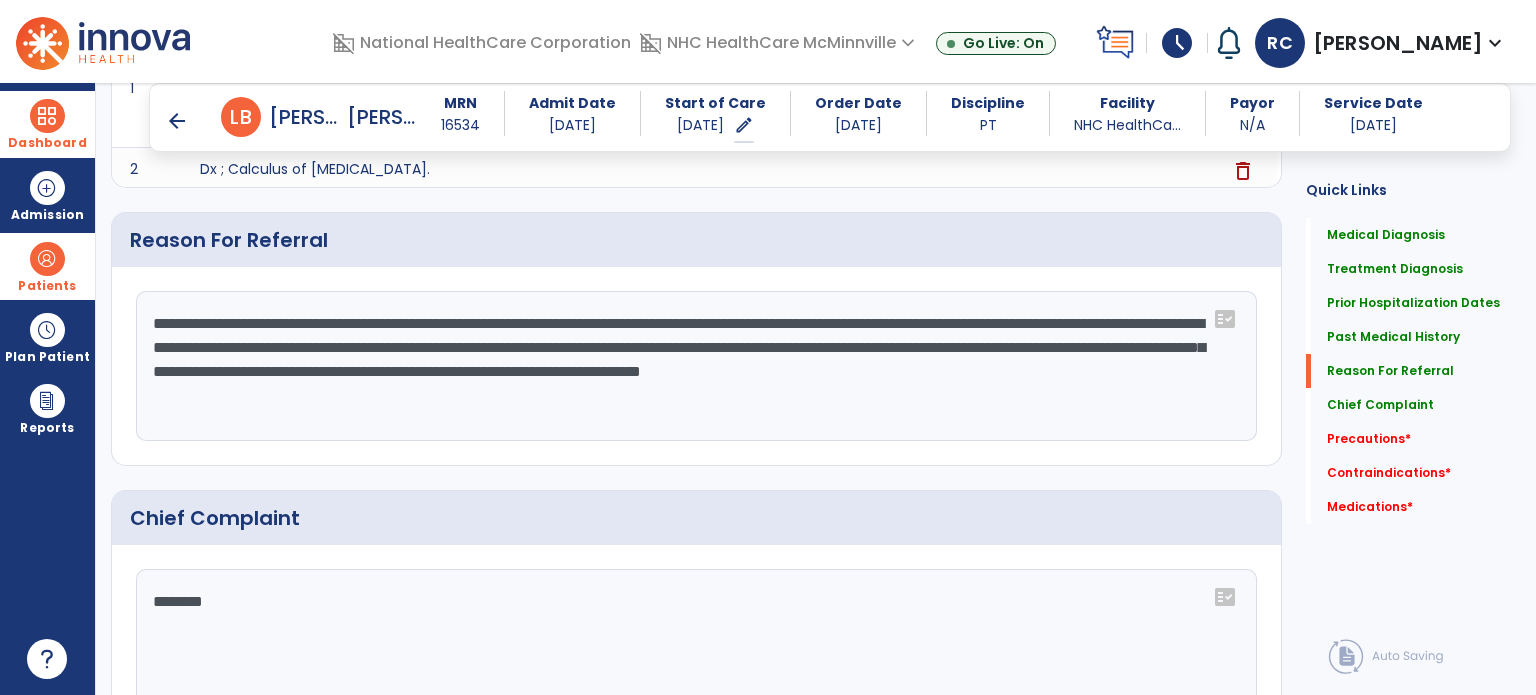 click on "**********" 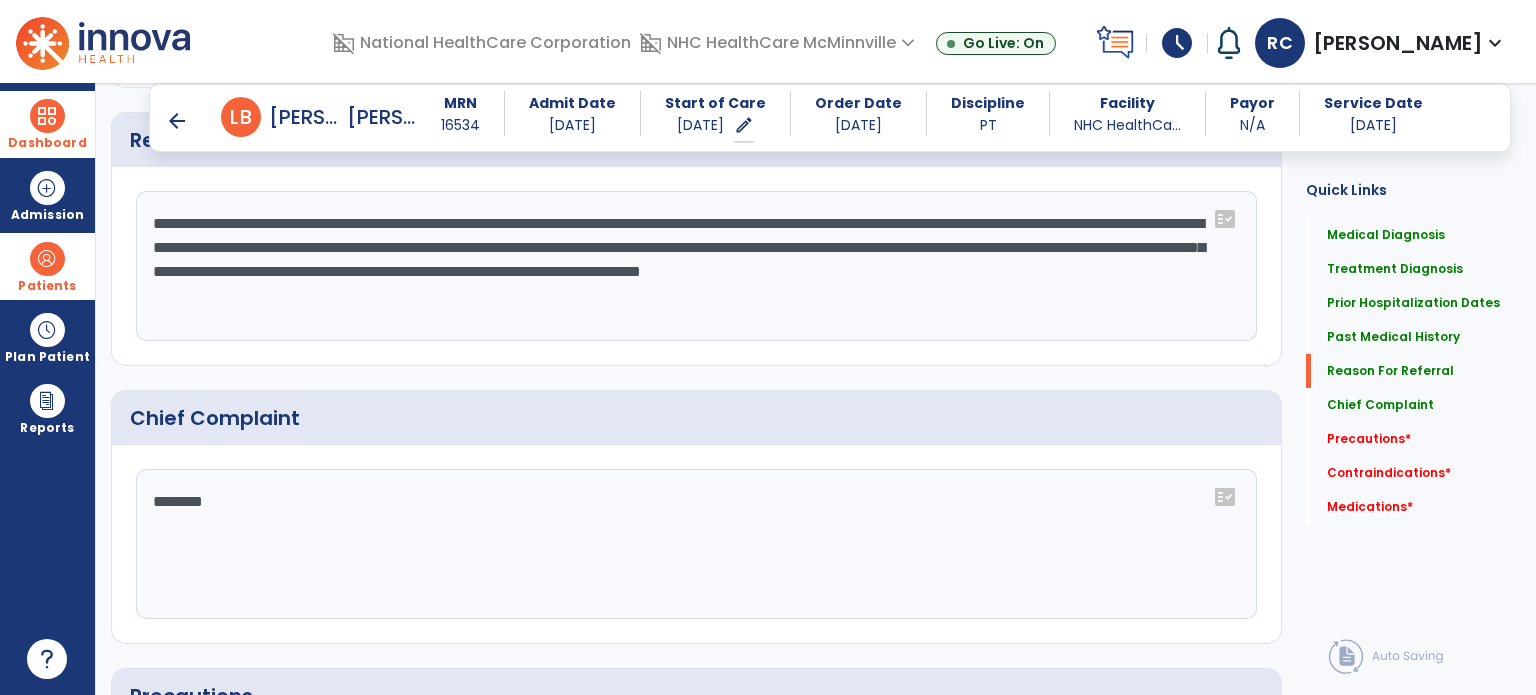 scroll, scrollTop: 1240, scrollLeft: 0, axis: vertical 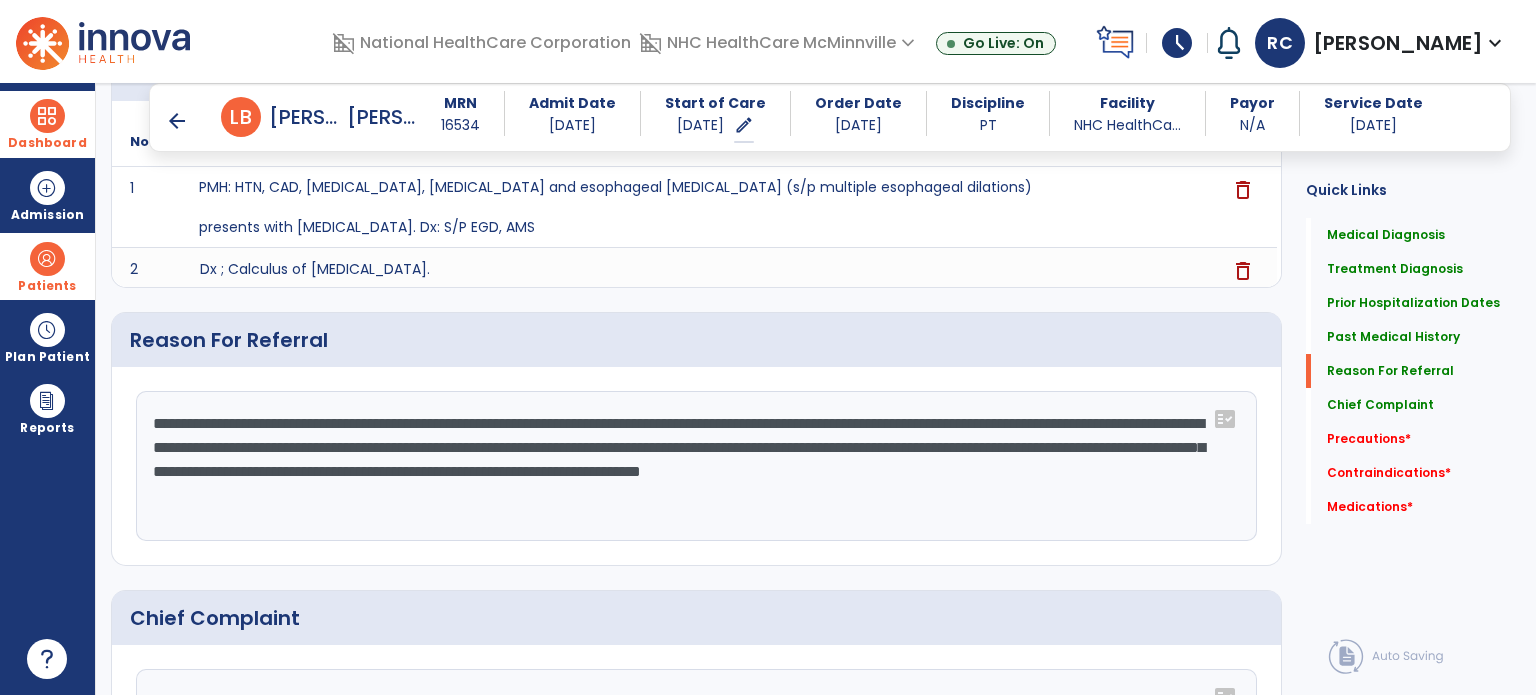 click on "**********" 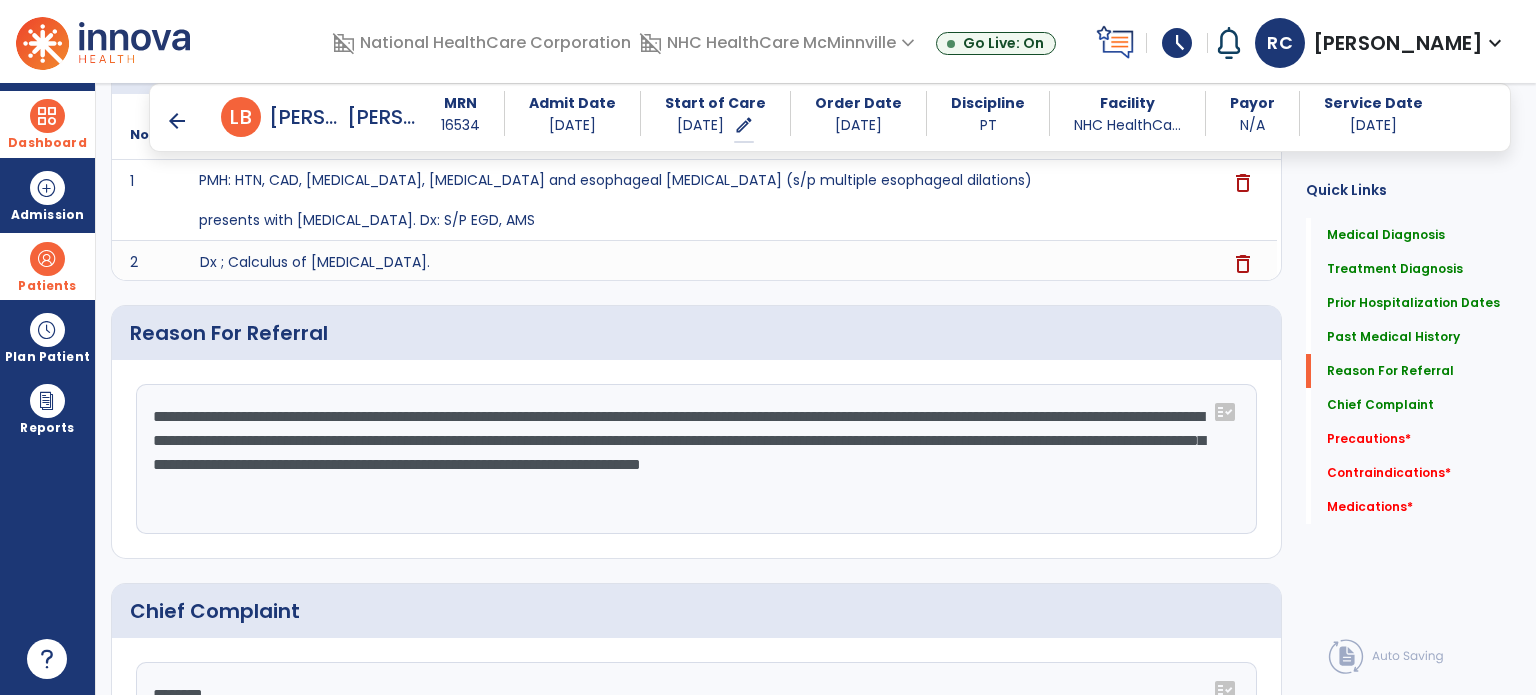 scroll, scrollTop: 1340, scrollLeft: 0, axis: vertical 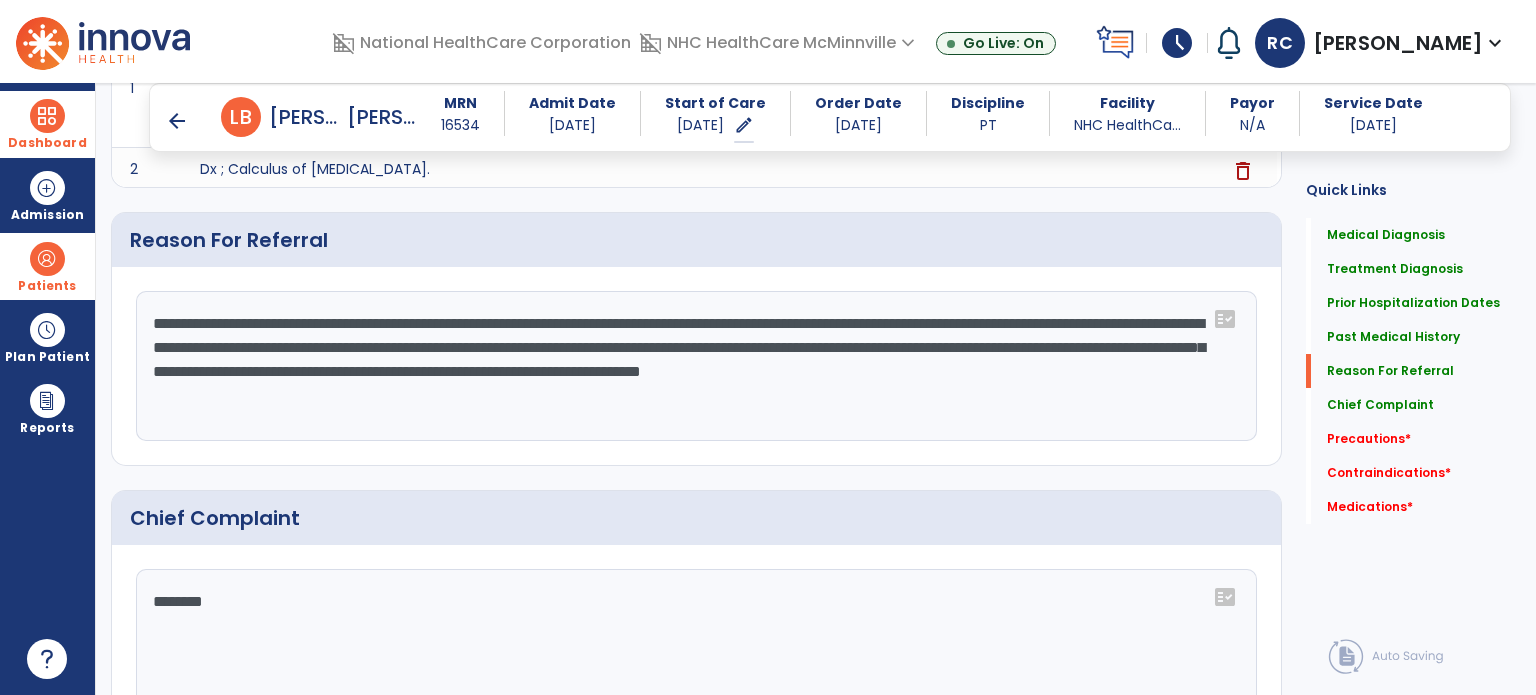 click on "**********" 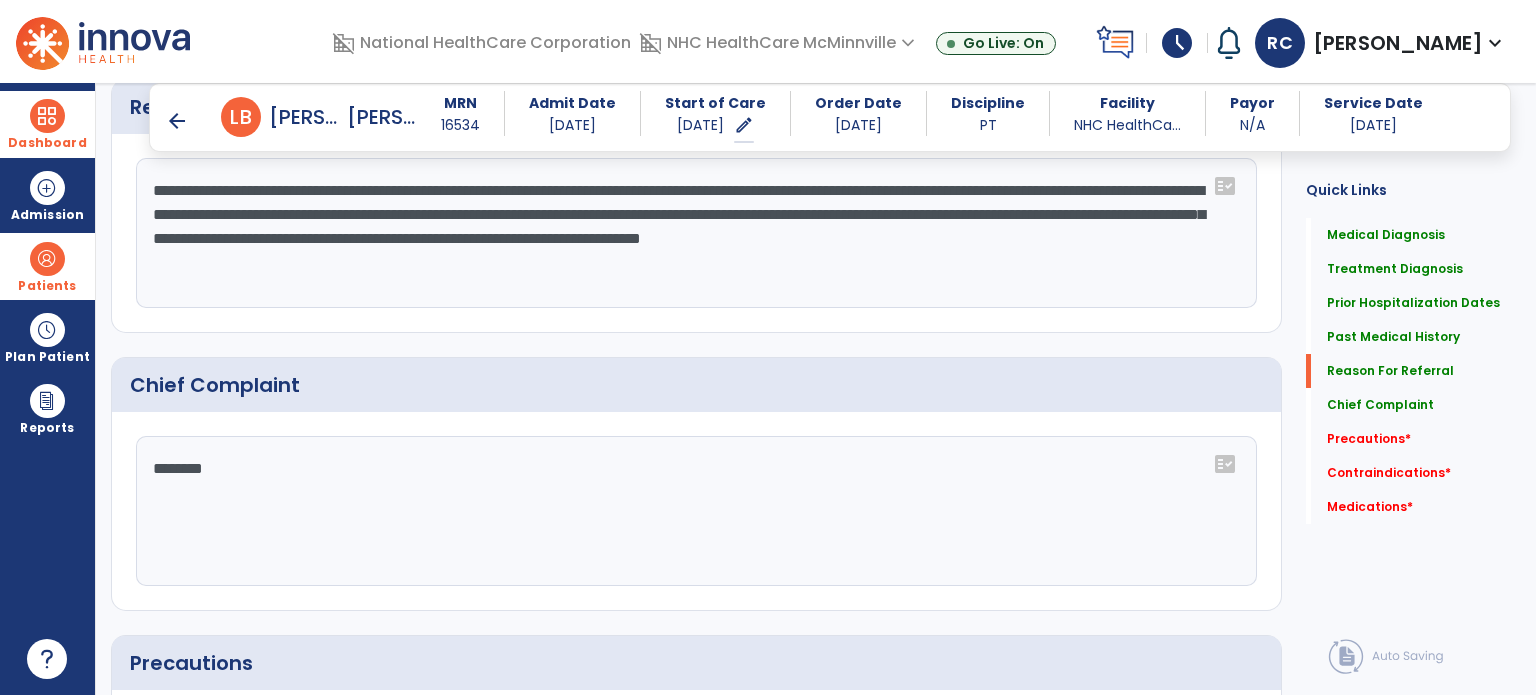 scroll, scrollTop: 1640, scrollLeft: 0, axis: vertical 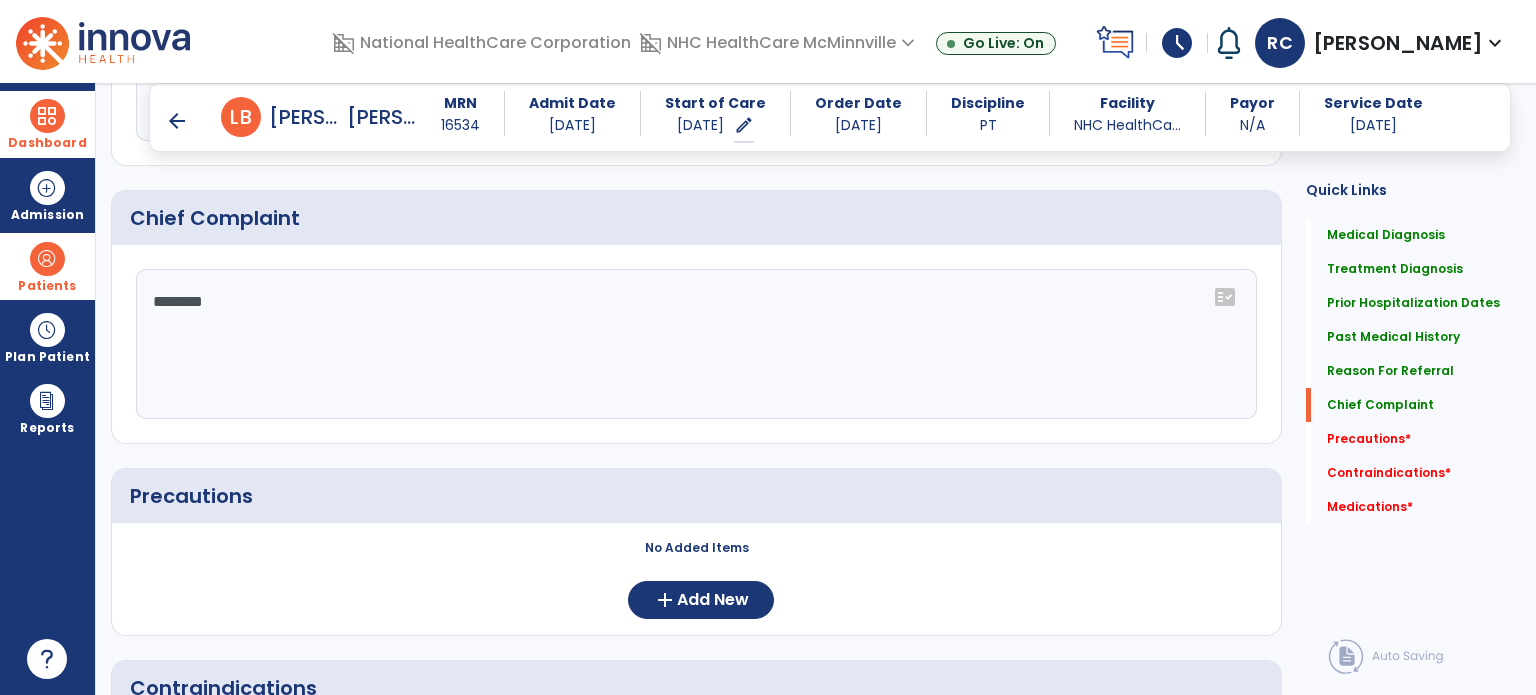 click on "********" 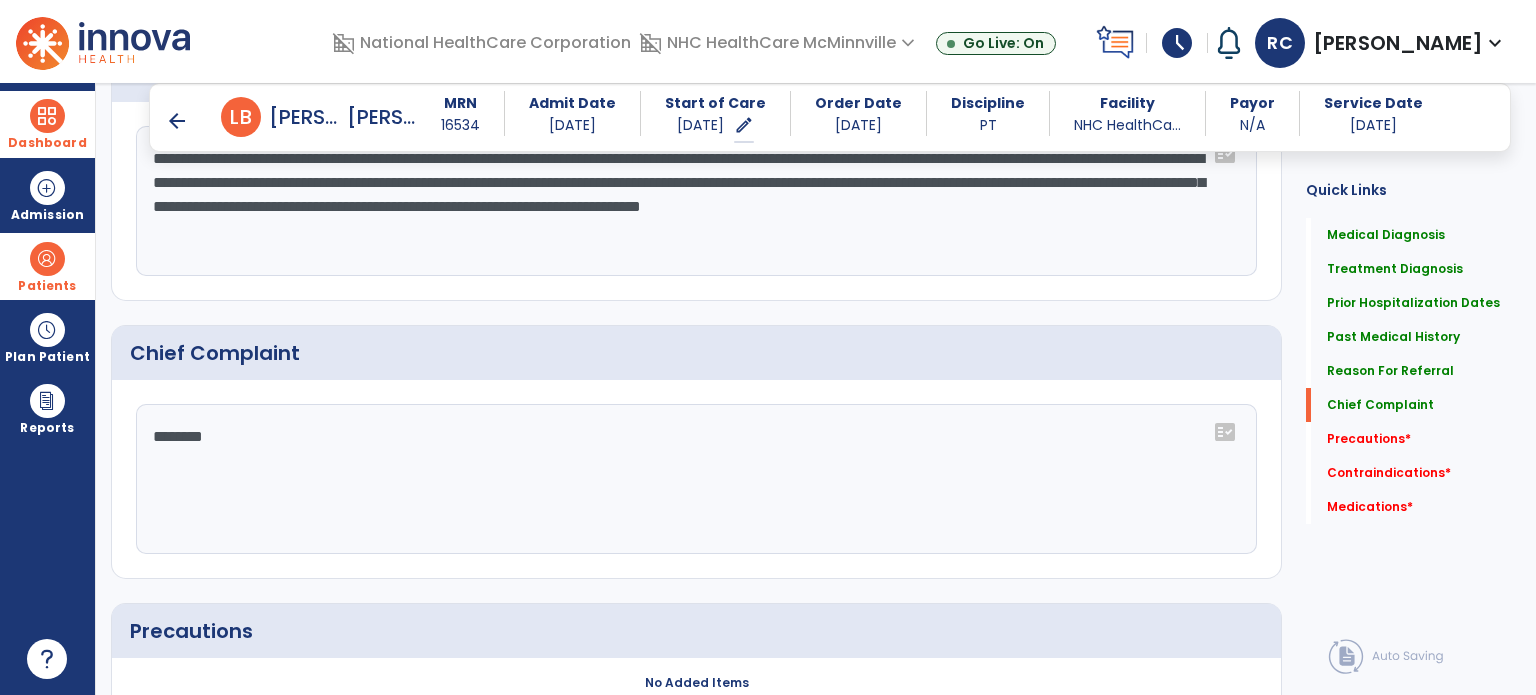 scroll, scrollTop: 1340, scrollLeft: 0, axis: vertical 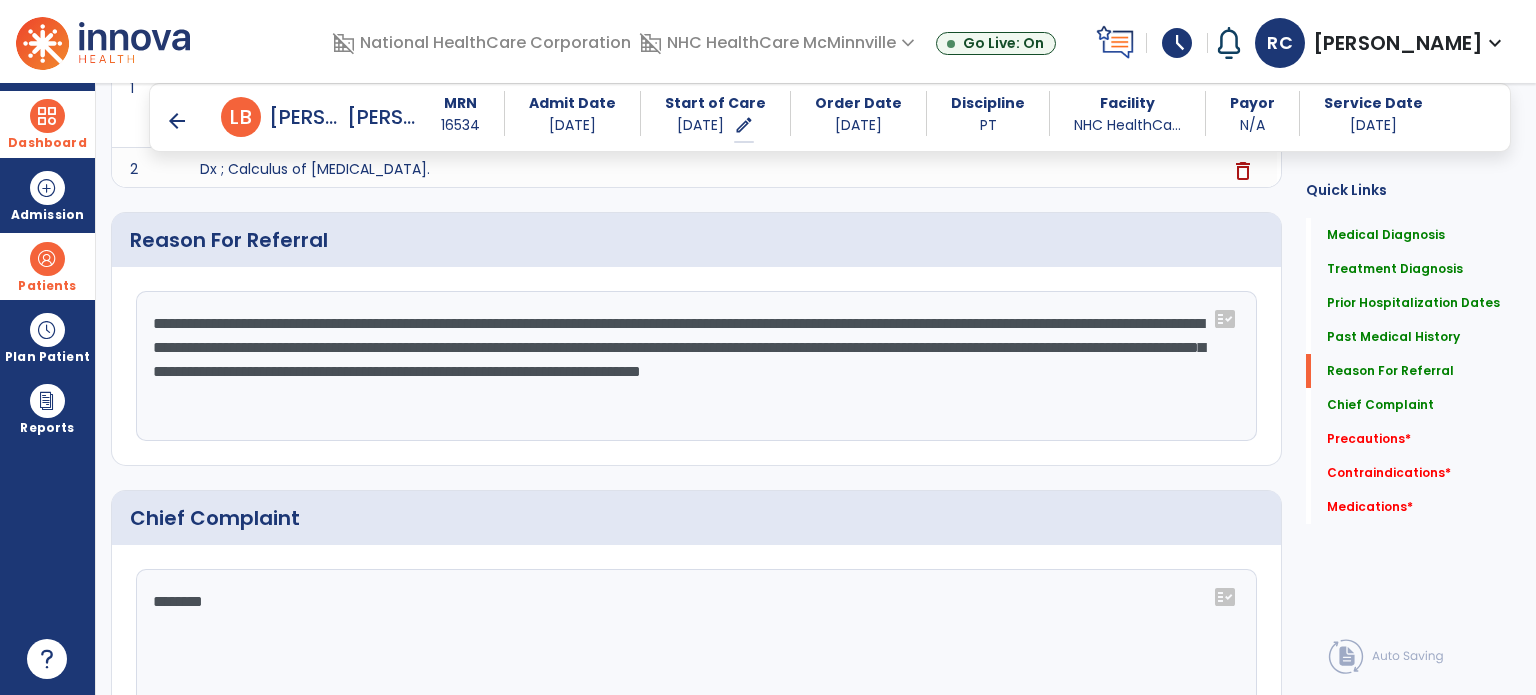 click on "**********" 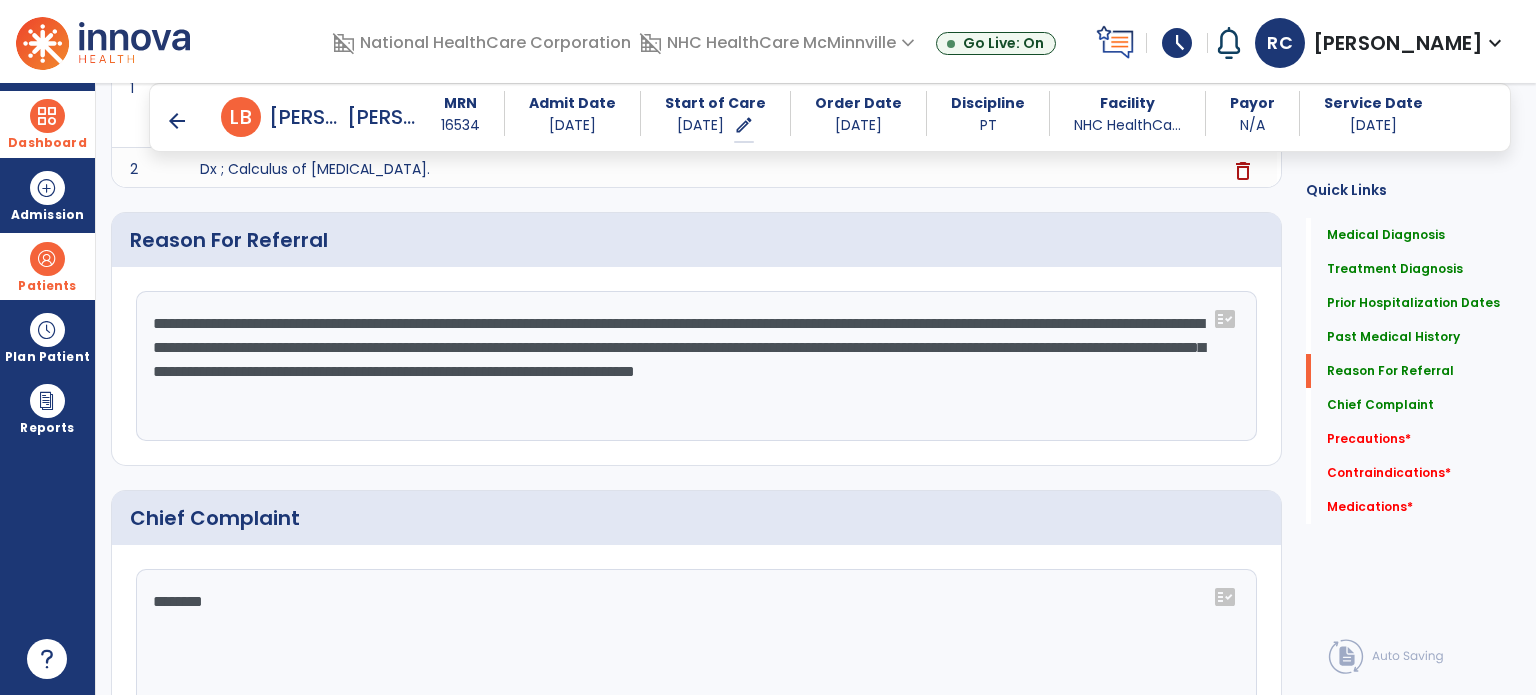 click on "**********" 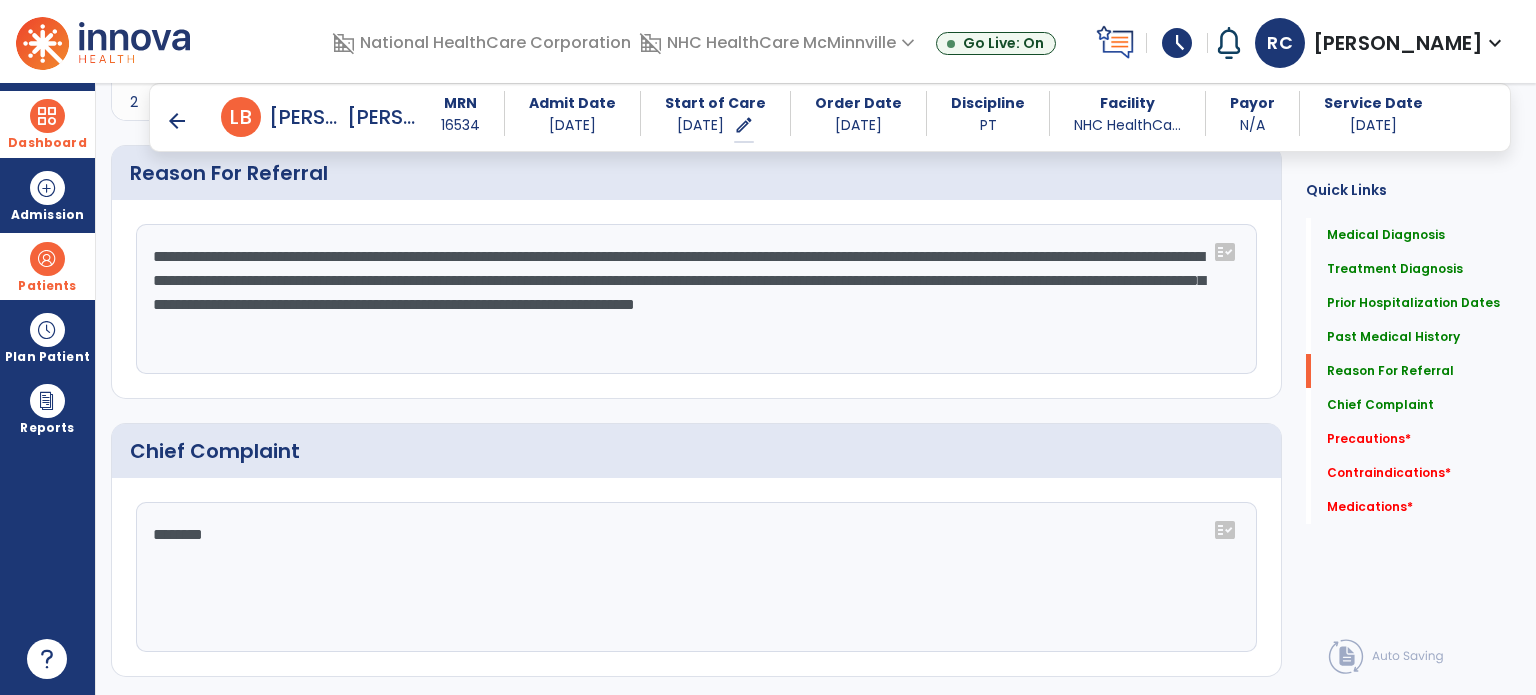 scroll, scrollTop: 1540, scrollLeft: 0, axis: vertical 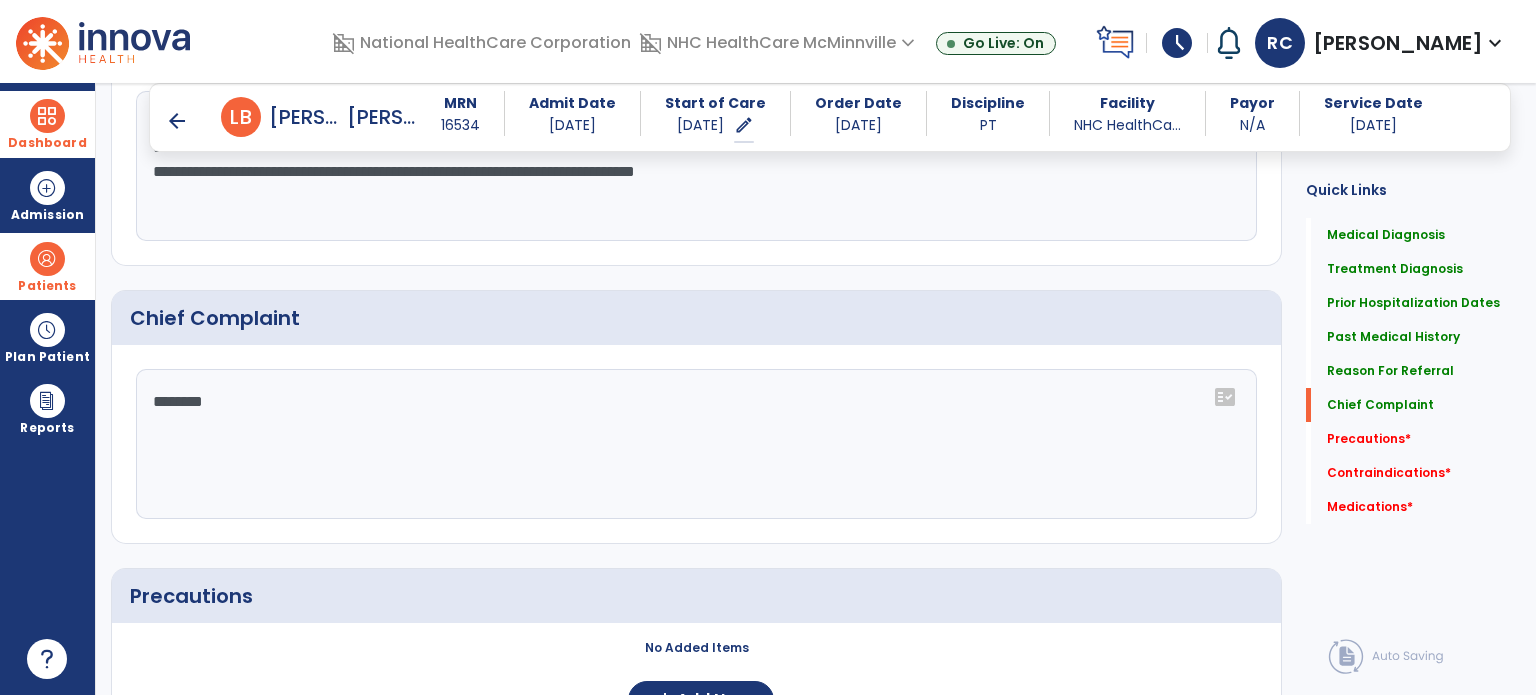 click on "********" 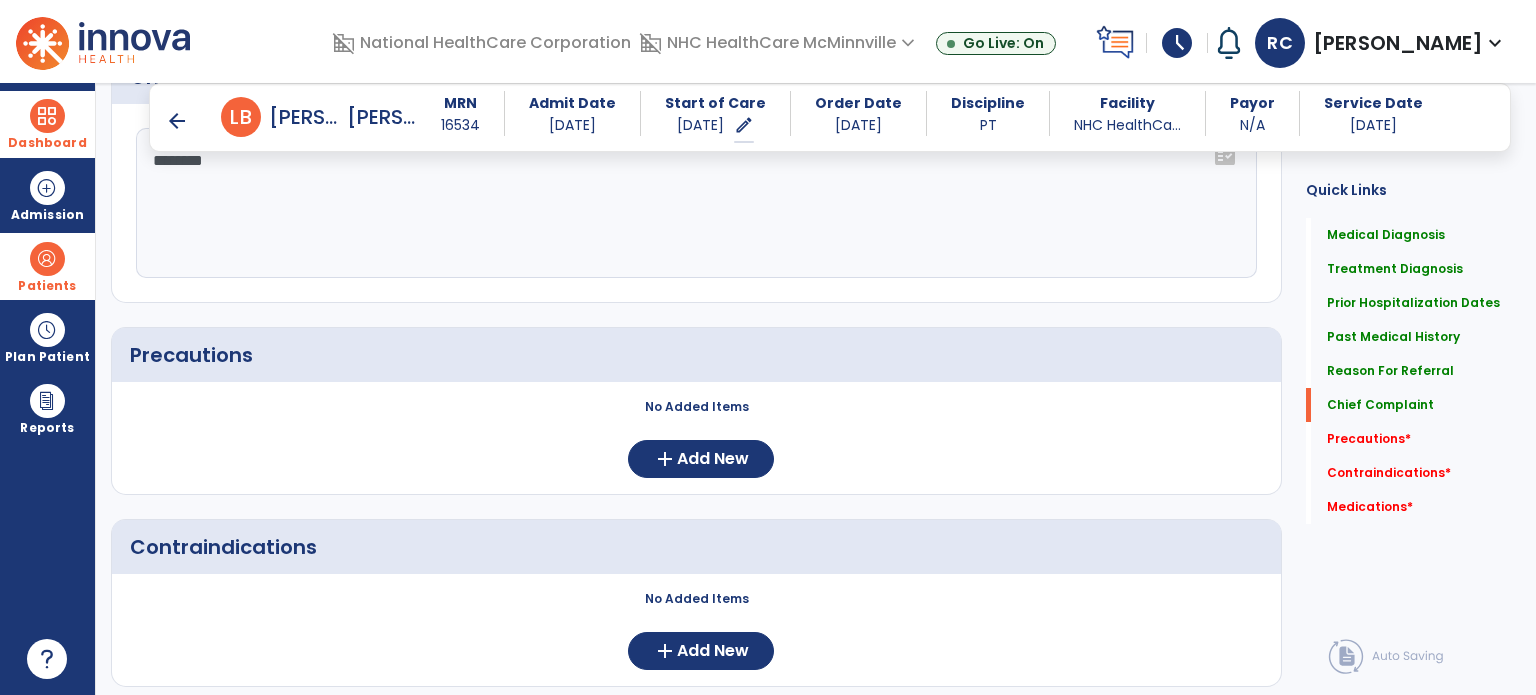 scroll, scrollTop: 1840, scrollLeft: 0, axis: vertical 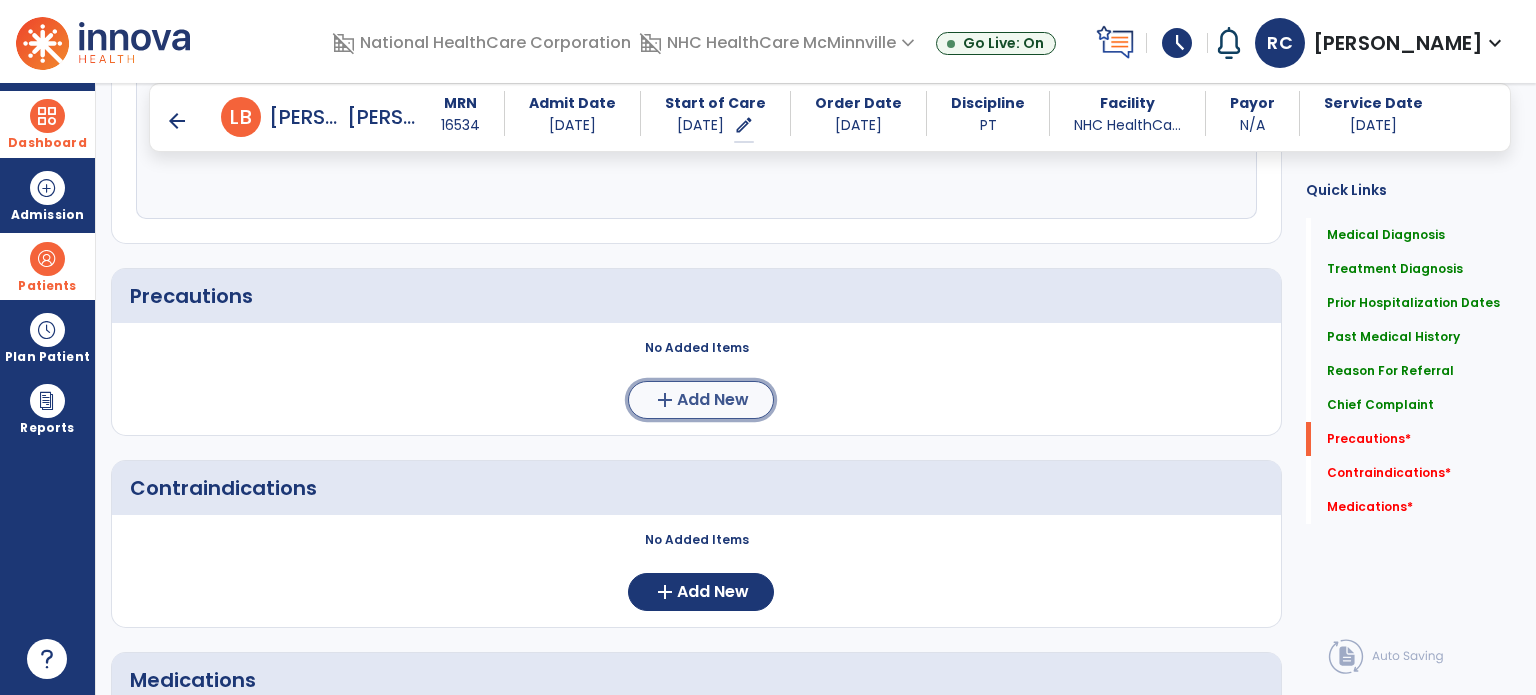 click on "add  Add New" 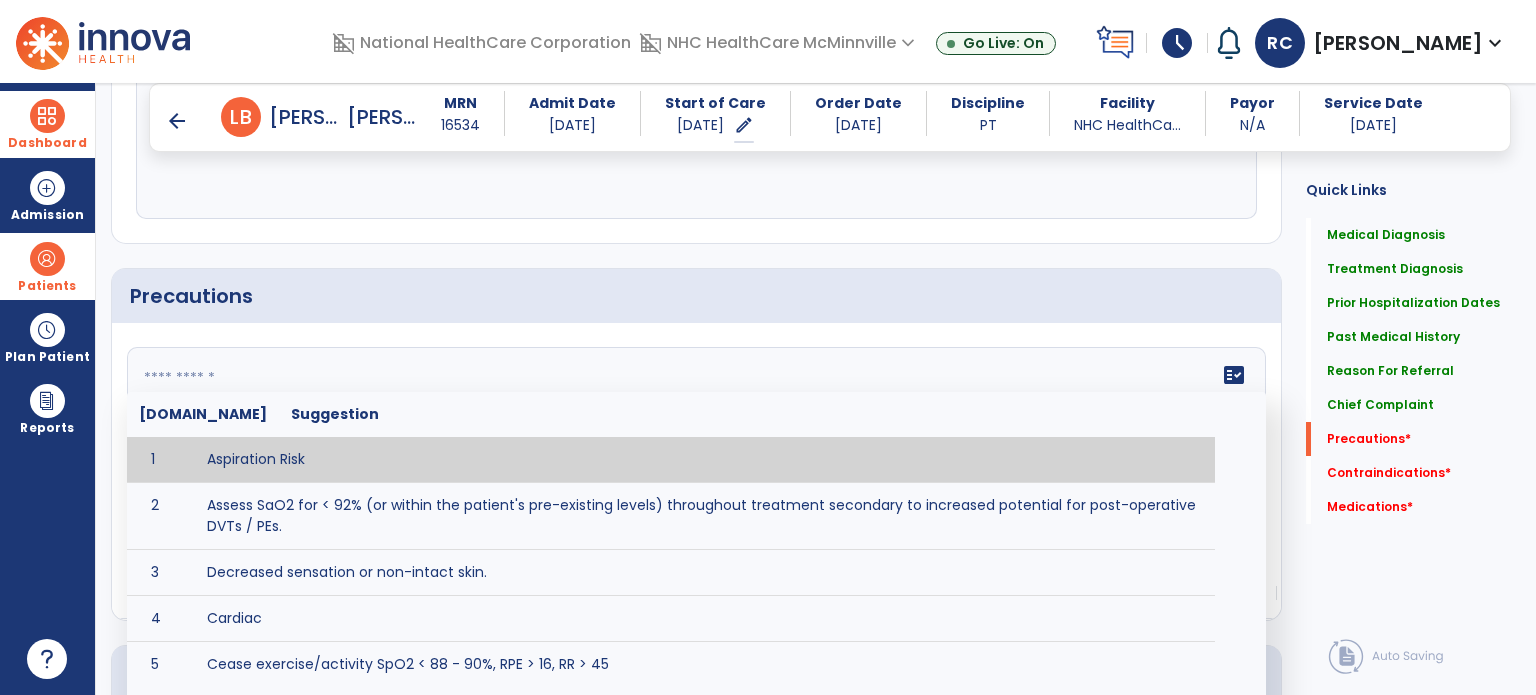 click 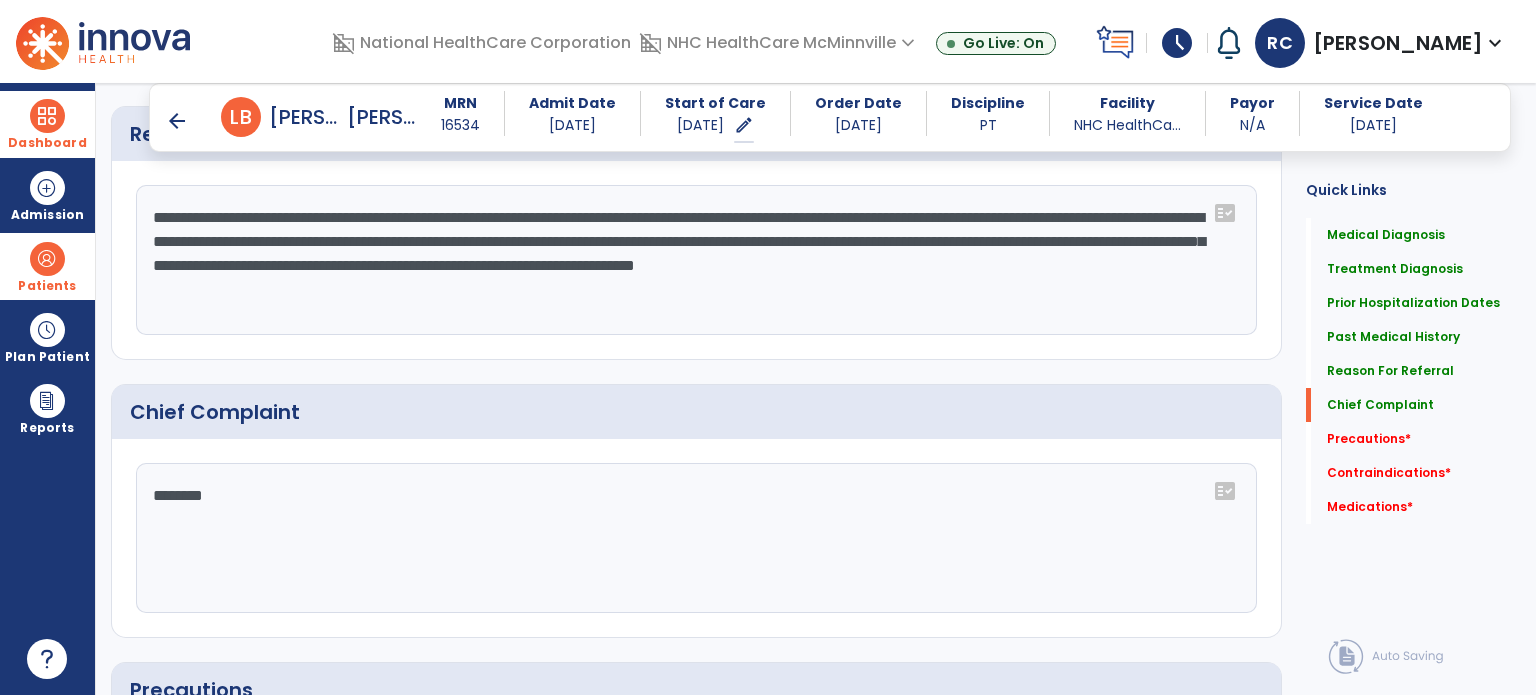 scroll, scrollTop: 1440, scrollLeft: 0, axis: vertical 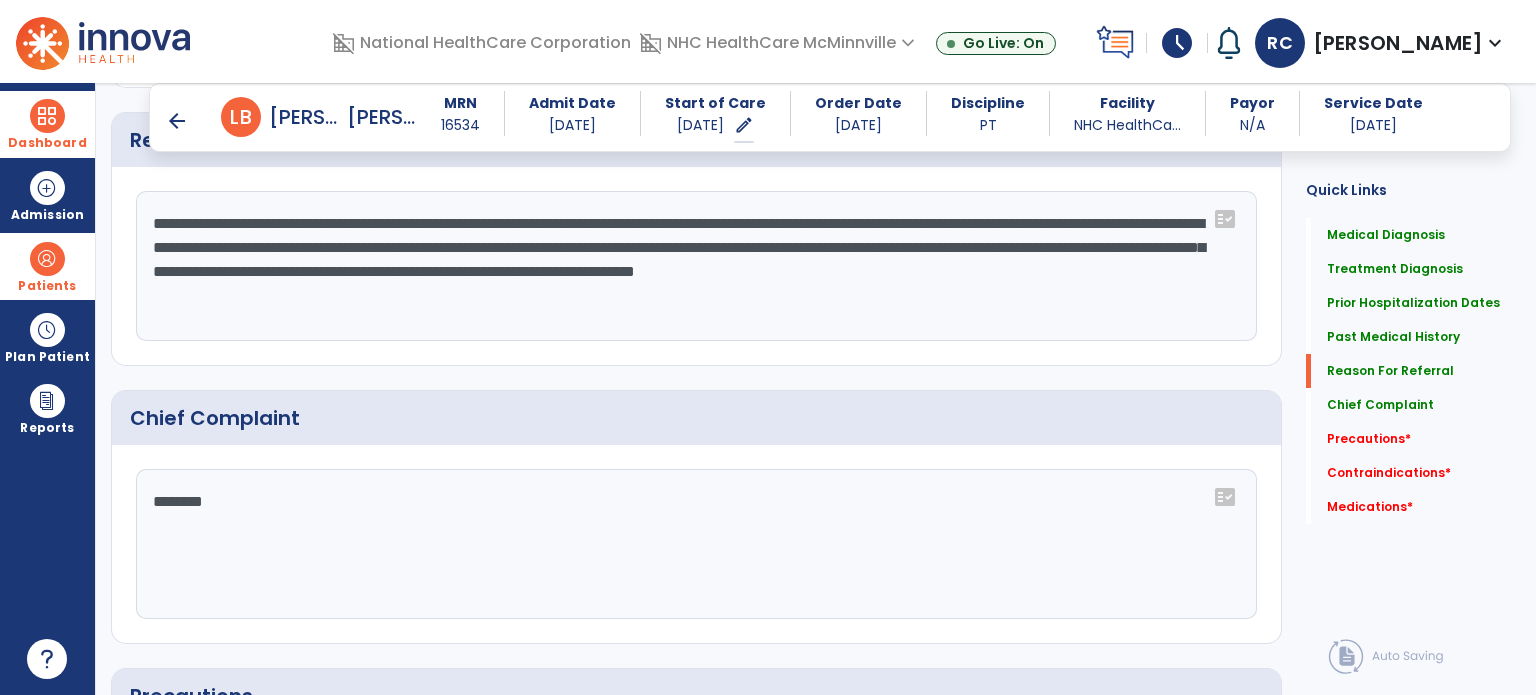 click on "**********" 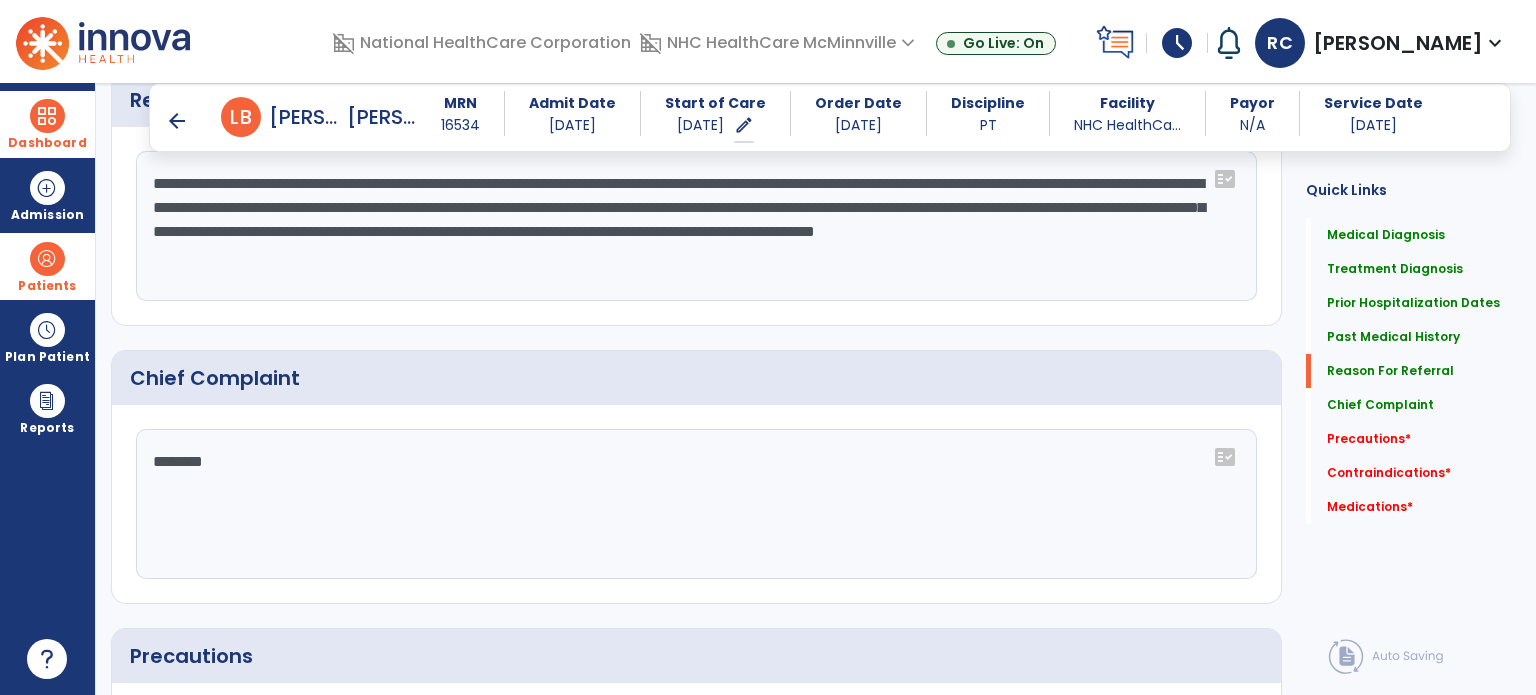 scroll, scrollTop: 1480, scrollLeft: 0, axis: vertical 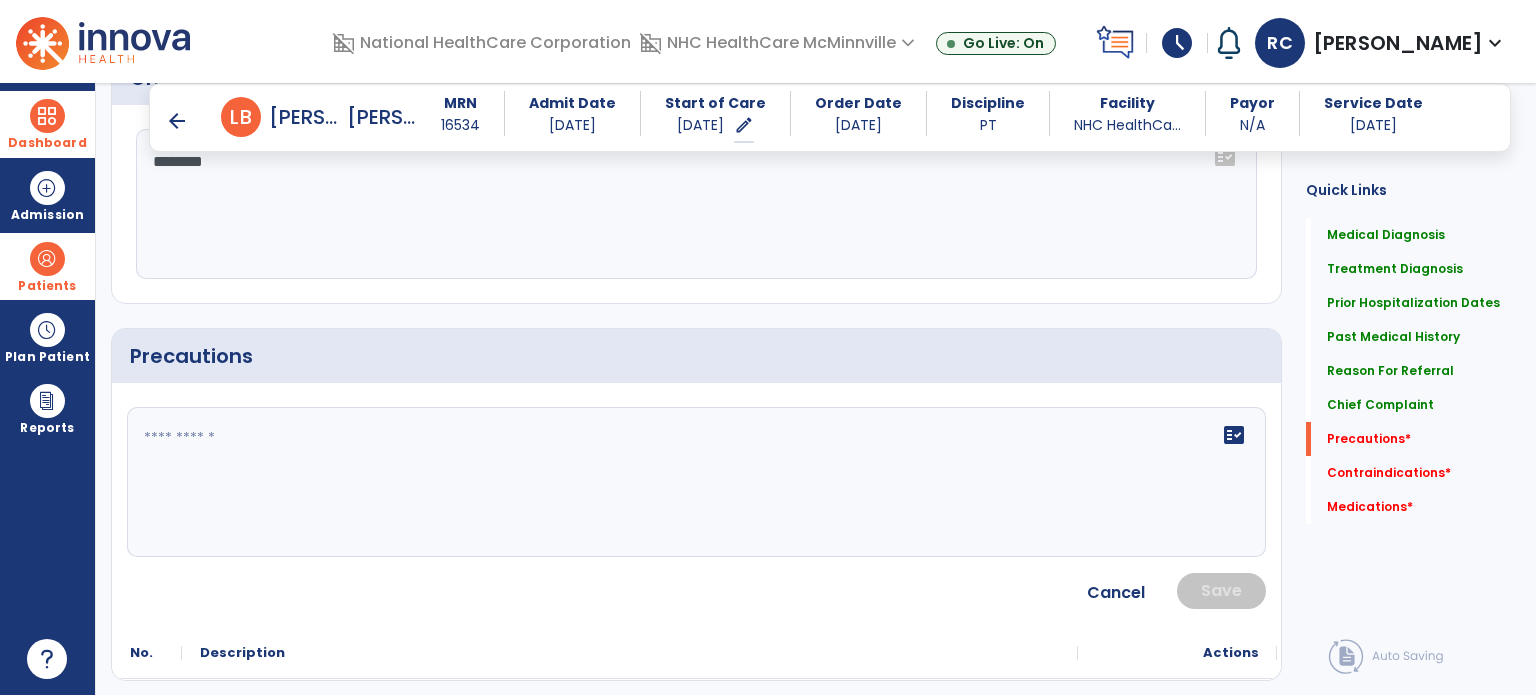 type on "**********" 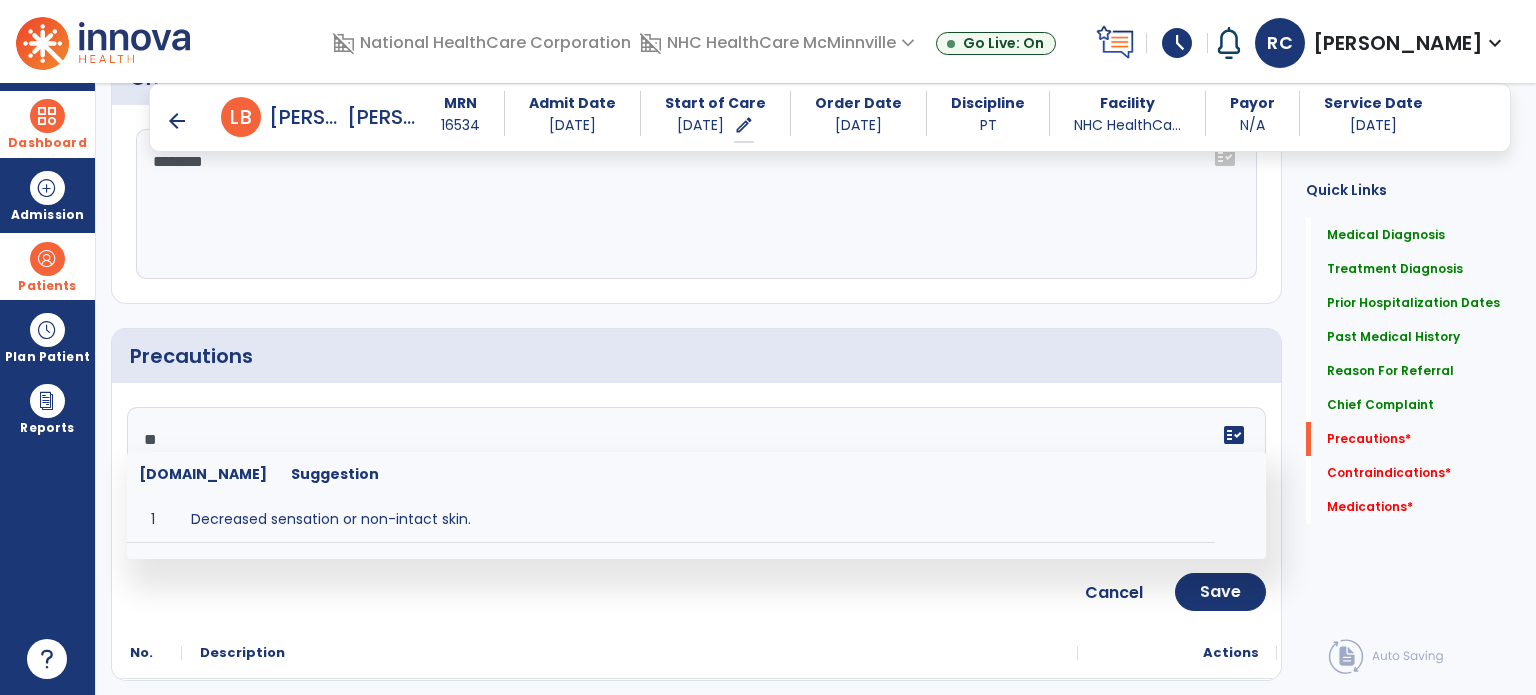 type on "*" 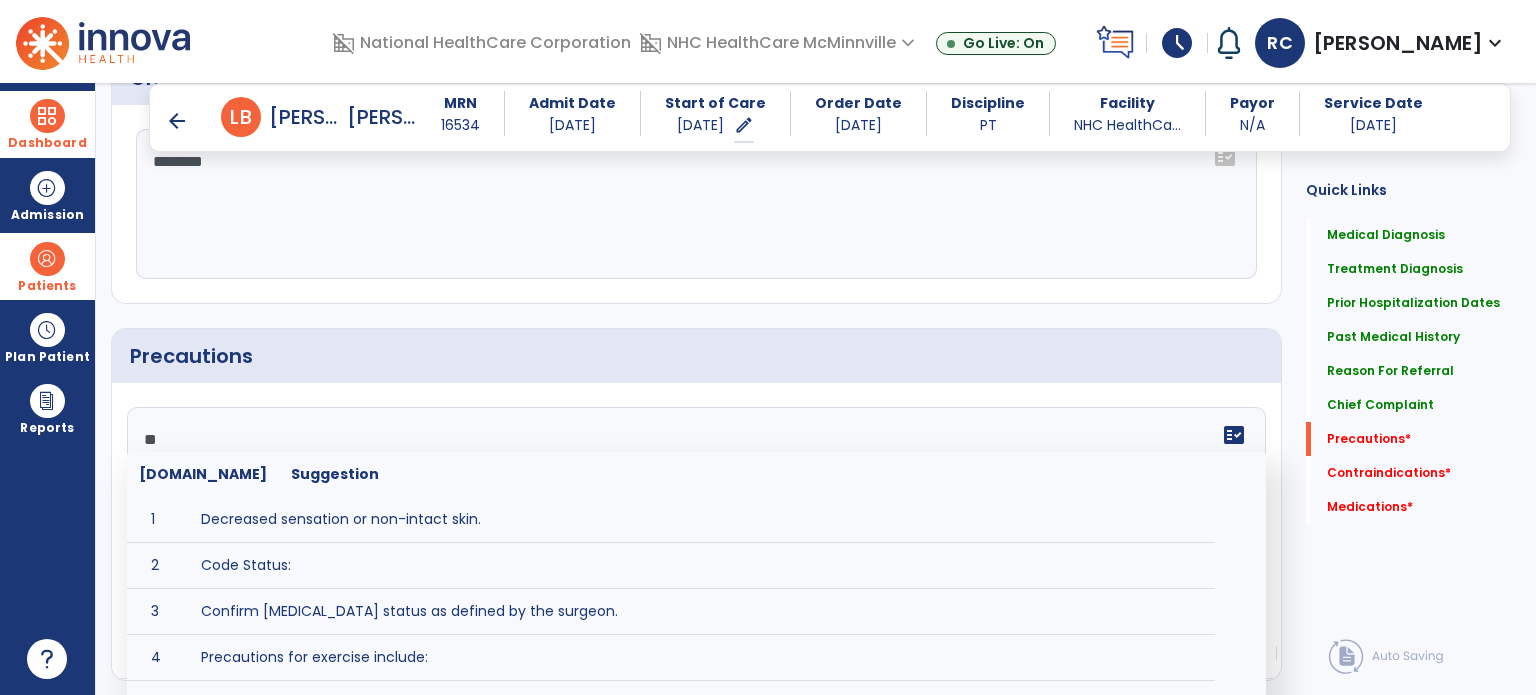 type on "*" 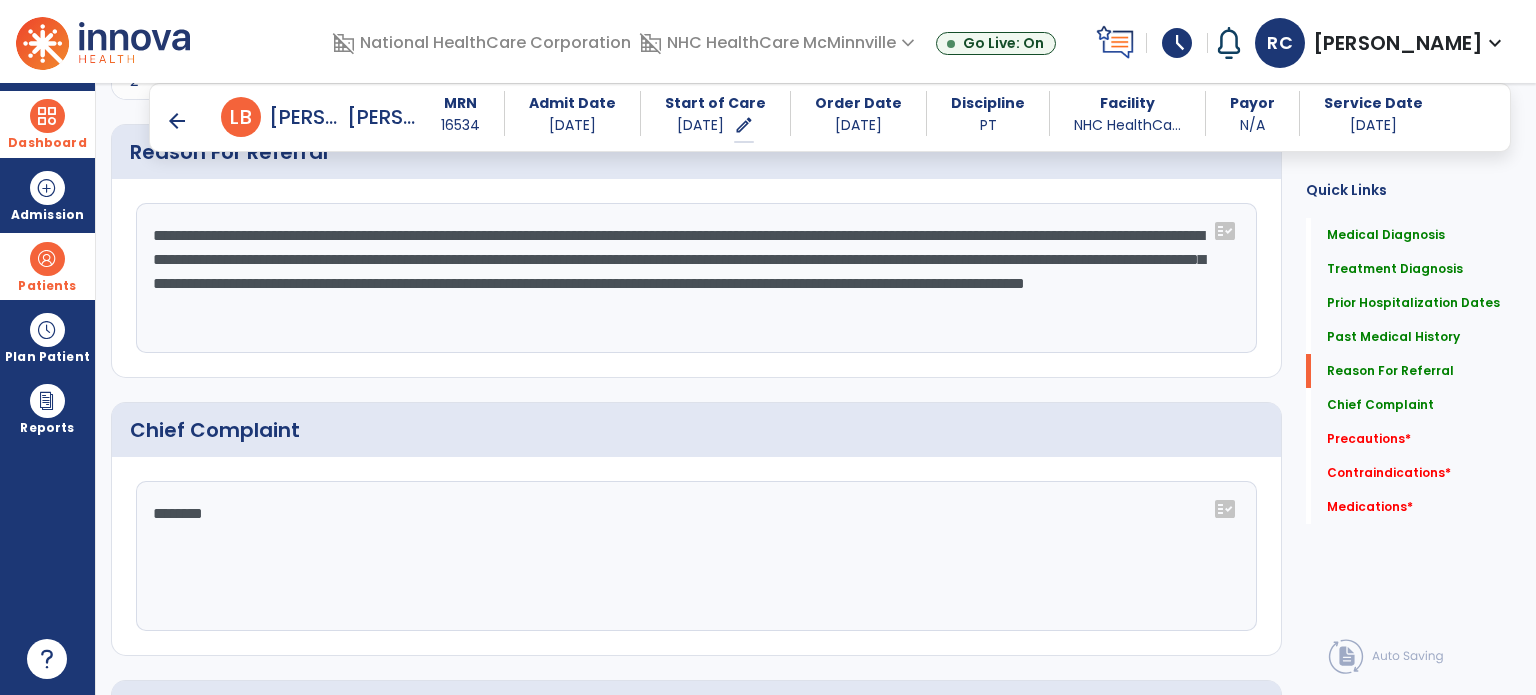 scroll, scrollTop: 1380, scrollLeft: 0, axis: vertical 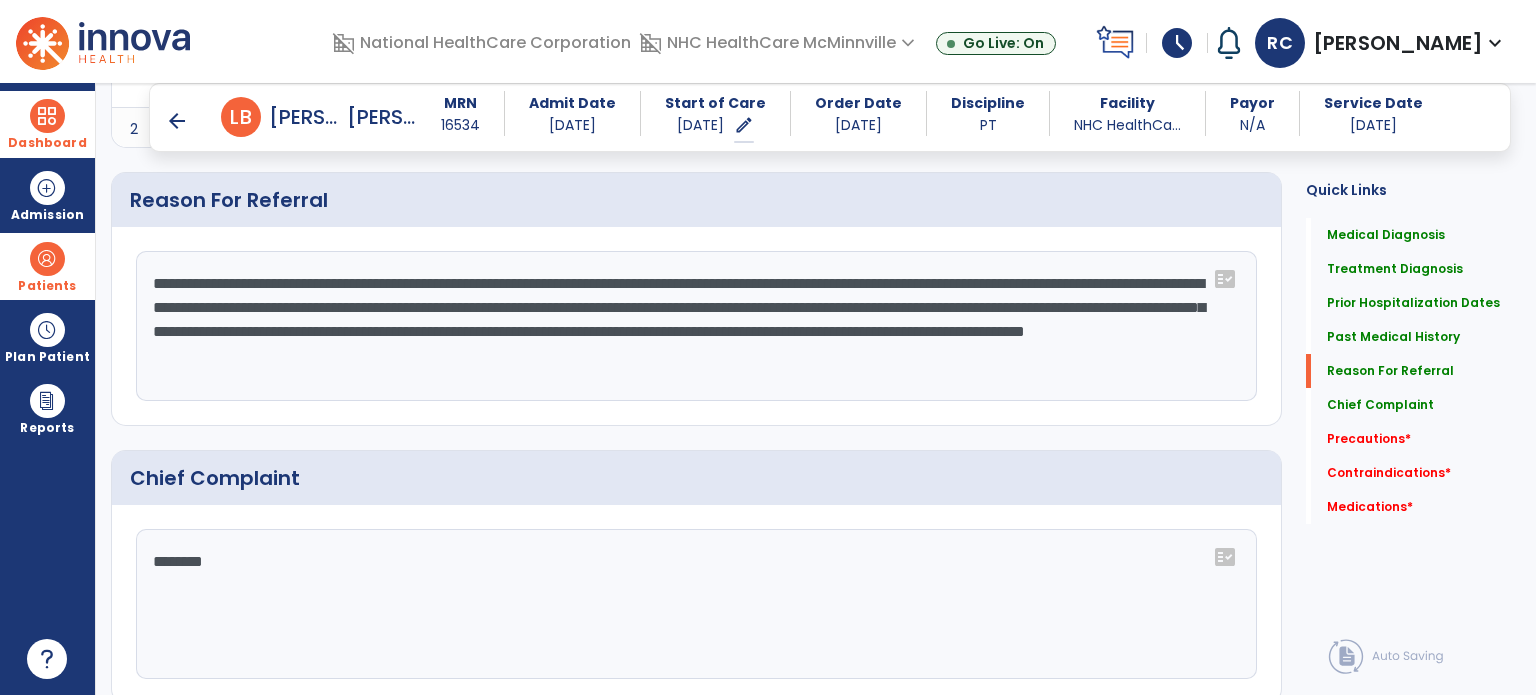 drag, startPoint x: 469, startPoint y: 282, endPoint x: 231, endPoint y: 301, distance: 238.7572 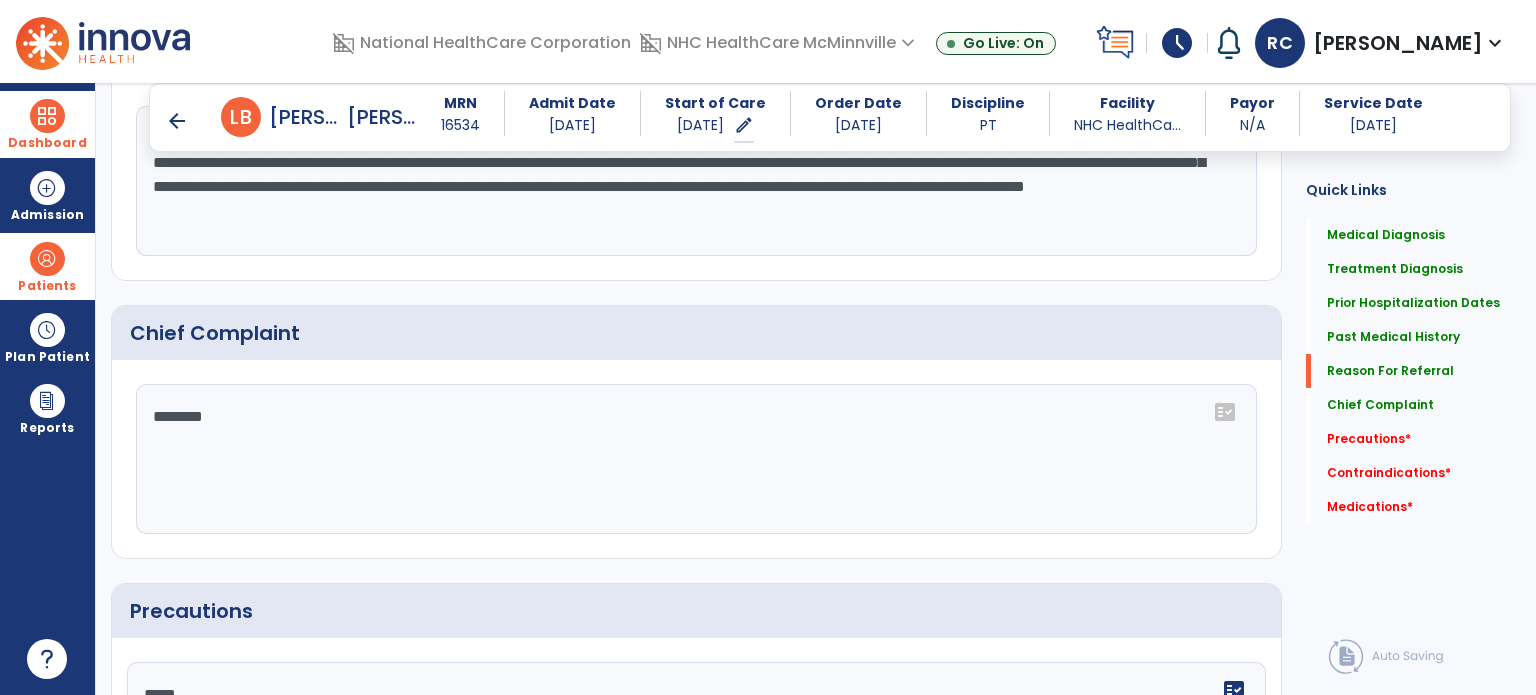 scroll, scrollTop: 1780, scrollLeft: 0, axis: vertical 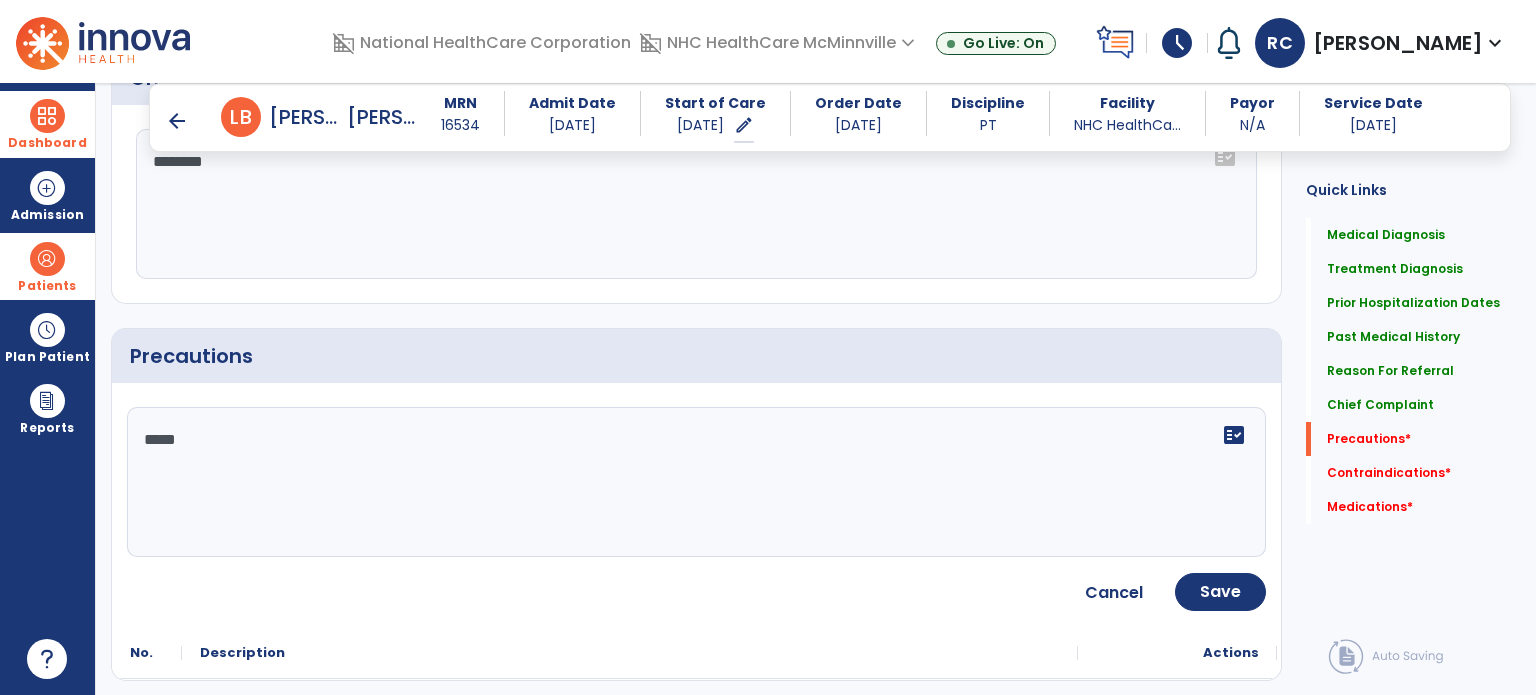 click on "****" 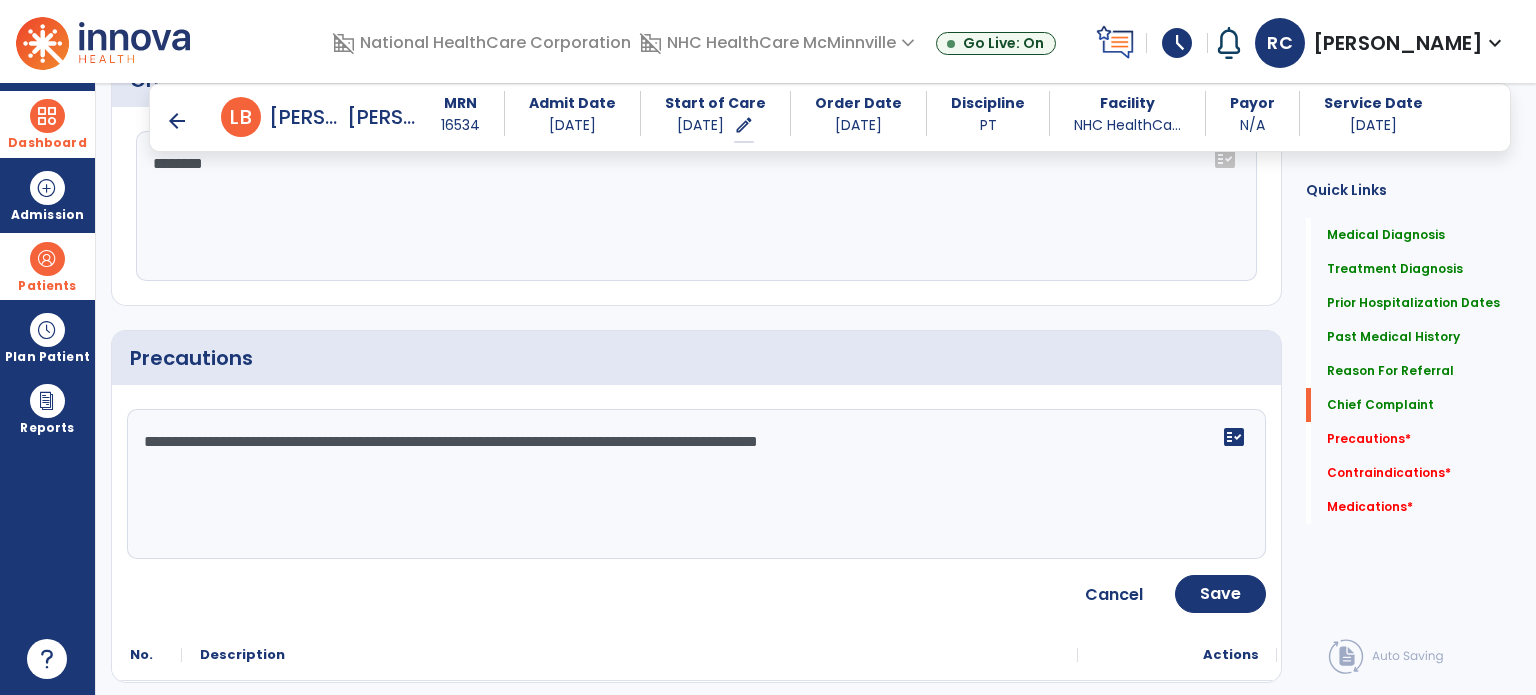 scroll, scrollTop: 1780, scrollLeft: 0, axis: vertical 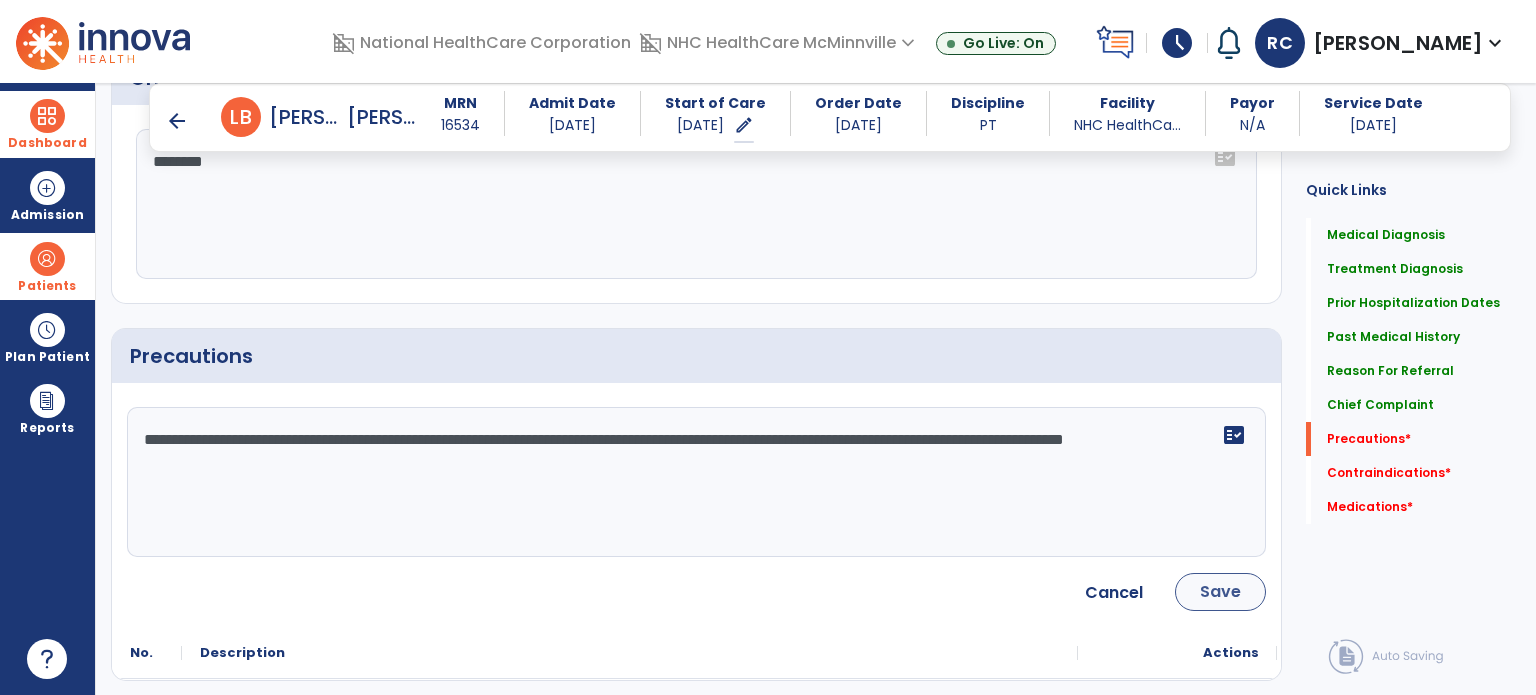 type on "**********" 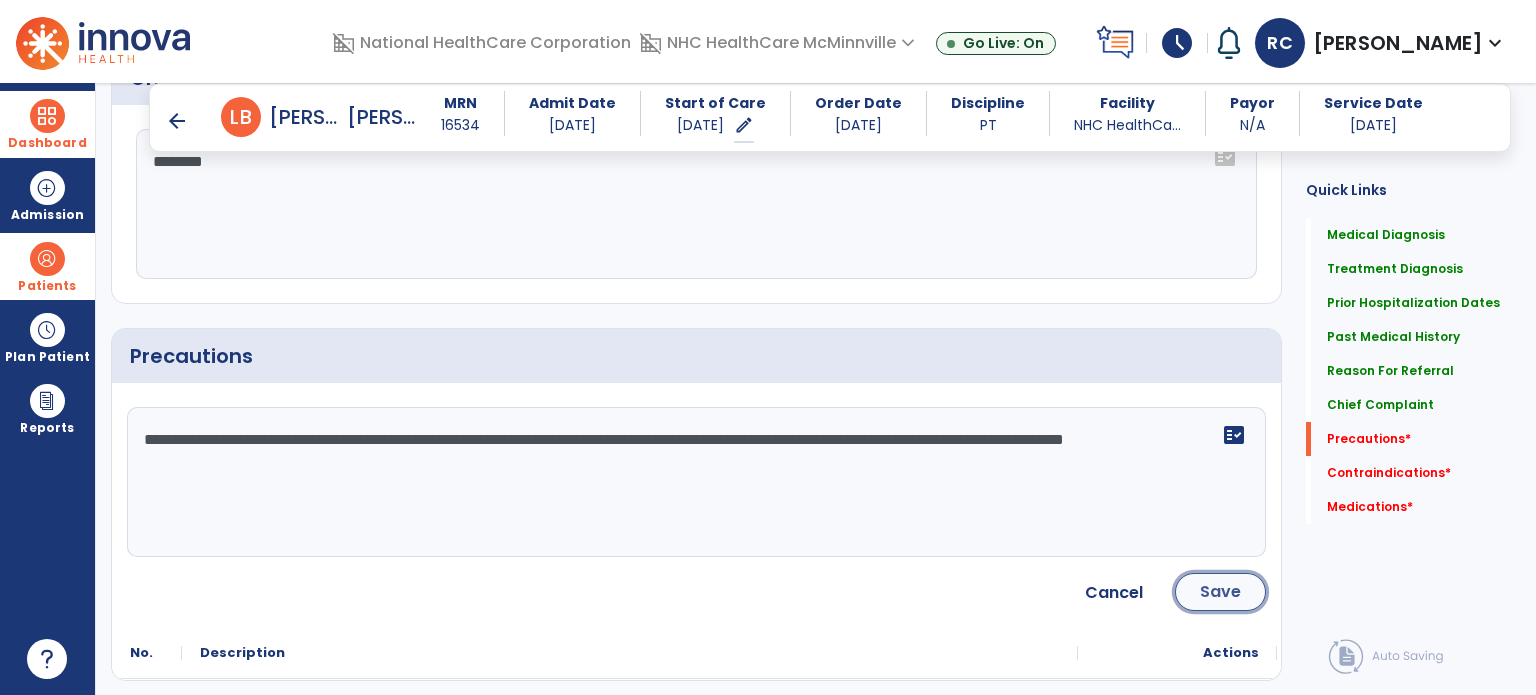 click on "Save" 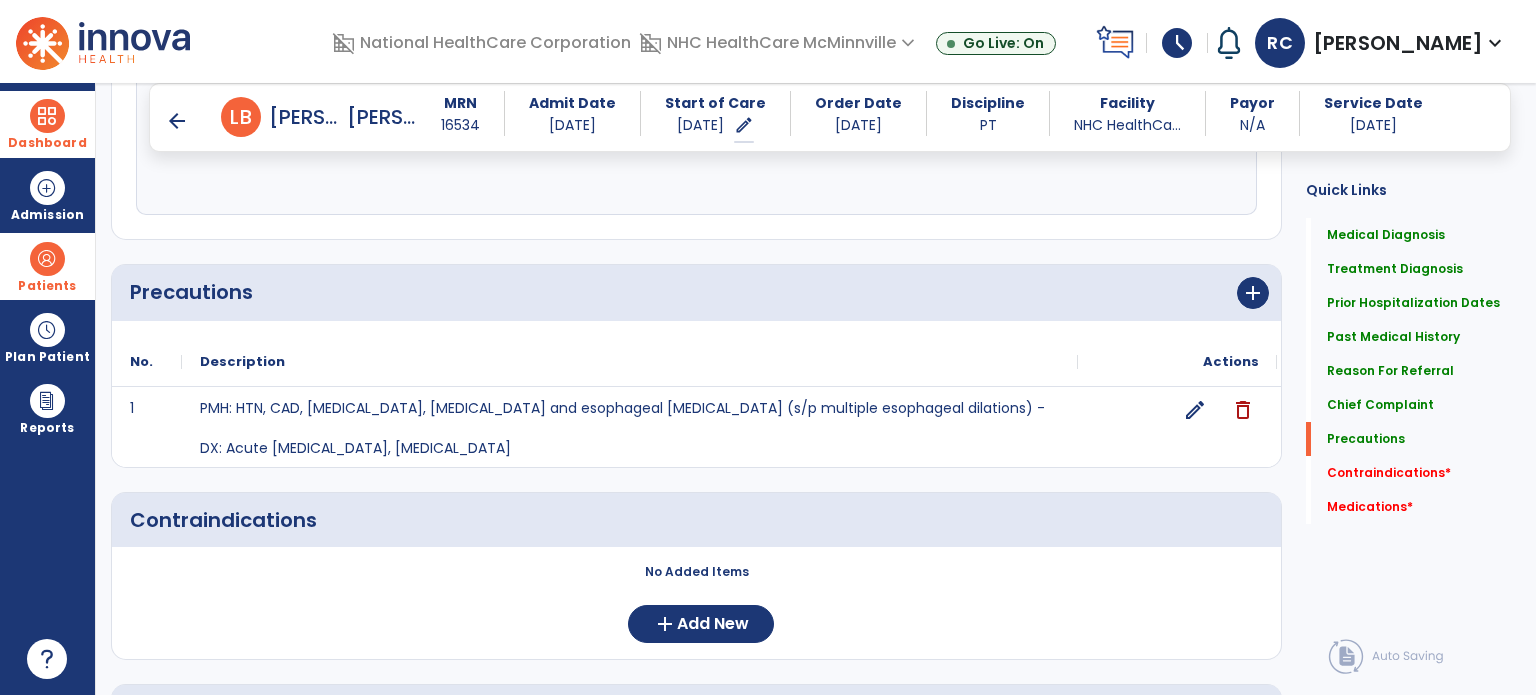 scroll, scrollTop: 1980, scrollLeft: 0, axis: vertical 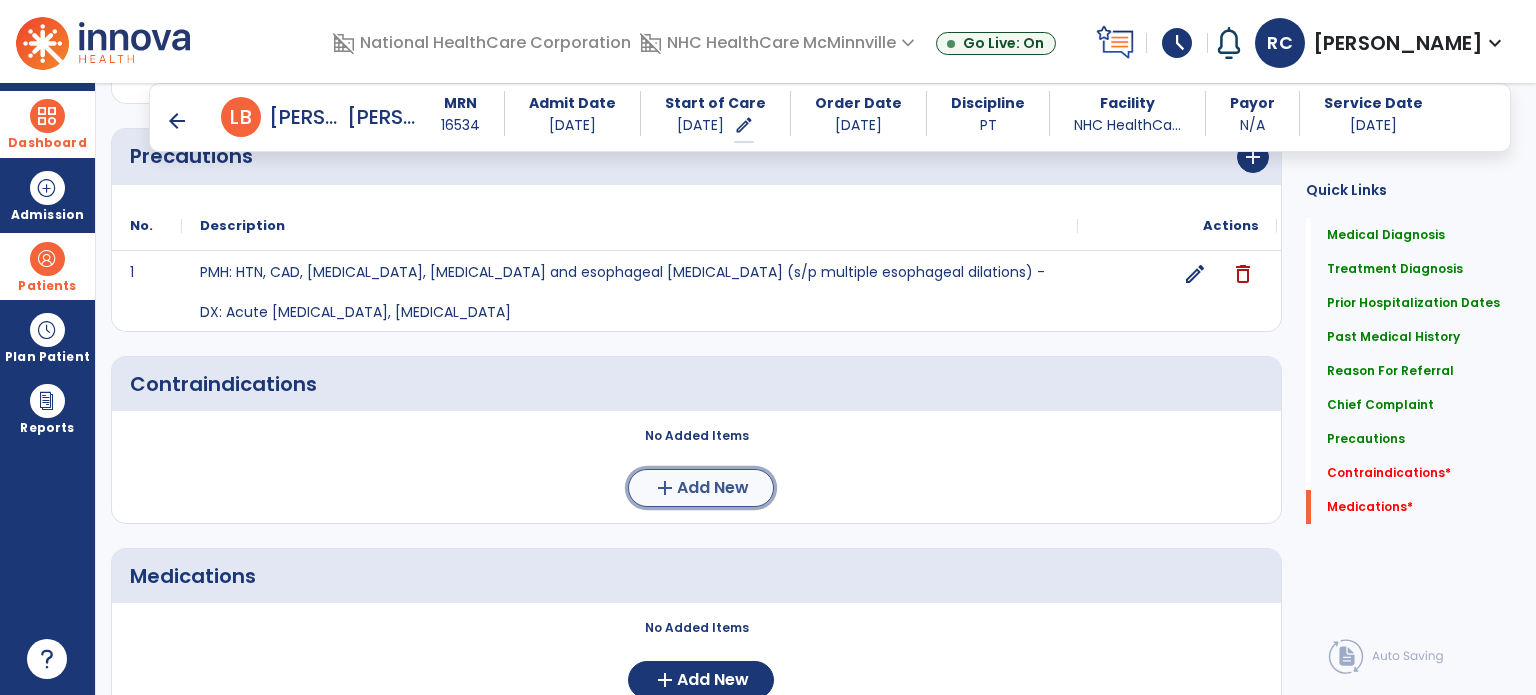 click on "add  Add New" 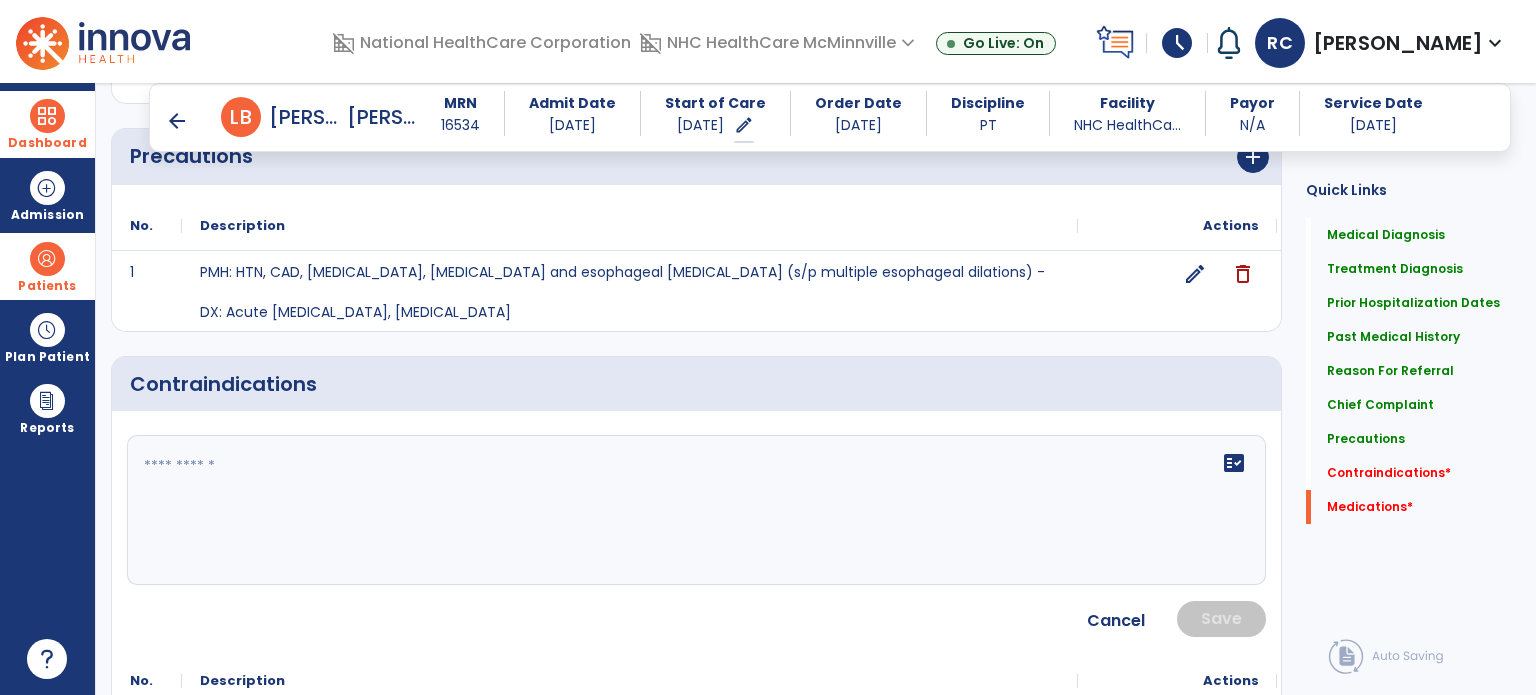 click 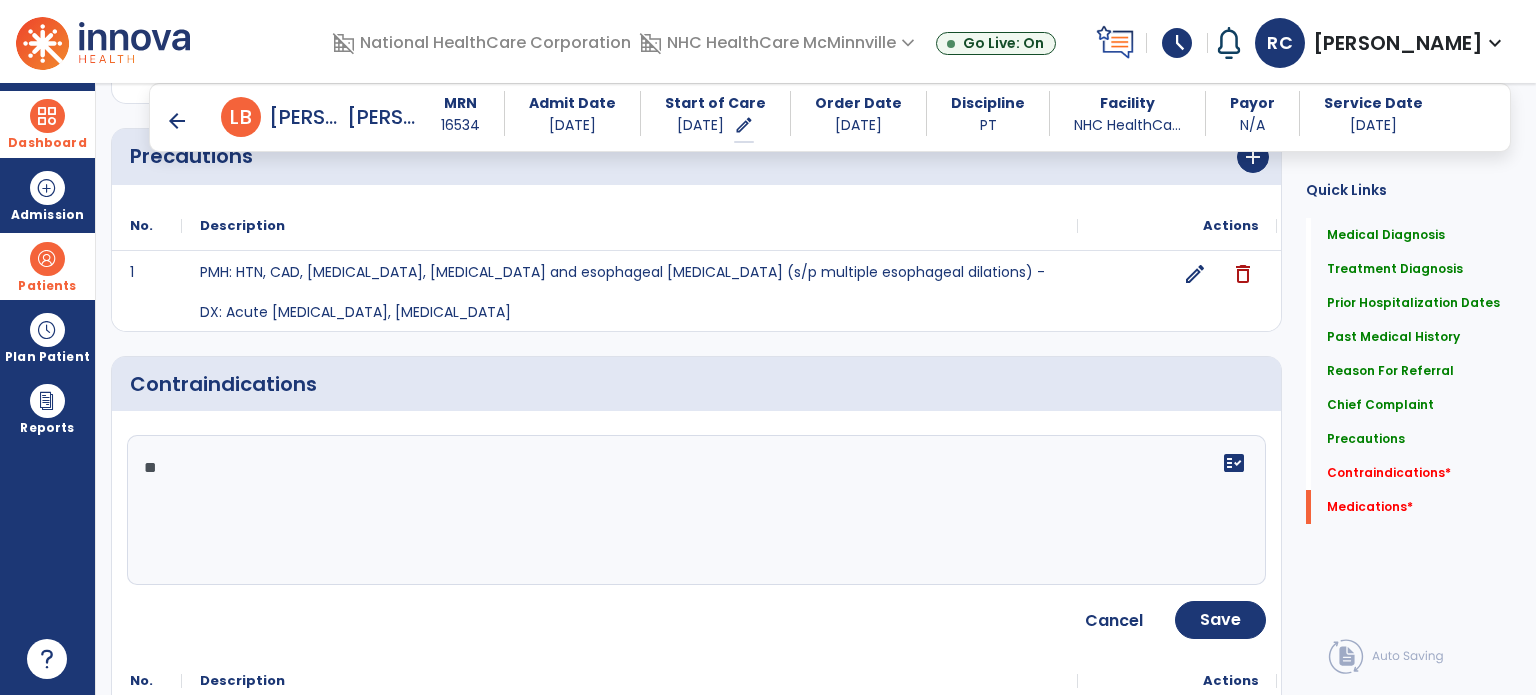 type on "**" 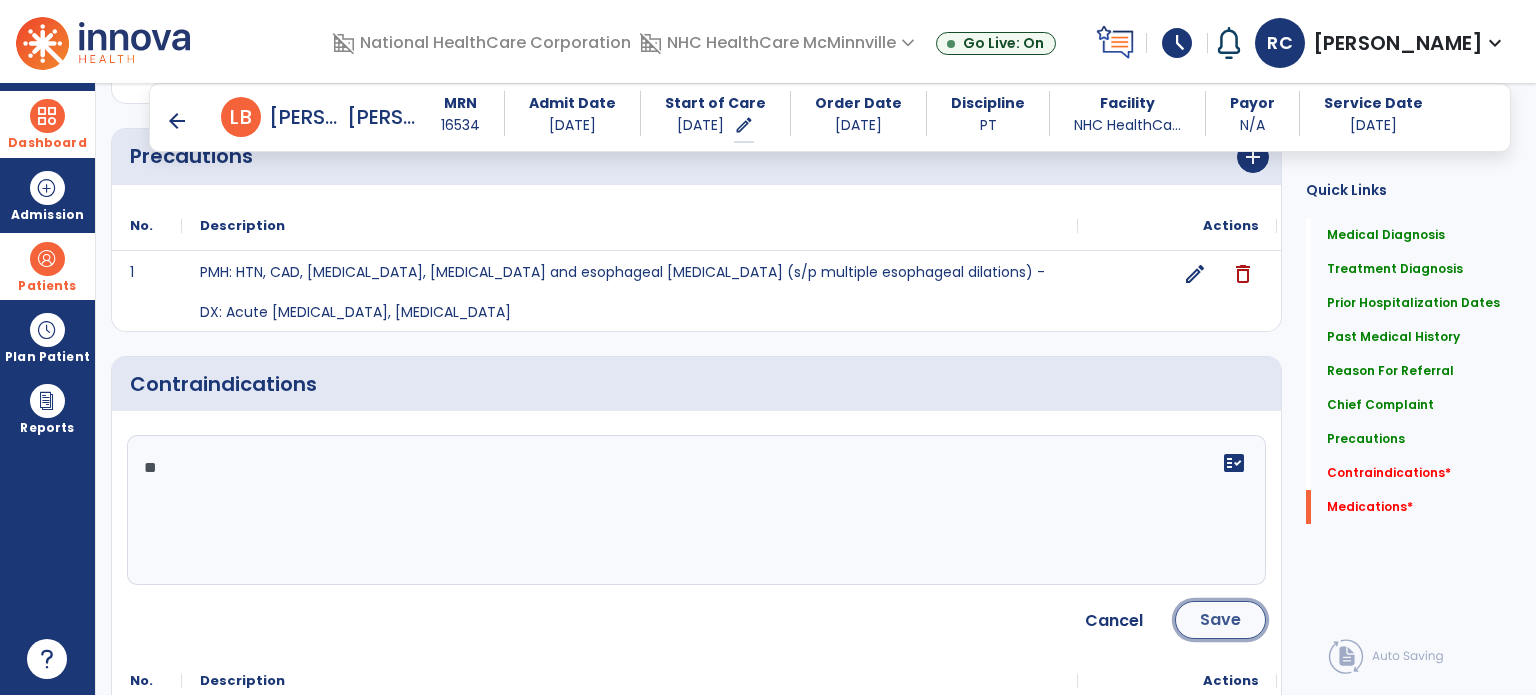 click on "Save" 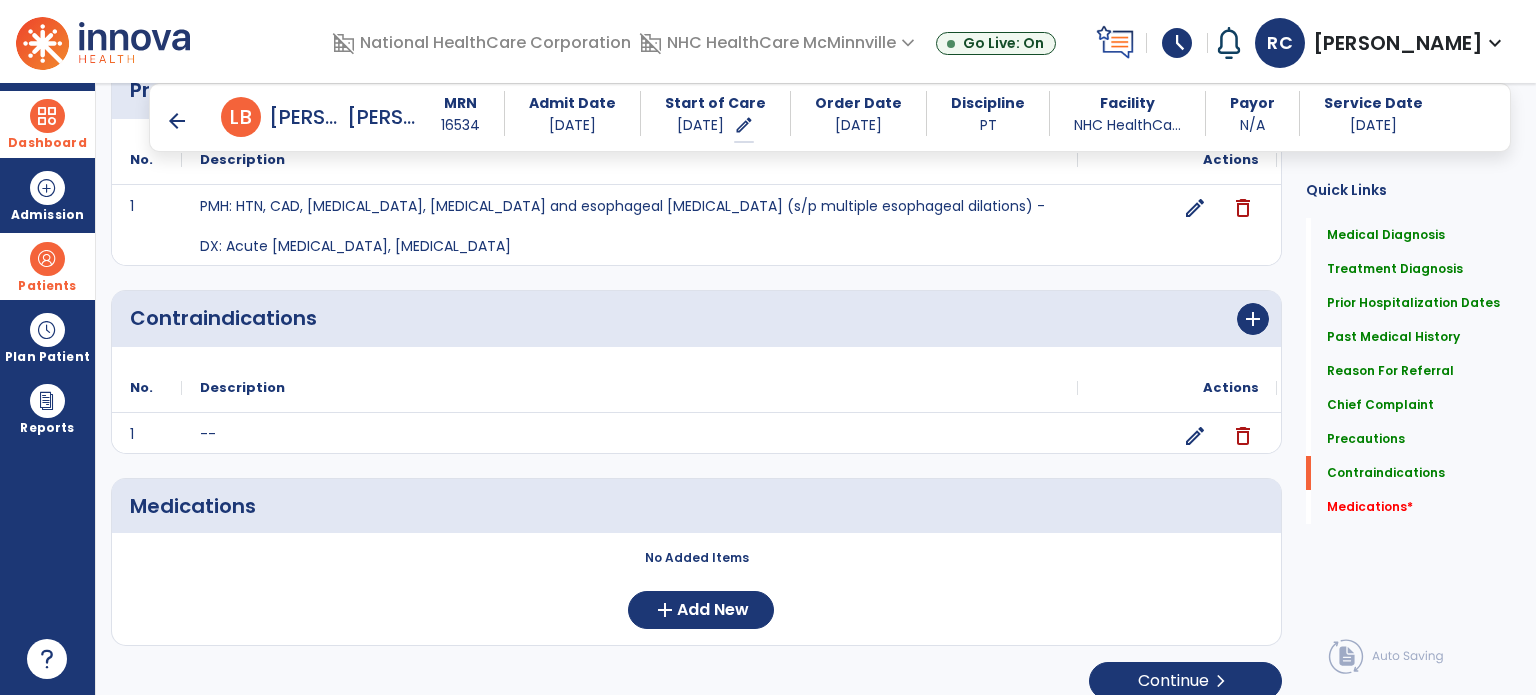 scroll, scrollTop: 2061, scrollLeft: 0, axis: vertical 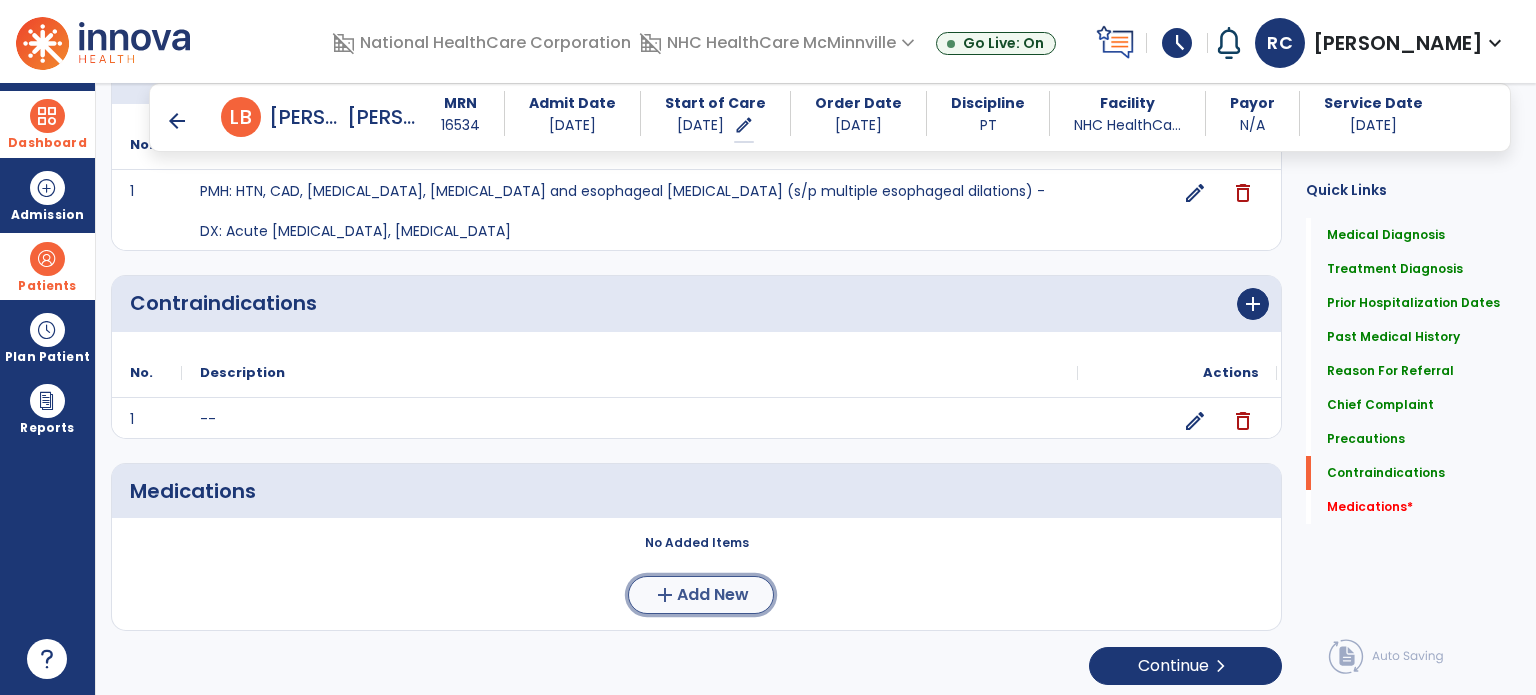 click on "Add New" 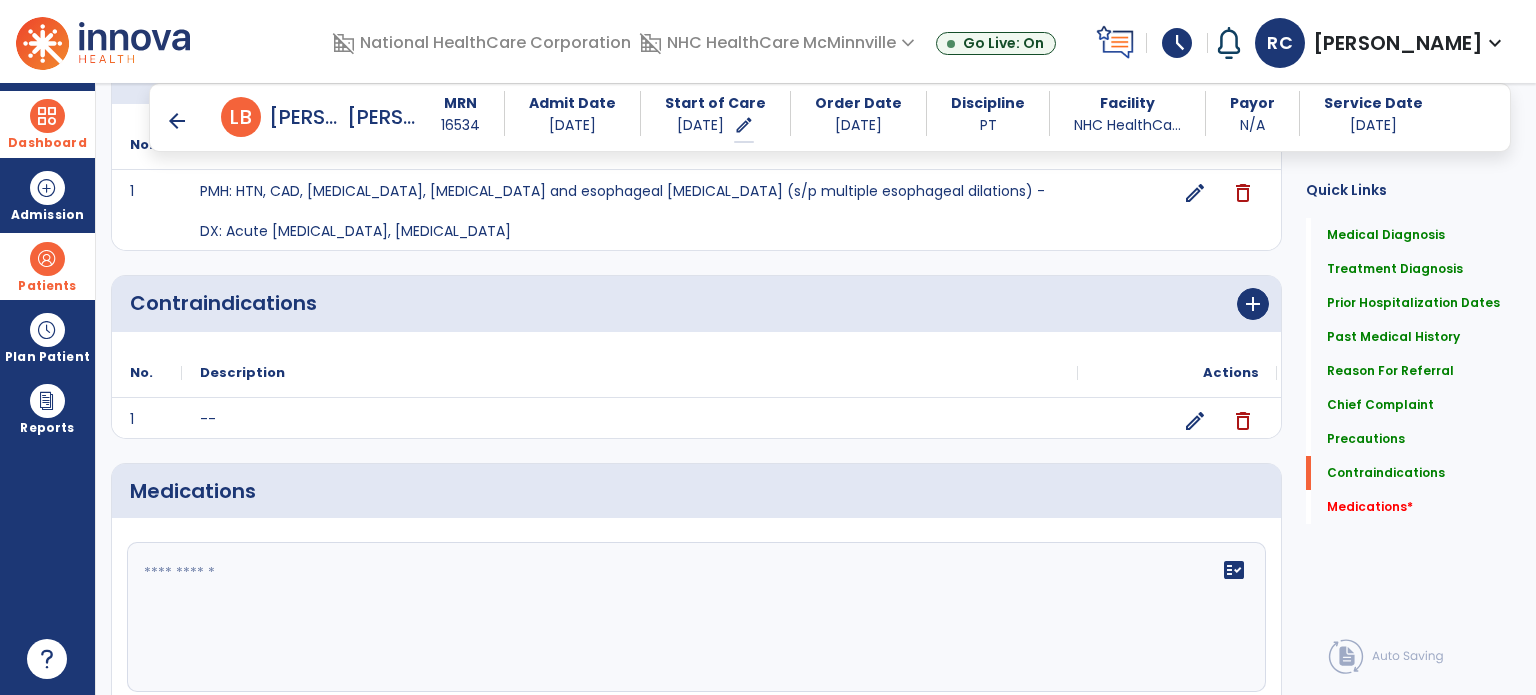 click 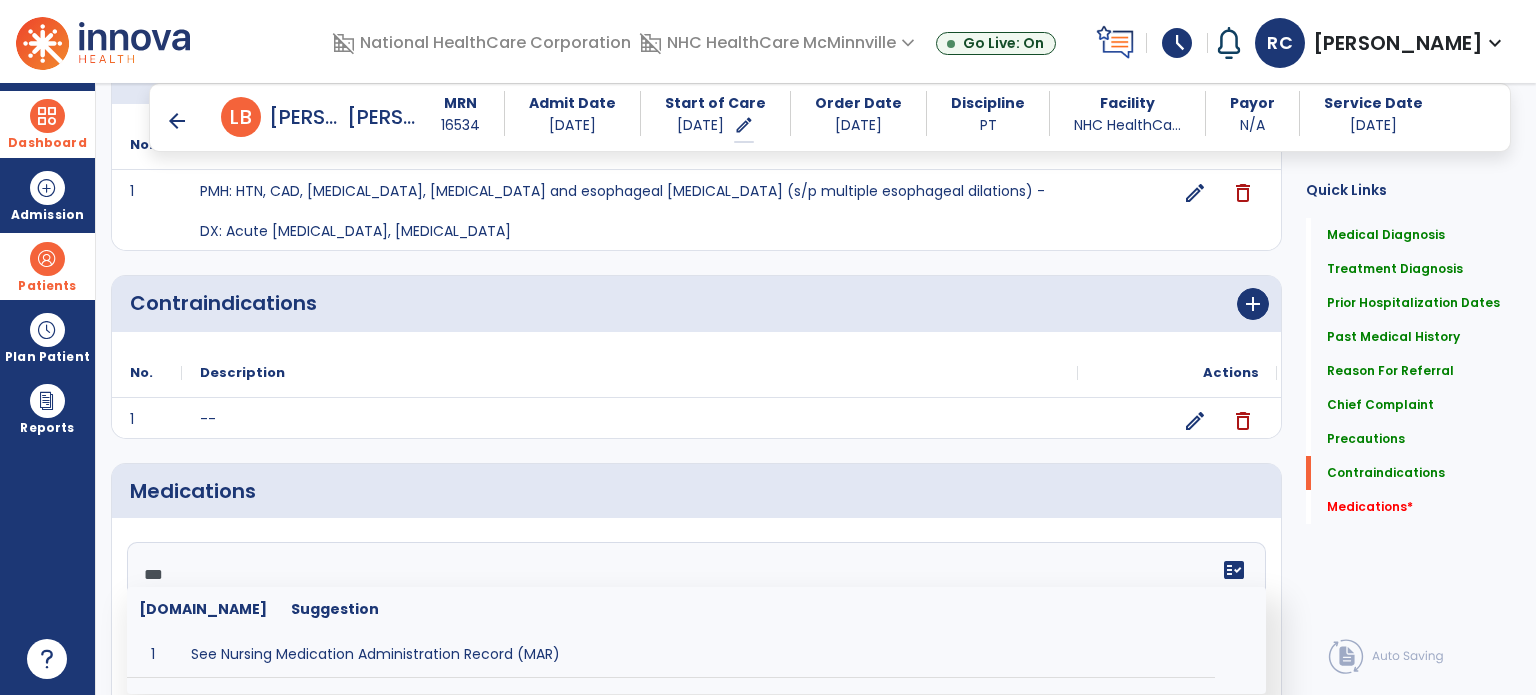 type on "**********" 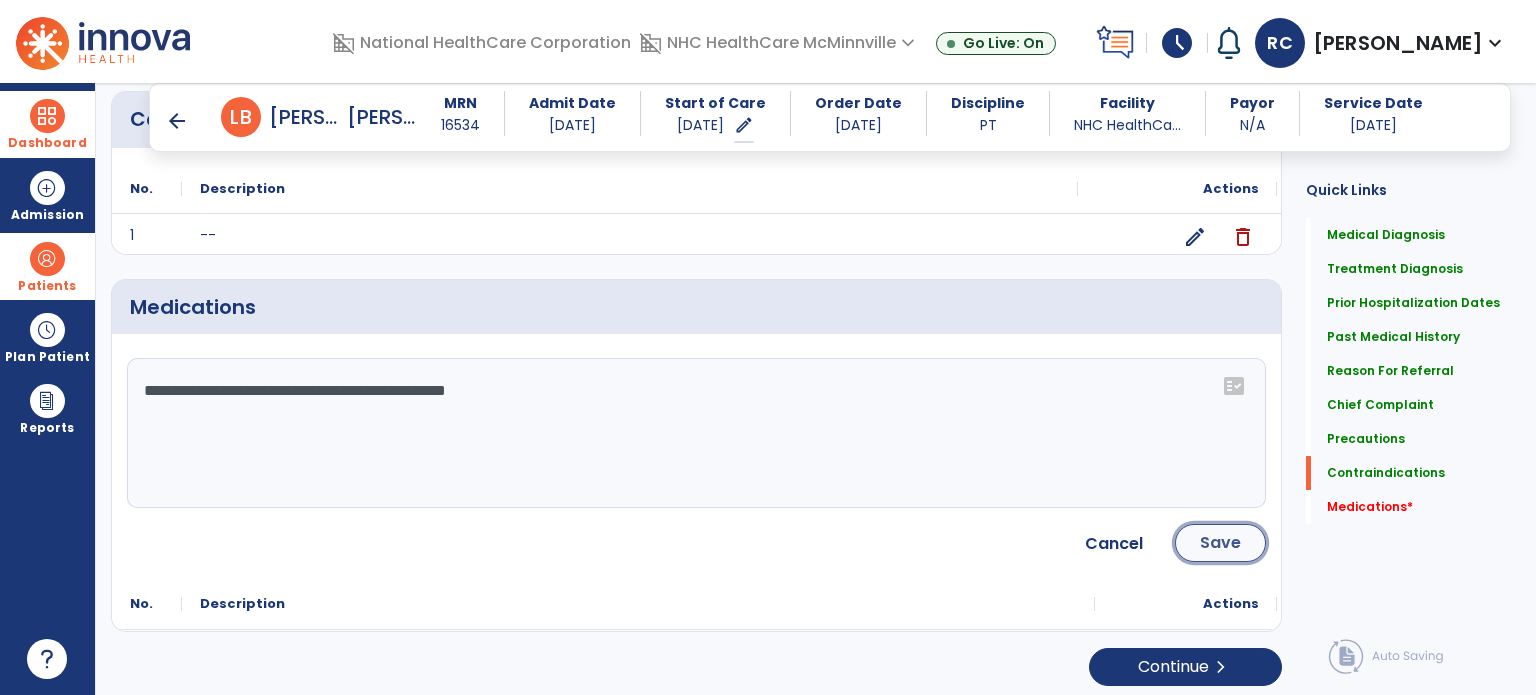 click on "Save" 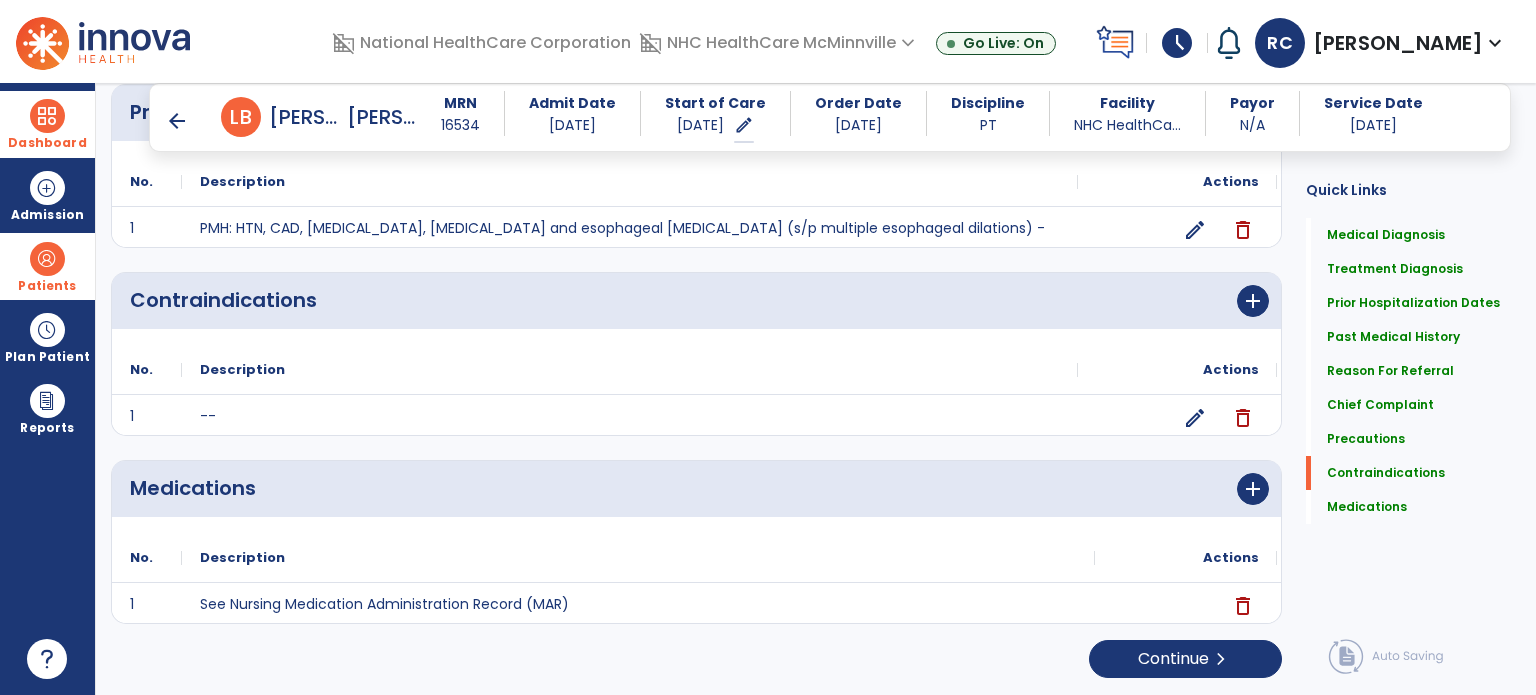scroll, scrollTop: 2058, scrollLeft: 0, axis: vertical 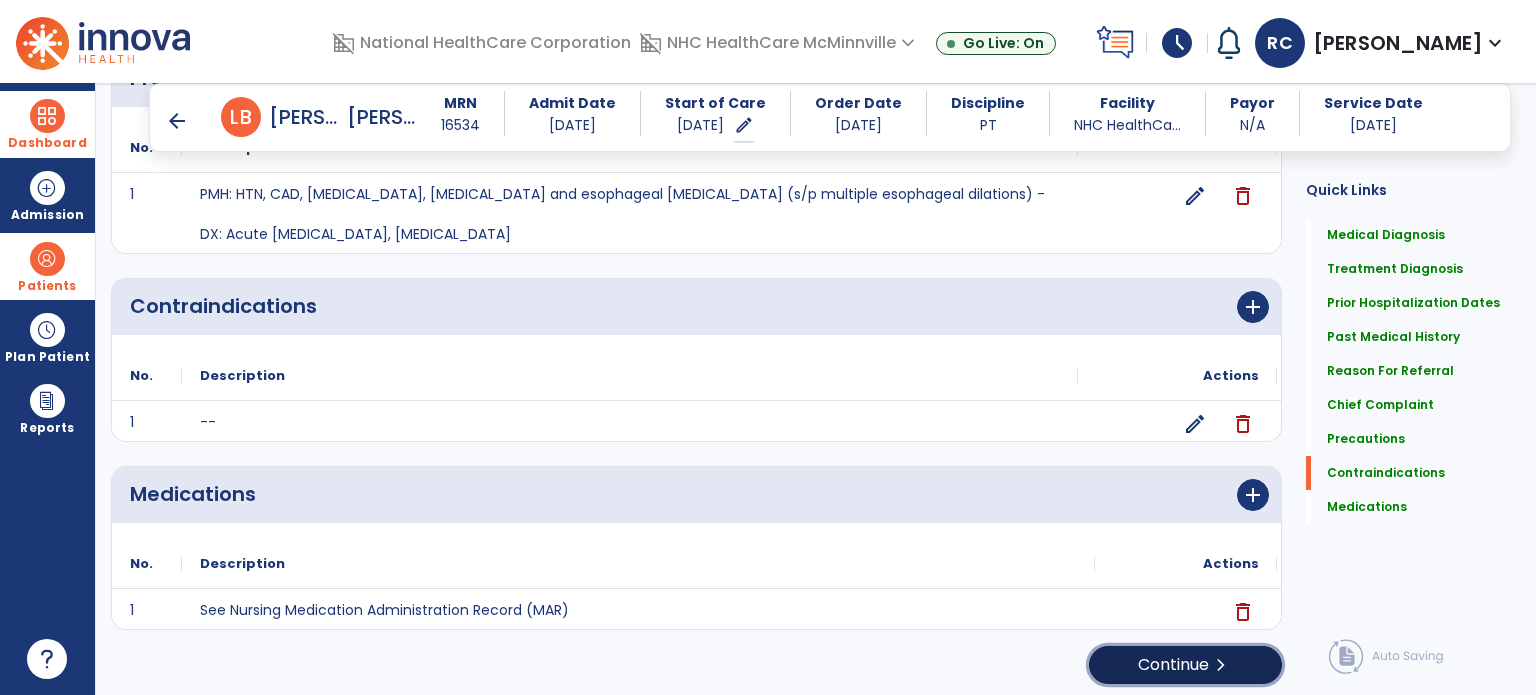 click on "Continue  chevron_right" 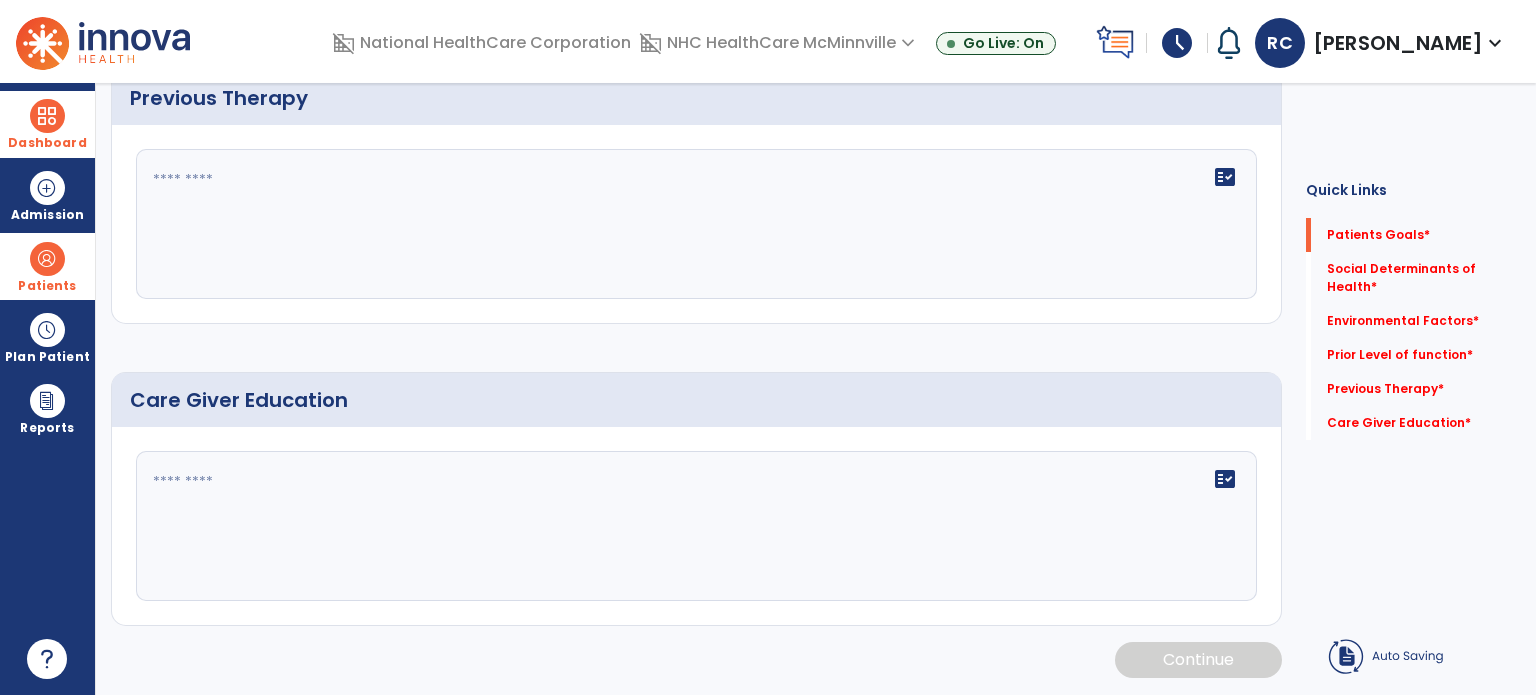 scroll, scrollTop: 0, scrollLeft: 0, axis: both 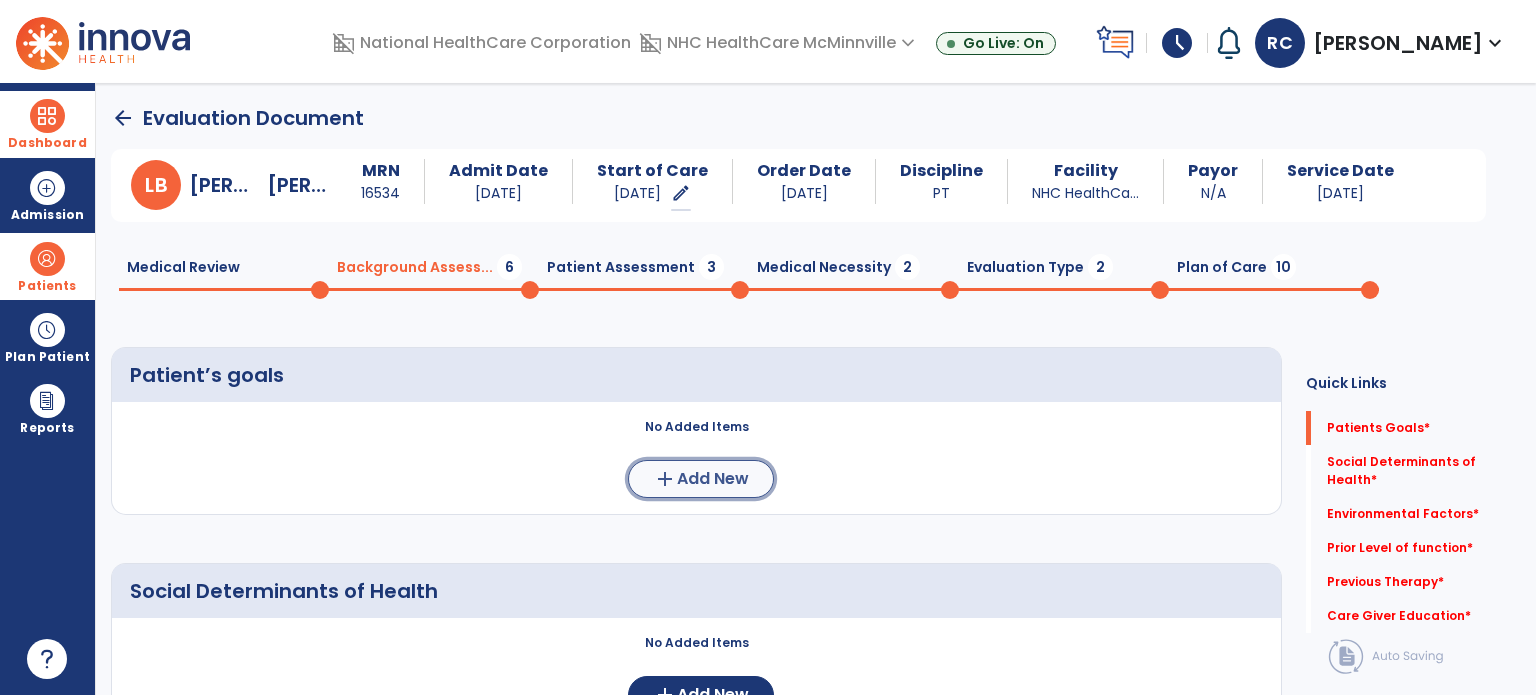 click on "Add New" 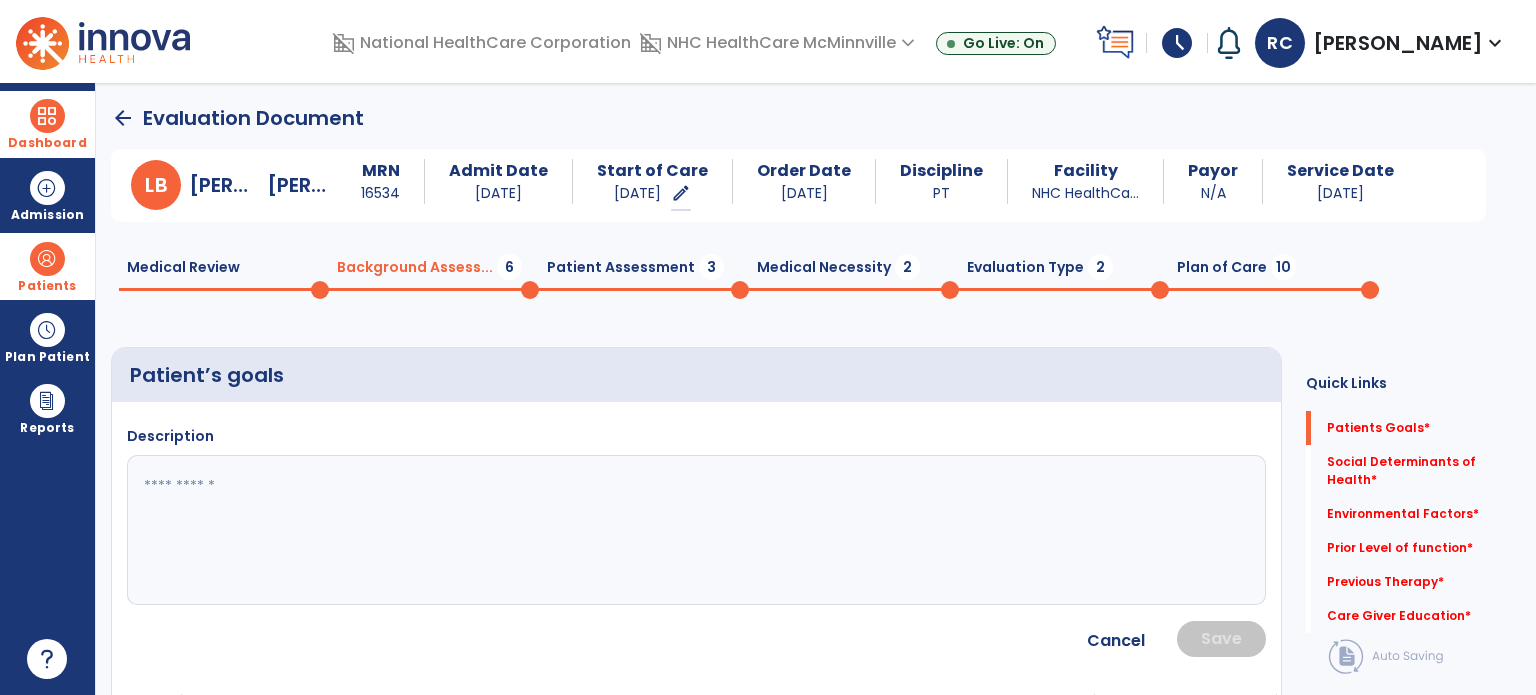 click 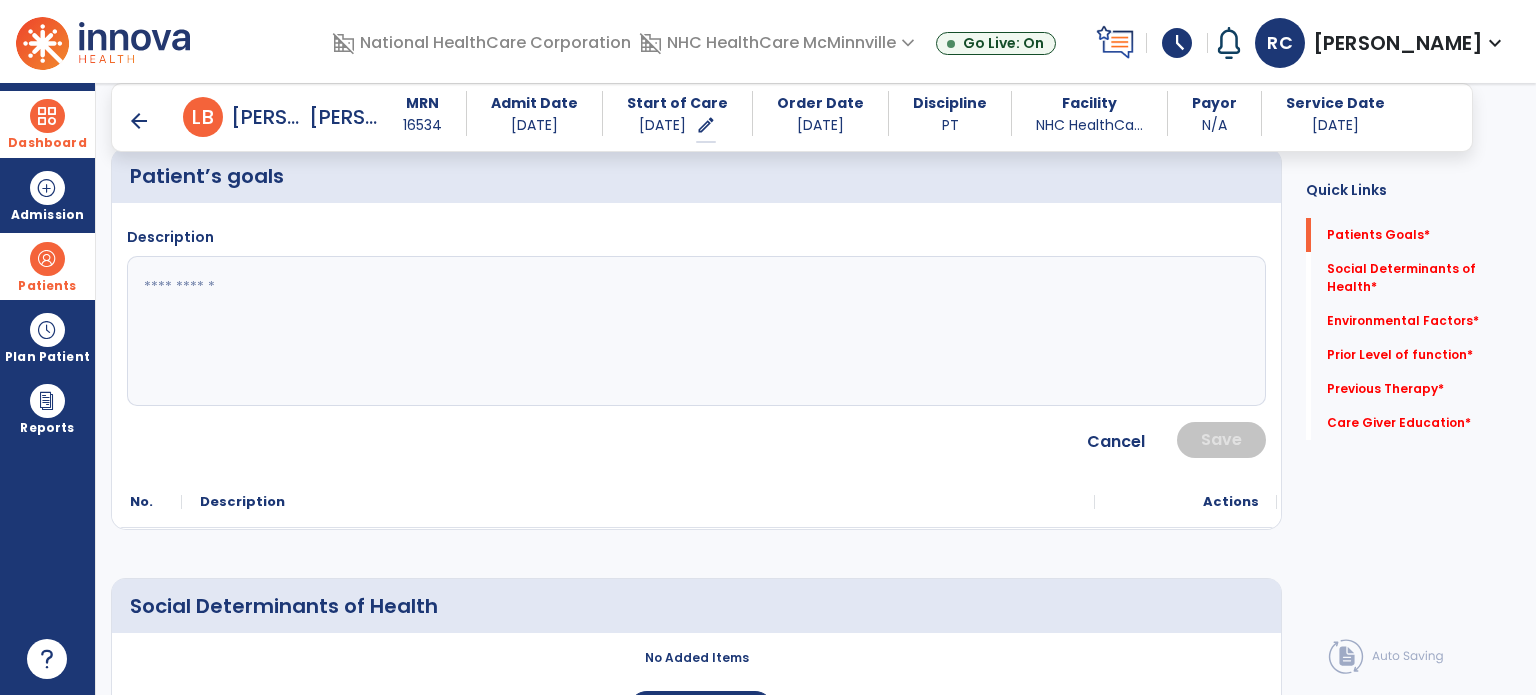 scroll, scrollTop: 600, scrollLeft: 0, axis: vertical 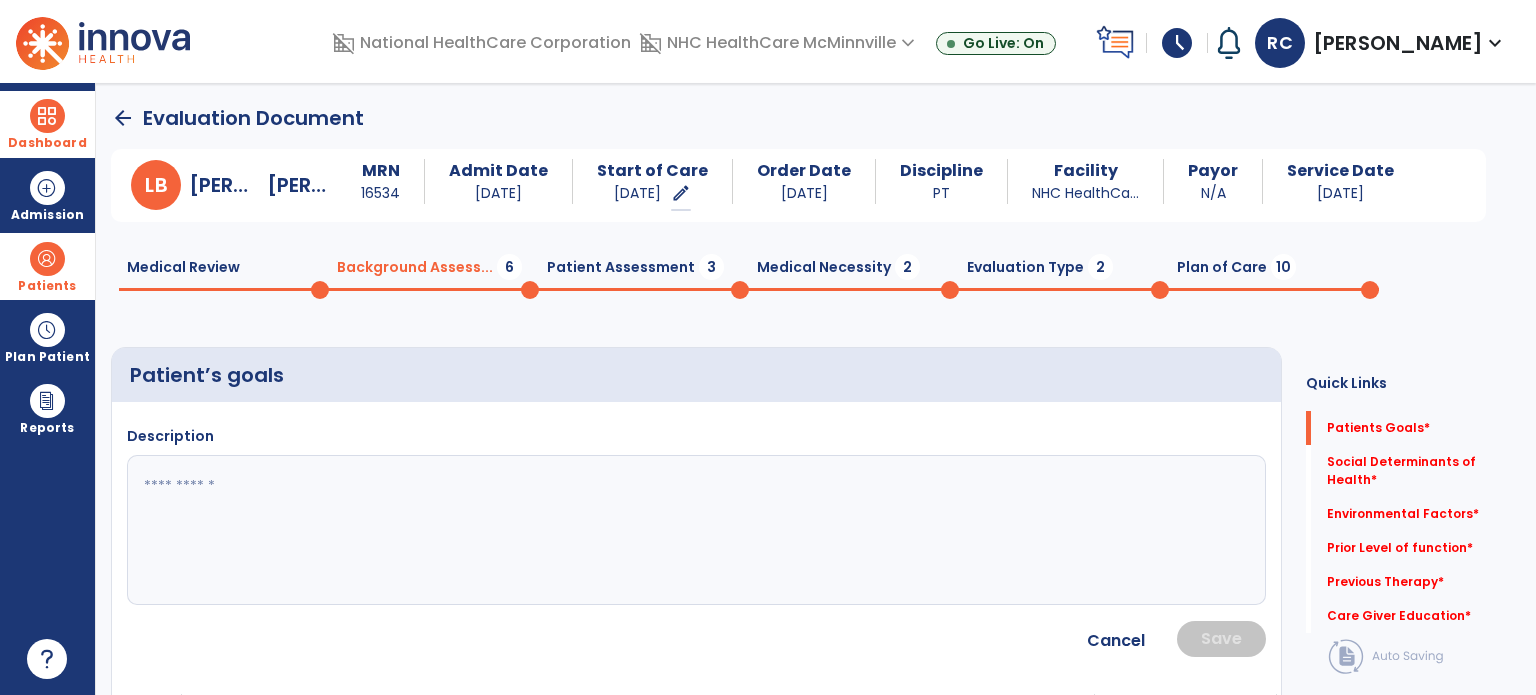 click on "arrow_back" 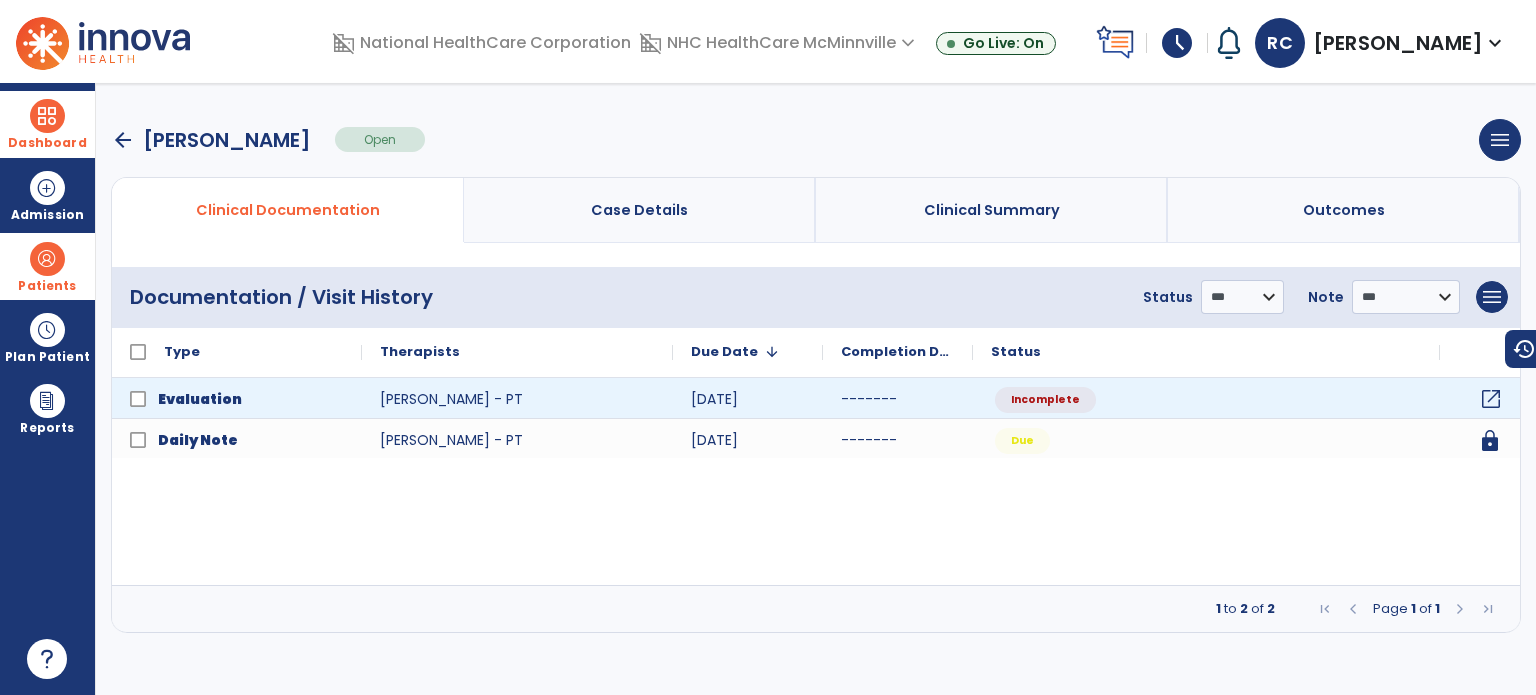 click on "open_in_new" 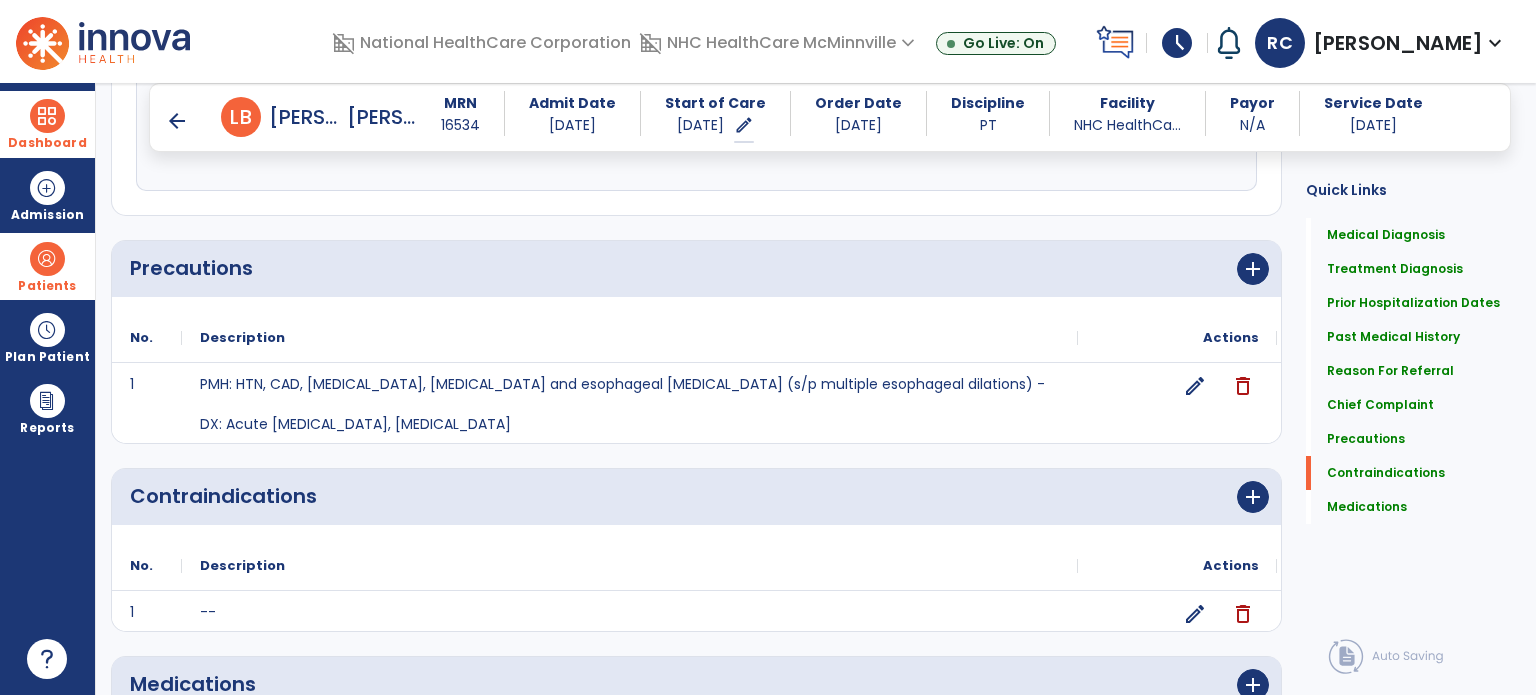 scroll, scrollTop: 2058, scrollLeft: 0, axis: vertical 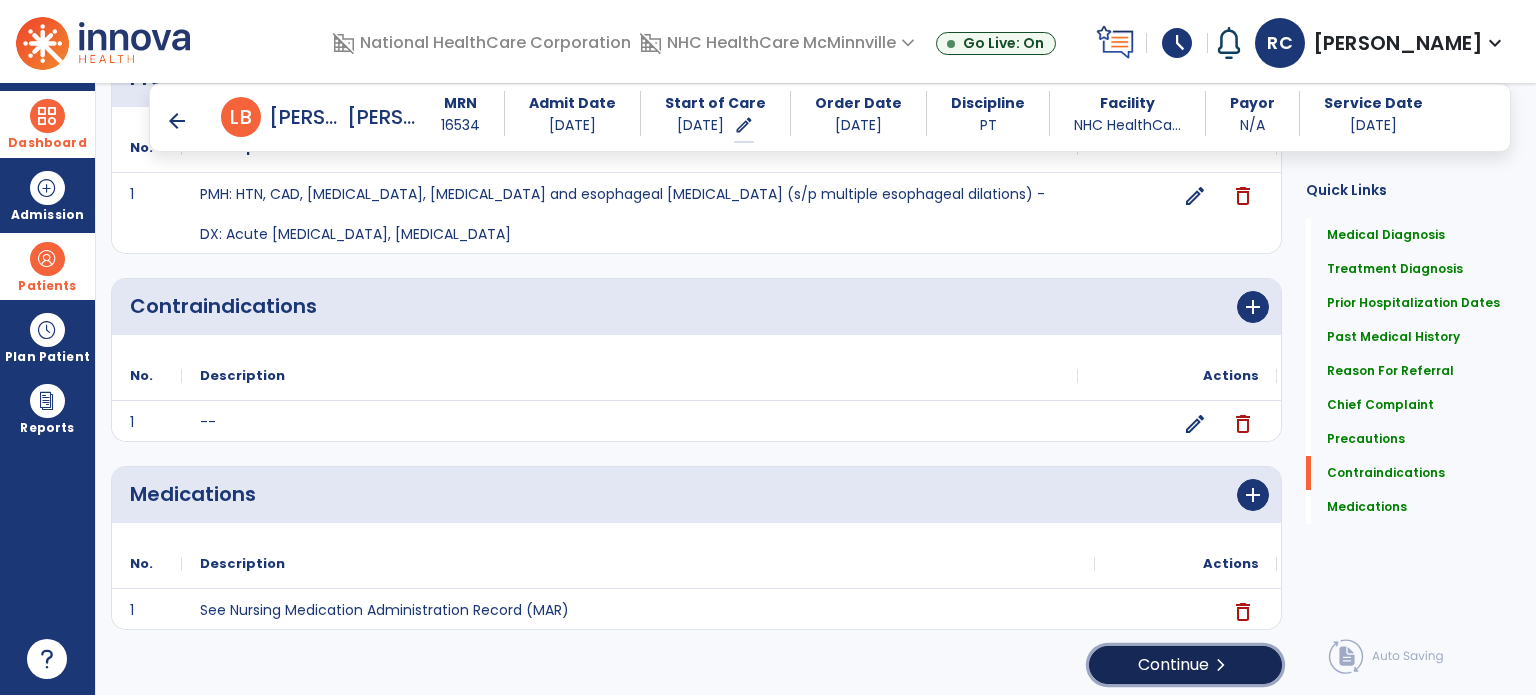 click on "Continue  chevron_right" 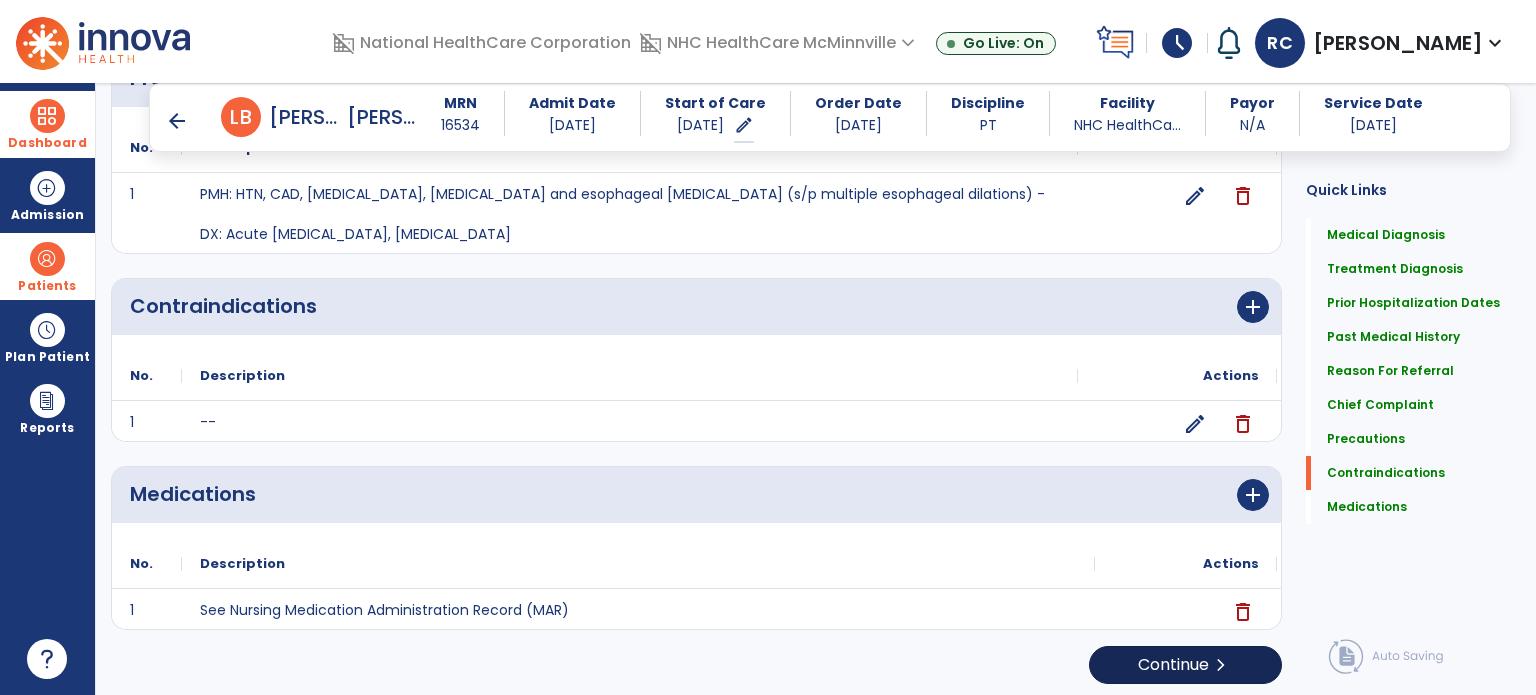 scroll, scrollTop: 0, scrollLeft: 0, axis: both 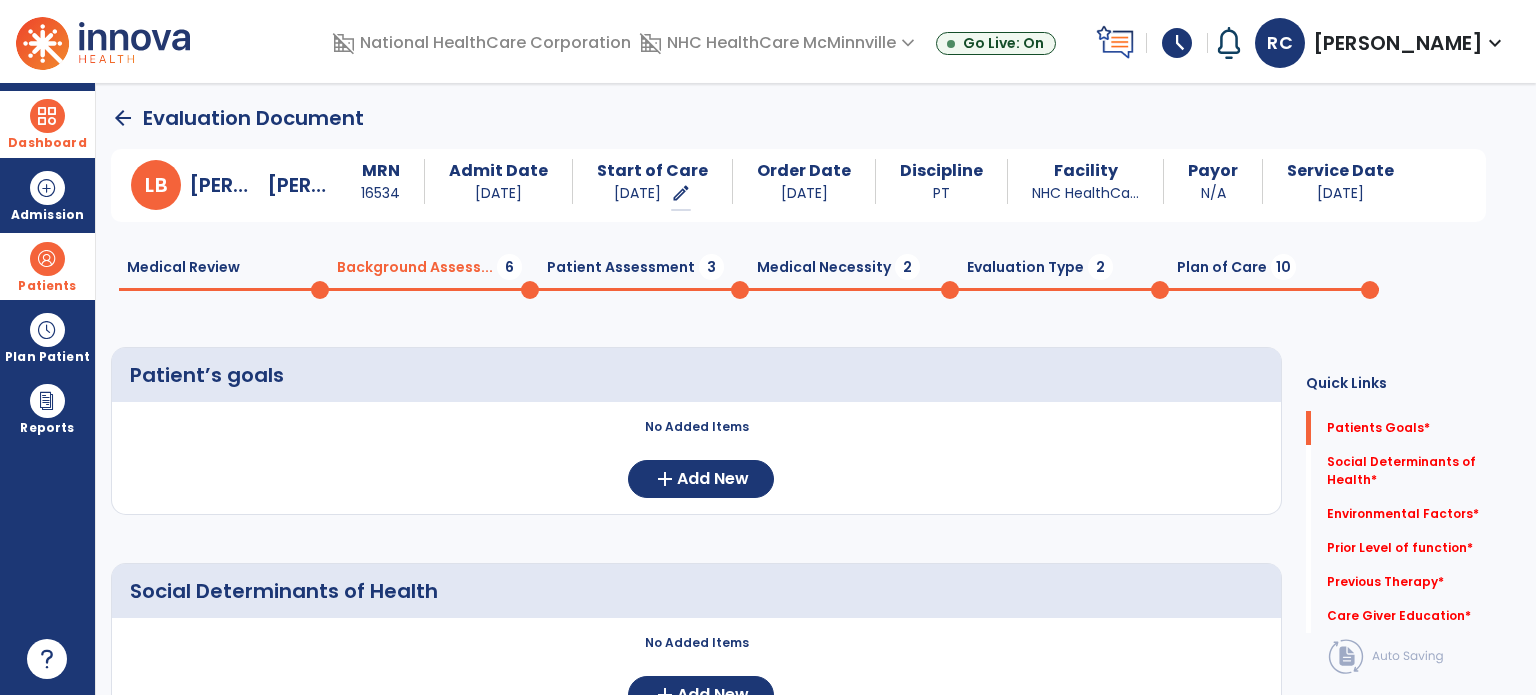 click on "Background Assess...  6" 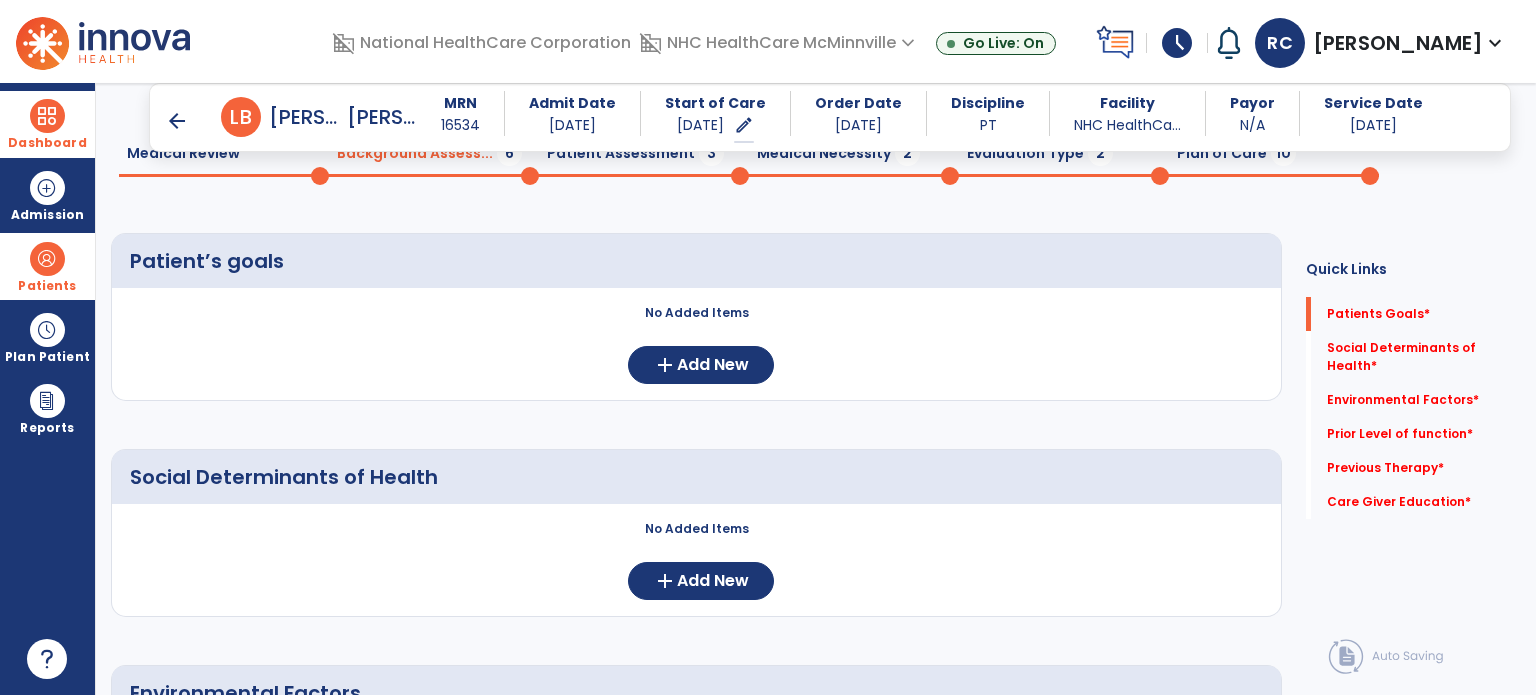 scroll, scrollTop: 0, scrollLeft: 0, axis: both 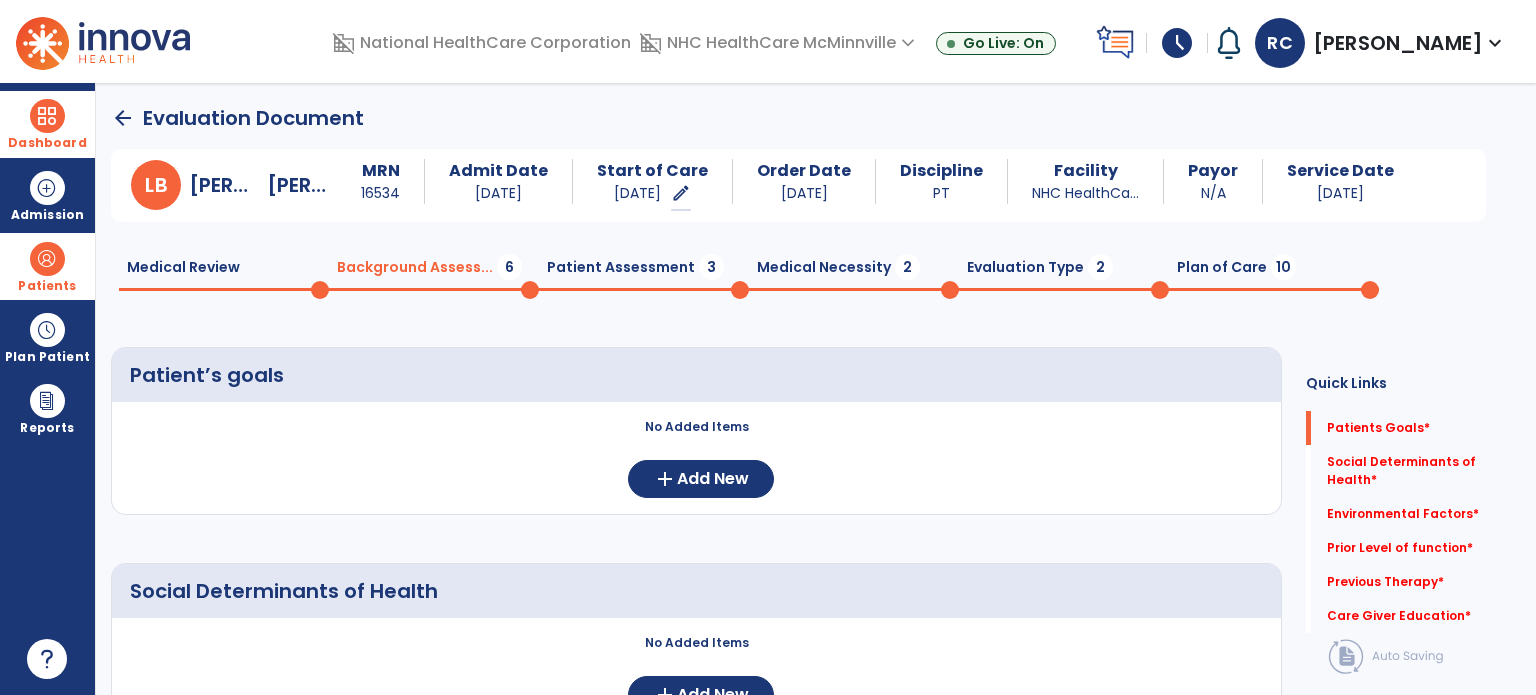 click on "0" 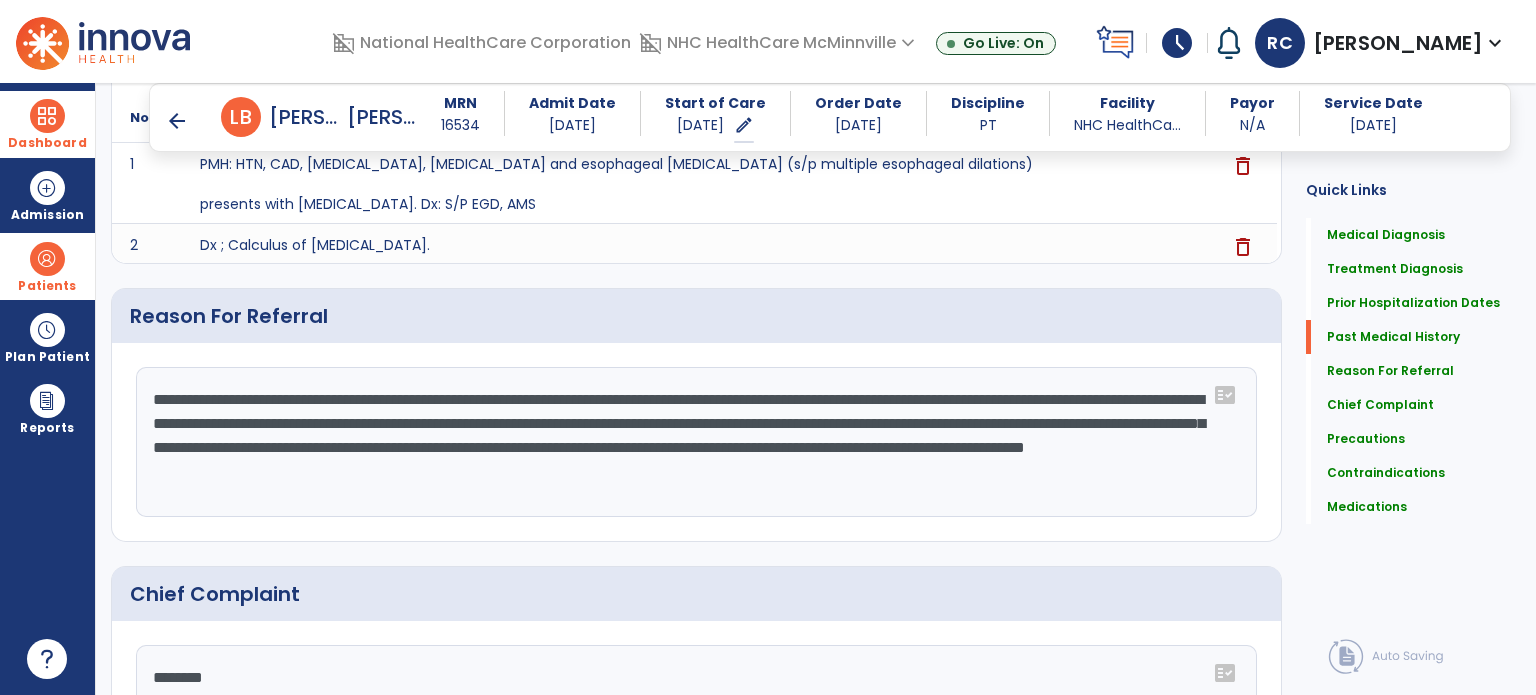 scroll, scrollTop: 1300, scrollLeft: 0, axis: vertical 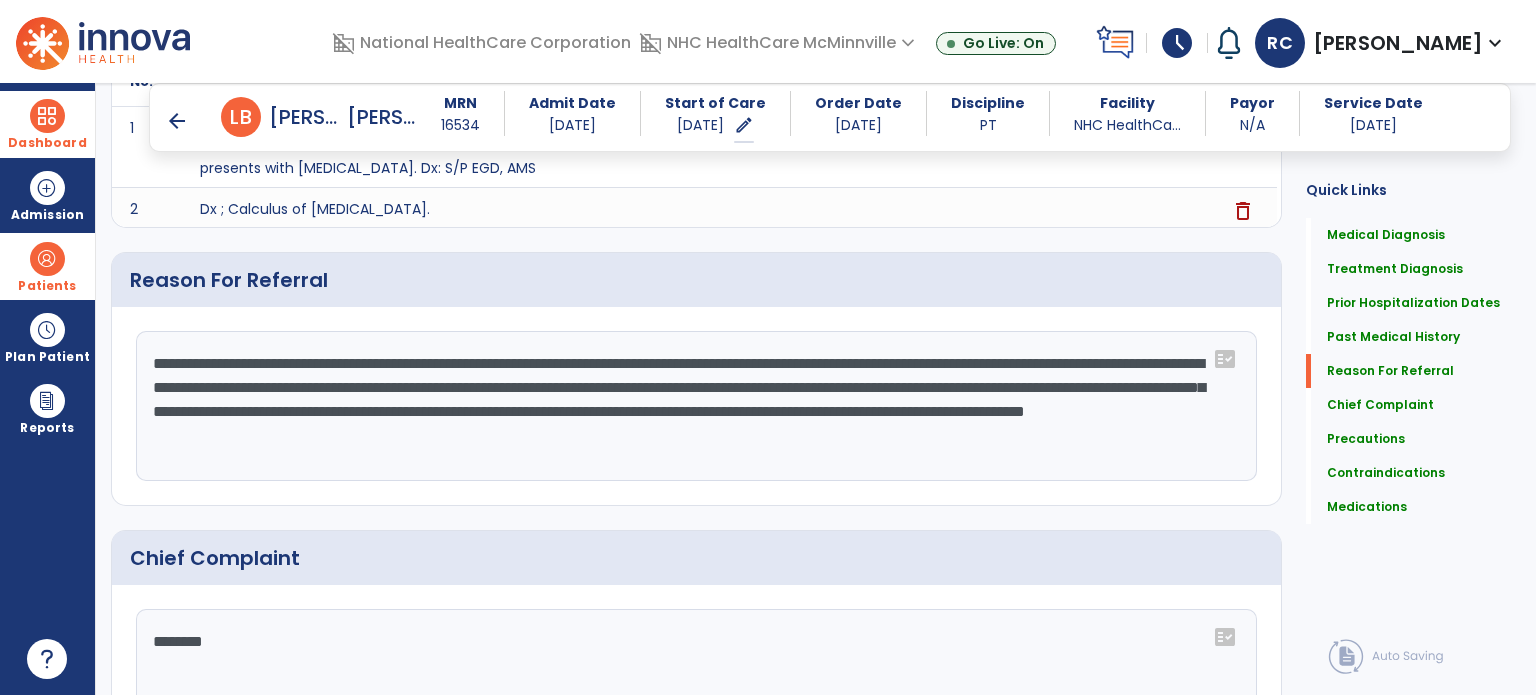 click on "**********" 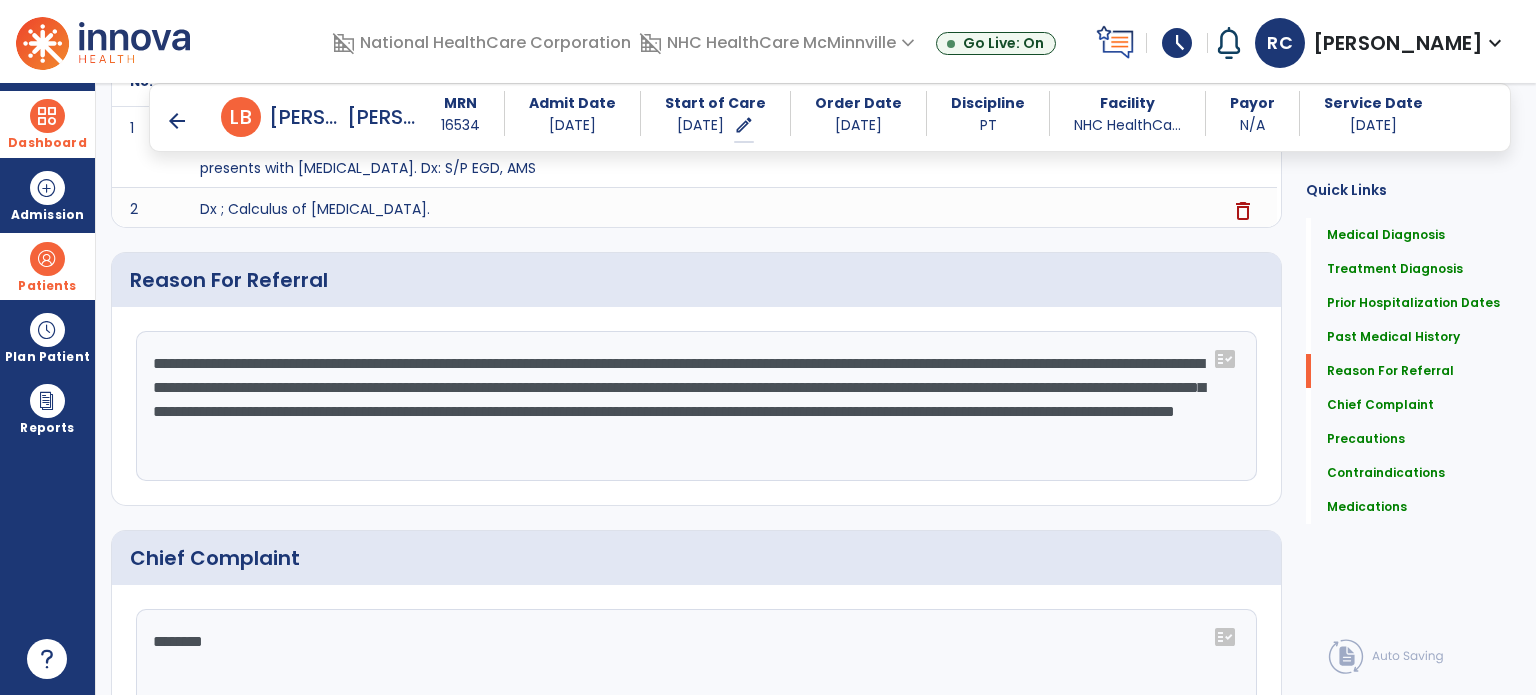 click on "**********" 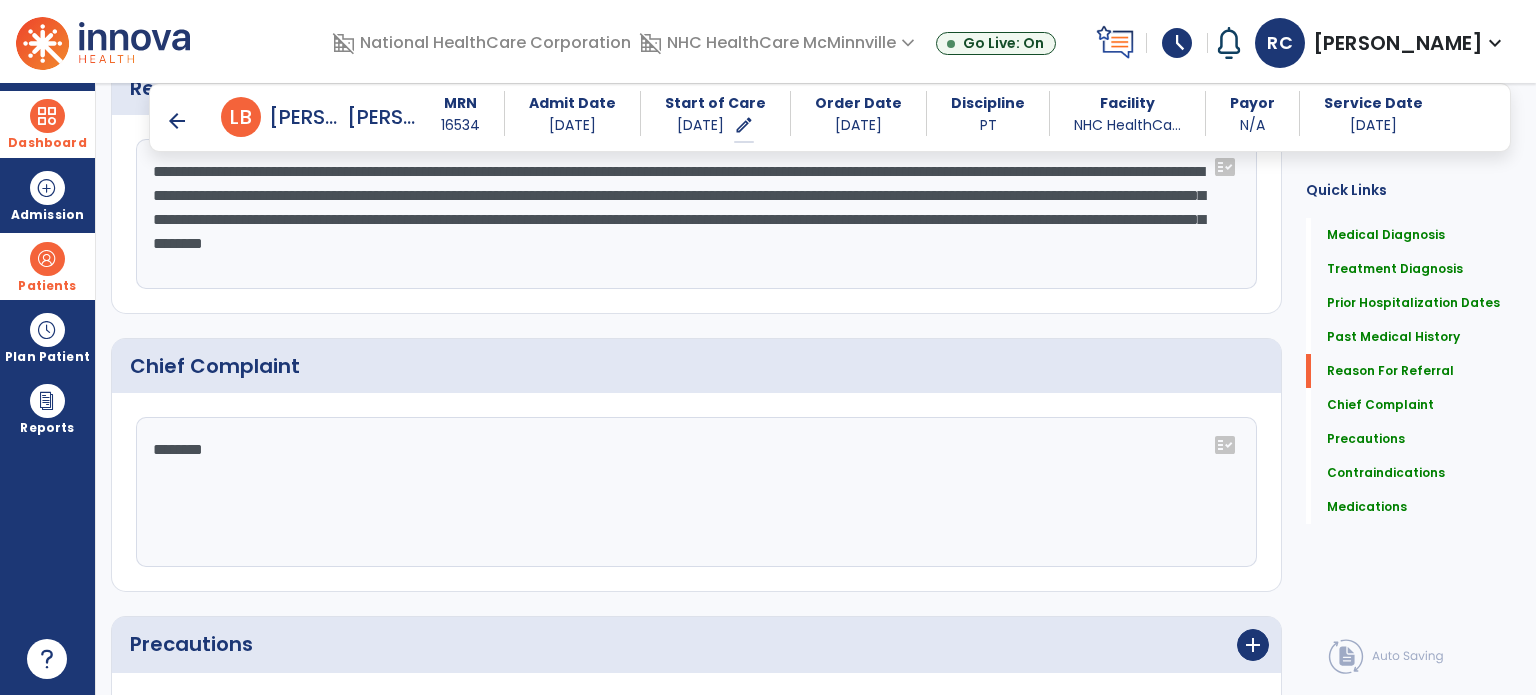 scroll, scrollTop: 1500, scrollLeft: 0, axis: vertical 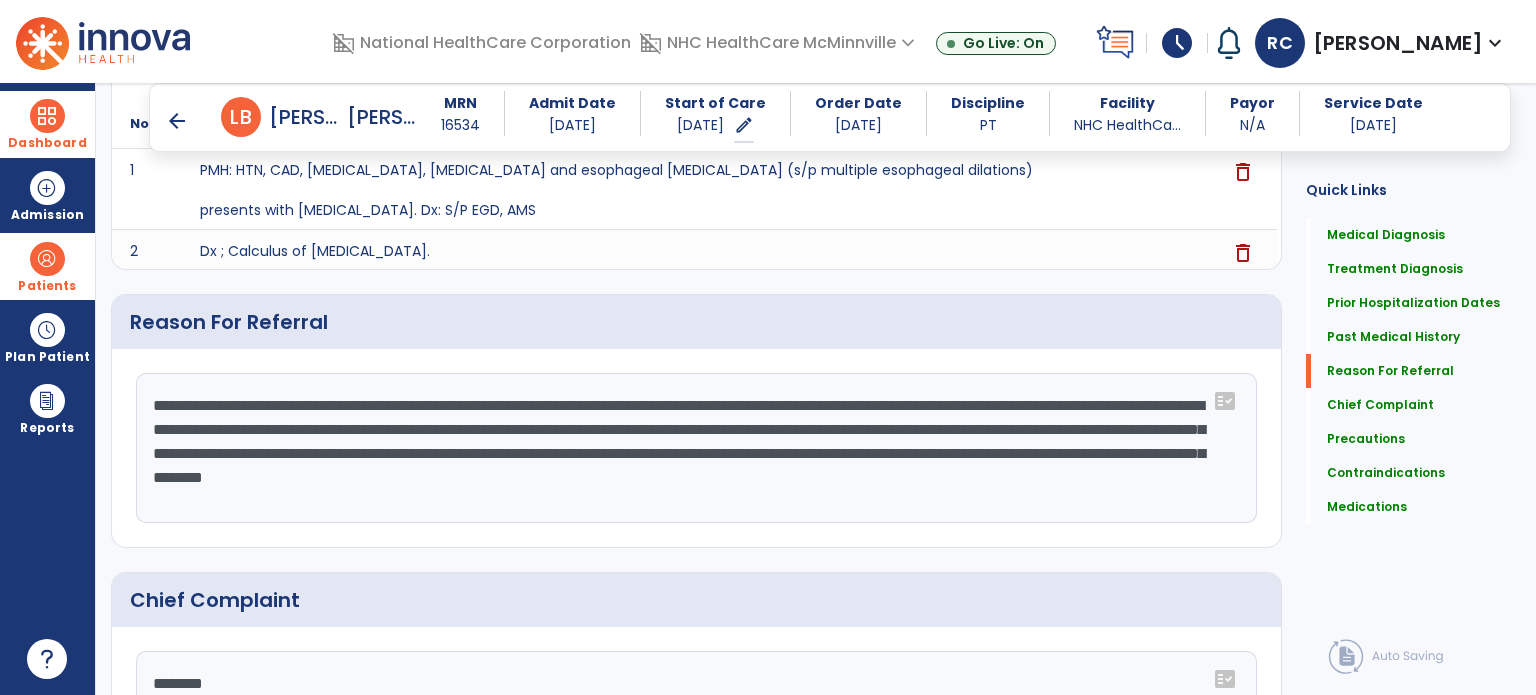 drag, startPoint x: 638, startPoint y: 427, endPoint x: 379, endPoint y: 460, distance: 261.09384 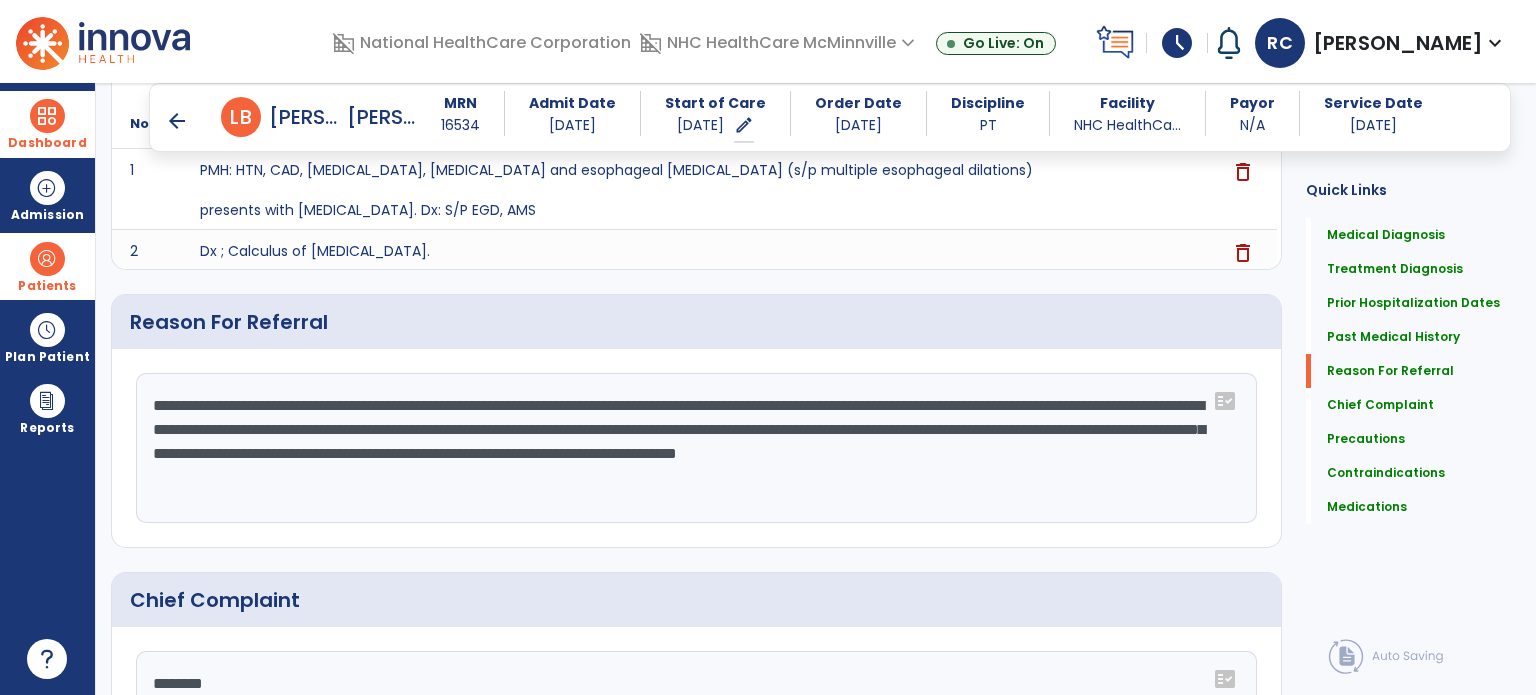 scroll, scrollTop: 0, scrollLeft: 0, axis: both 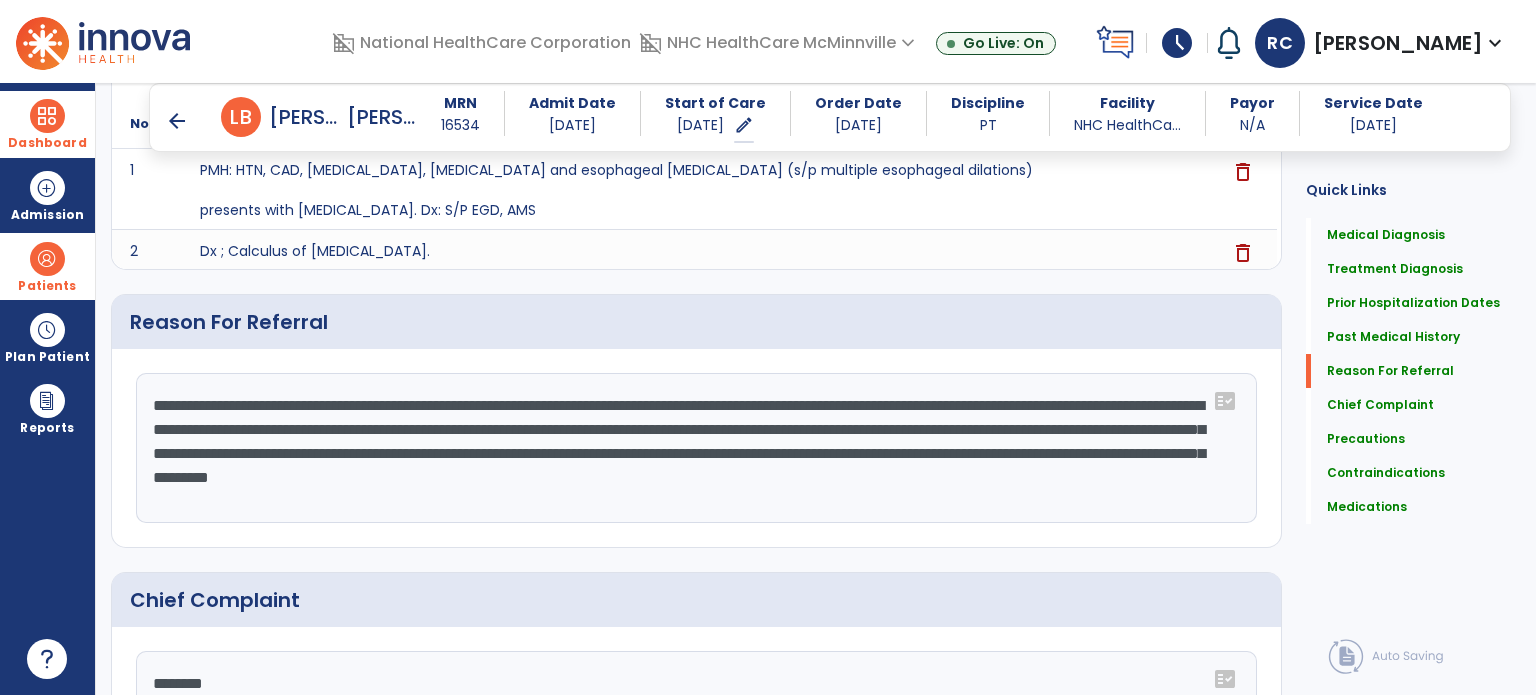 click on "**********" 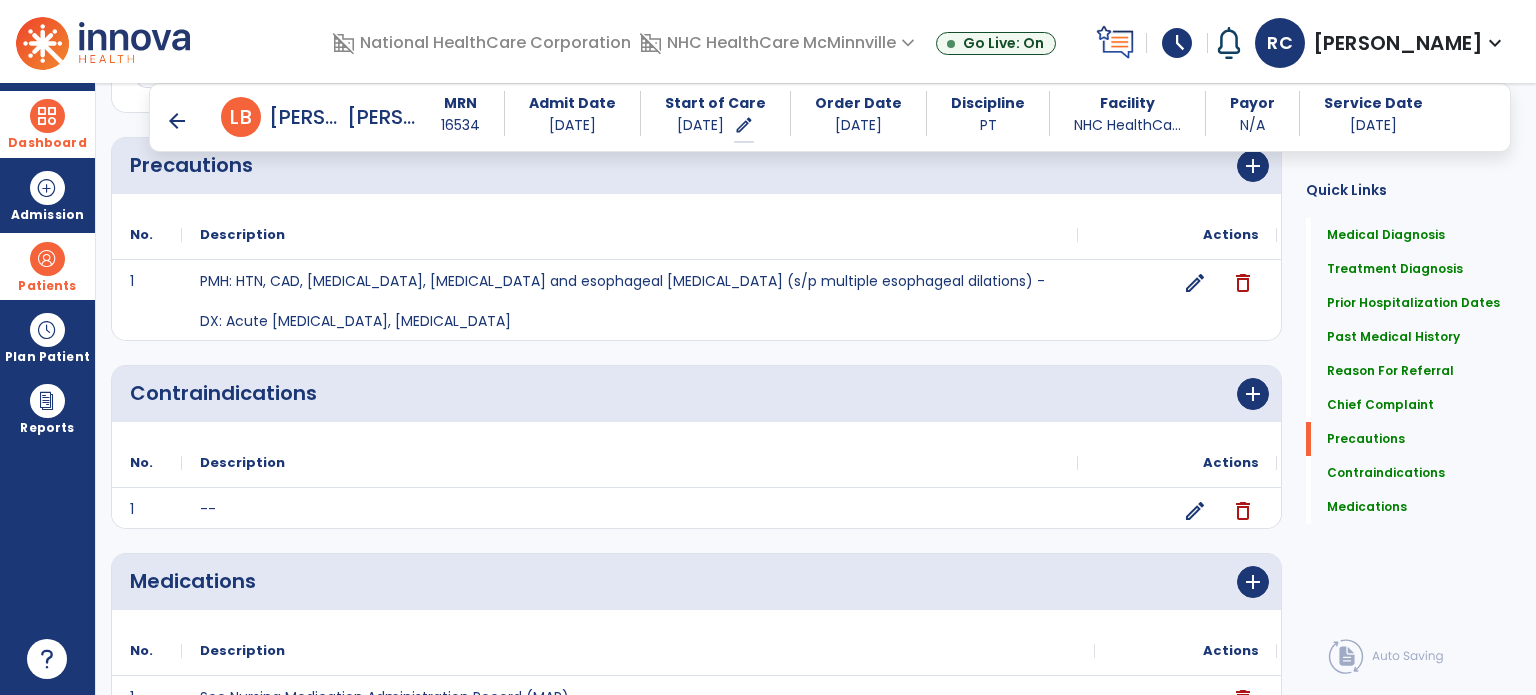 scroll, scrollTop: 2058, scrollLeft: 0, axis: vertical 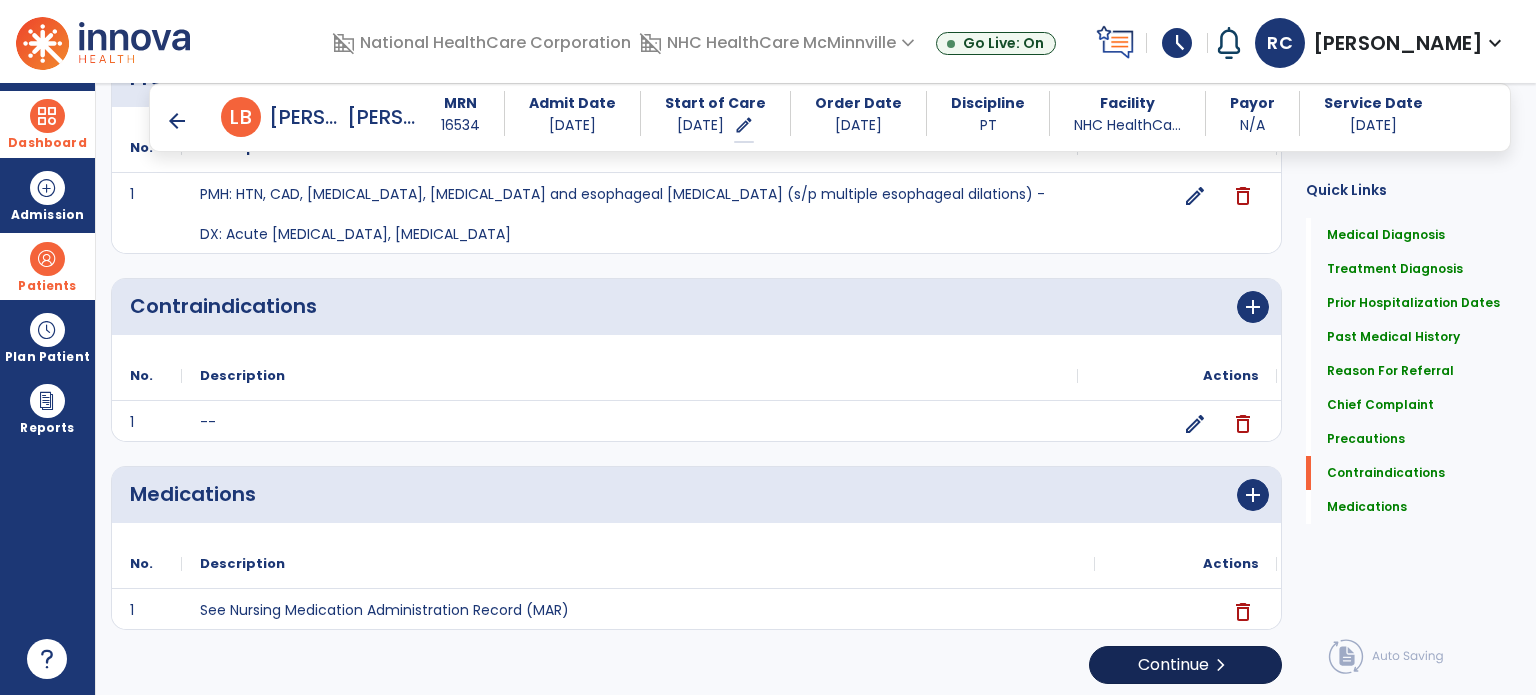type on "**********" 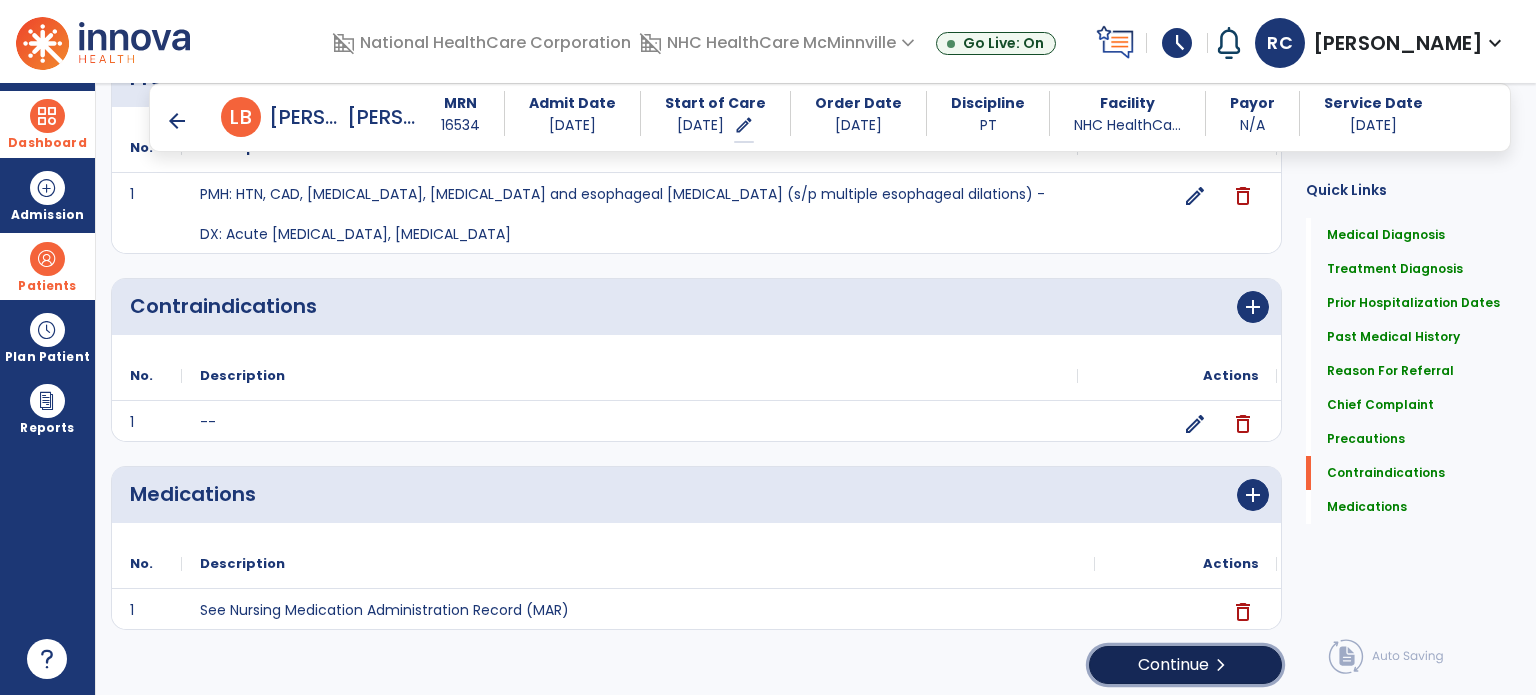 click on "Continue  chevron_right" 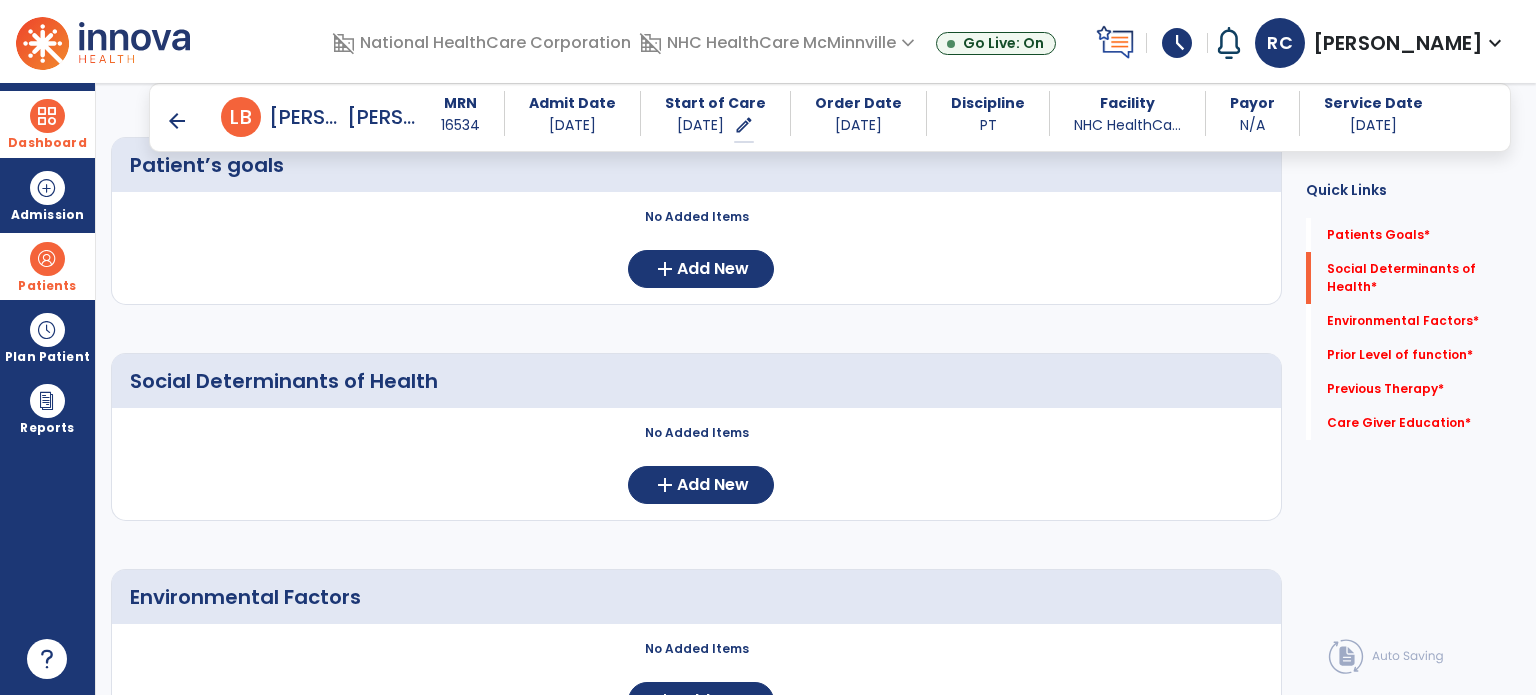 scroll, scrollTop: 0, scrollLeft: 0, axis: both 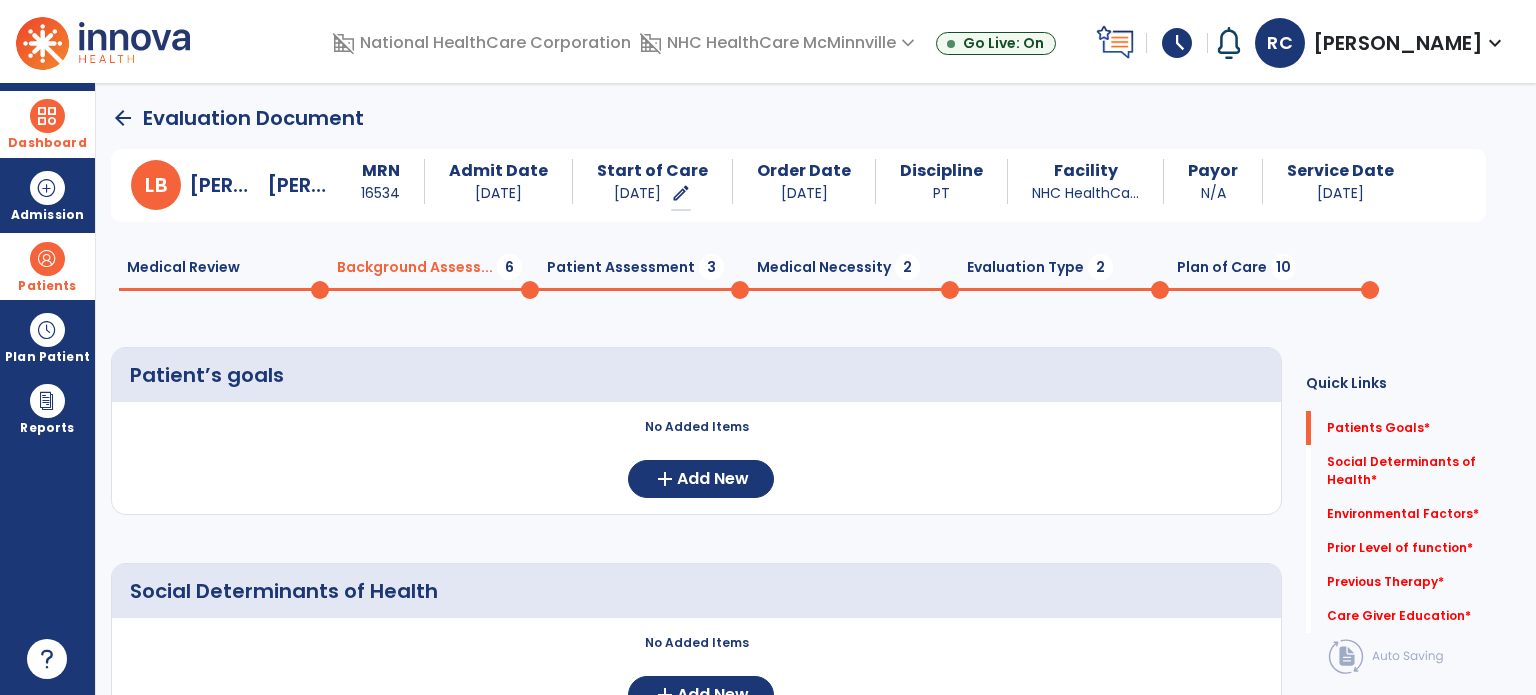 click on "Medical Review  0  Background Assess...  6  Patient Assessment  3  Medical Necessity  2  Evaluation Type  2  Plan of Care  10" 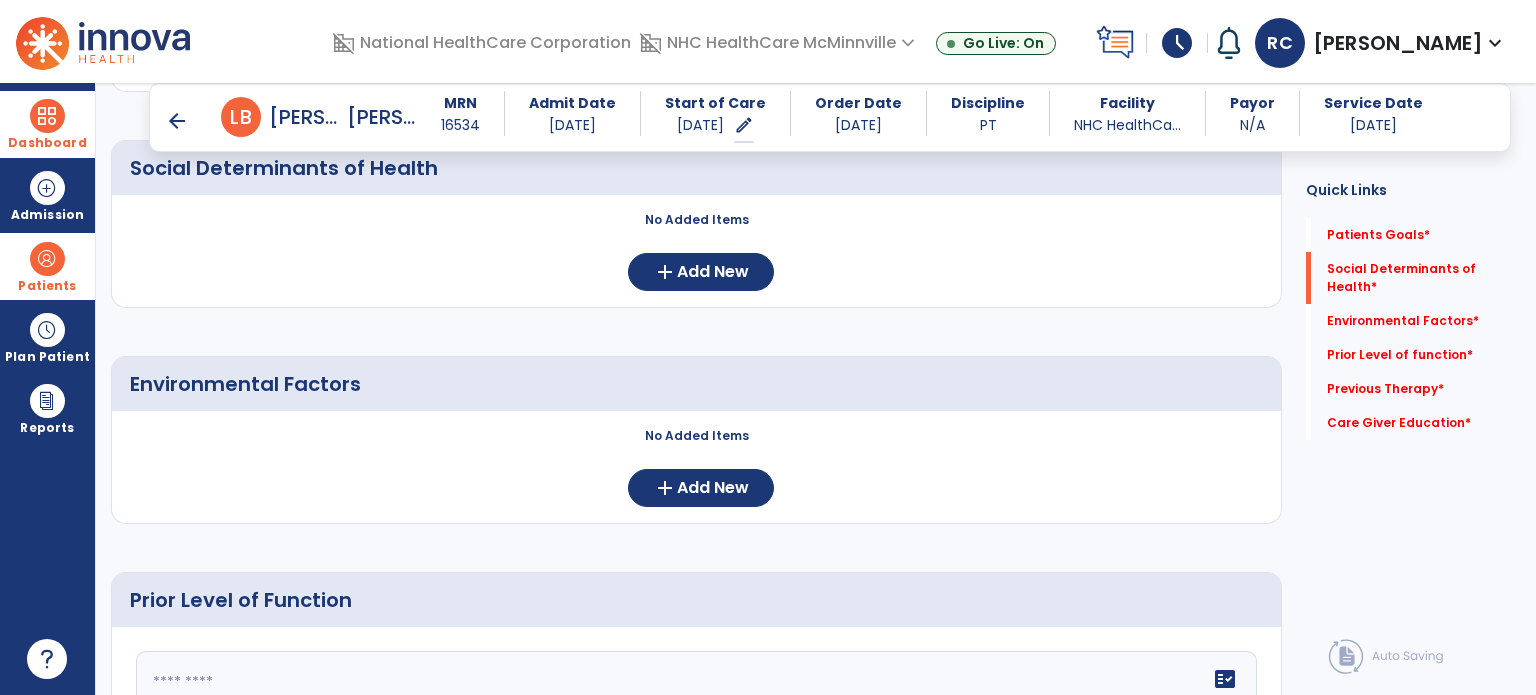 scroll, scrollTop: 0, scrollLeft: 0, axis: both 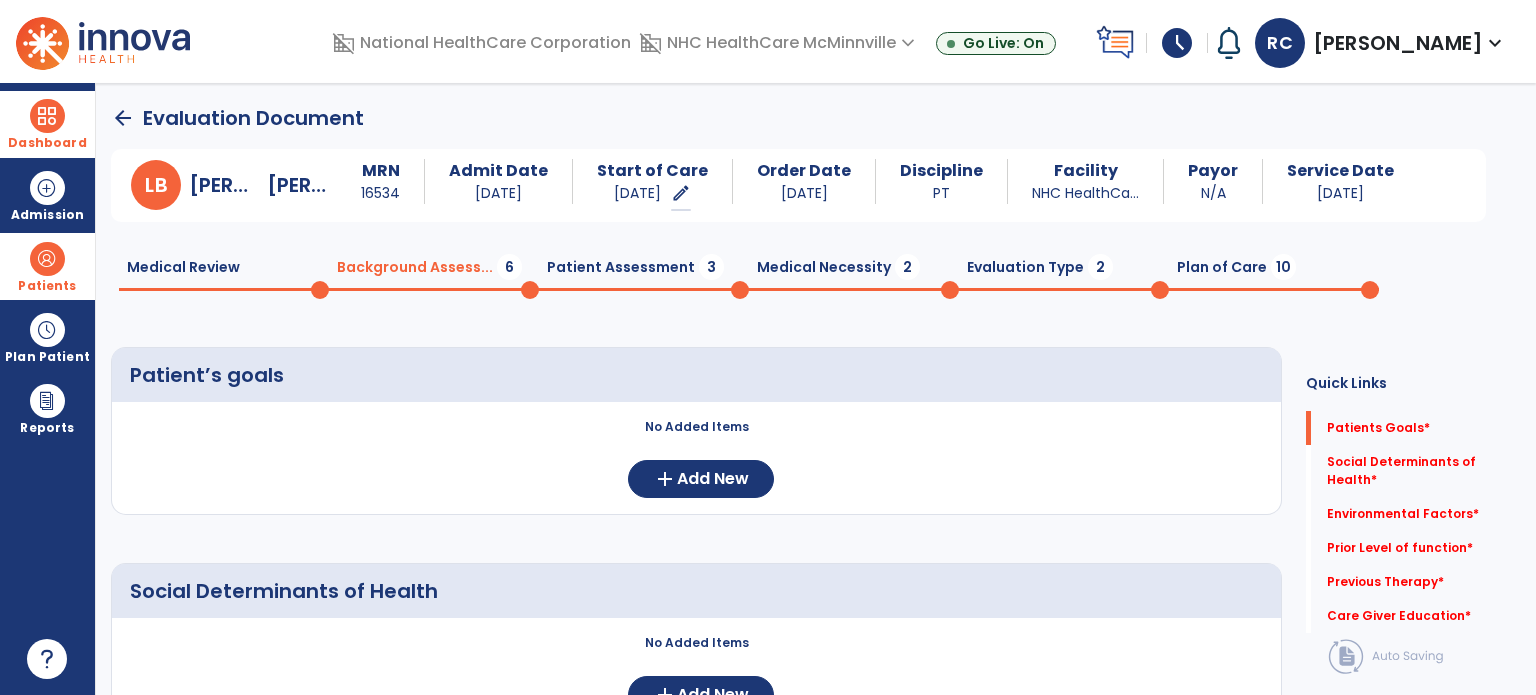 click on "arrow_back" 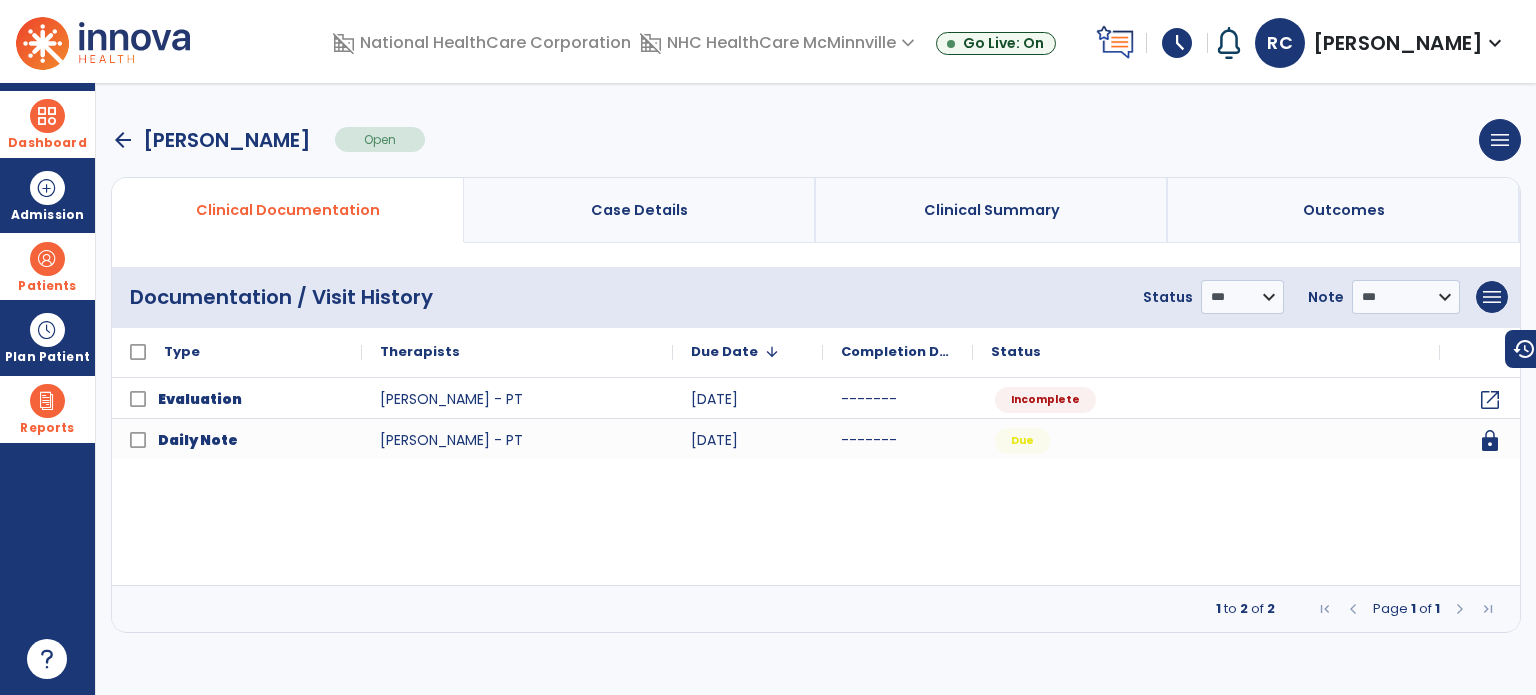 click on "Reports" at bounding box center [47, 409] 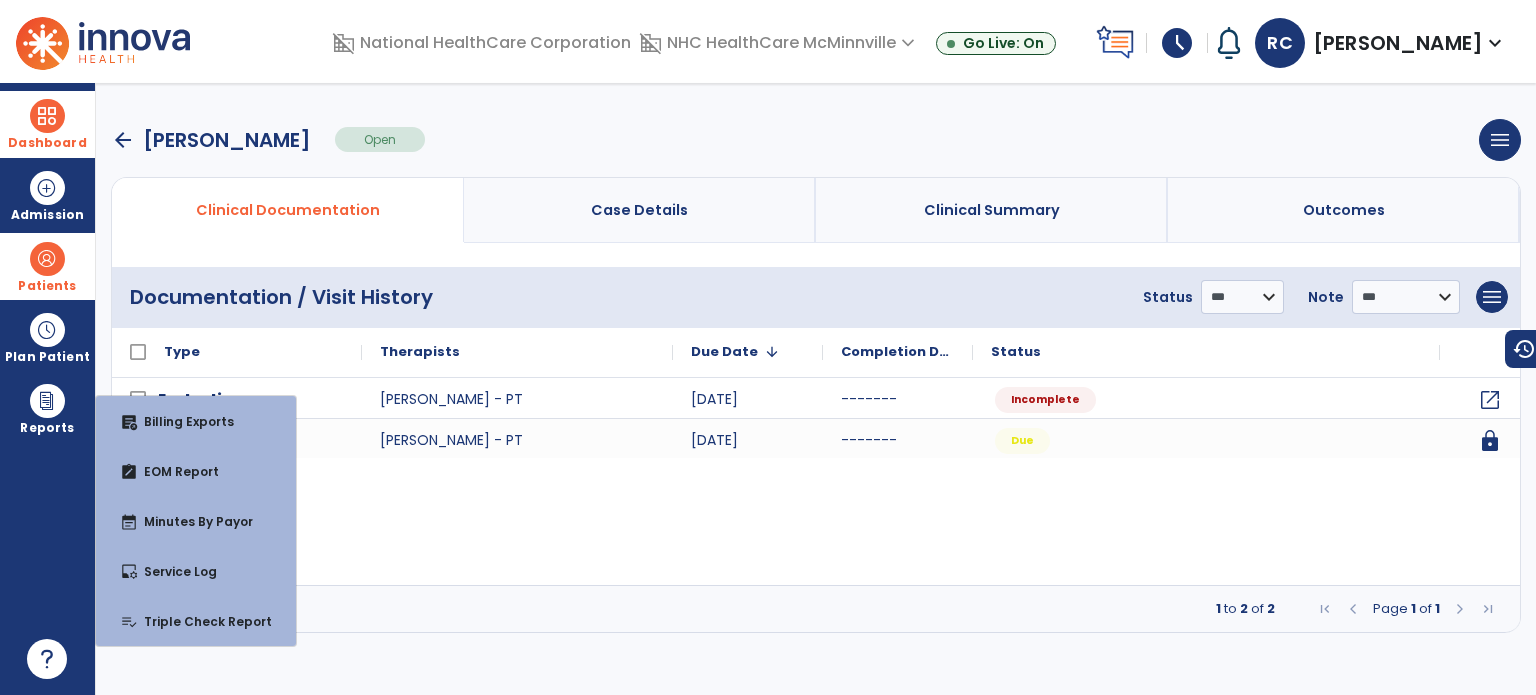 click on "arrow_back   [PERSON_NAME]  Open  menu   Edit Therapy Case   Delete Therapy Case   Close Therapy Case" at bounding box center [816, 140] 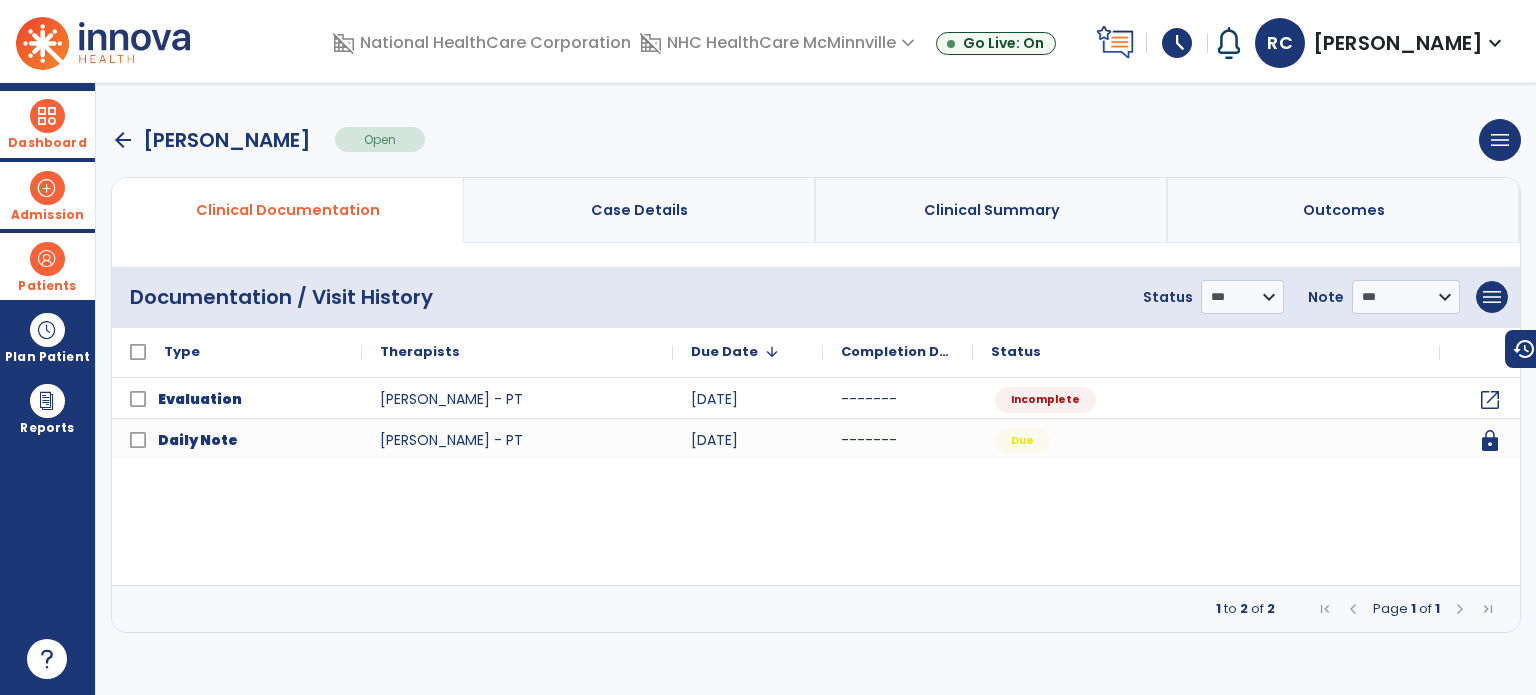 click at bounding box center [47, 188] 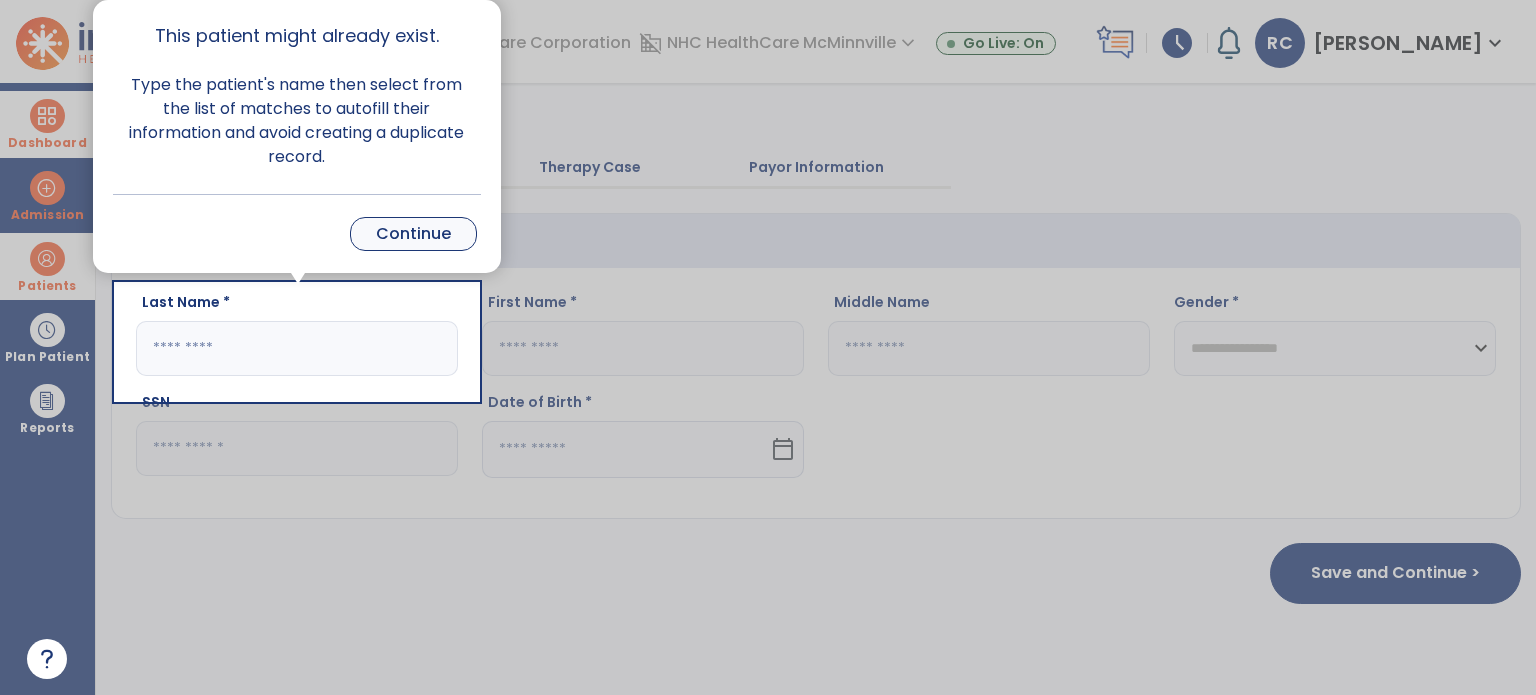click on "Continue" at bounding box center (413, 234) 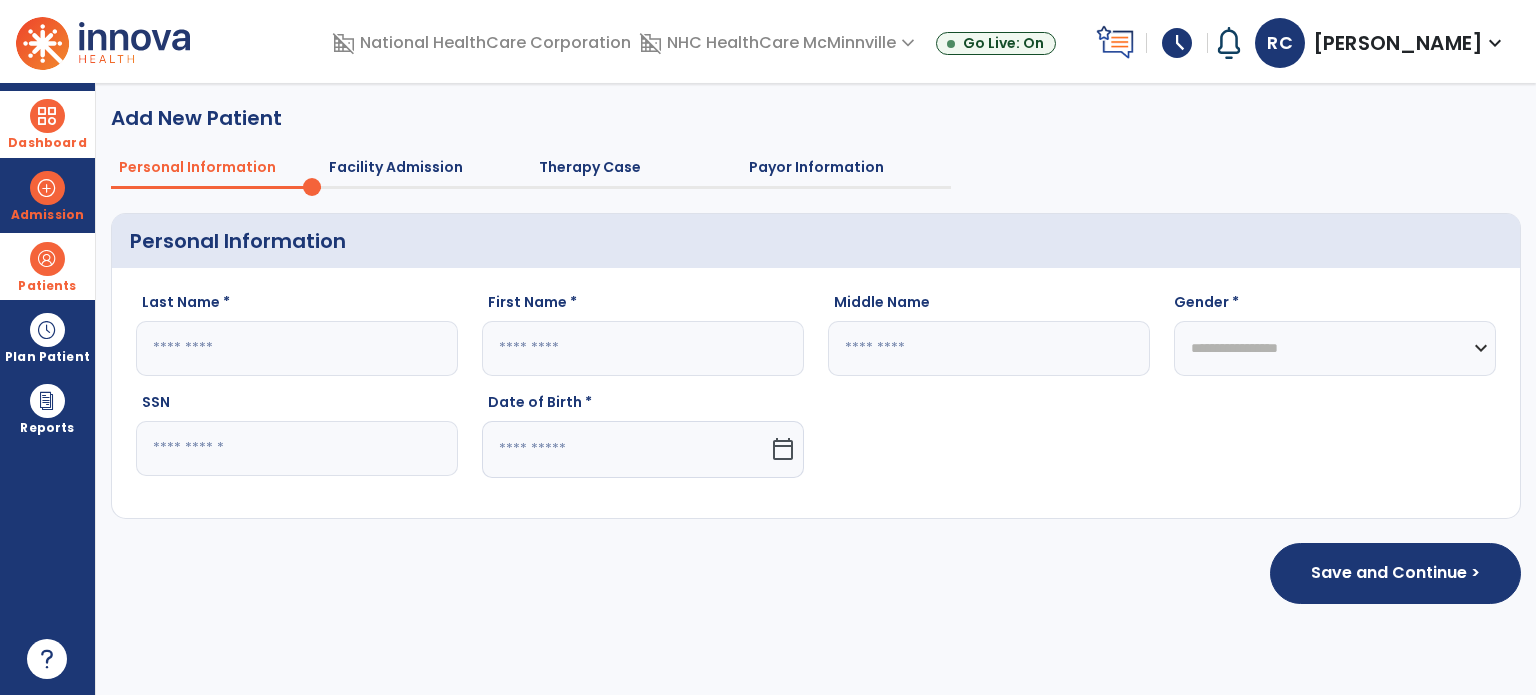 click on "Patients" at bounding box center (47, 266) 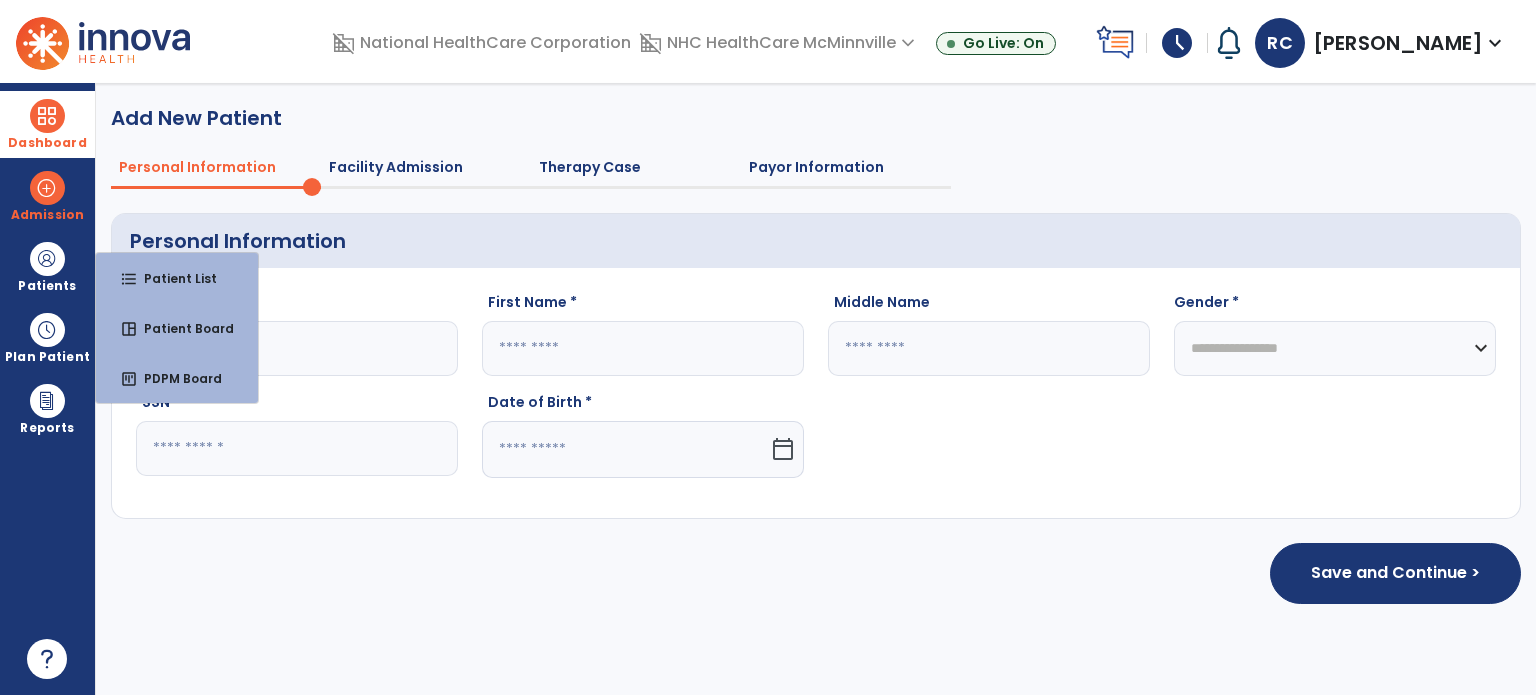 click on "Last Name *" 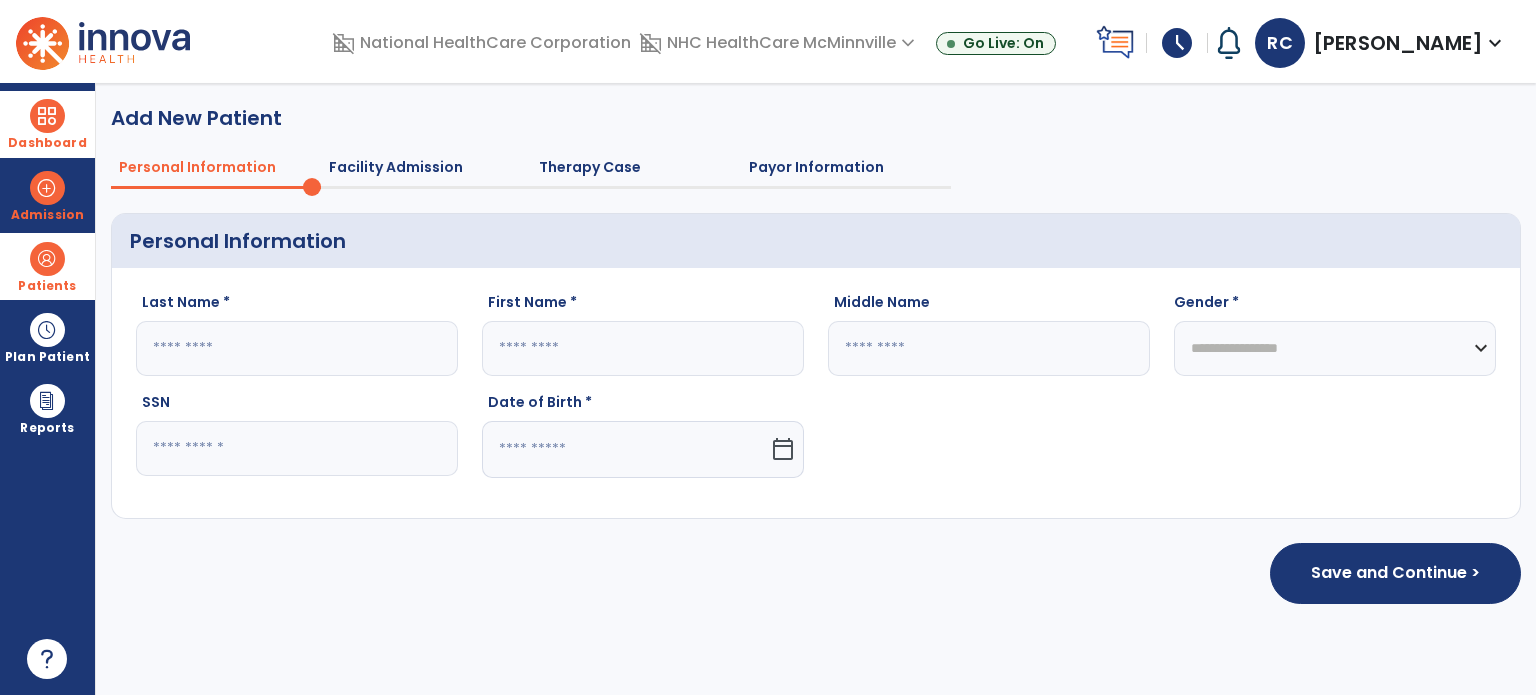 click on "Patients" at bounding box center (47, 266) 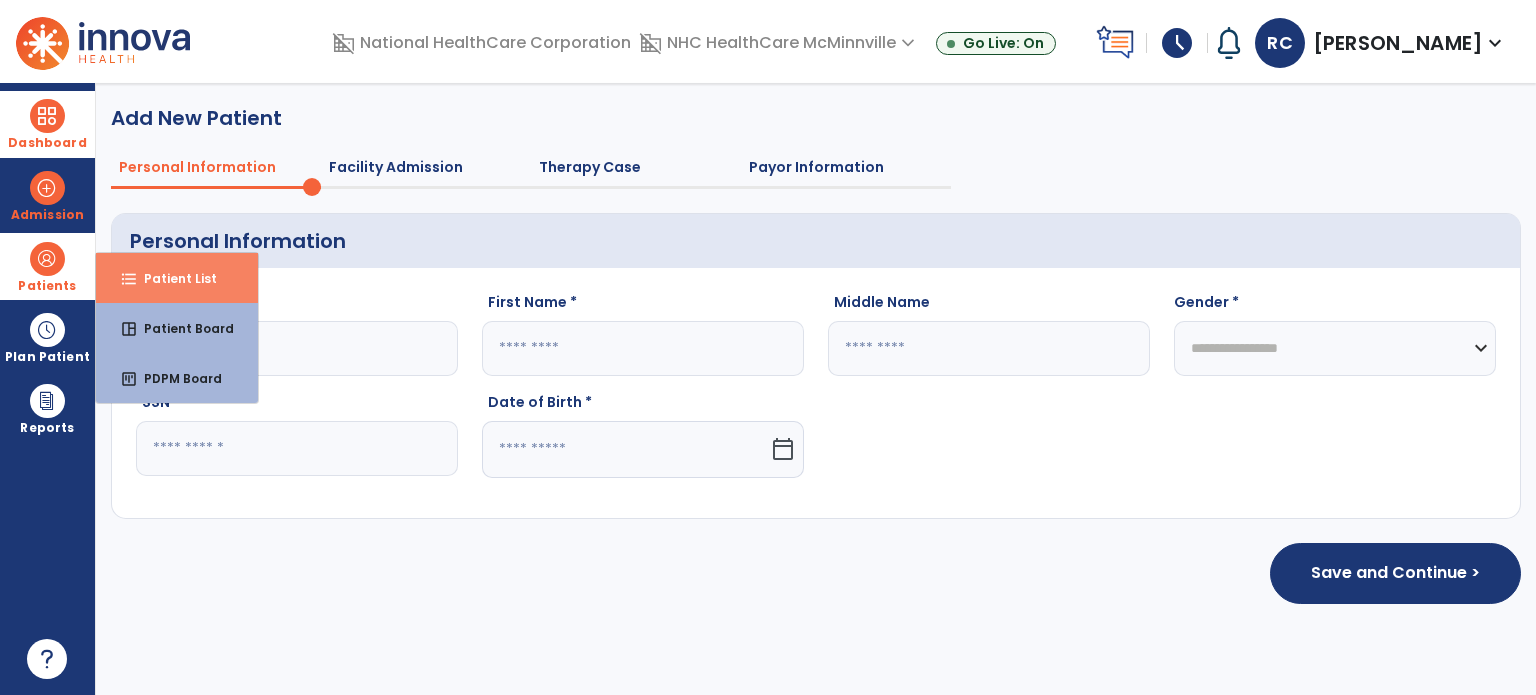 click on "format_list_bulleted  Patient List" at bounding box center (177, 278) 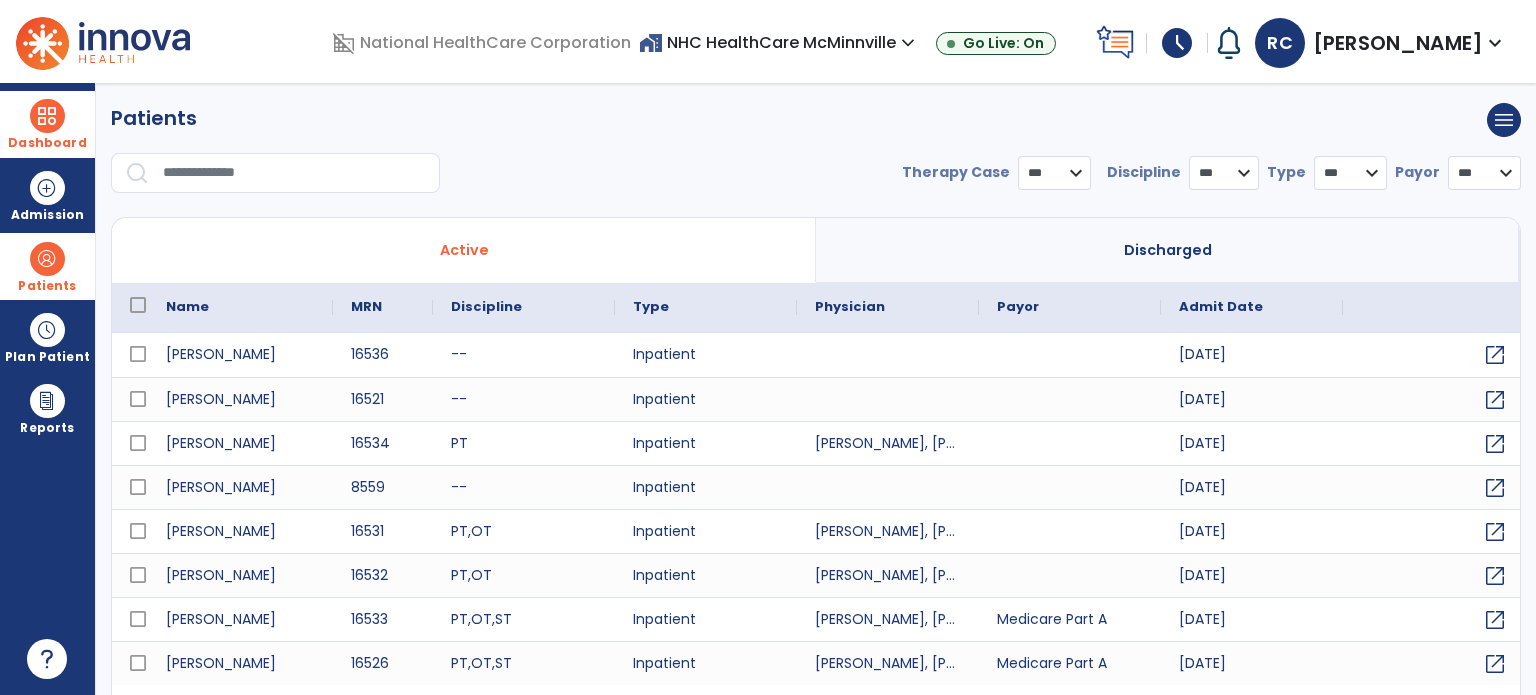 select on "***" 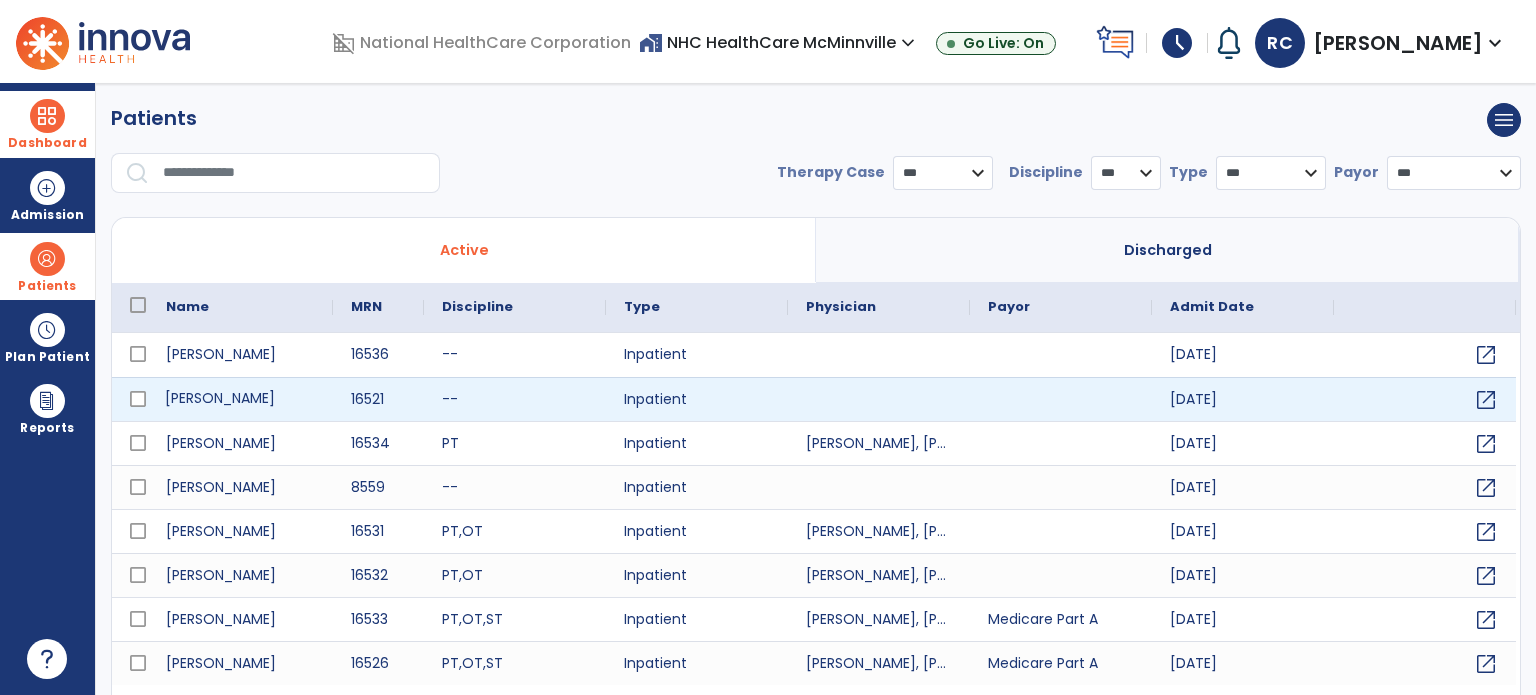 click on "[PERSON_NAME]" at bounding box center (240, 399) 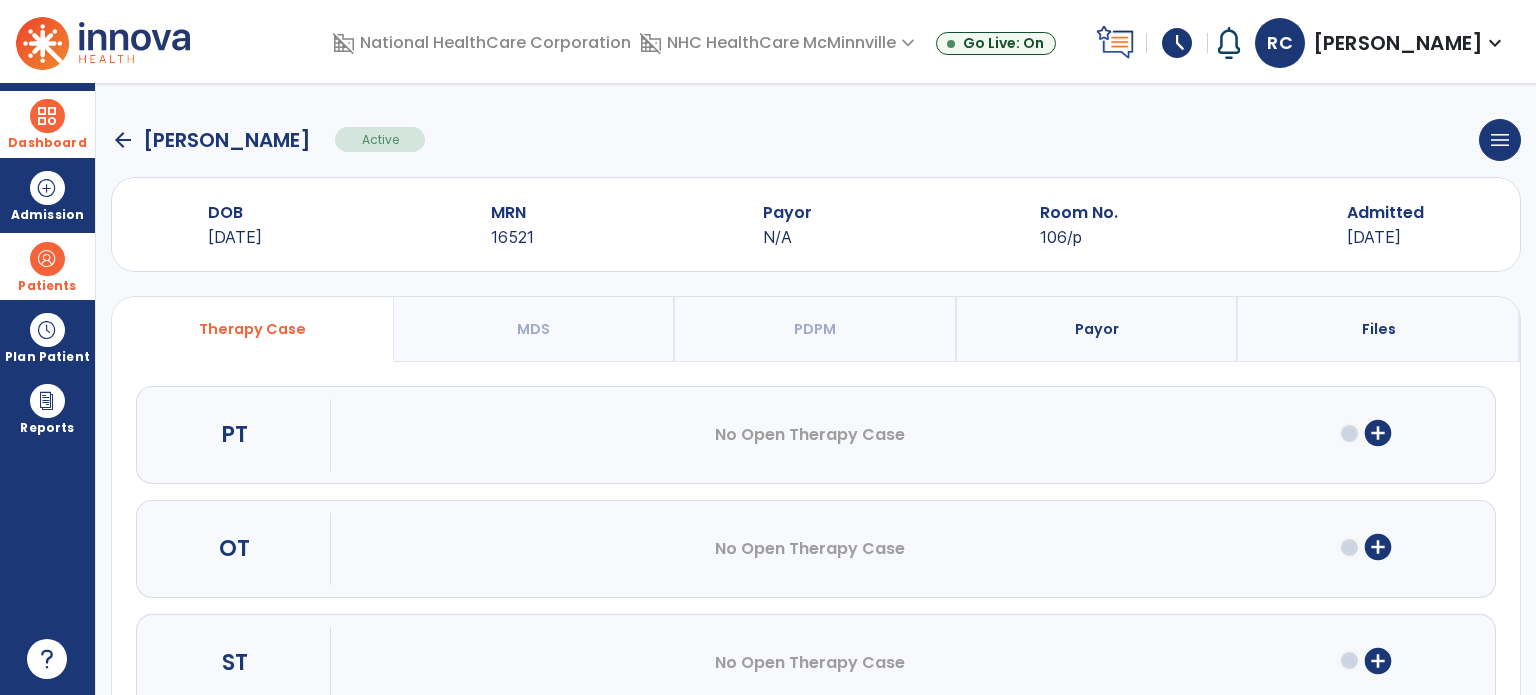 click on "add_circle" at bounding box center (1378, 433) 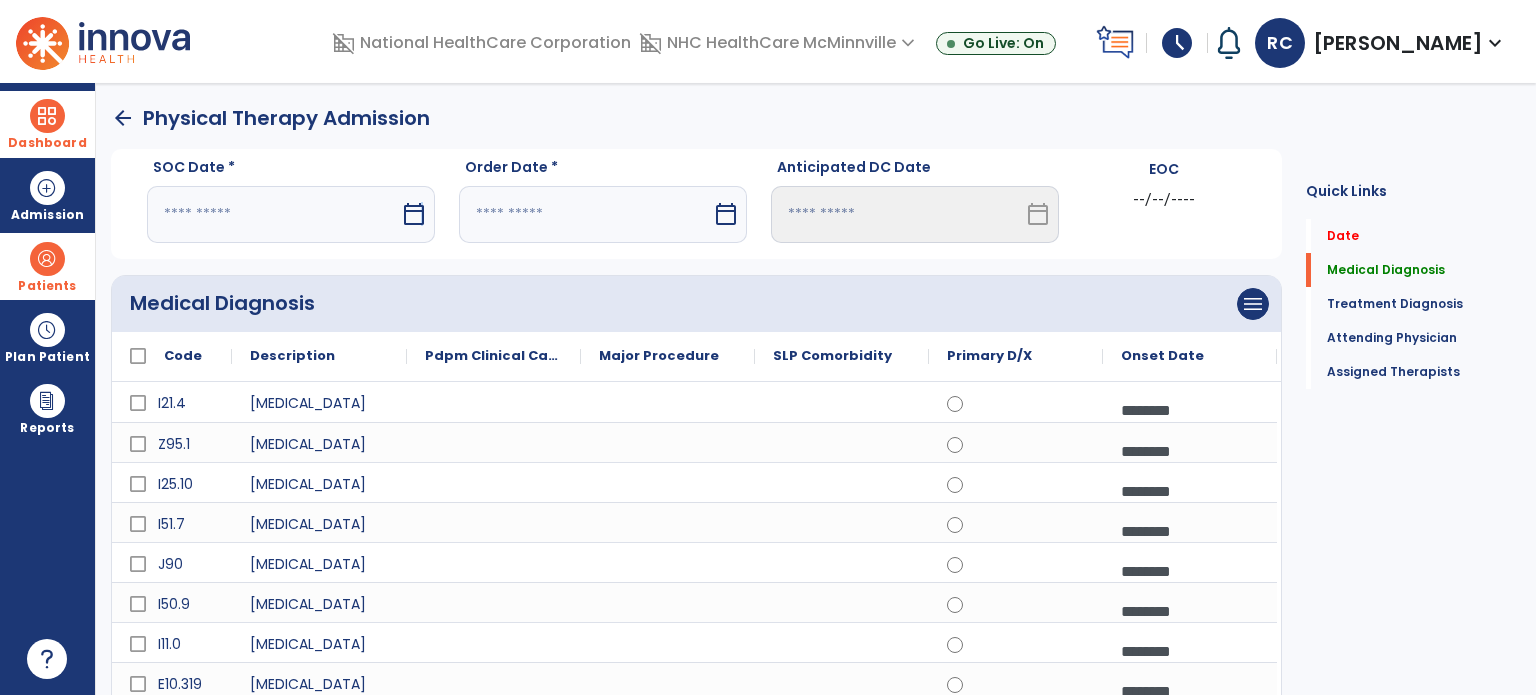 click on "calendar_today" at bounding box center (414, 214) 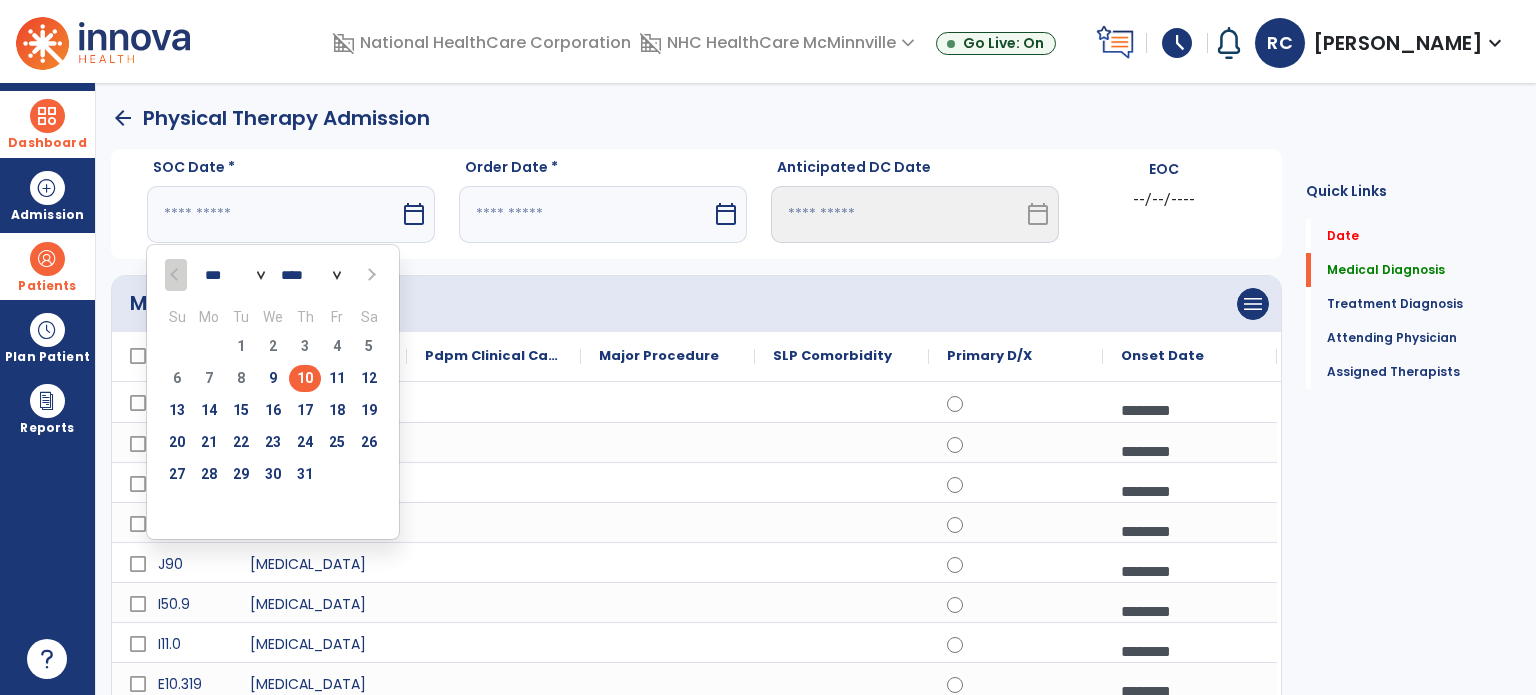 click on "10" at bounding box center (305, 378) 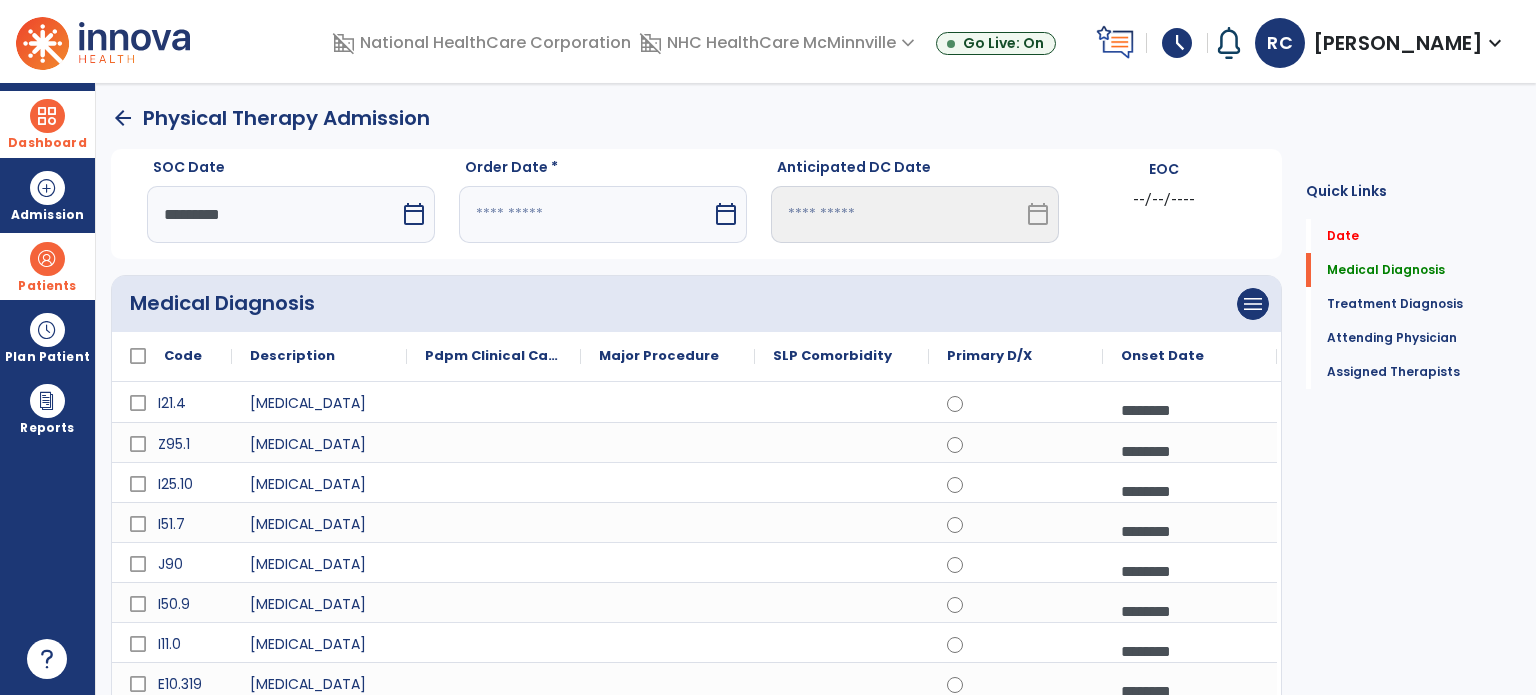 click on "calendar_today" at bounding box center (726, 214) 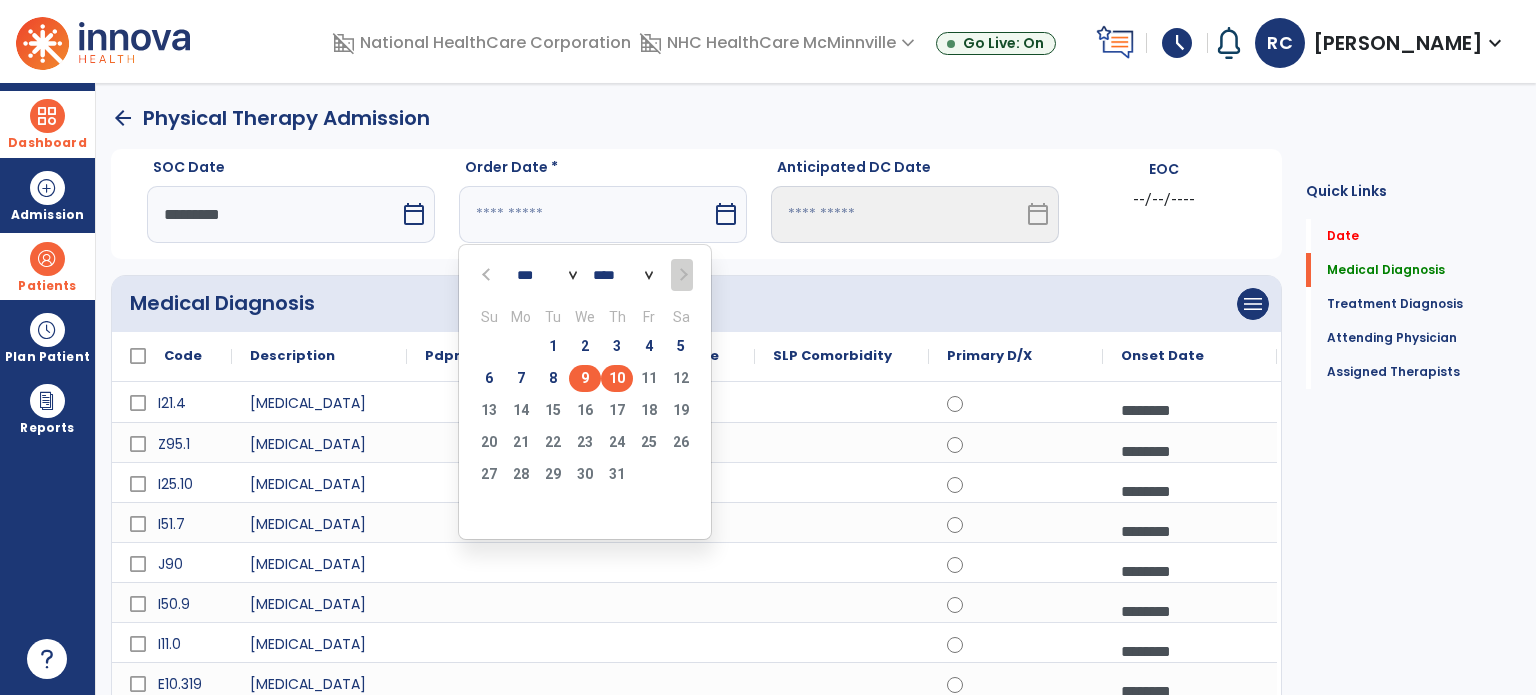 click on "9" at bounding box center [585, 378] 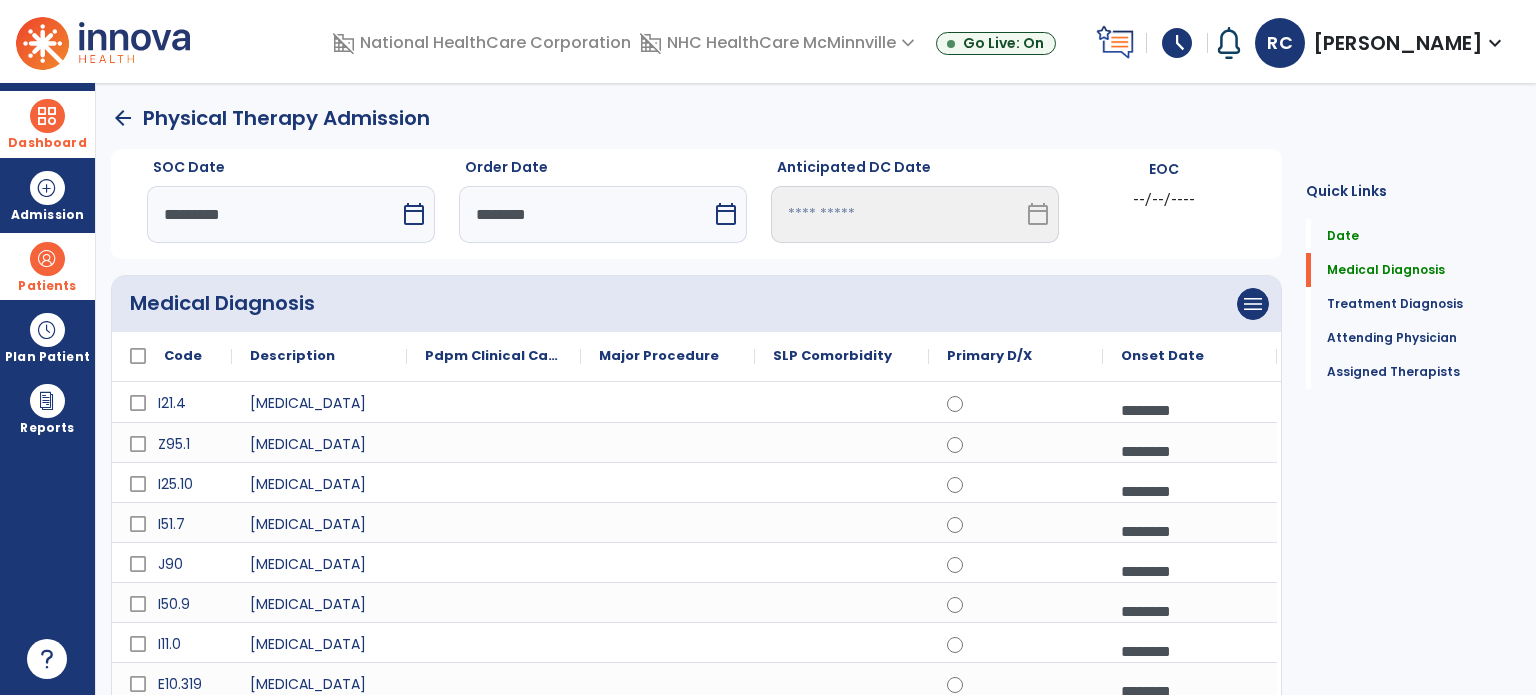 click on "Medical Diagnosis" 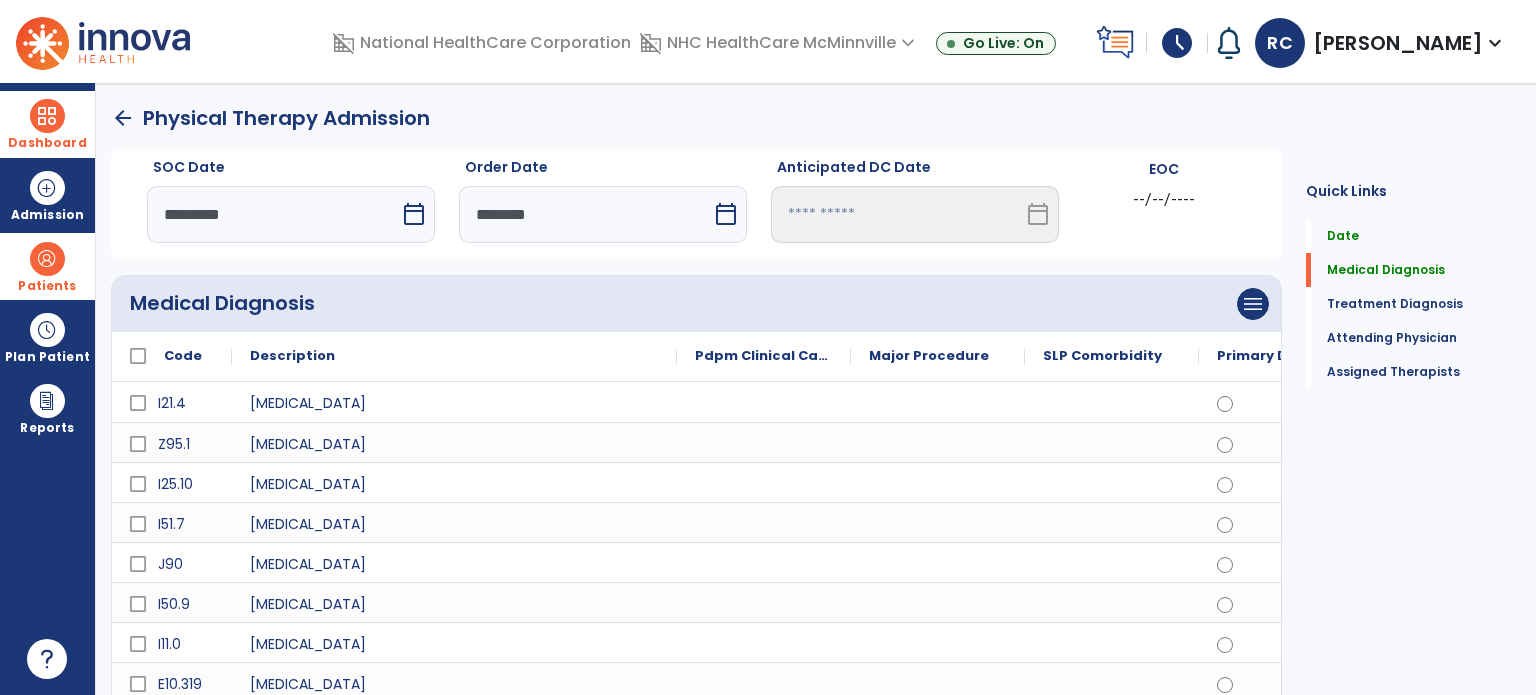 drag, startPoint x: 404, startPoint y: 360, endPoint x: 673, endPoint y: 346, distance: 269.36407 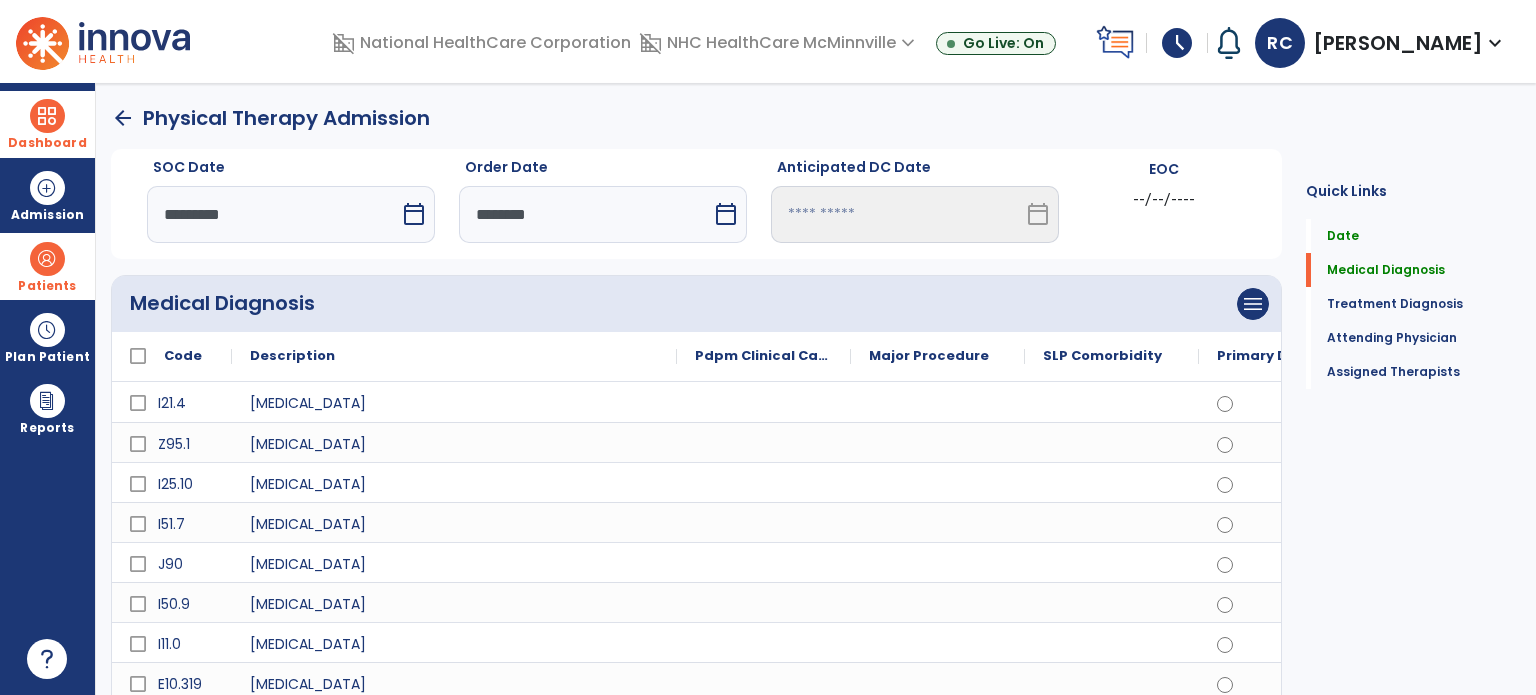 click 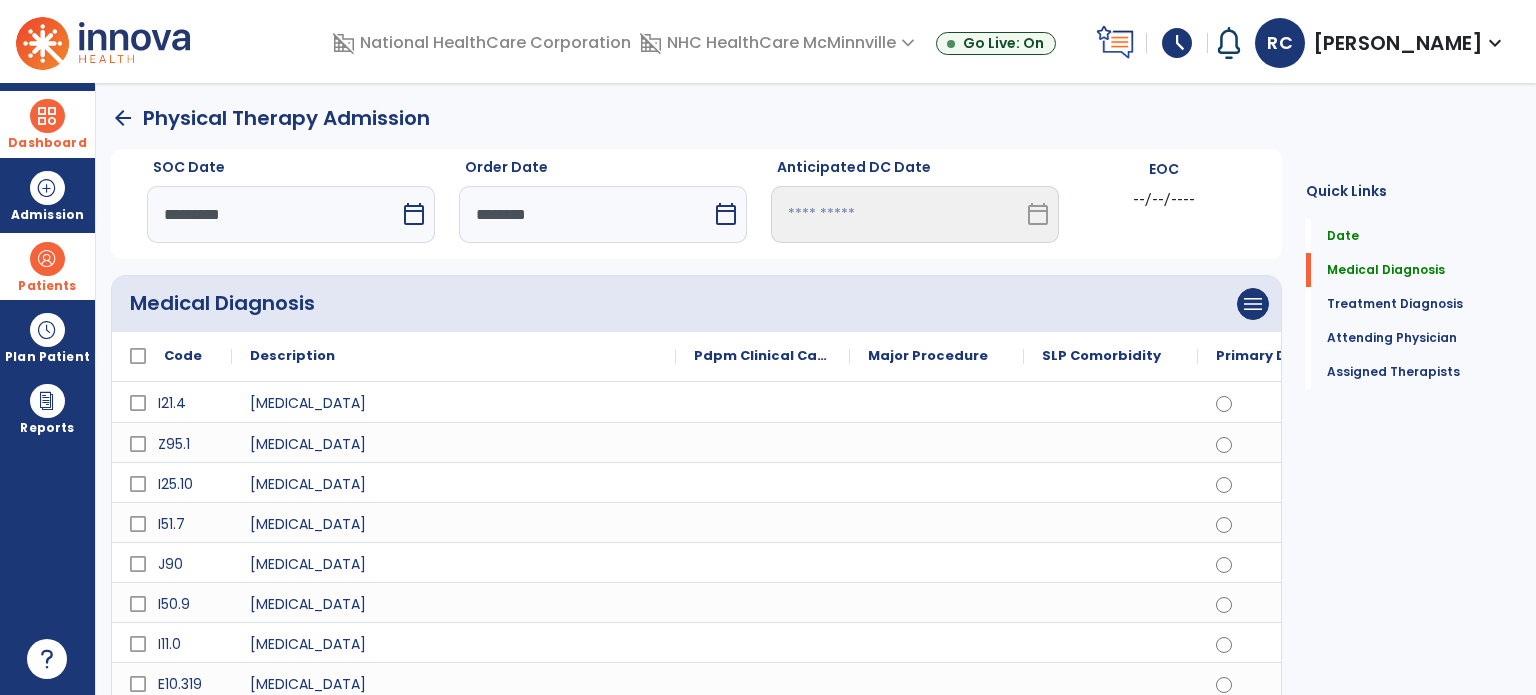 drag, startPoint x: 228, startPoint y: 359, endPoint x: 261, endPoint y: 366, distance: 33.734257 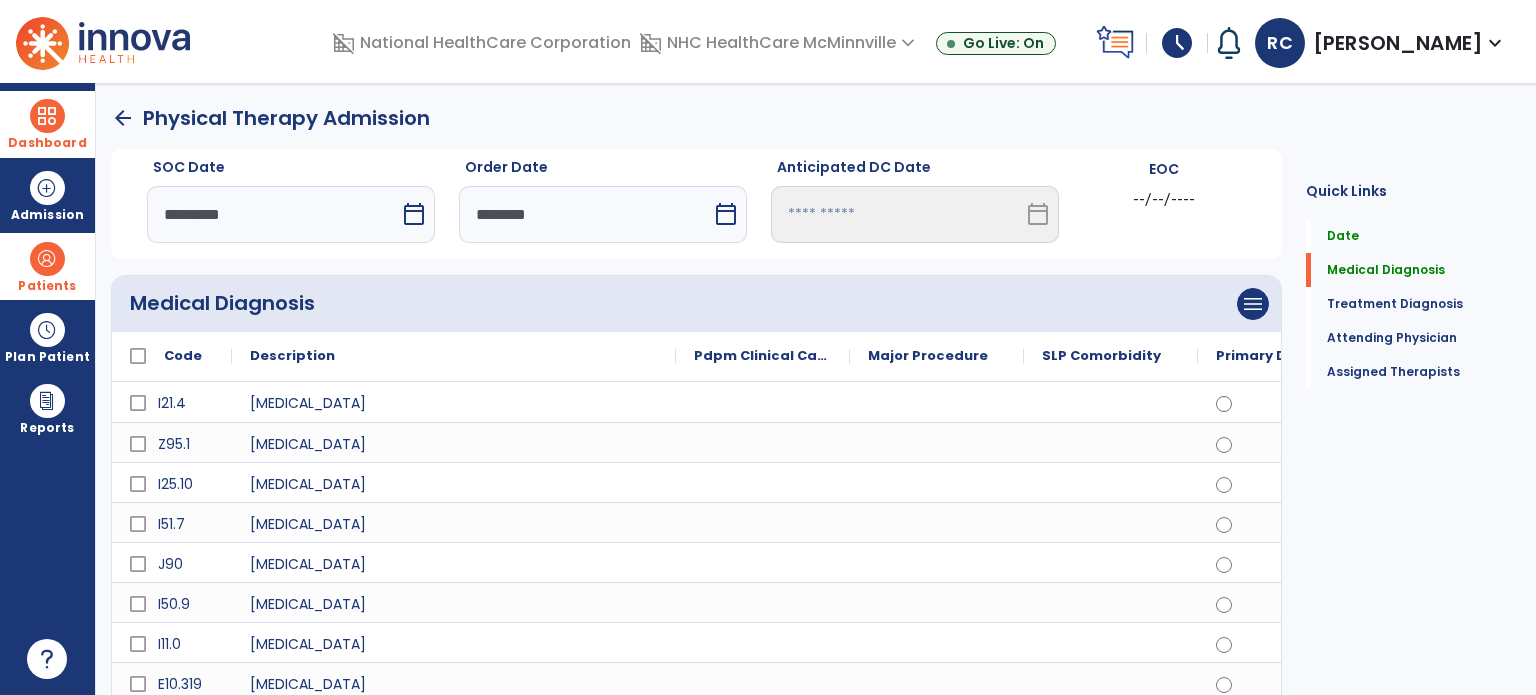 click on "Code
Description
Pdpm Clinical Category" 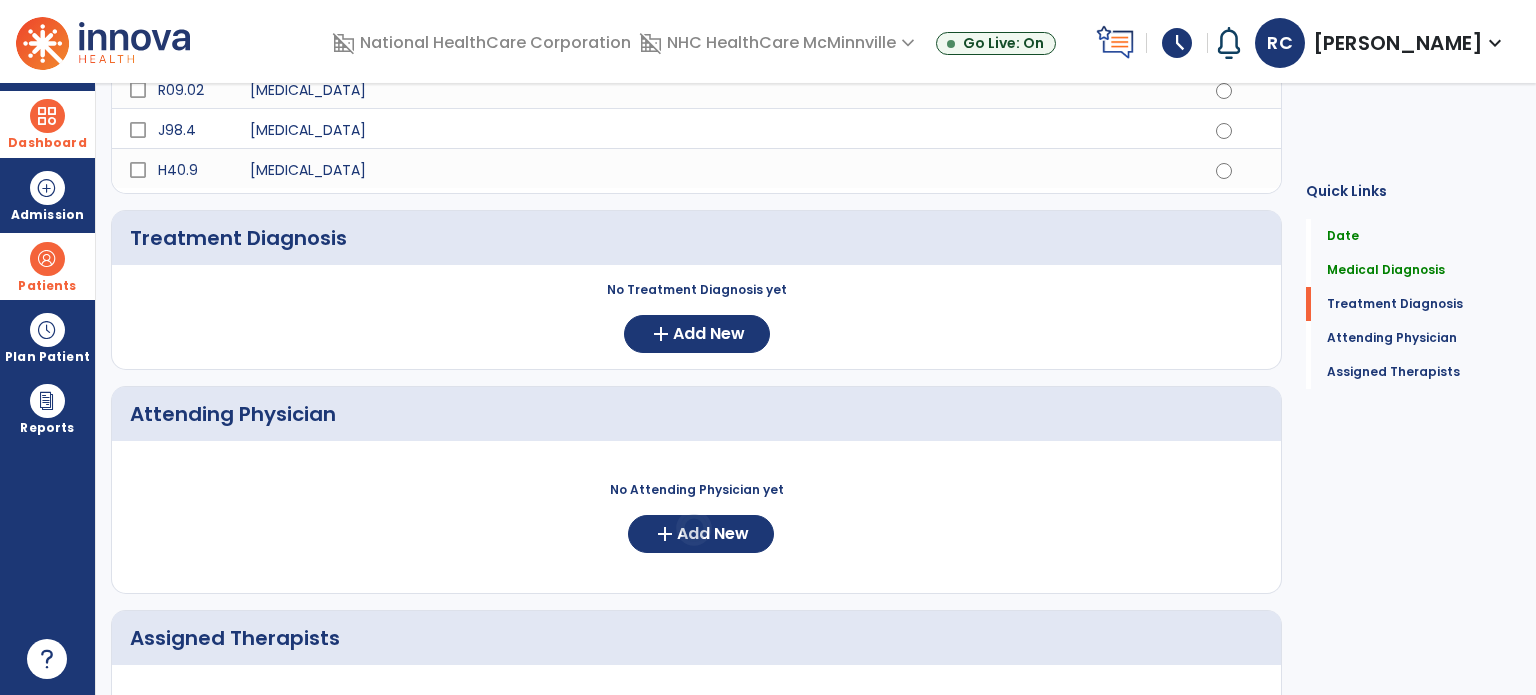 scroll, scrollTop: 1006, scrollLeft: 0, axis: vertical 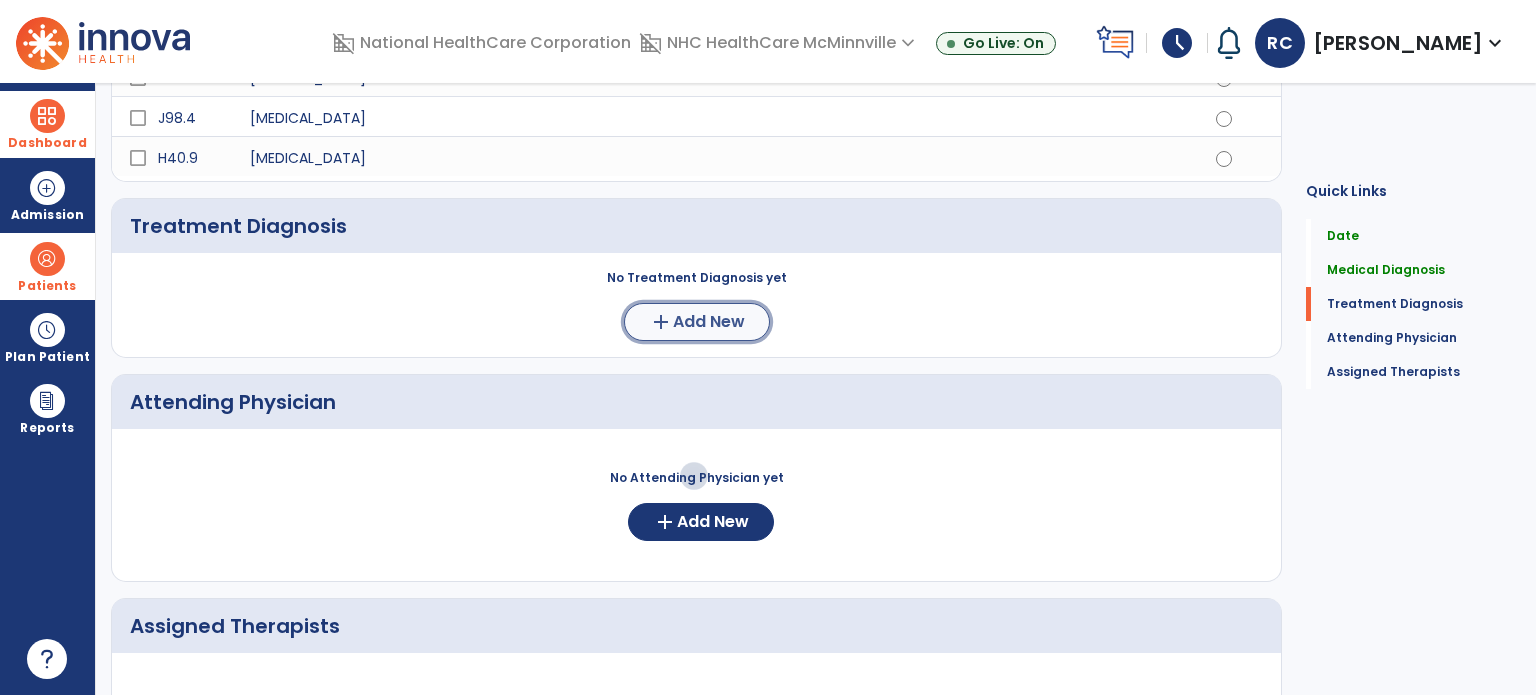 click on "Add New" 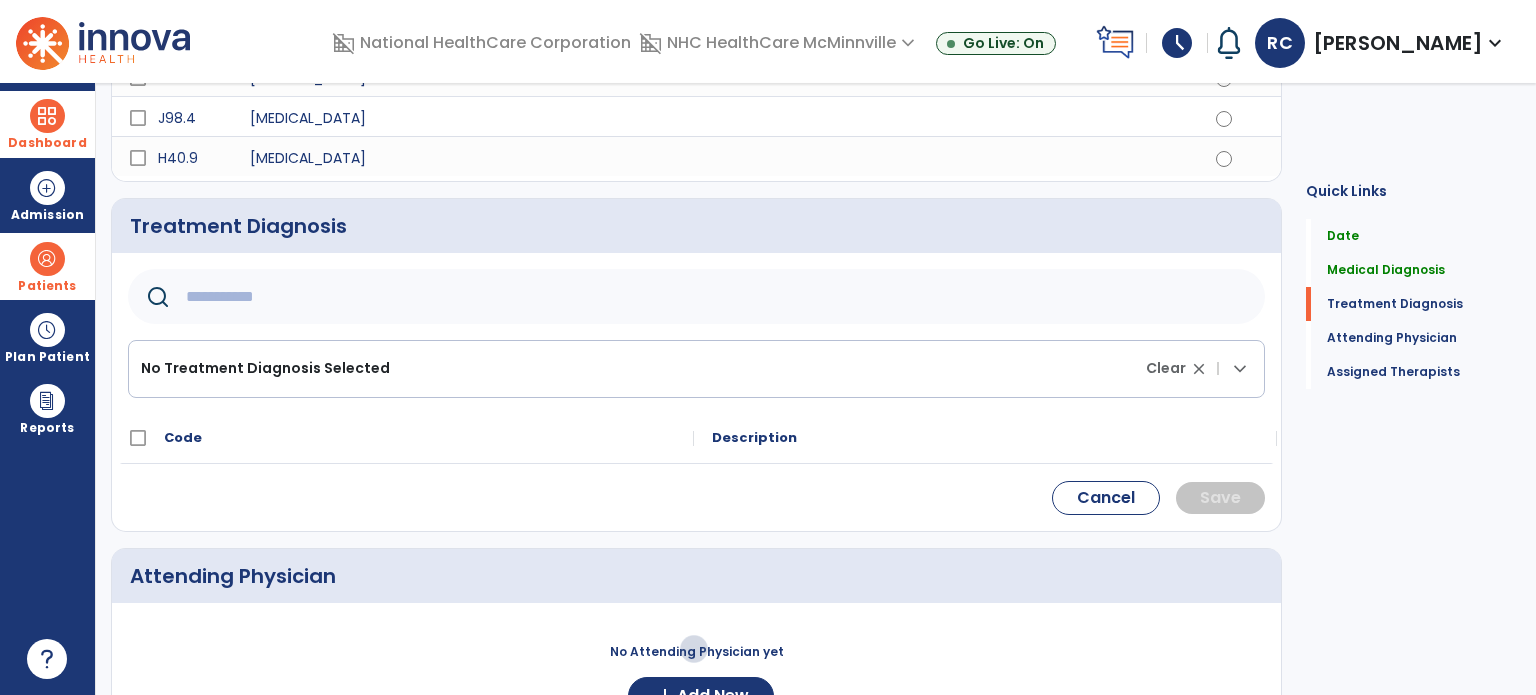 click 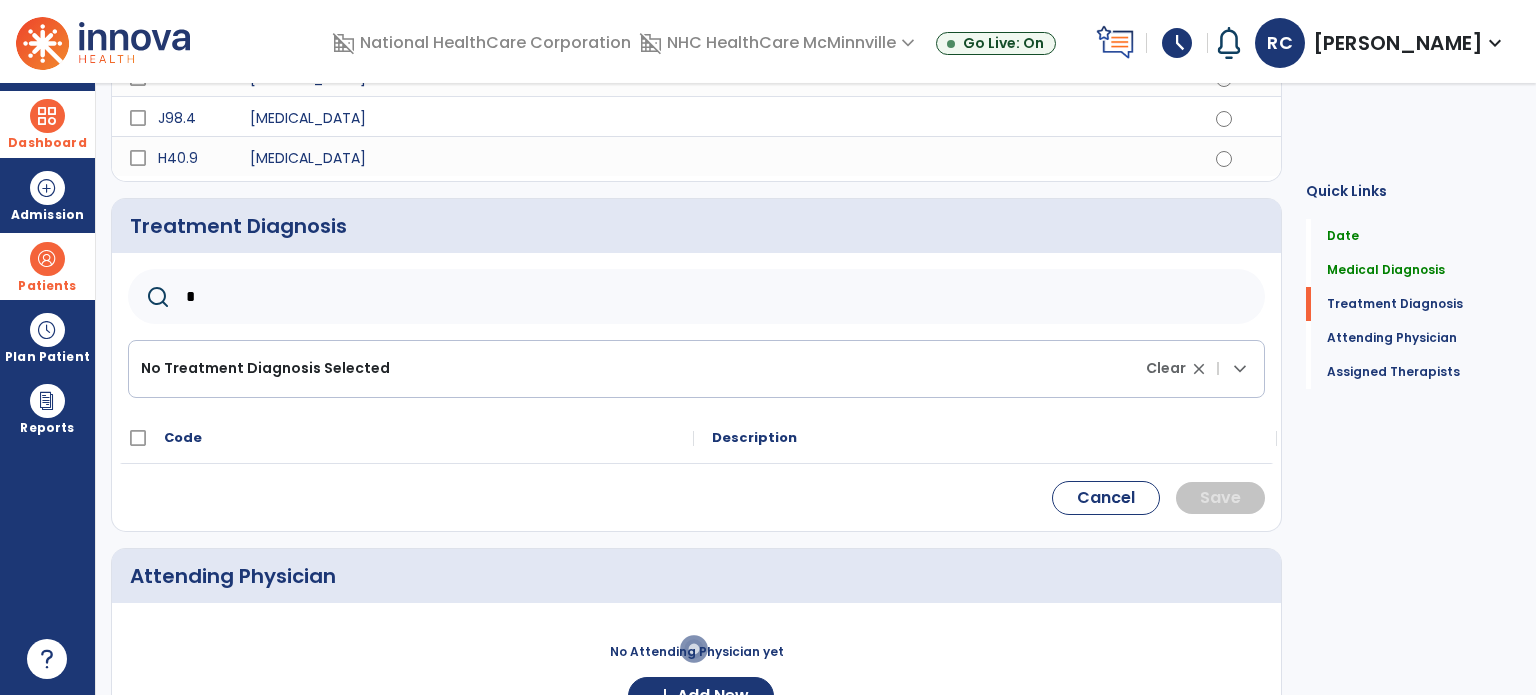 type 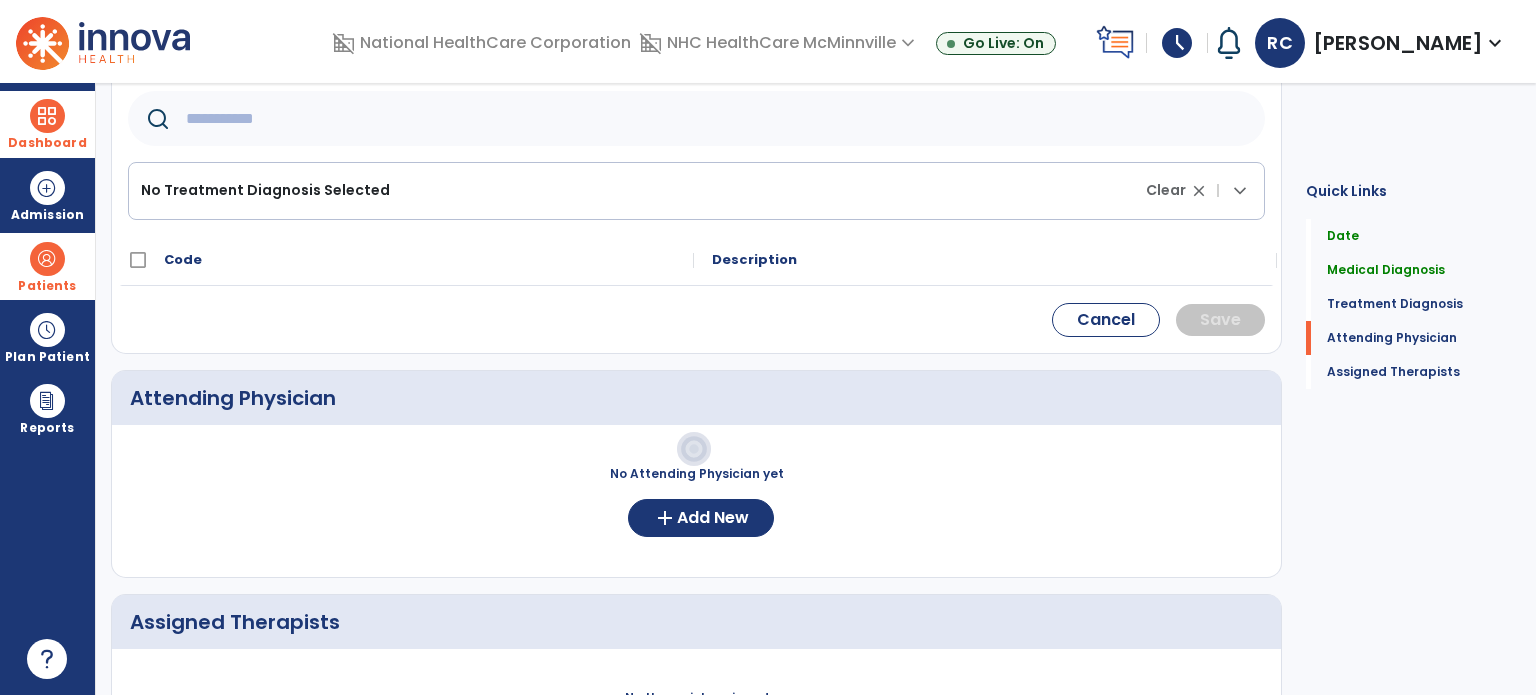 scroll, scrollTop: 1206, scrollLeft: 0, axis: vertical 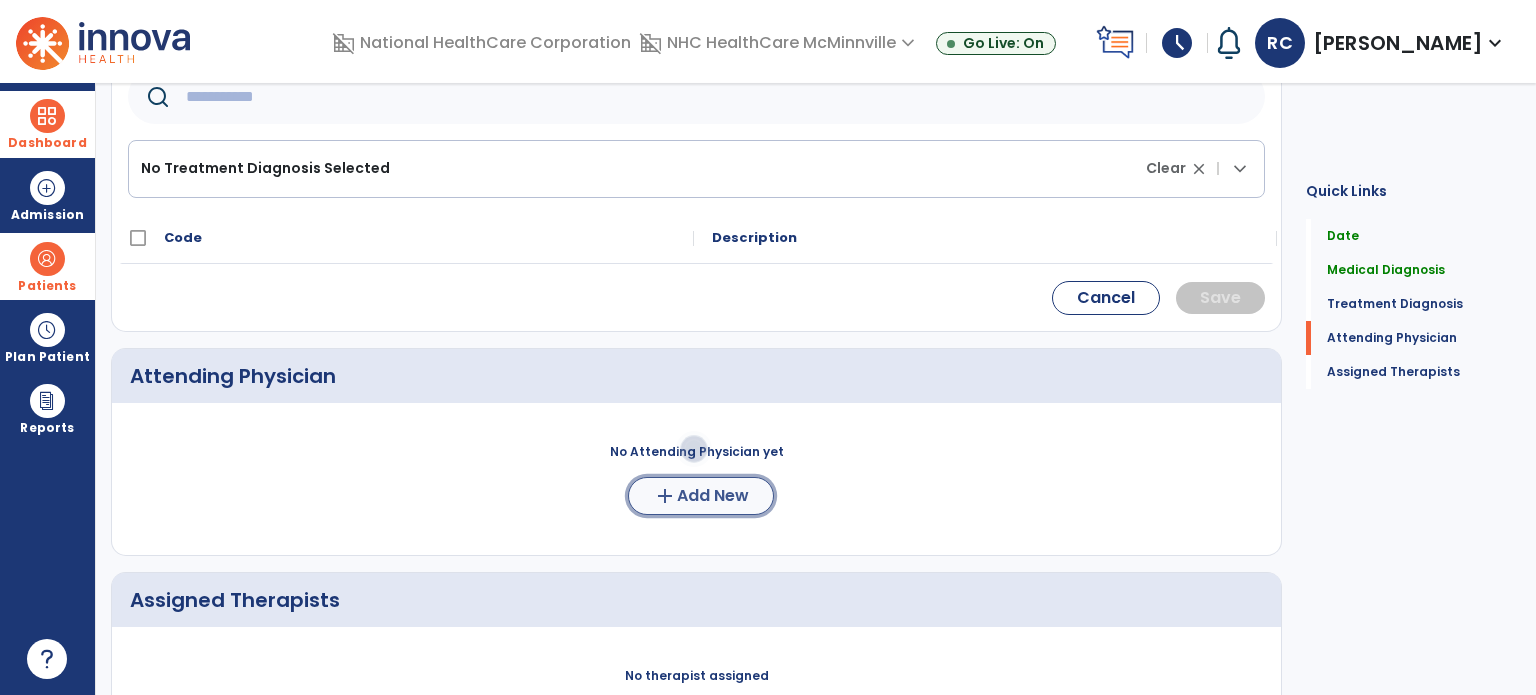 click on "Add New" 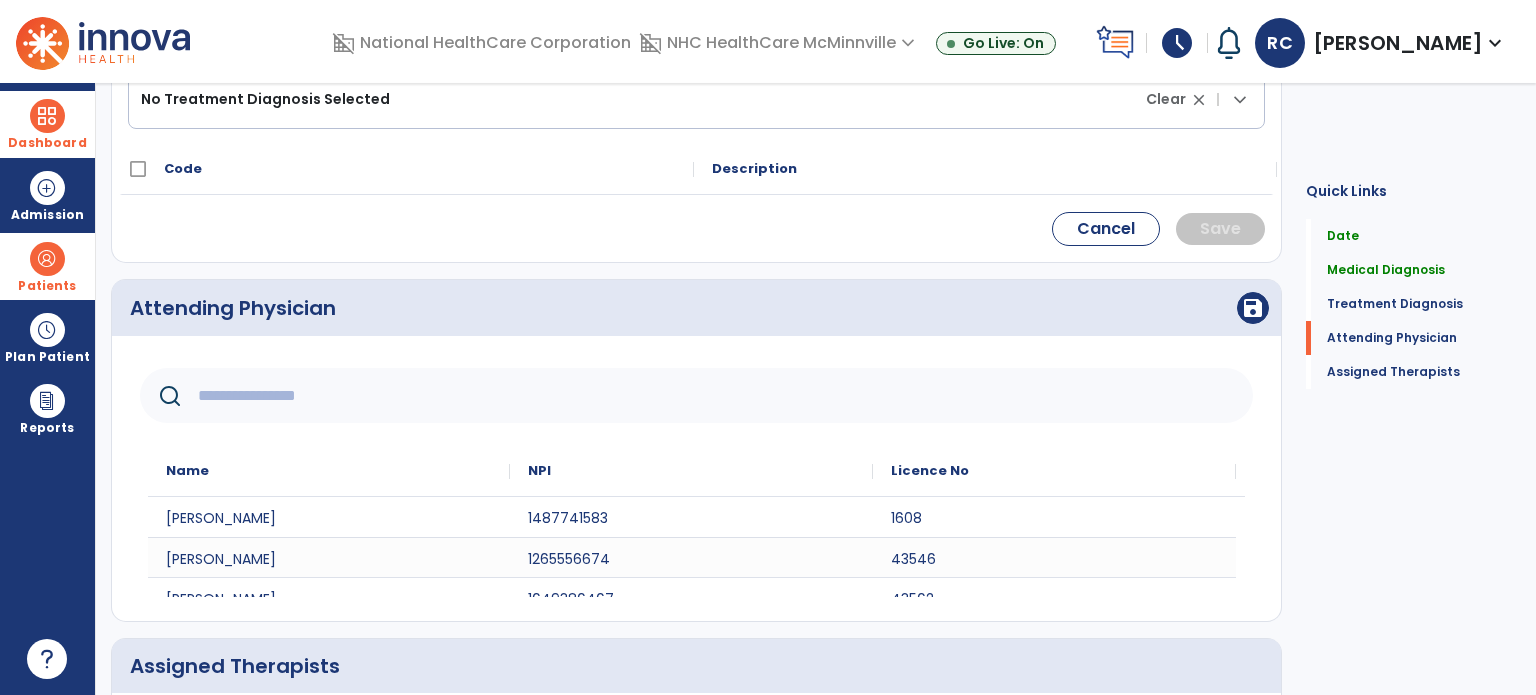 scroll, scrollTop: 1306, scrollLeft: 0, axis: vertical 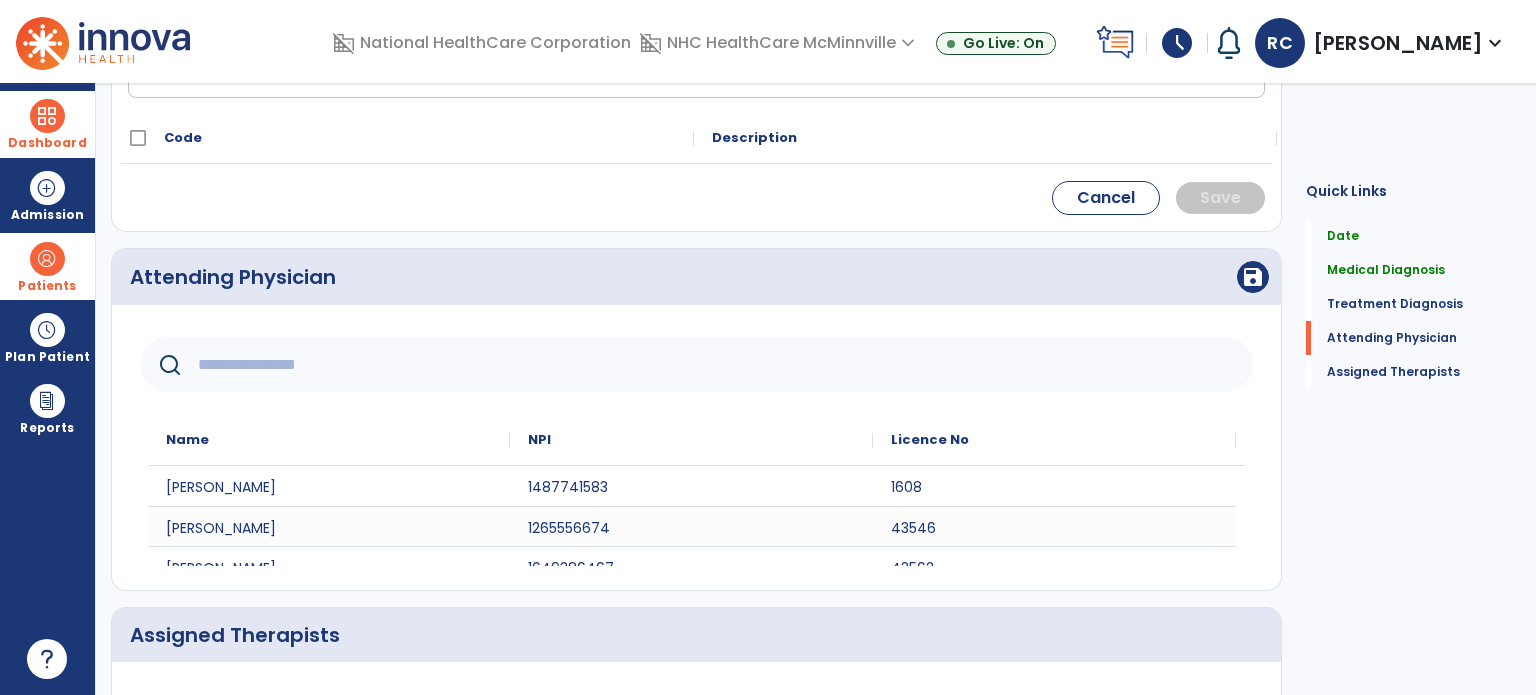 click 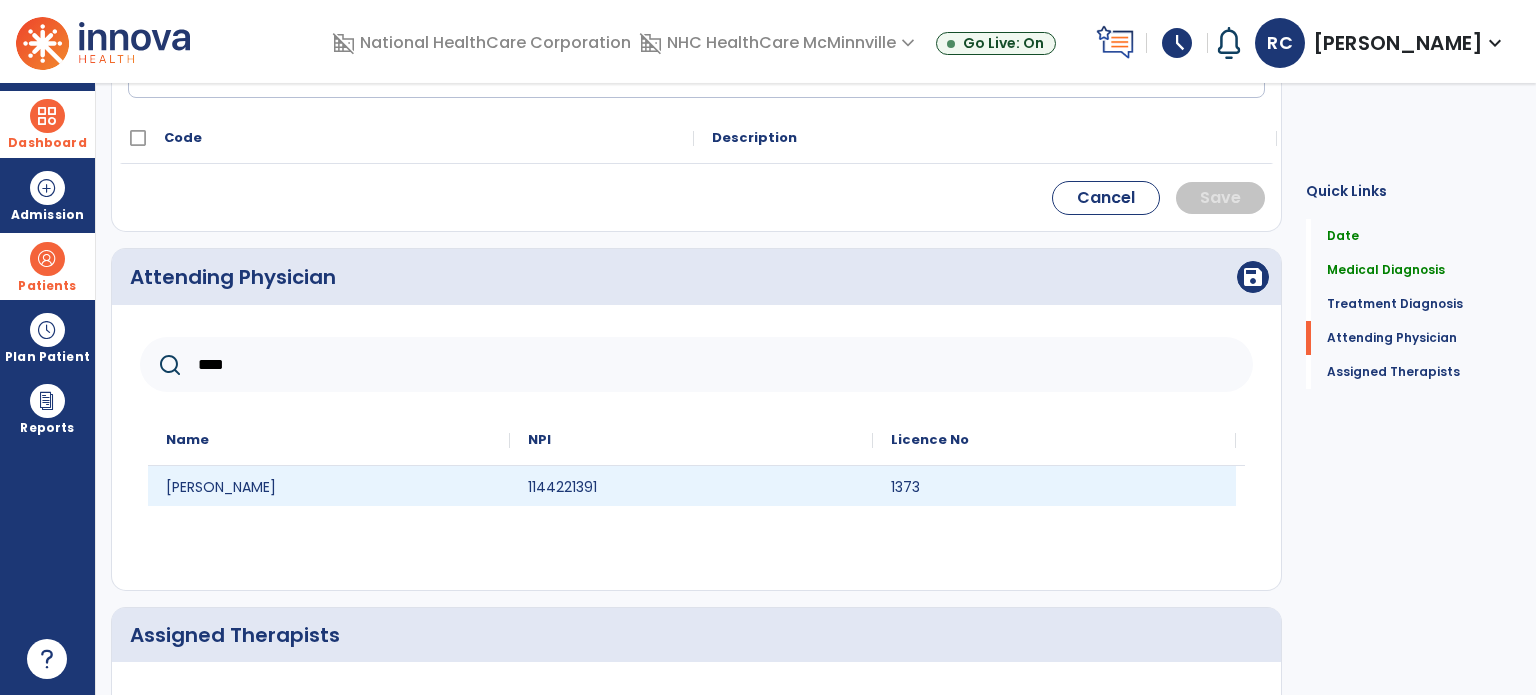 type on "****" 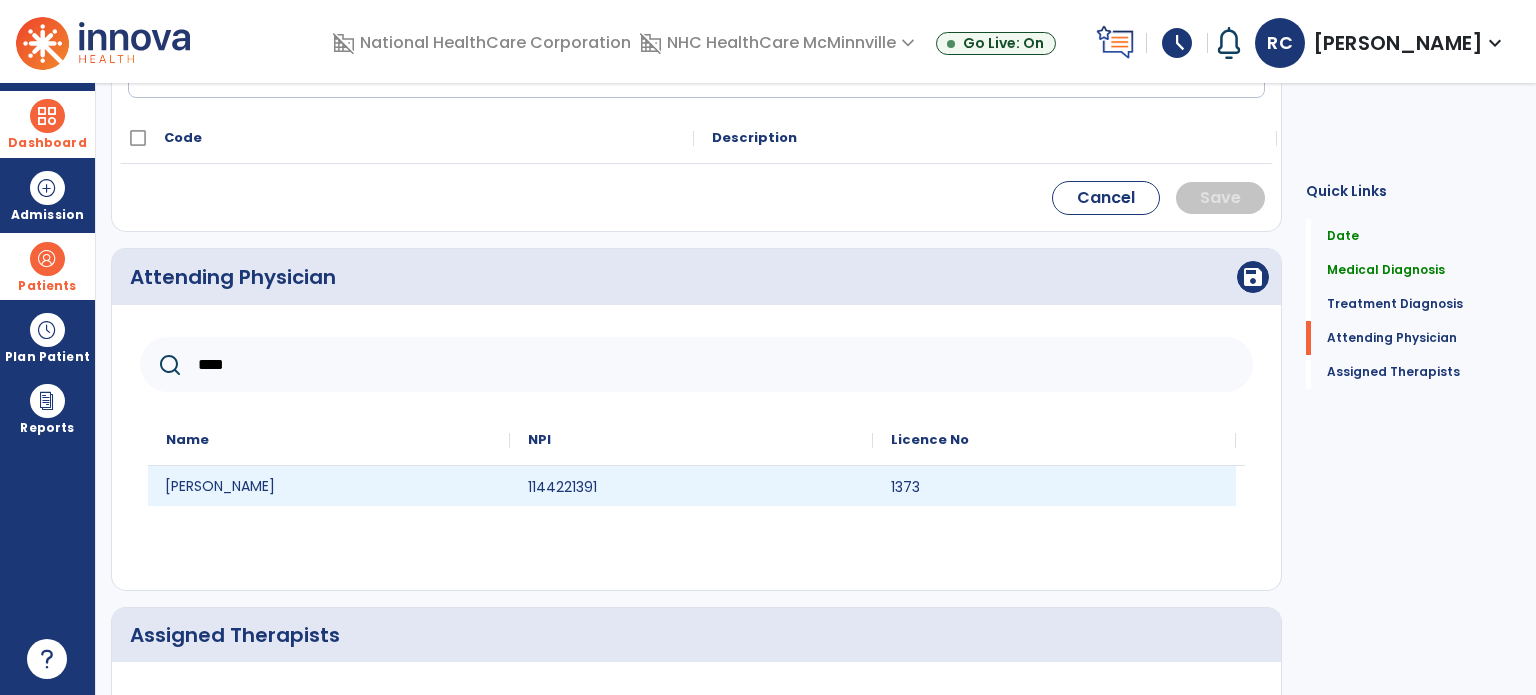 click on "[PERSON_NAME]" 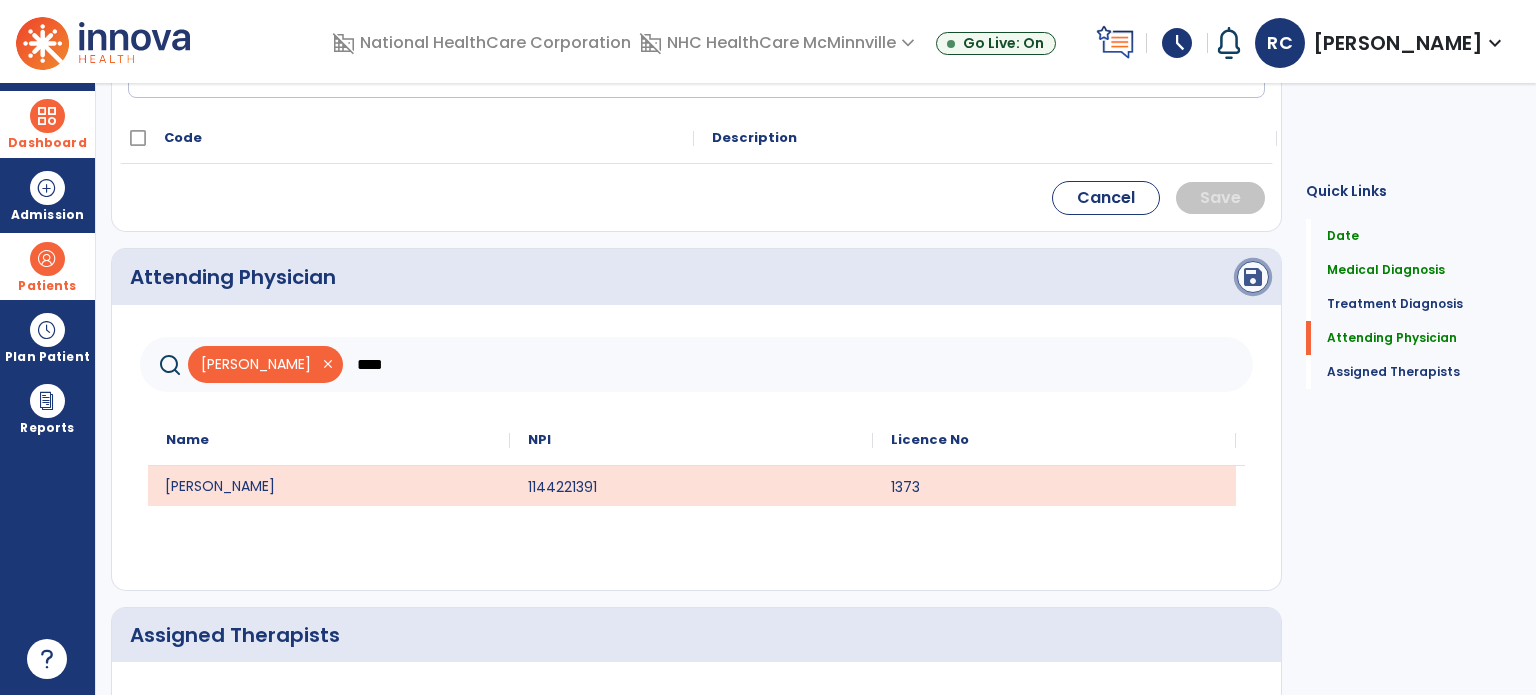click on "save" 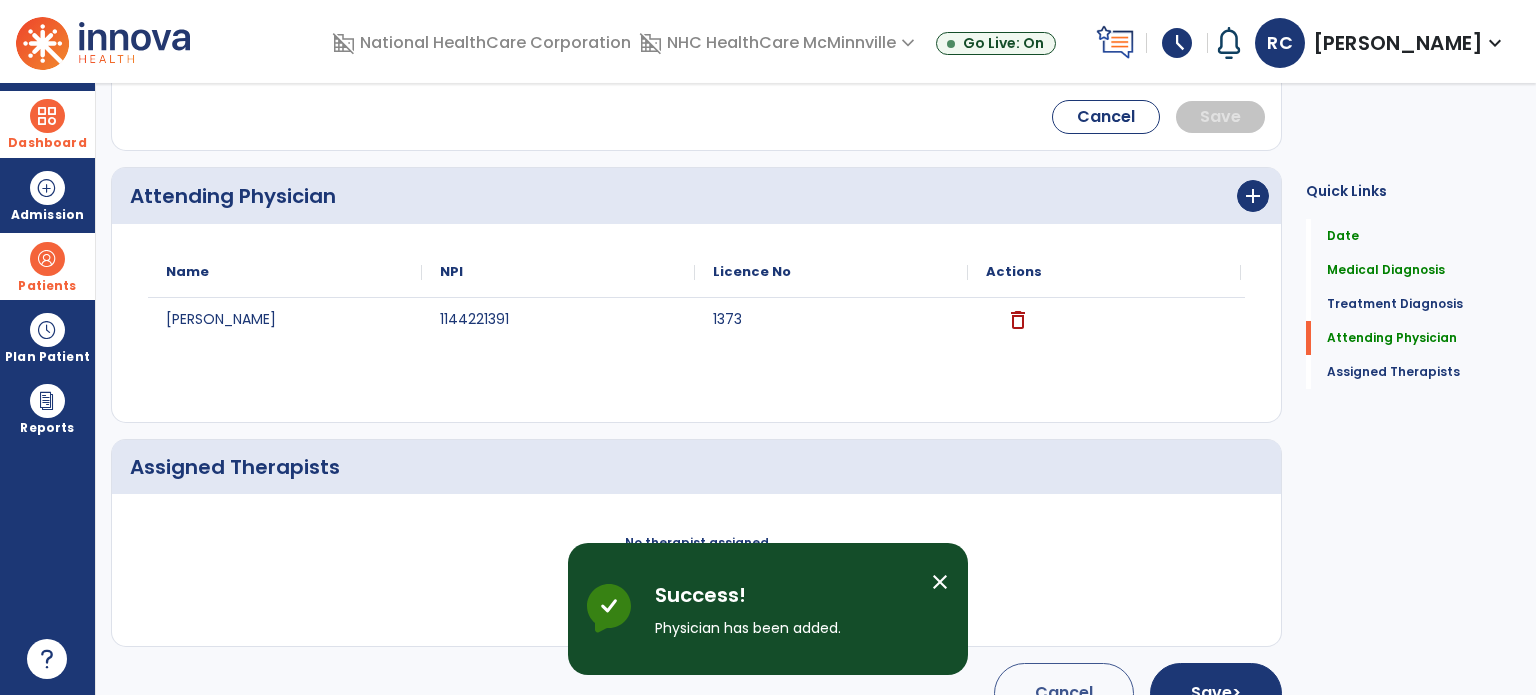 scroll, scrollTop: 1428, scrollLeft: 0, axis: vertical 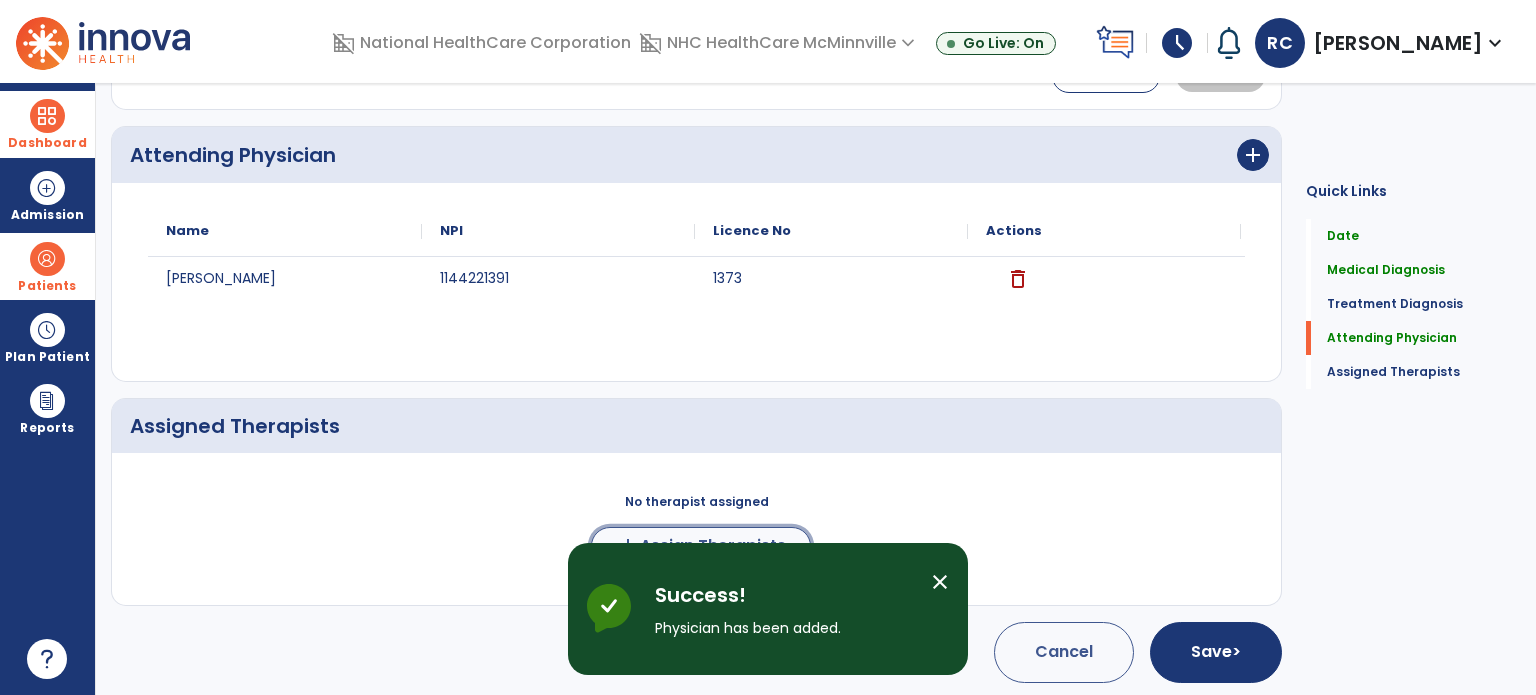 click on "add" 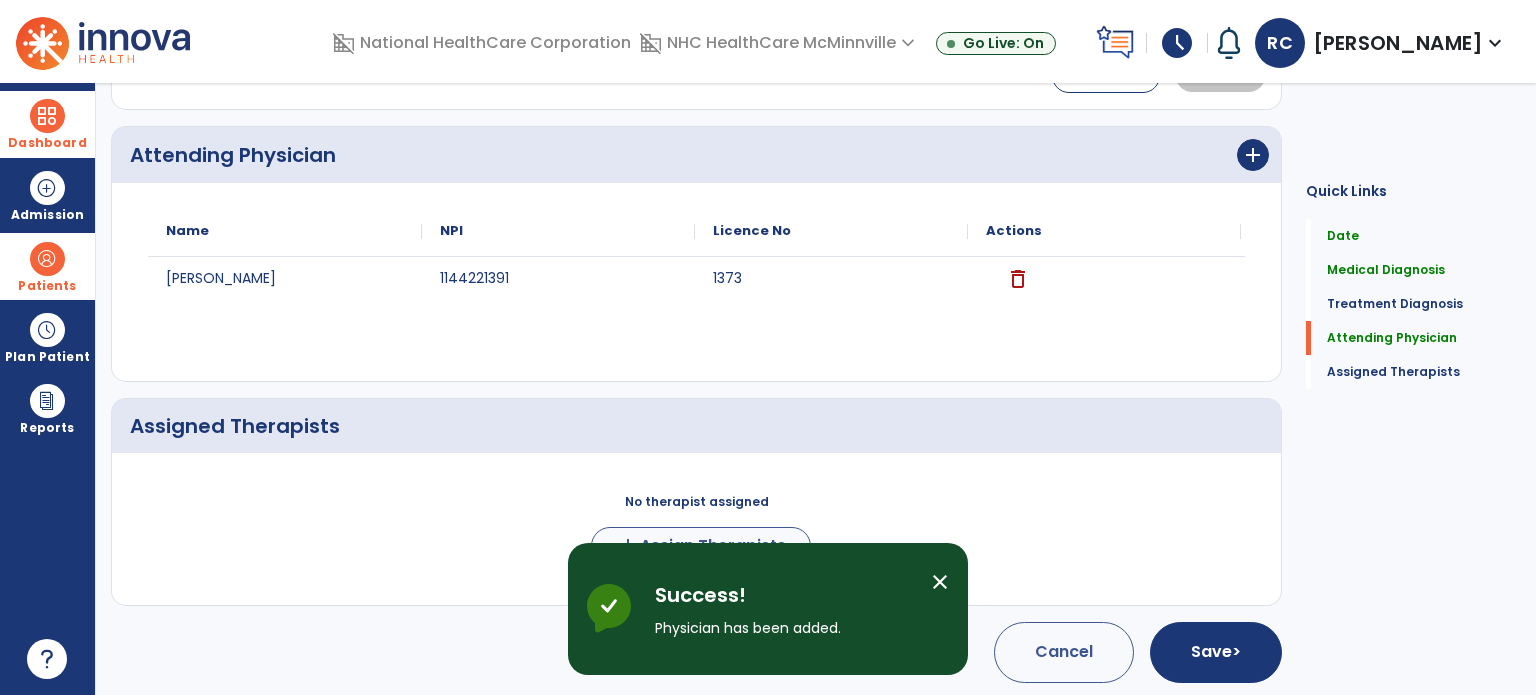 scroll, scrollTop: 1424, scrollLeft: 0, axis: vertical 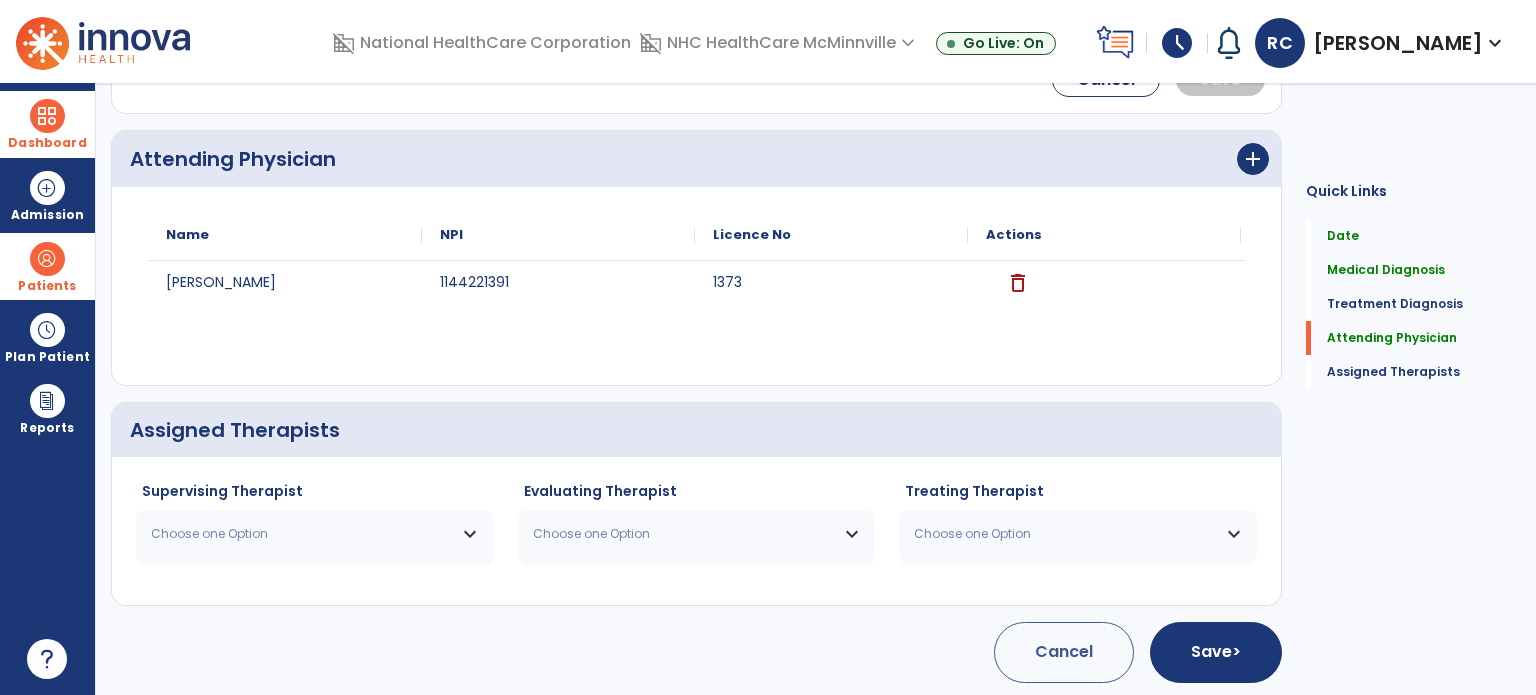 click on "Choose one Option" at bounding box center [315, 534] 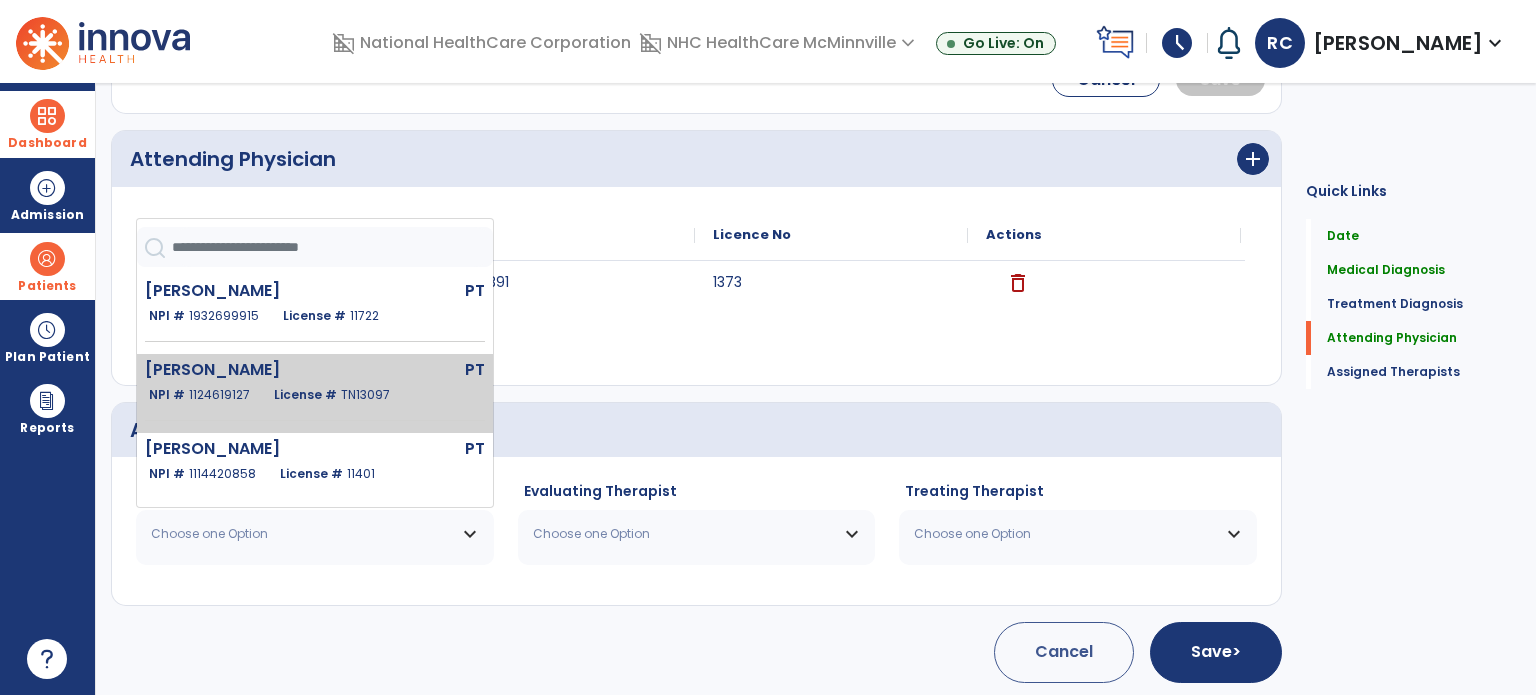 click on "[PERSON_NAME]   PT   NPI #  [US_HEALTHCARE_NPI]  License #  TN13097" 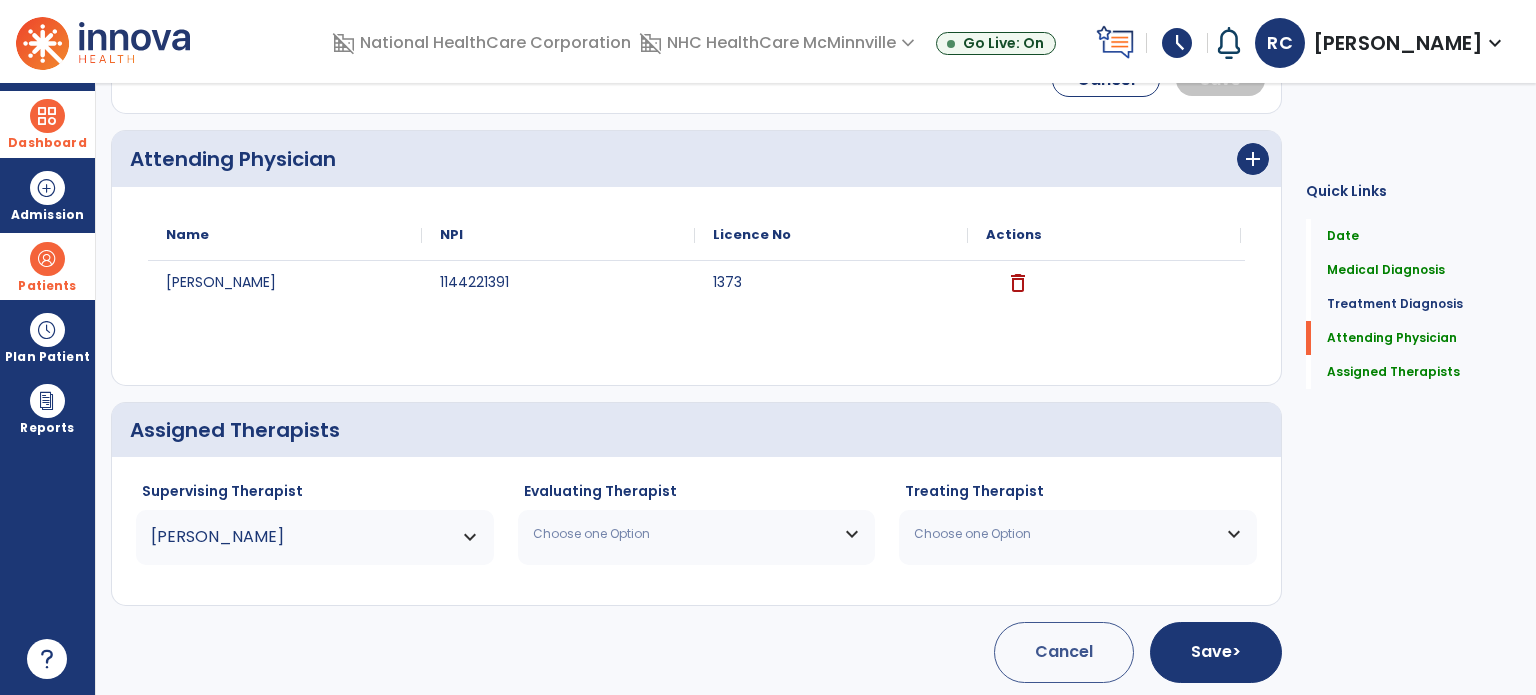 click on "Choose one Option" at bounding box center (684, 534) 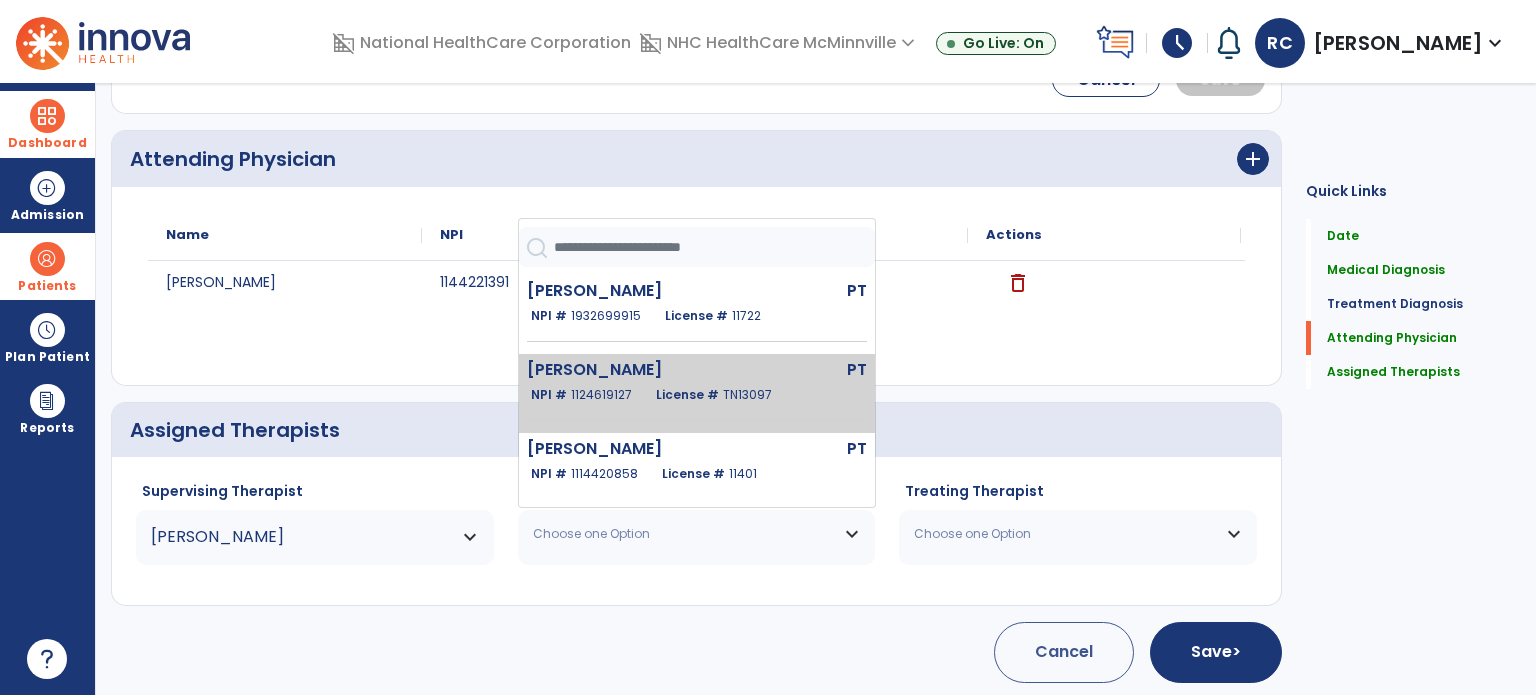 click on "1124619127" 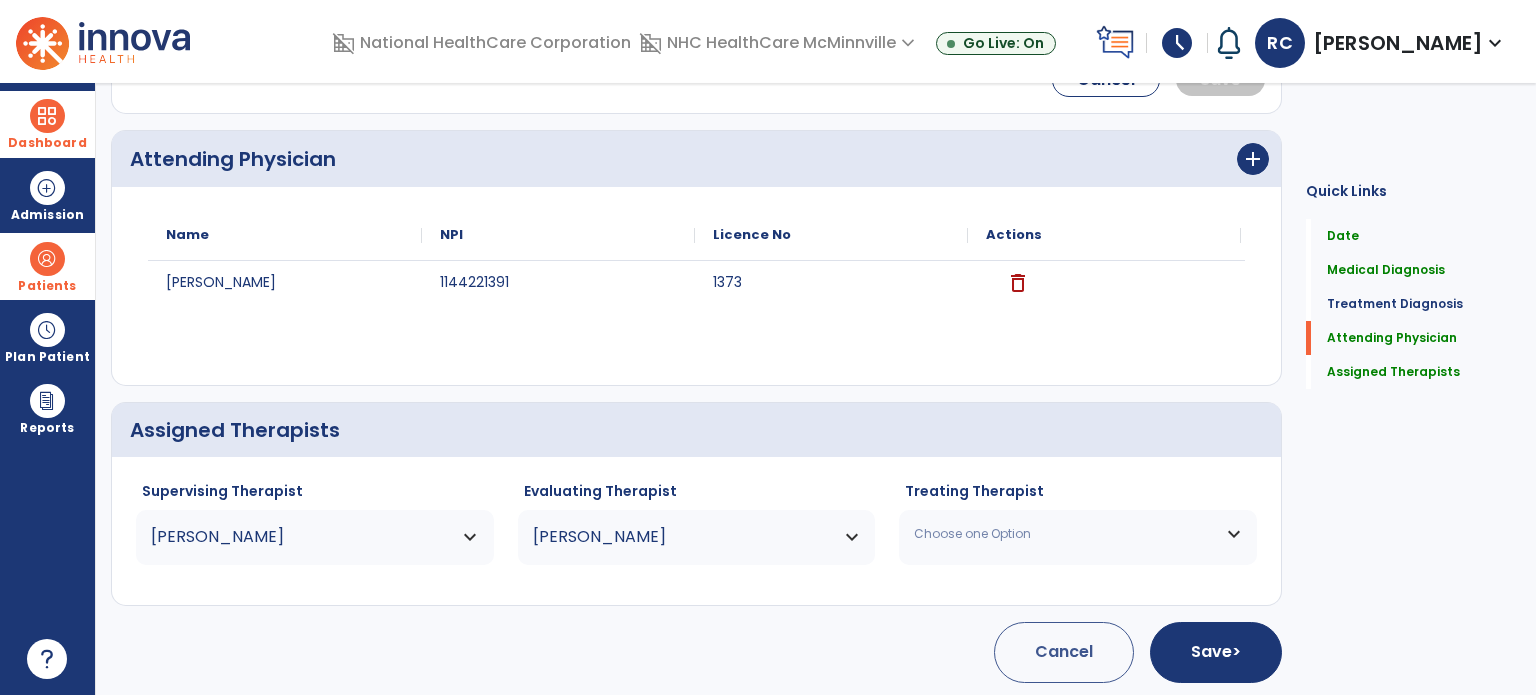 click on "Choose one Option" at bounding box center [1065, 534] 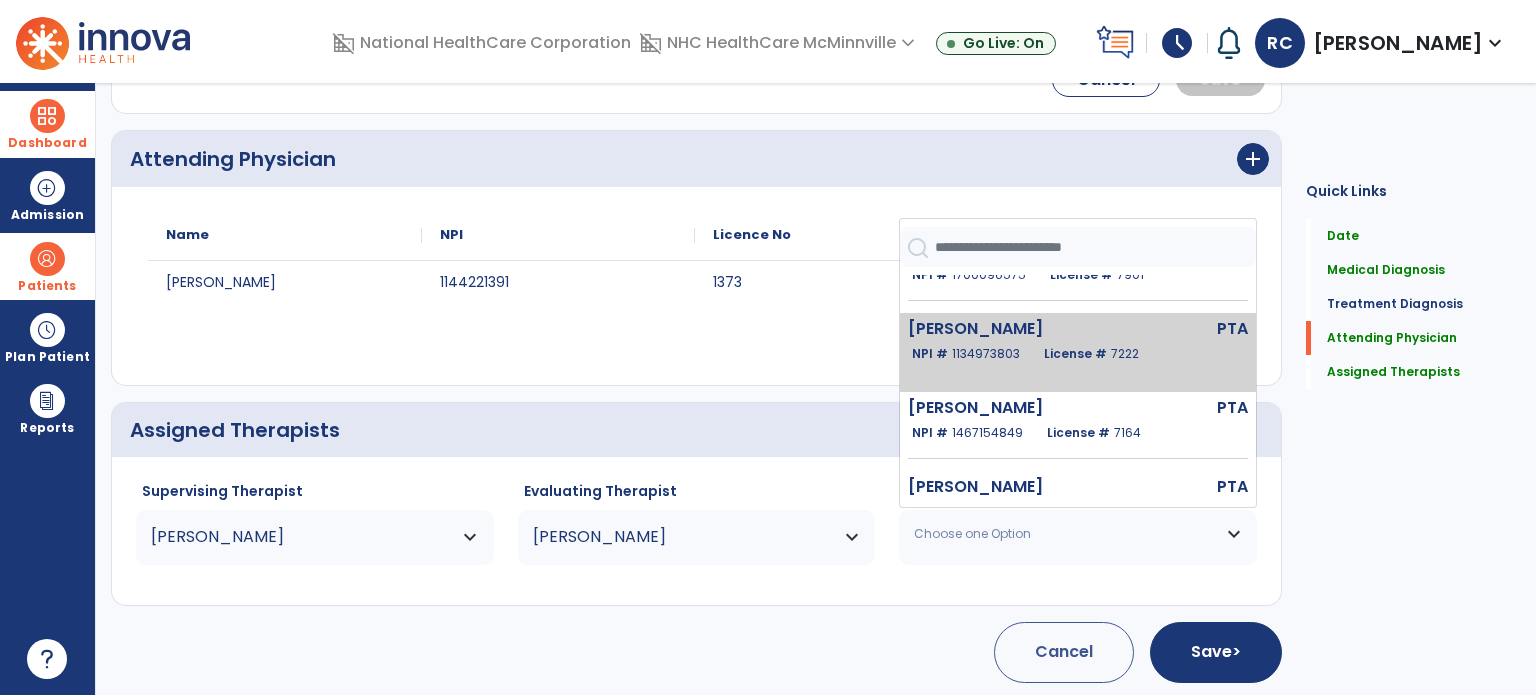scroll, scrollTop: 400, scrollLeft: 0, axis: vertical 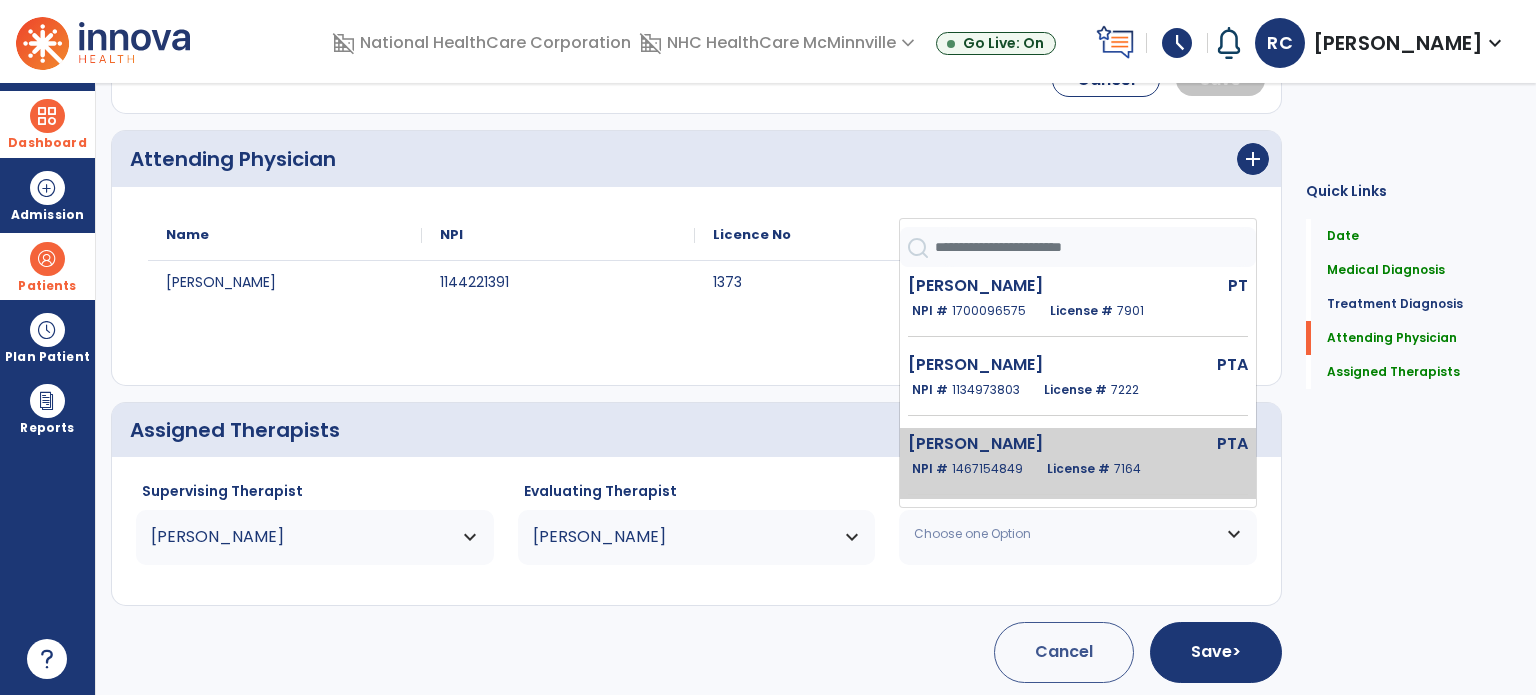 click on "[PERSON_NAME]" 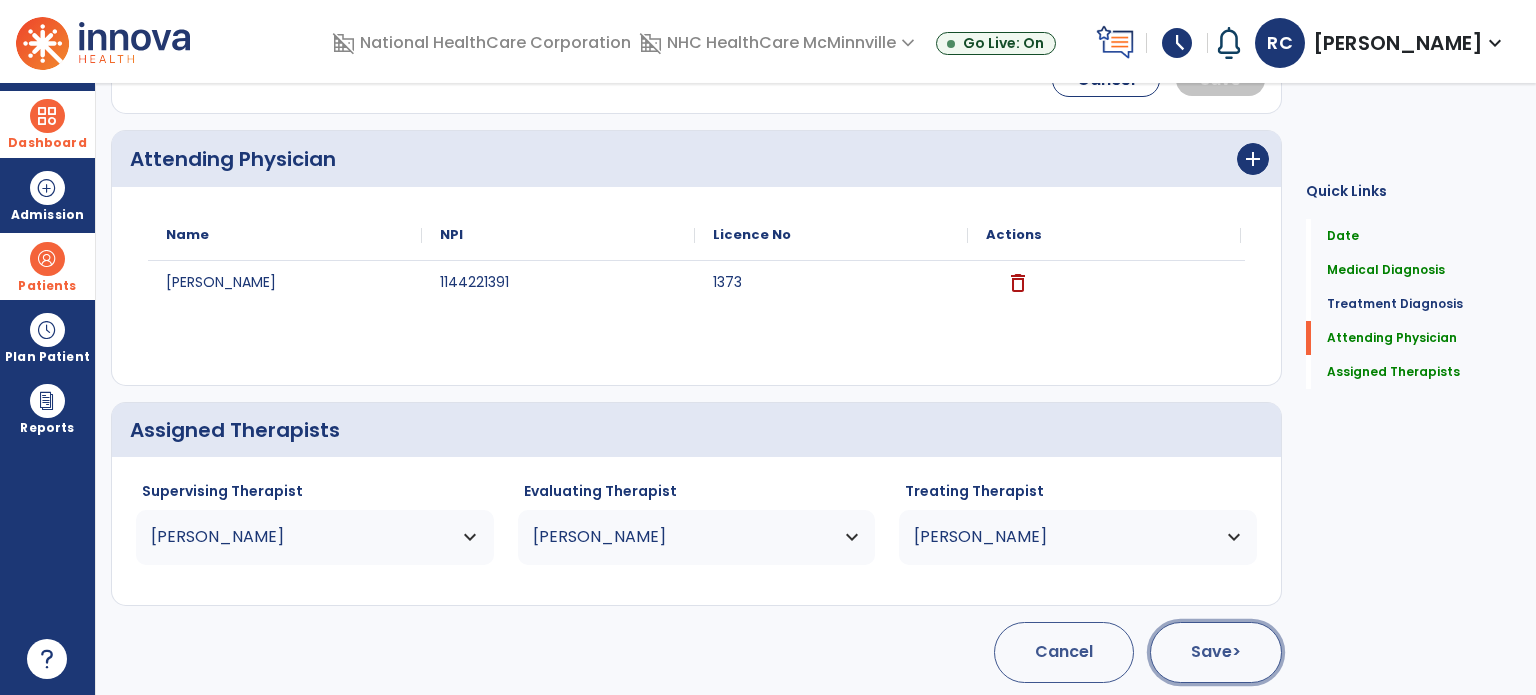 click on "Save  >" 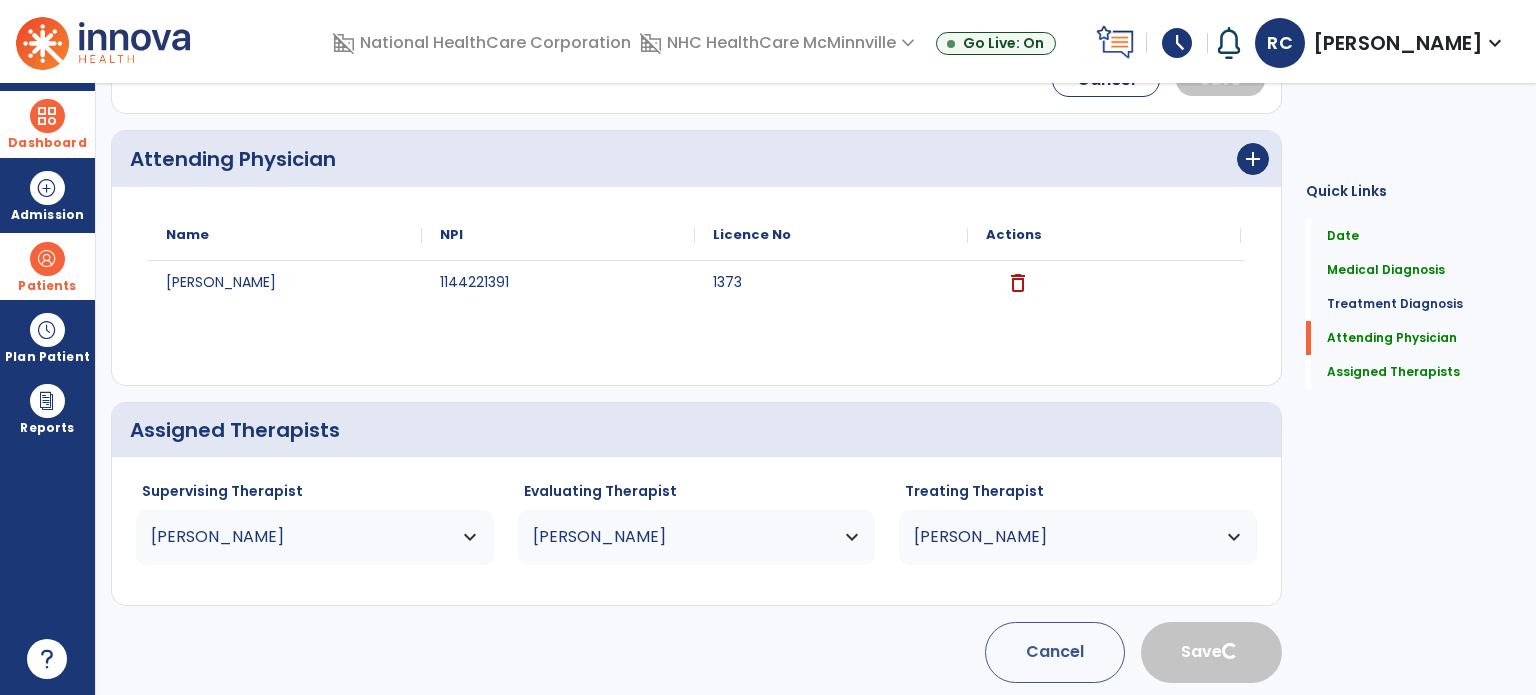 type 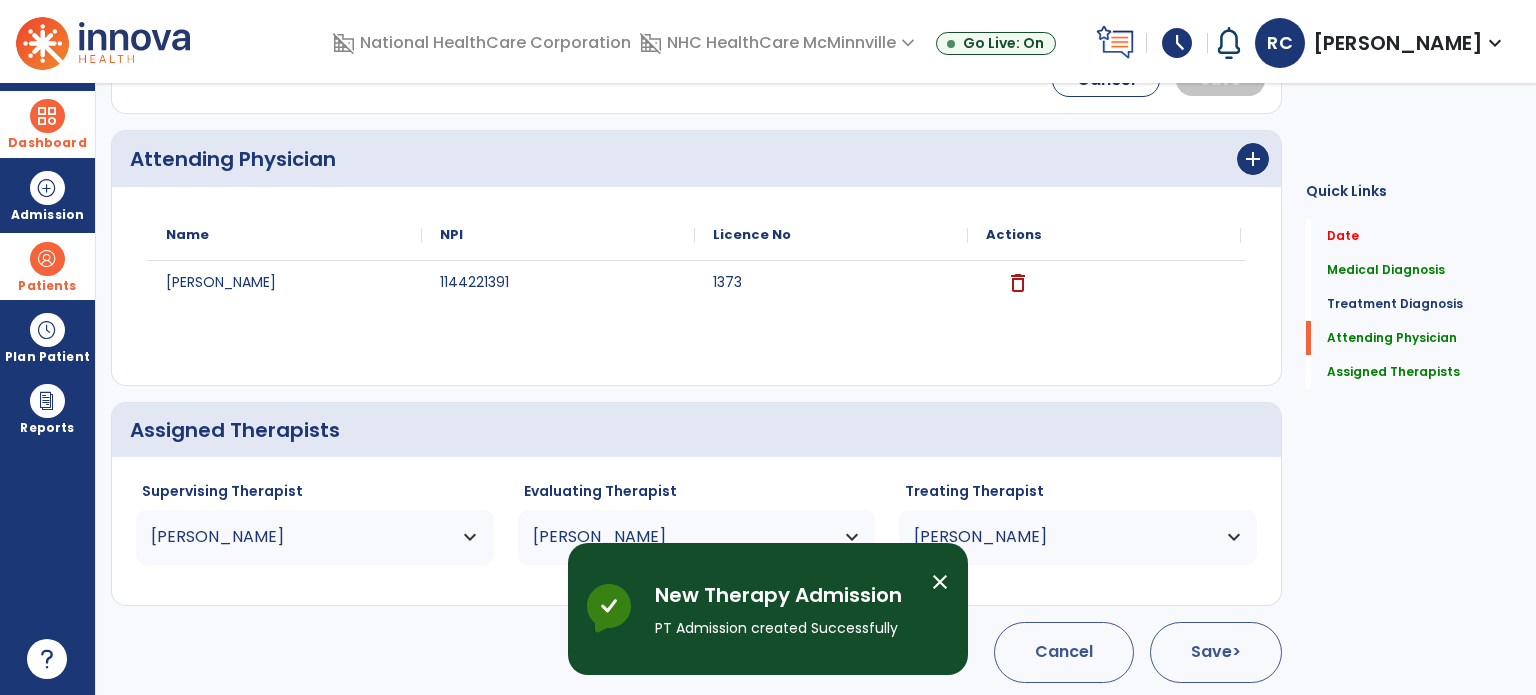 scroll, scrollTop: 62, scrollLeft: 0, axis: vertical 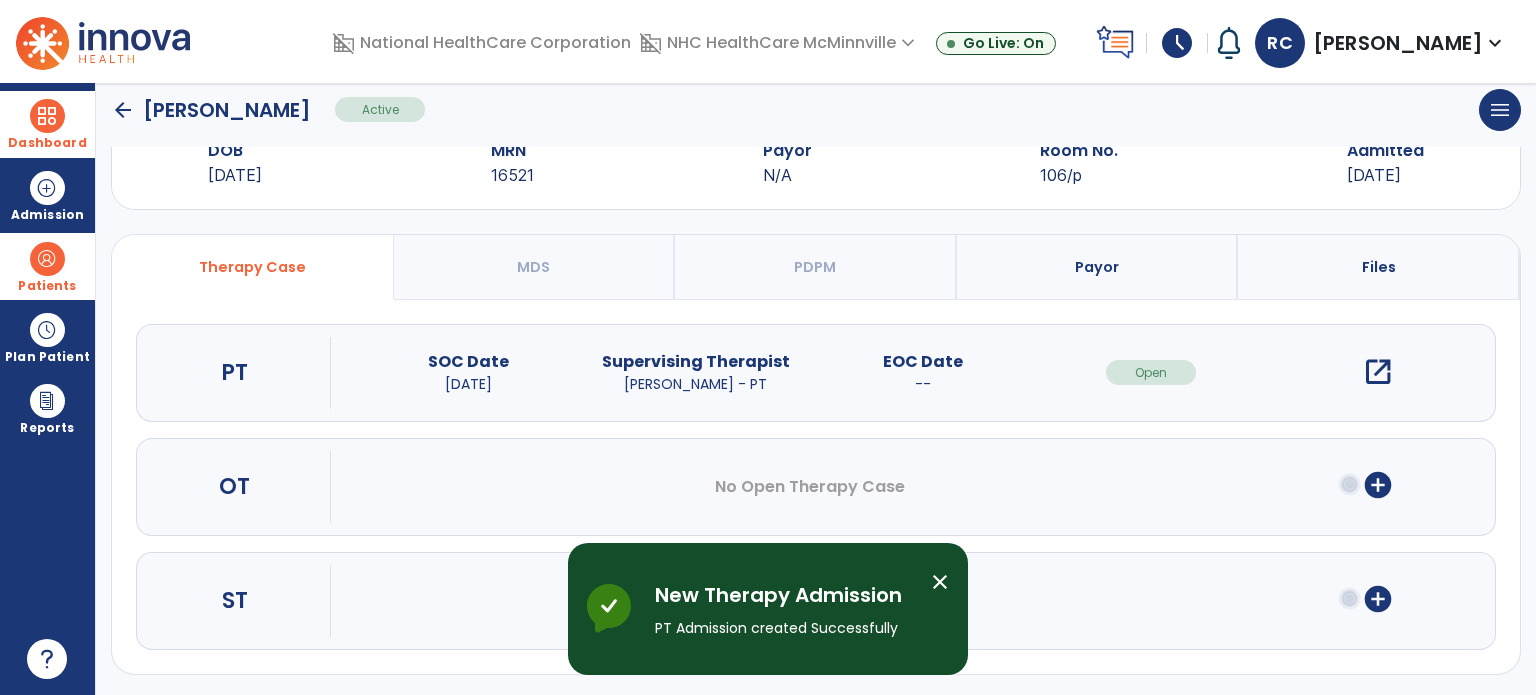 click on "open_in_new" at bounding box center [1378, 372] 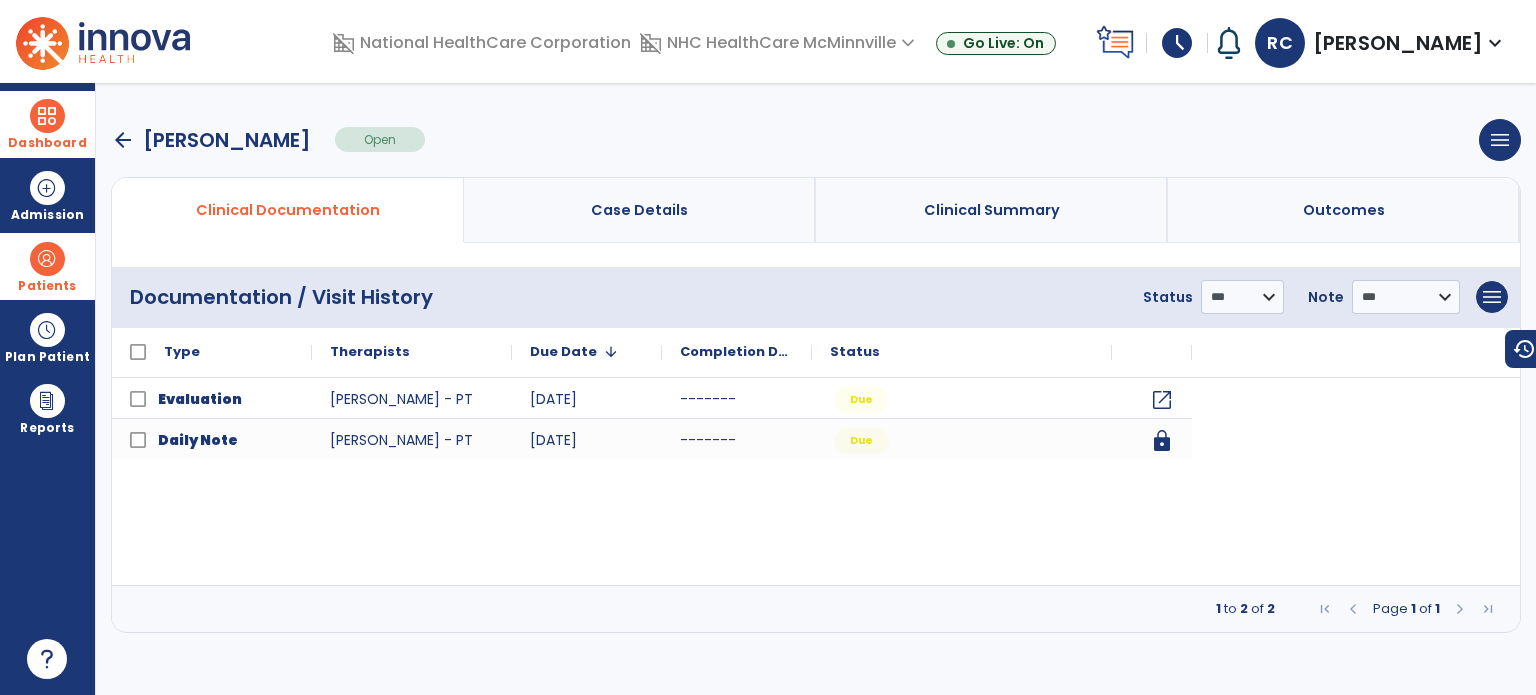 scroll, scrollTop: 0, scrollLeft: 0, axis: both 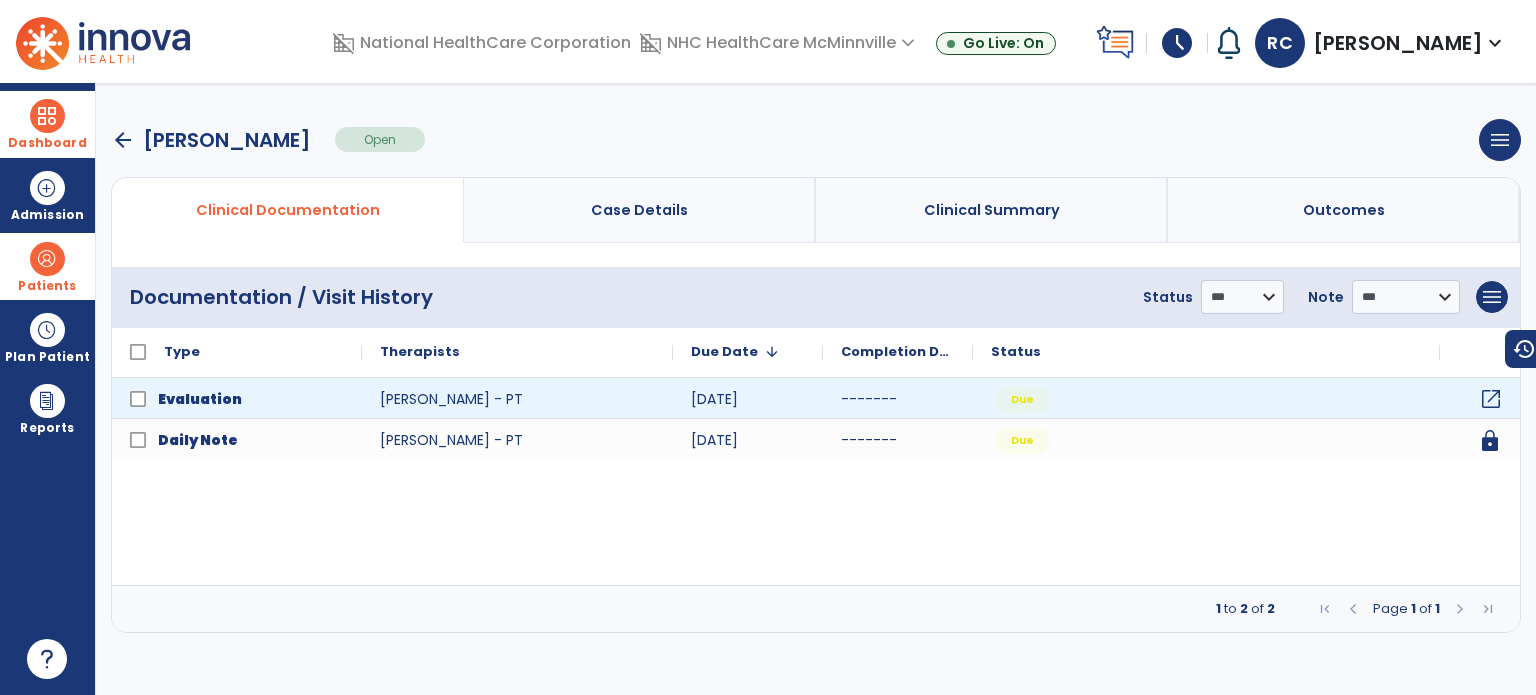 click on "open_in_new" 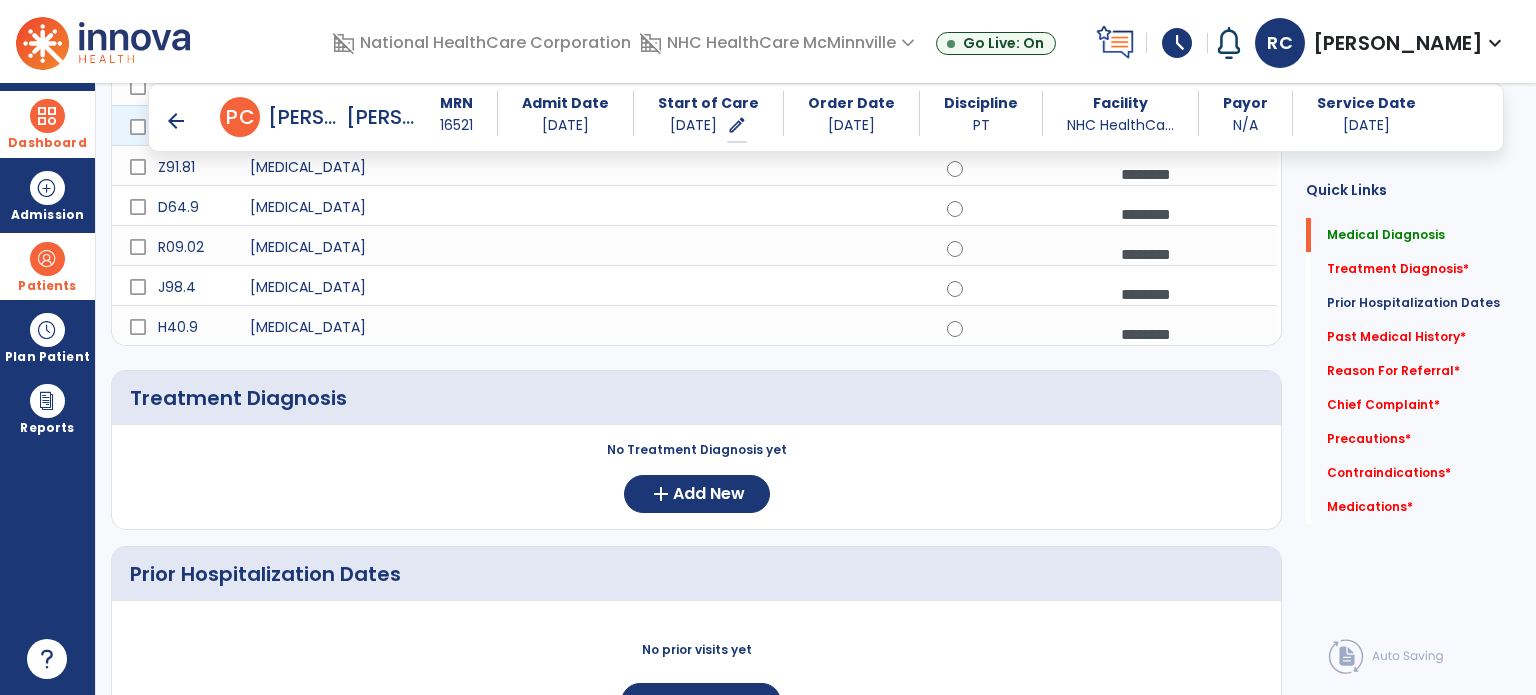 scroll, scrollTop: 900, scrollLeft: 0, axis: vertical 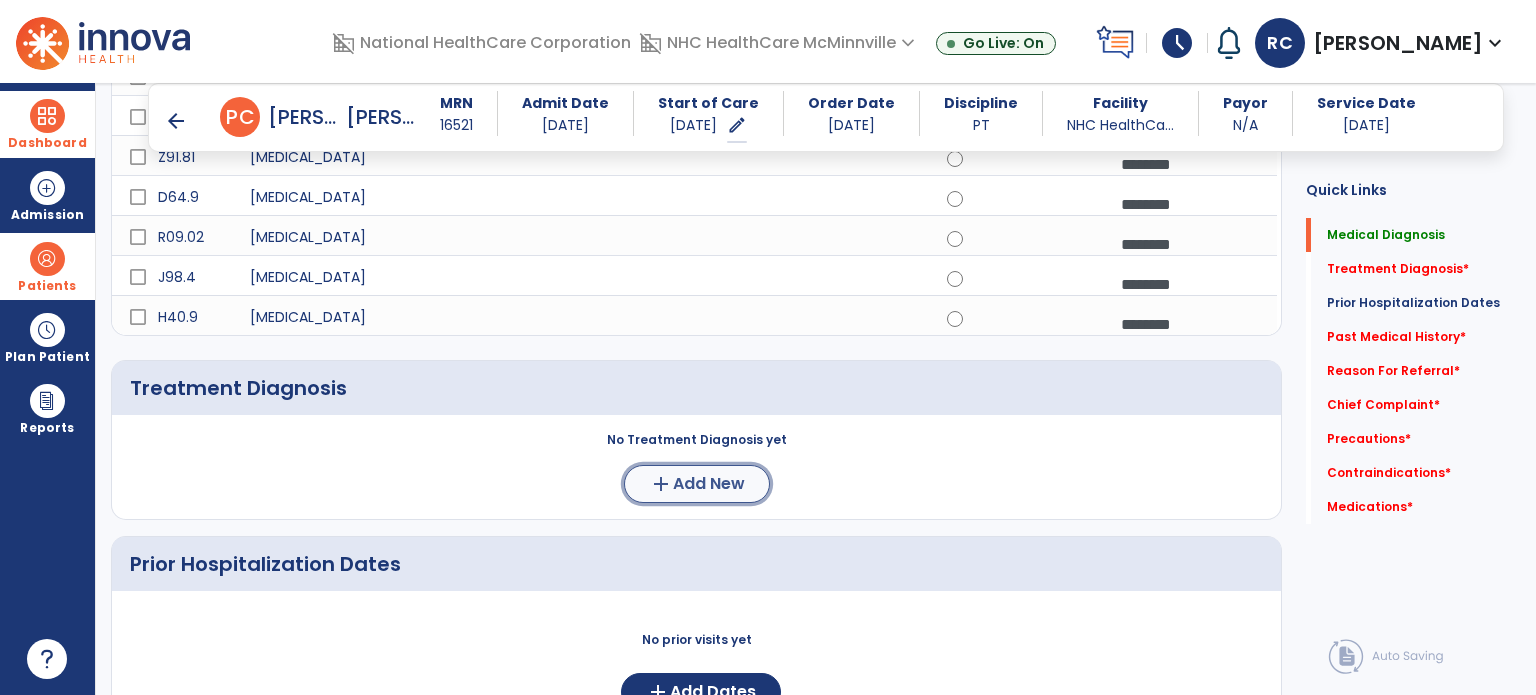 click on "add  Add New" 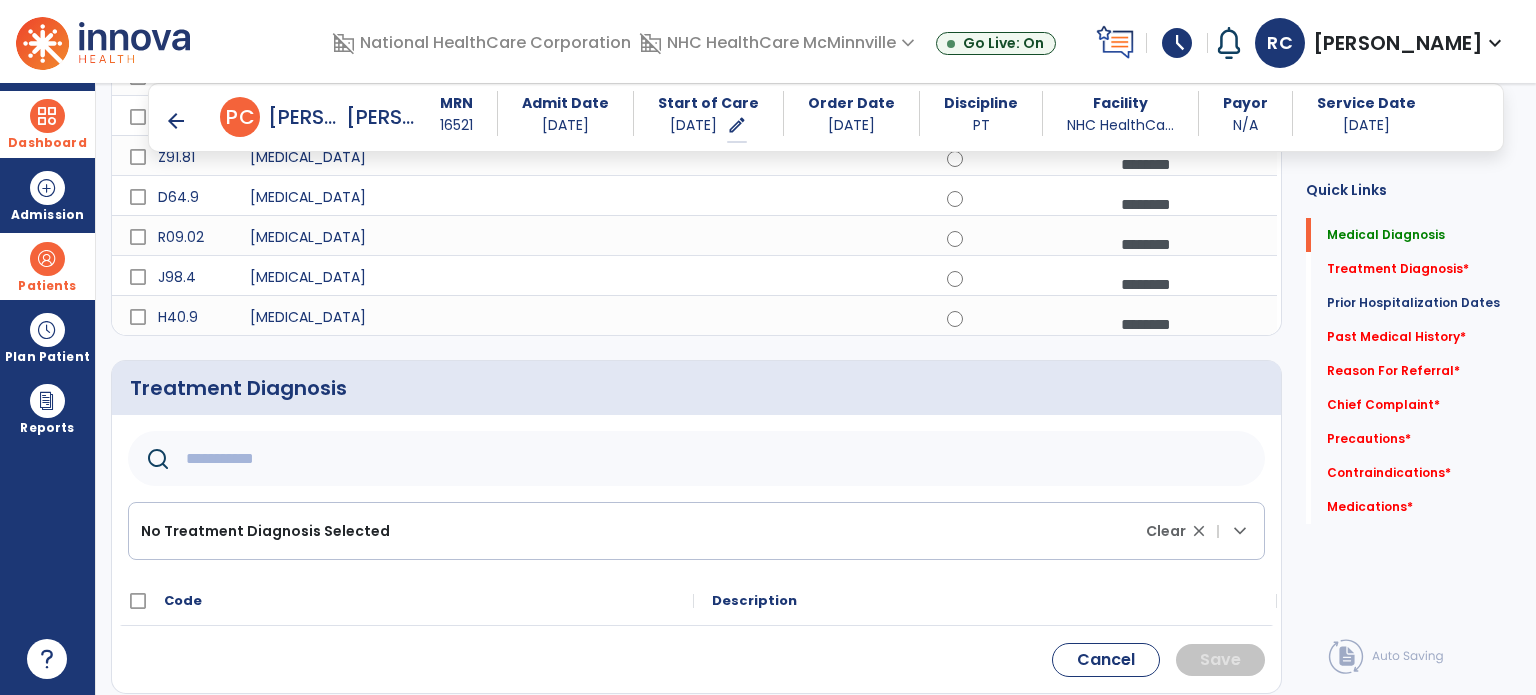 click 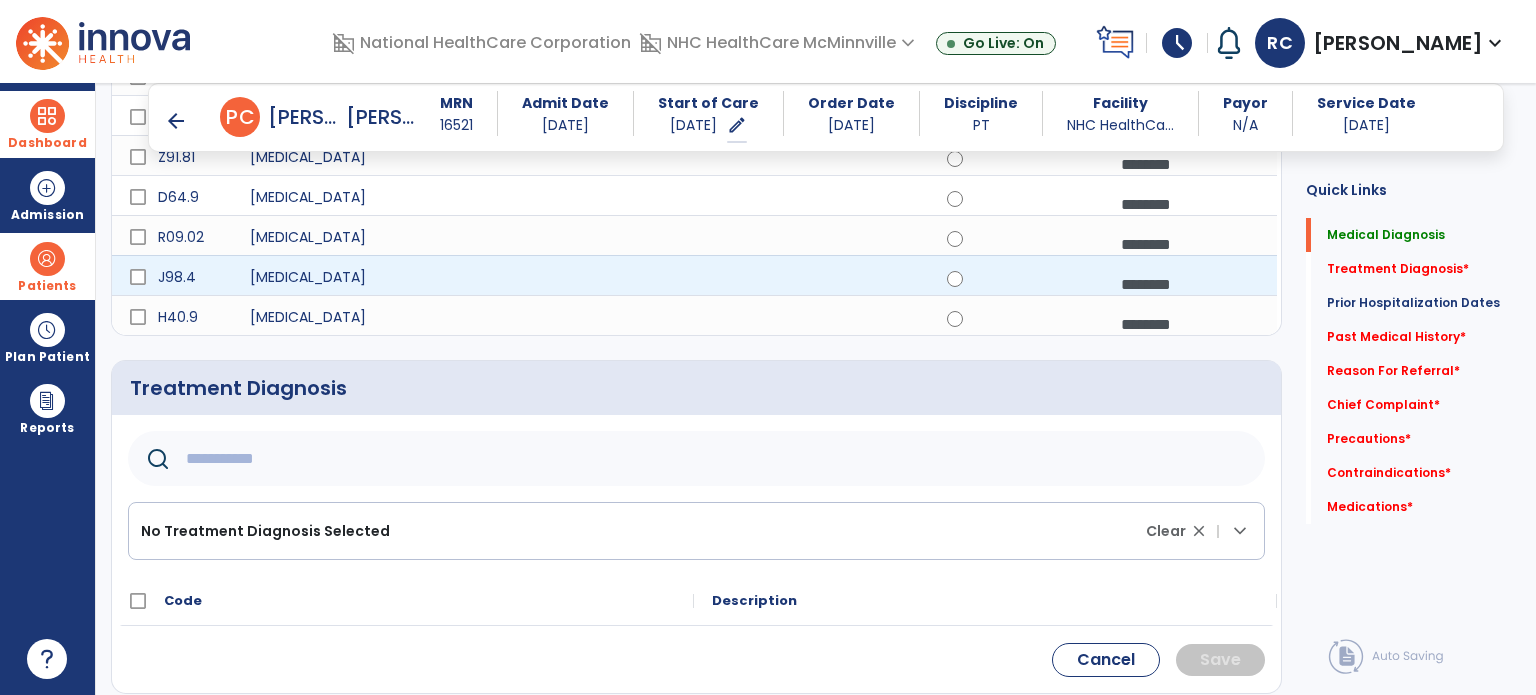 type on "*" 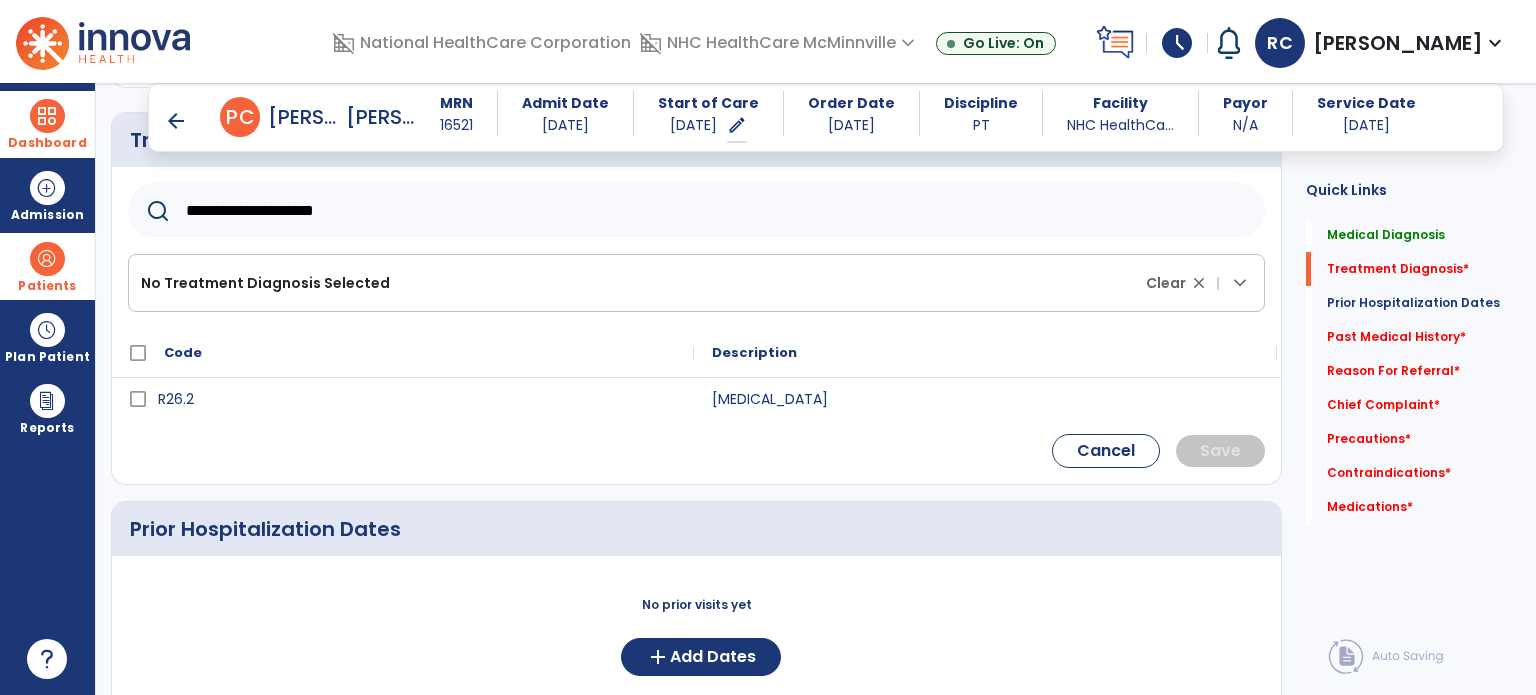 scroll, scrollTop: 1200, scrollLeft: 0, axis: vertical 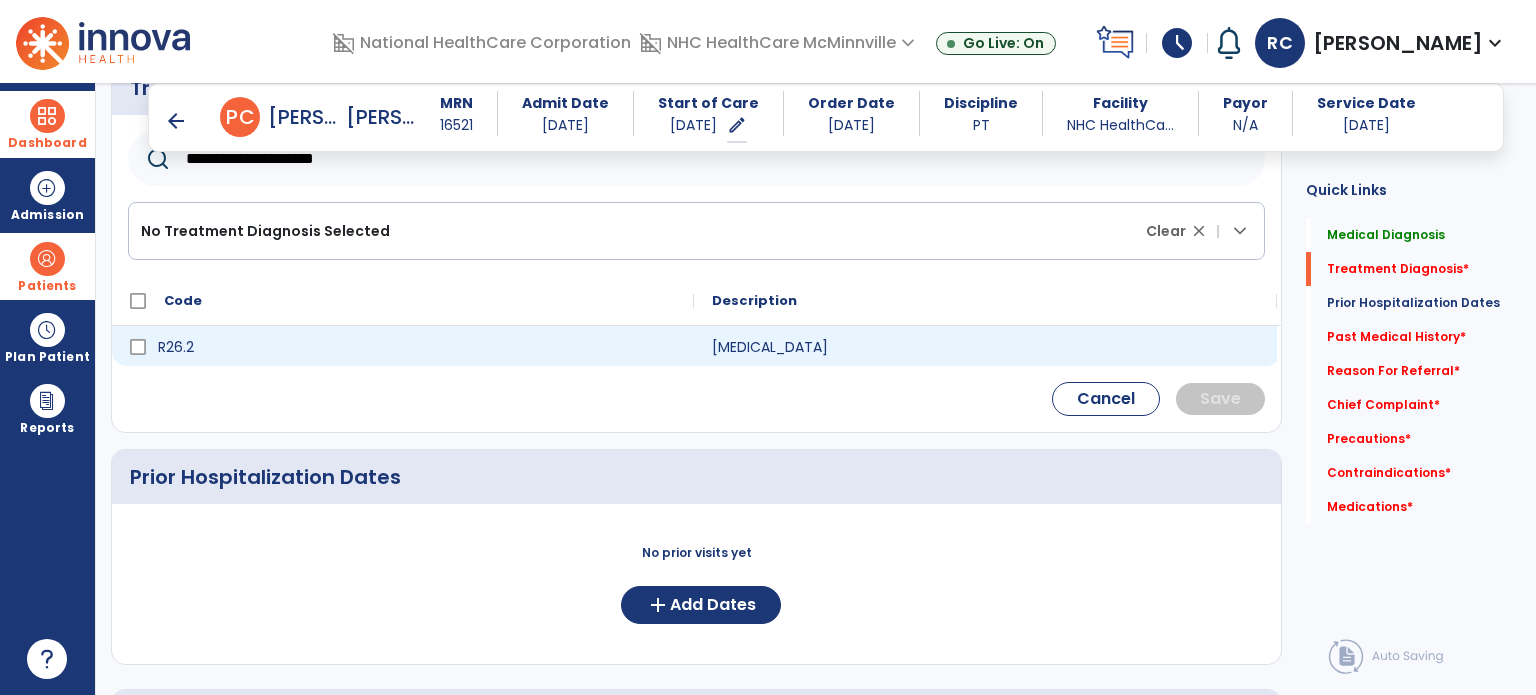 type on "**********" 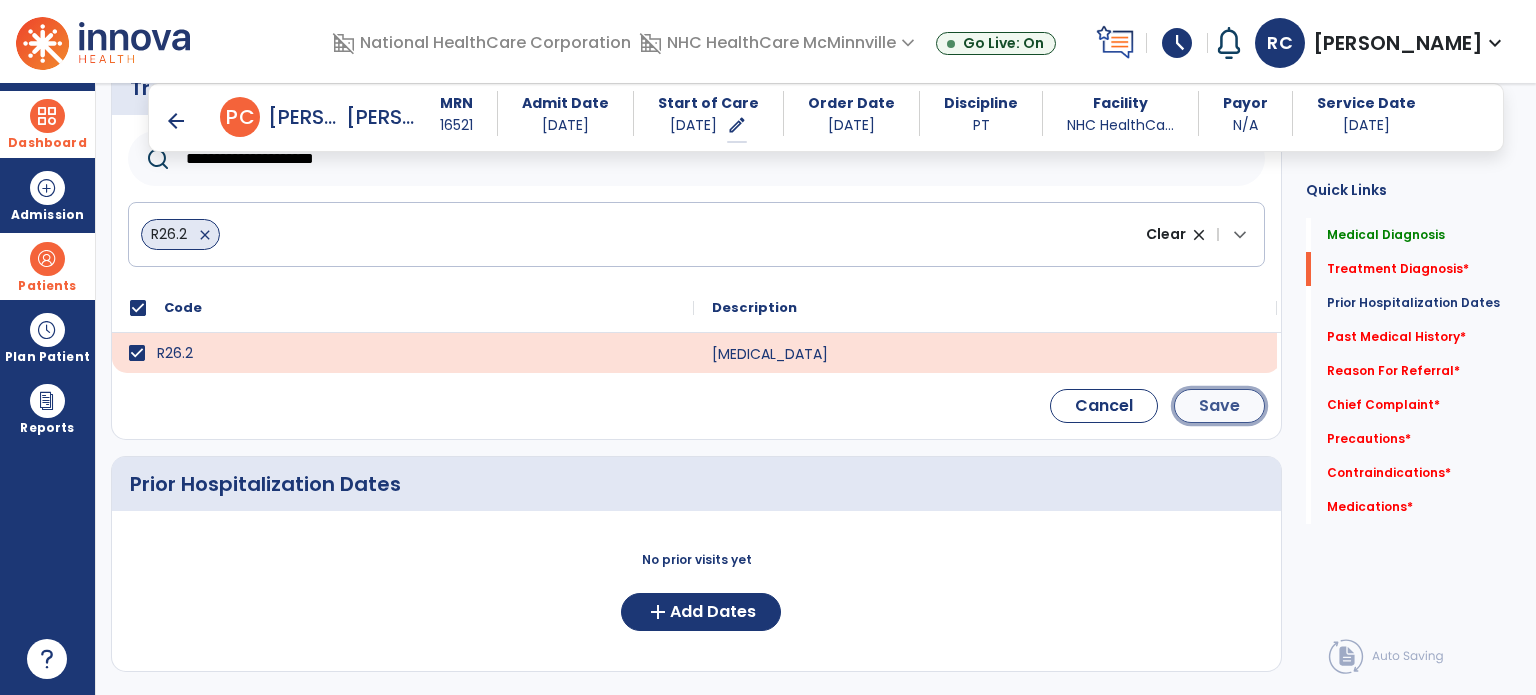 click on "Save" 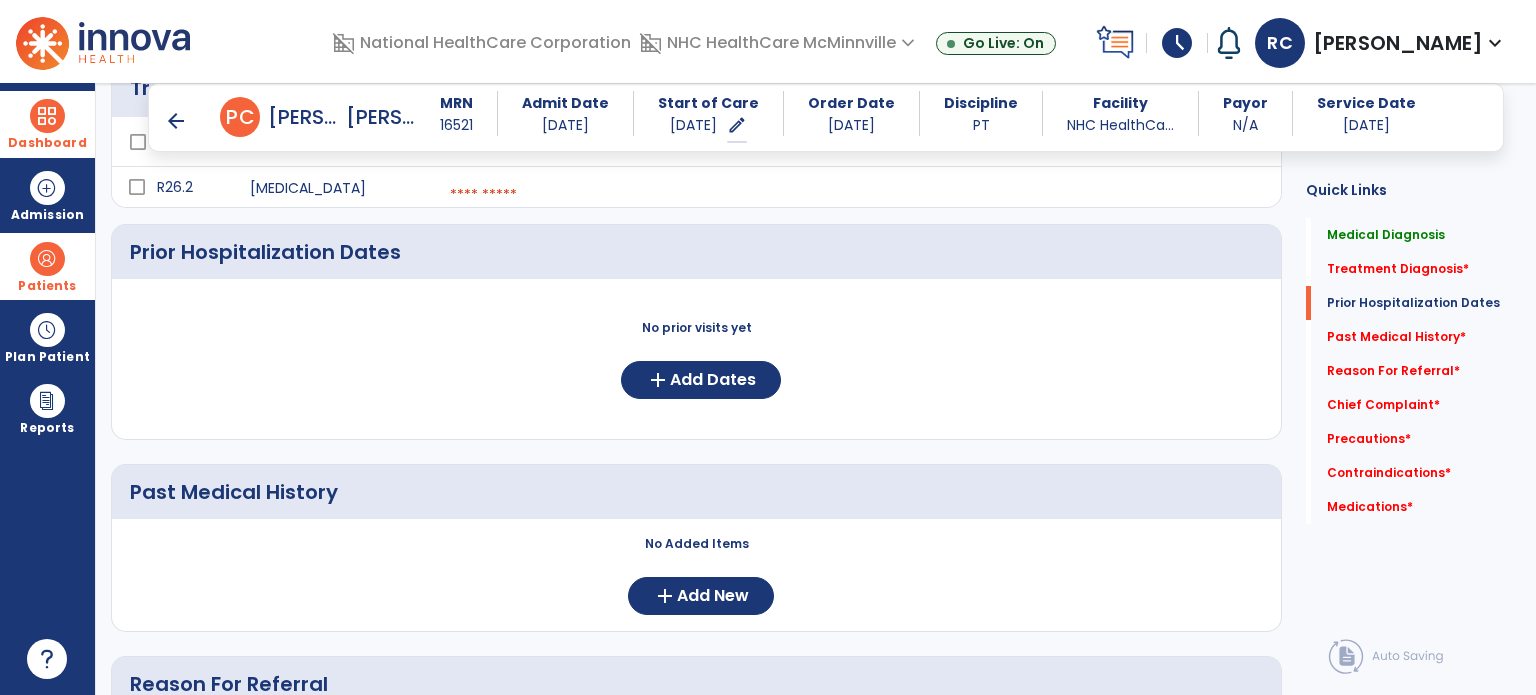 click on "No prior visits yet  add  Add Dates" 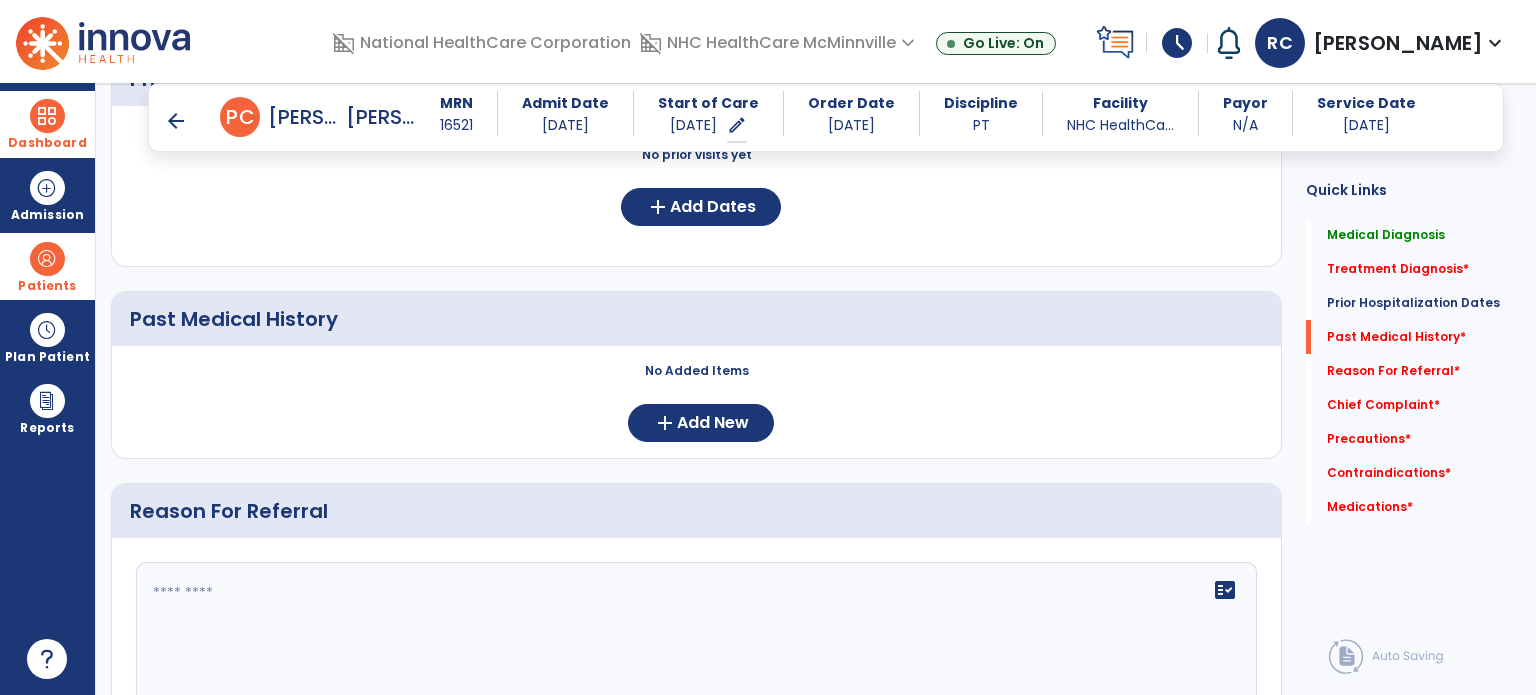 scroll, scrollTop: 1500, scrollLeft: 0, axis: vertical 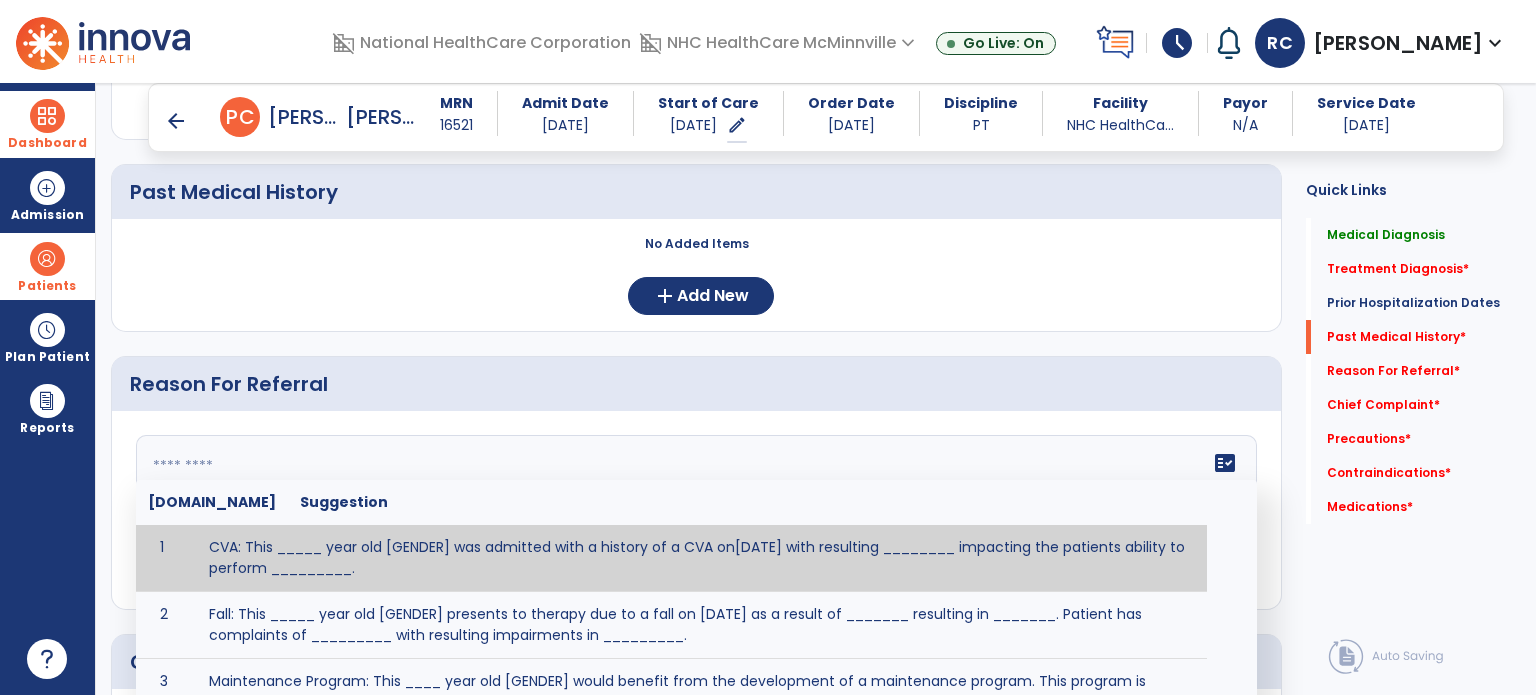 click 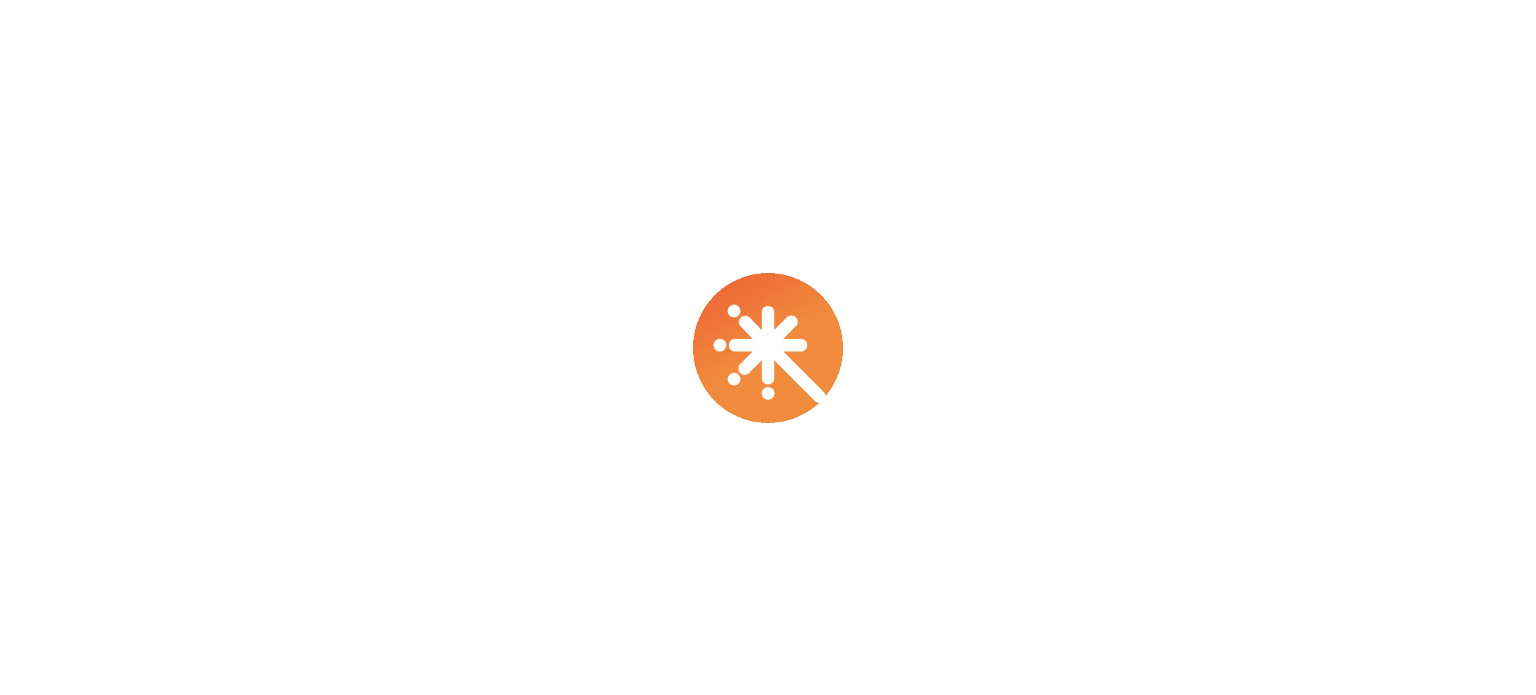 scroll, scrollTop: 0, scrollLeft: 0, axis: both 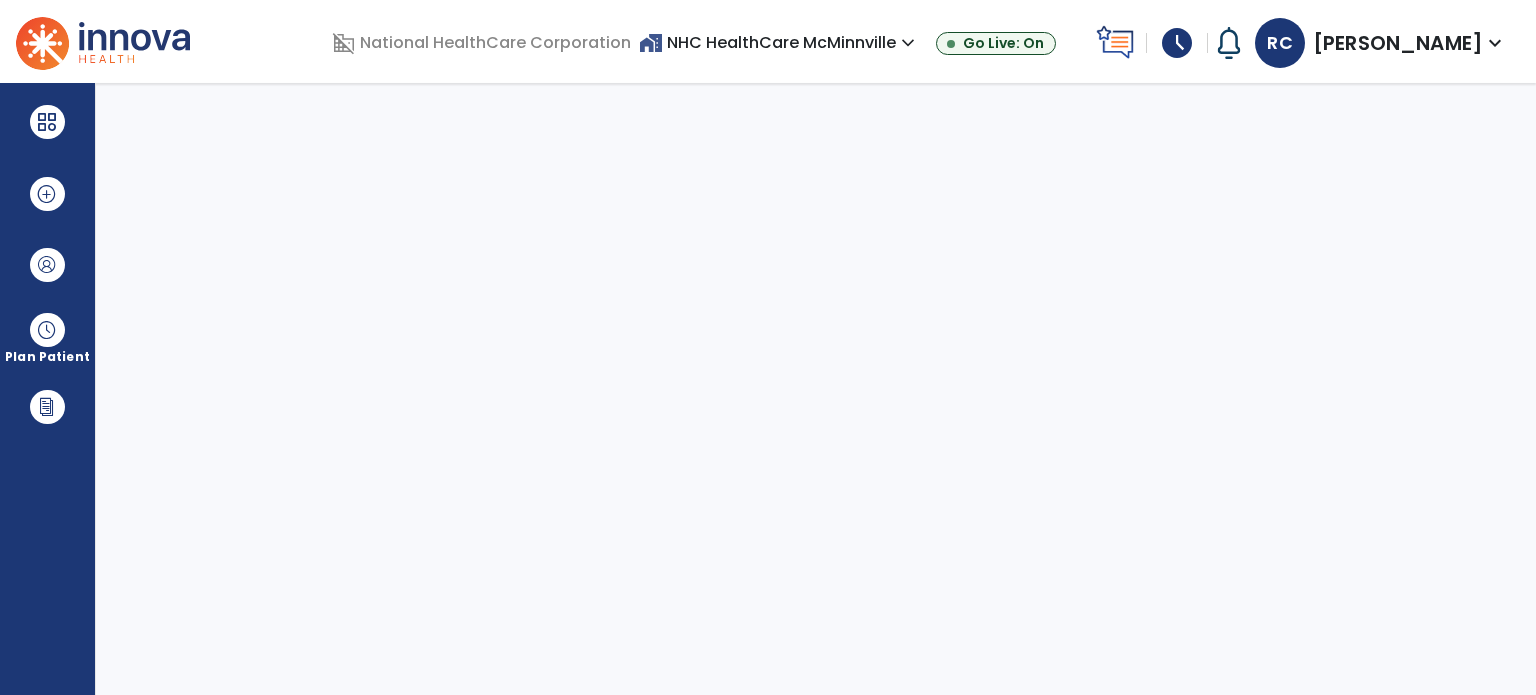 select on "****" 